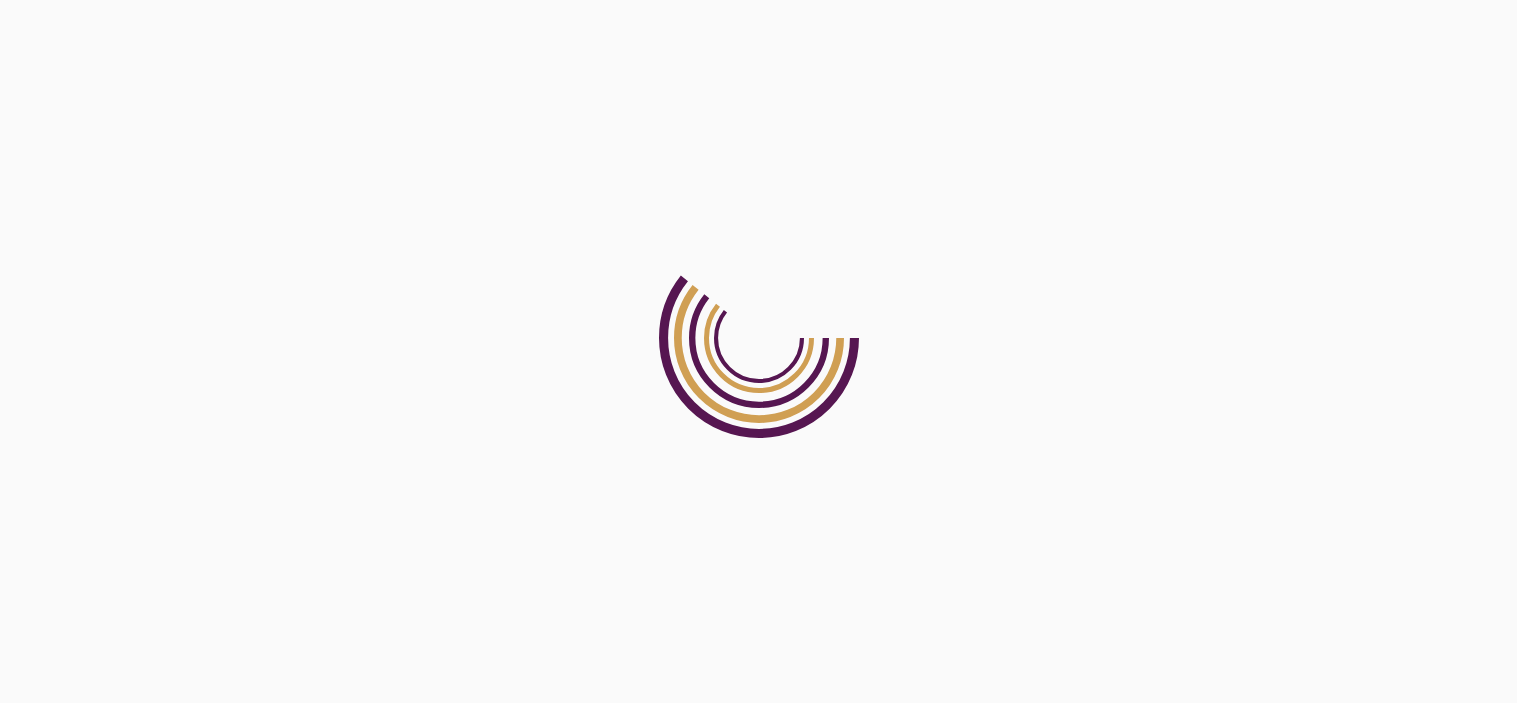 scroll, scrollTop: 0, scrollLeft: 0, axis: both 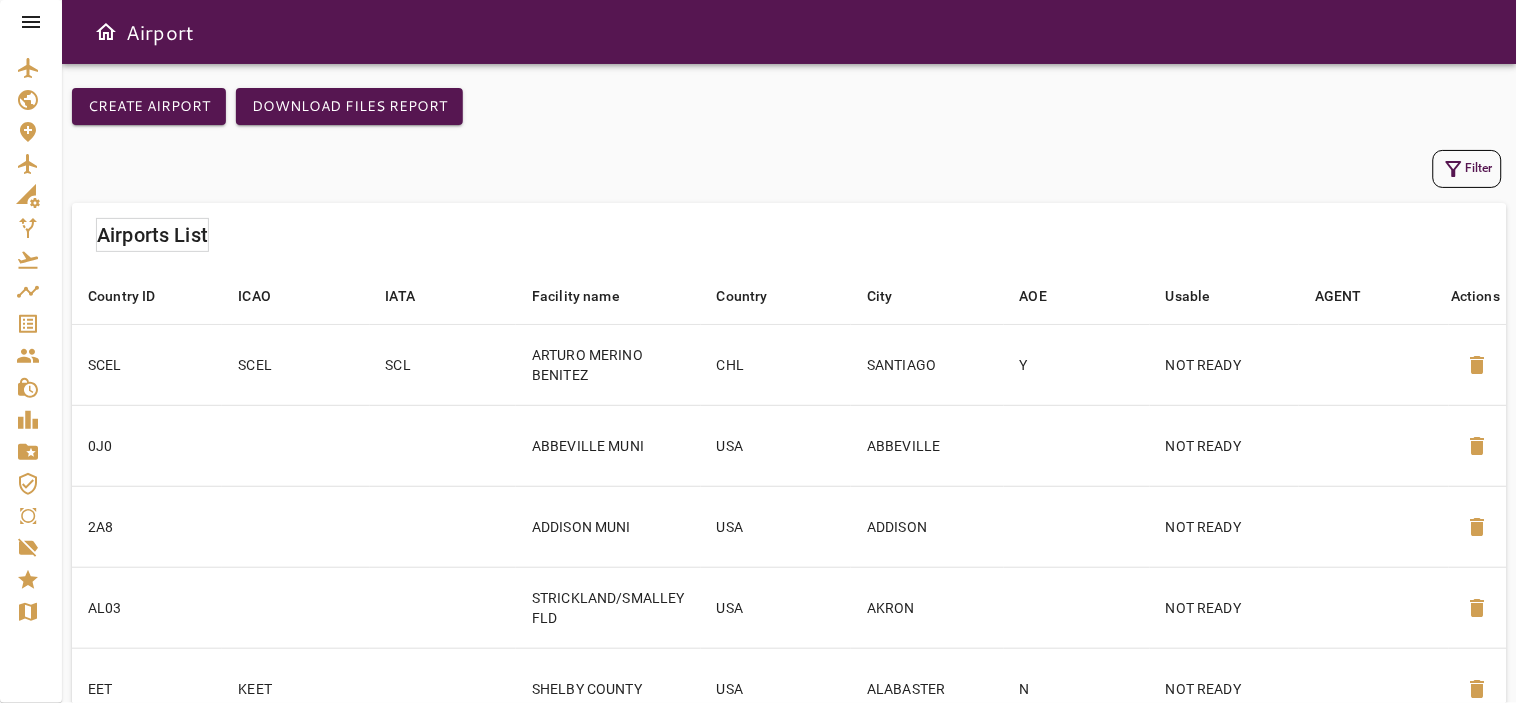click 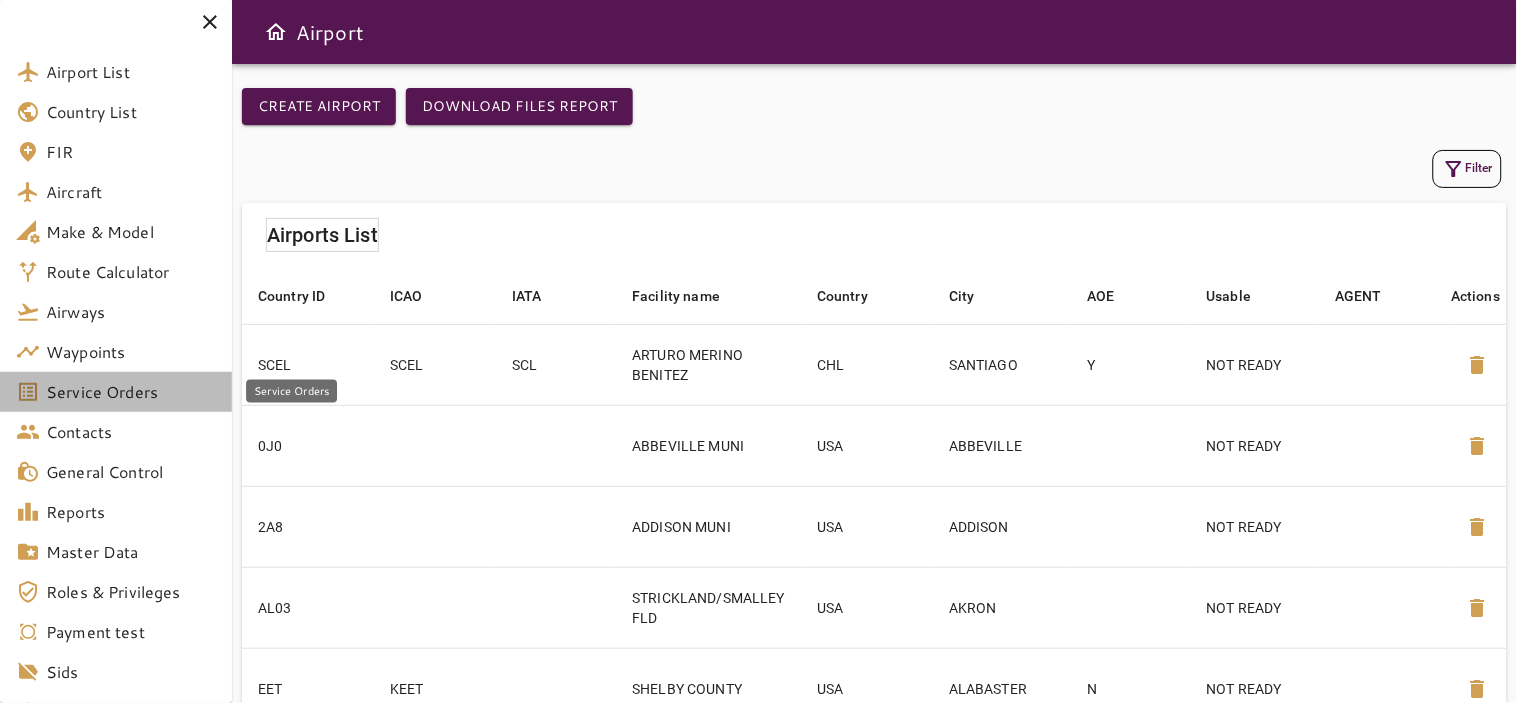 click on "Service Orders" at bounding box center (131, 392) 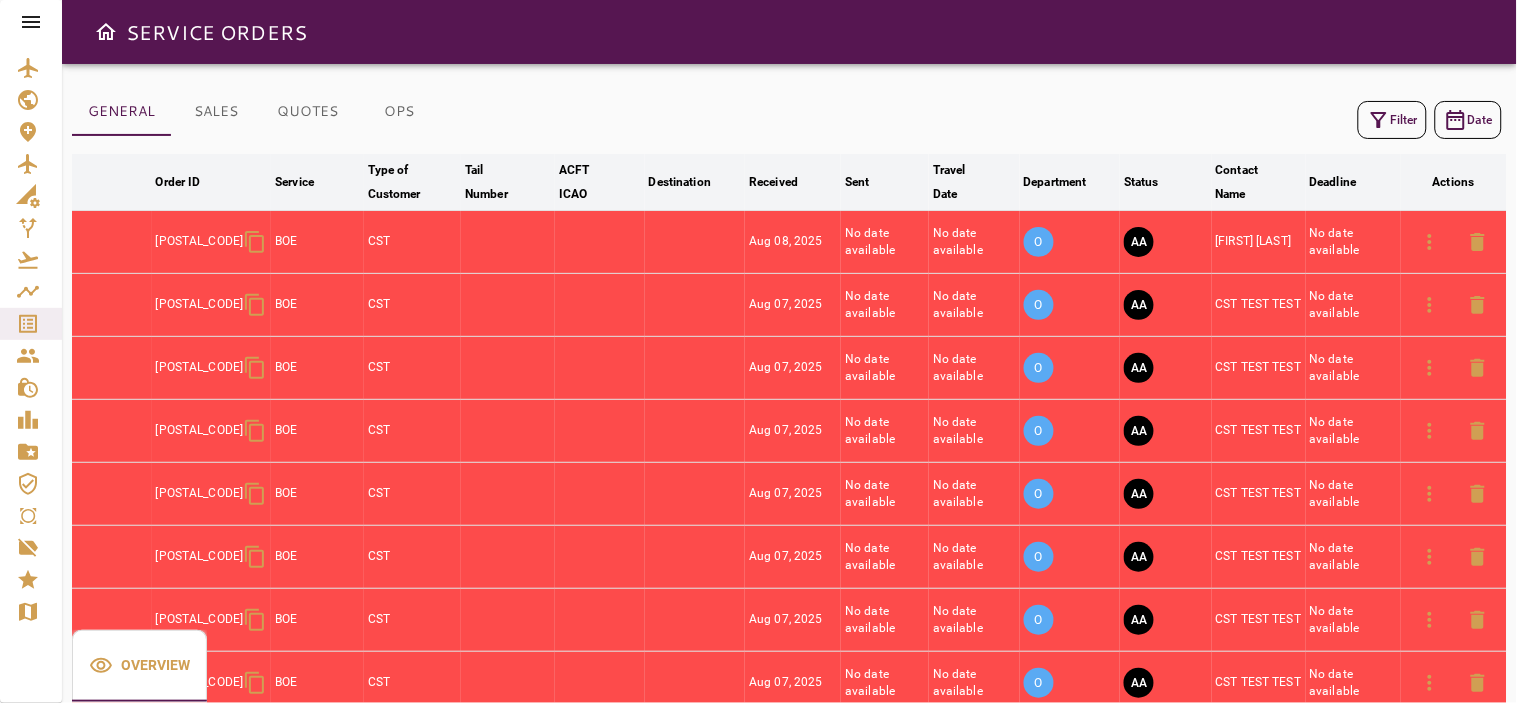scroll, scrollTop: 215, scrollLeft: 0, axis: vertical 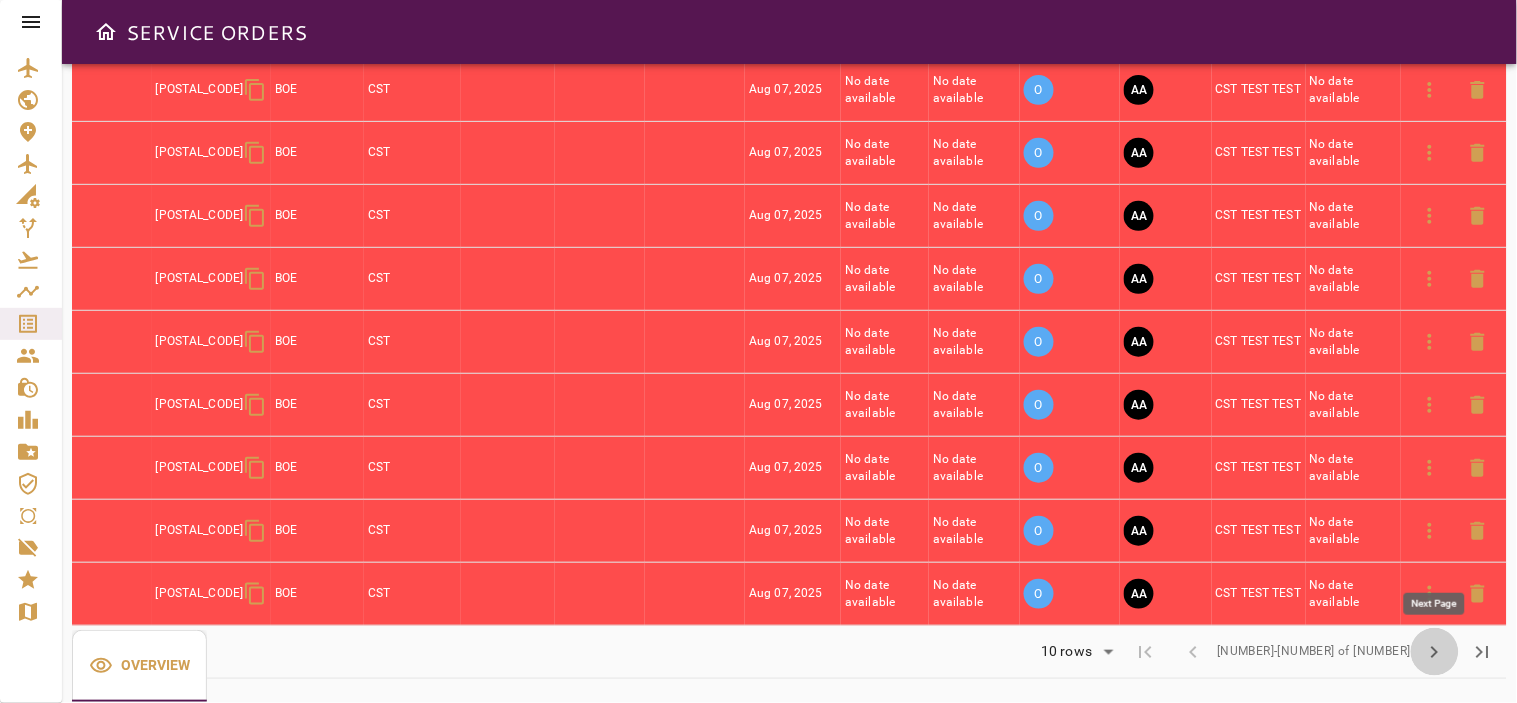 click on "chevron_right" at bounding box center (1435, 652) 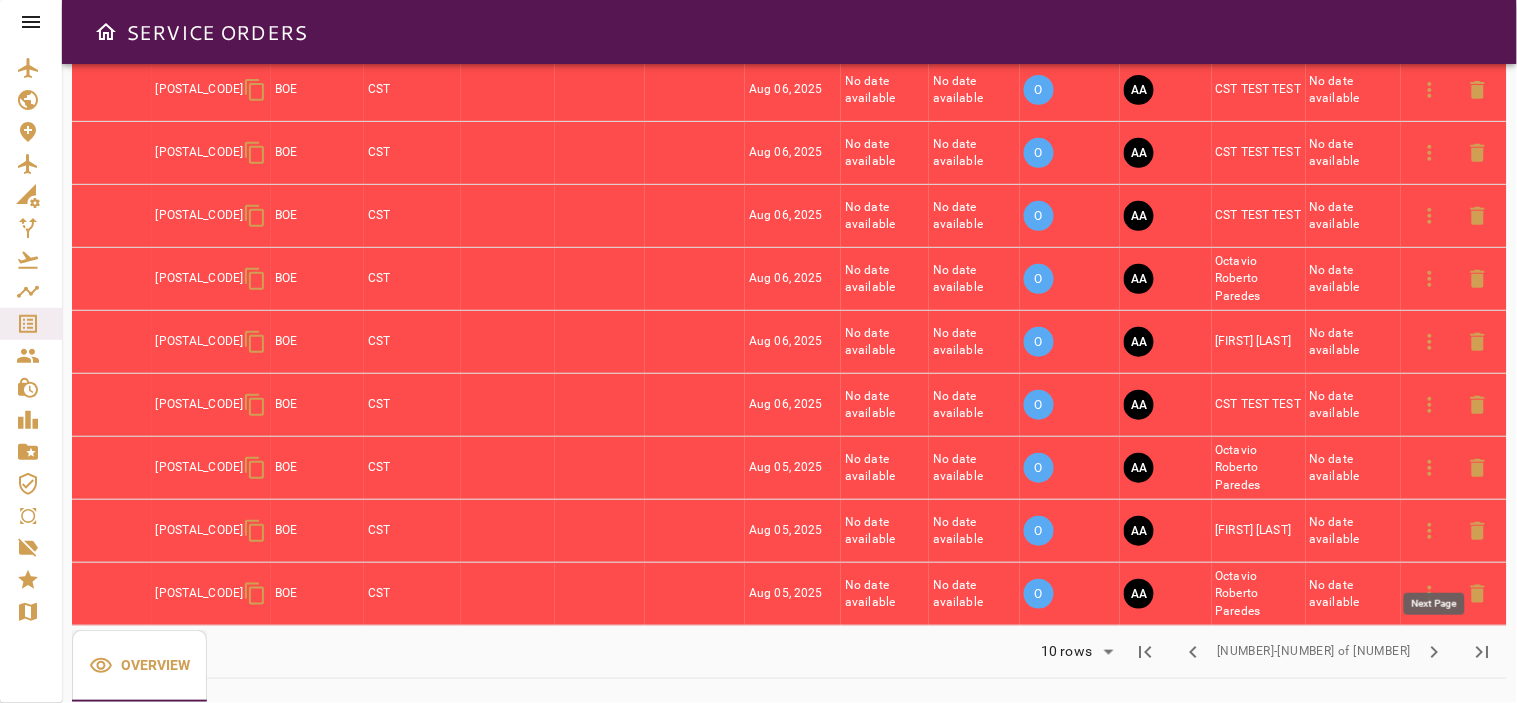 click on "chevron_right" at bounding box center (1435, 652) 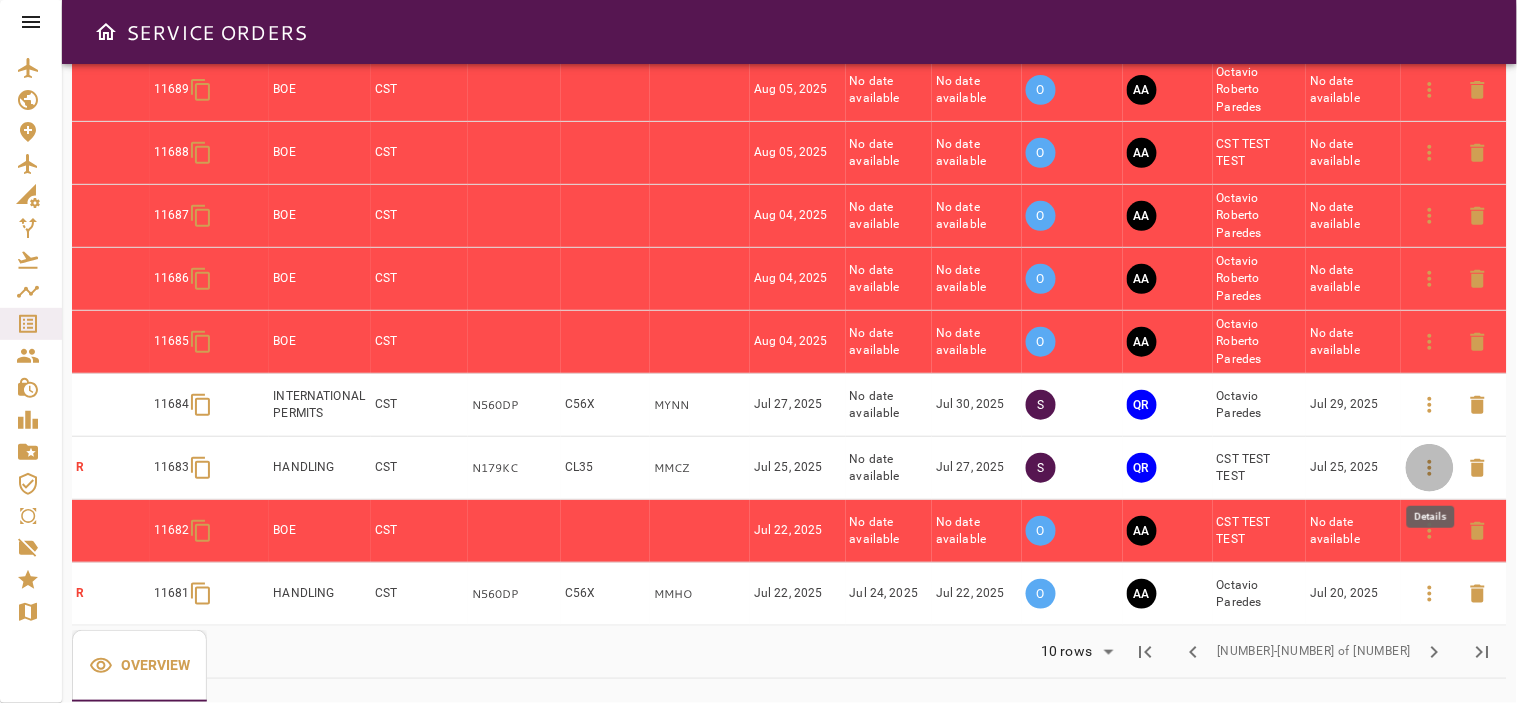 click 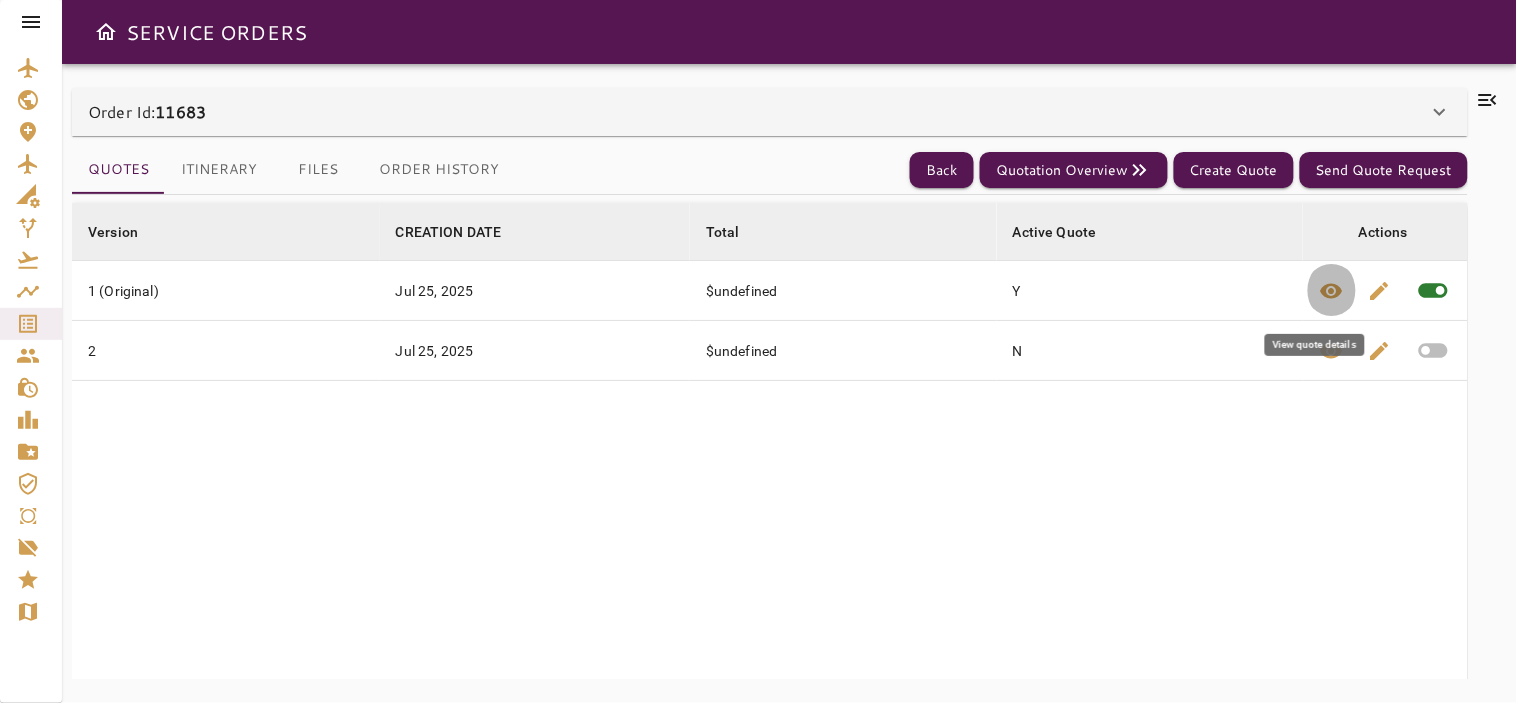 click on "visibility" at bounding box center (1332, 291) 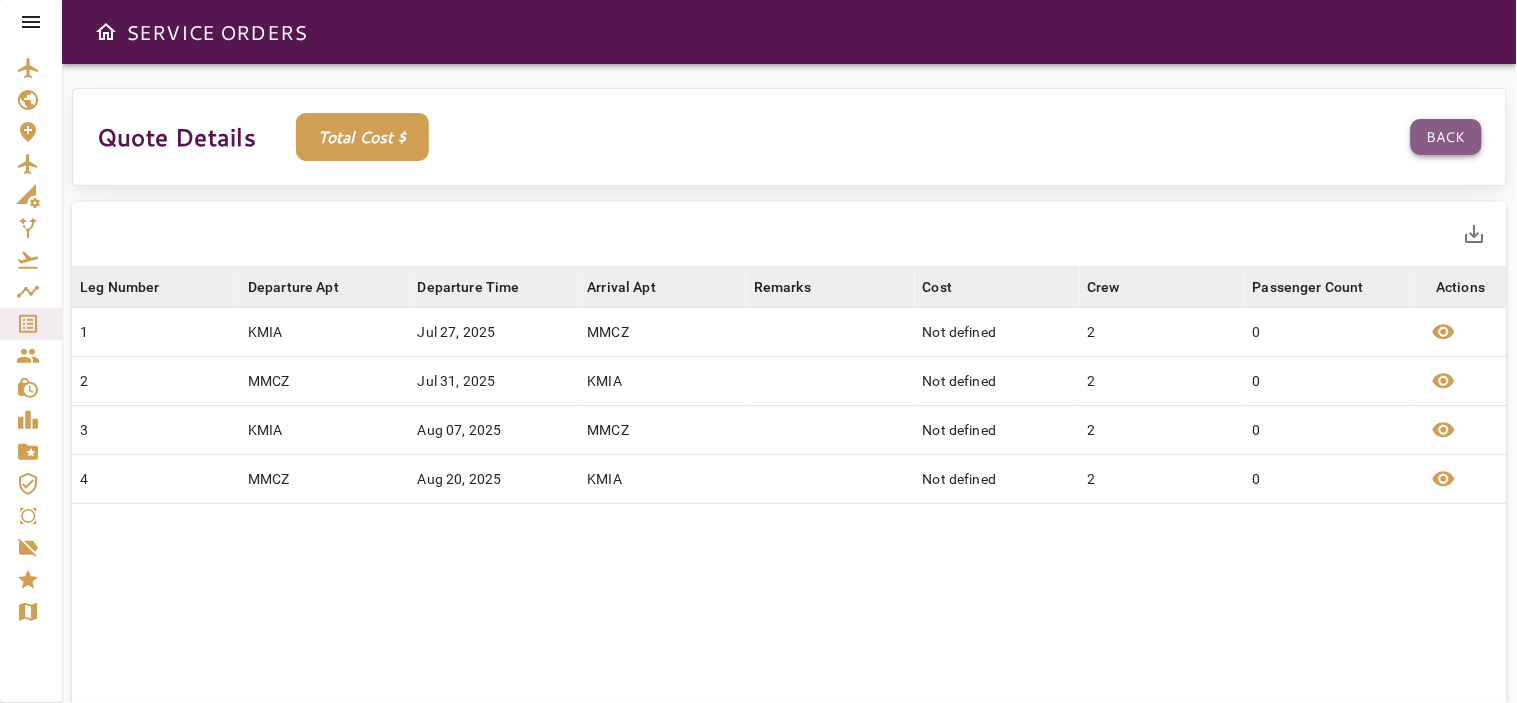 click on "Back" at bounding box center (1446, 137) 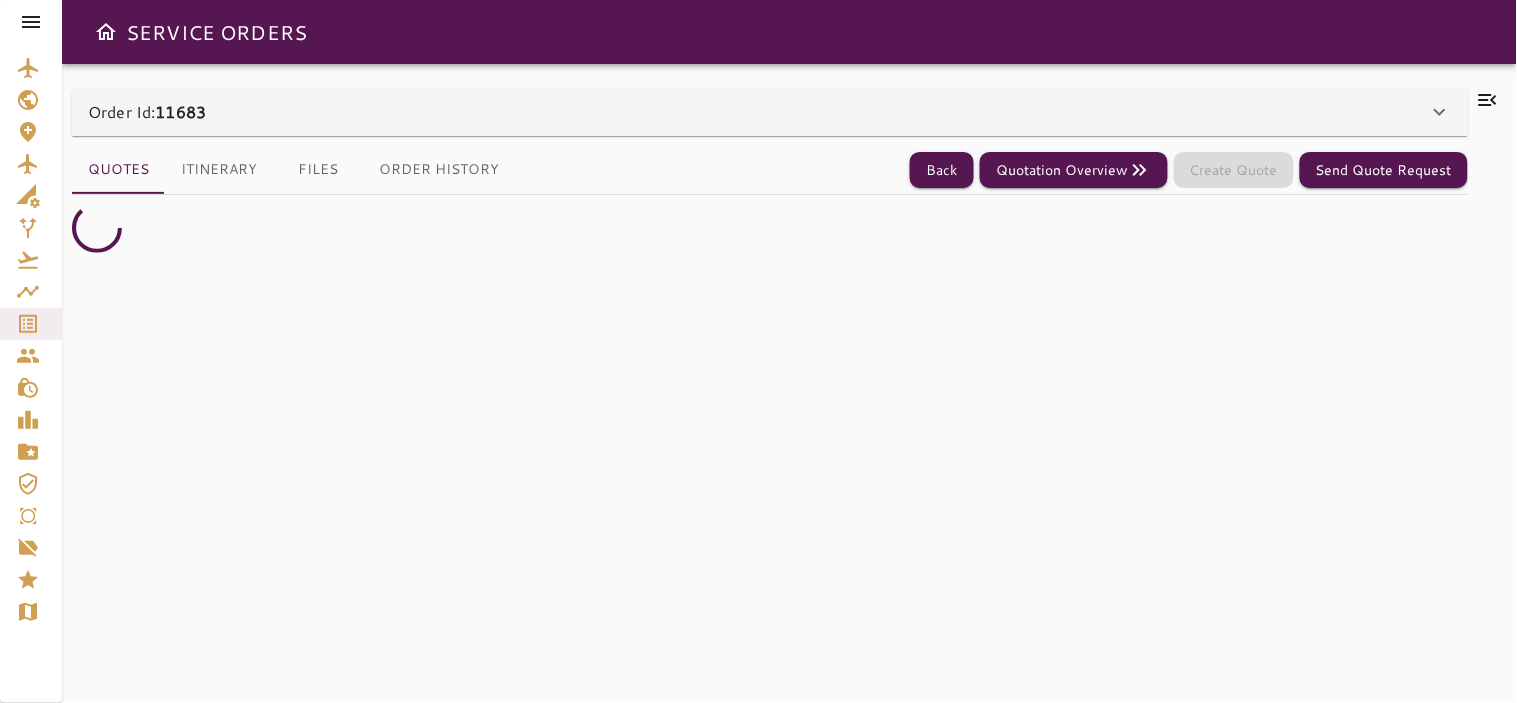 click on "Order Id:  11683" at bounding box center (770, 112) 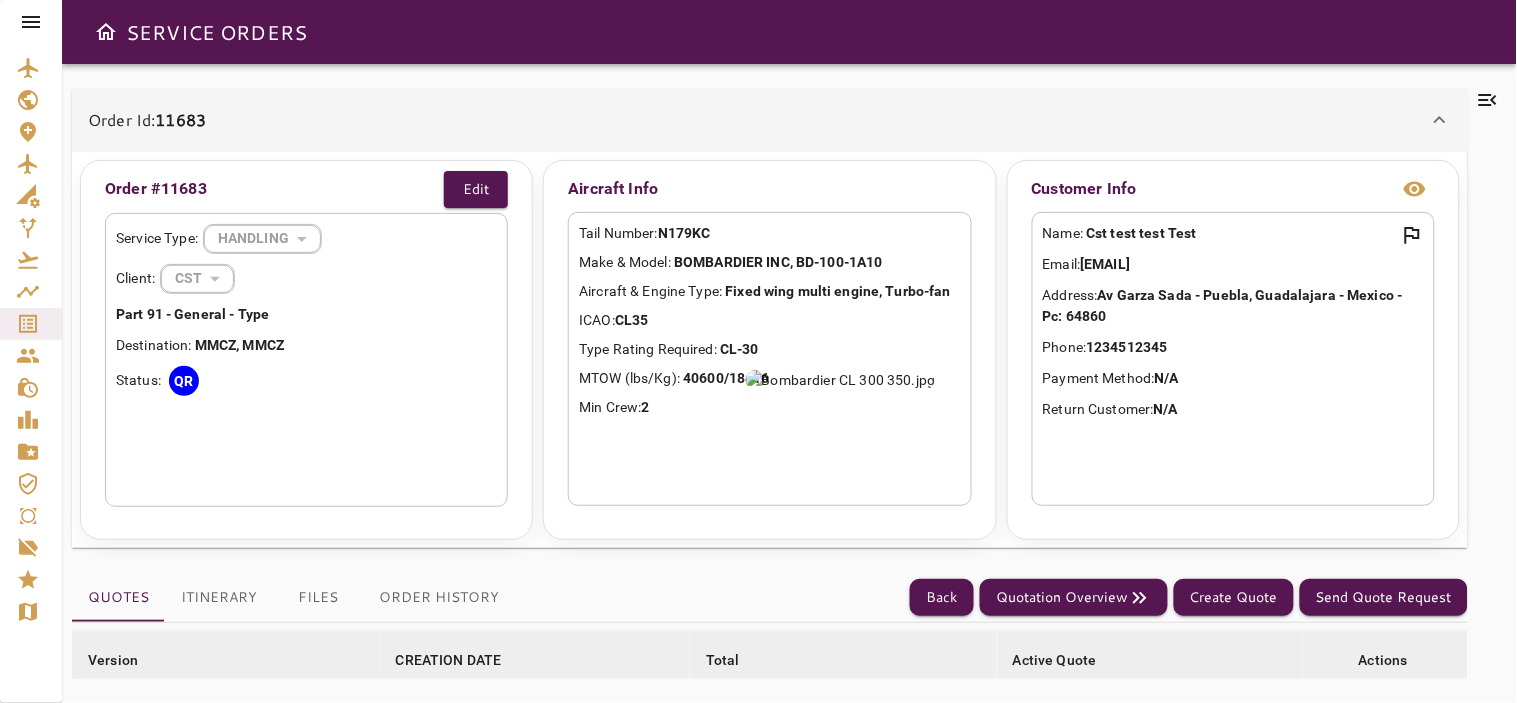 click on "Order Id:  11683" at bounding box center (770, 120) 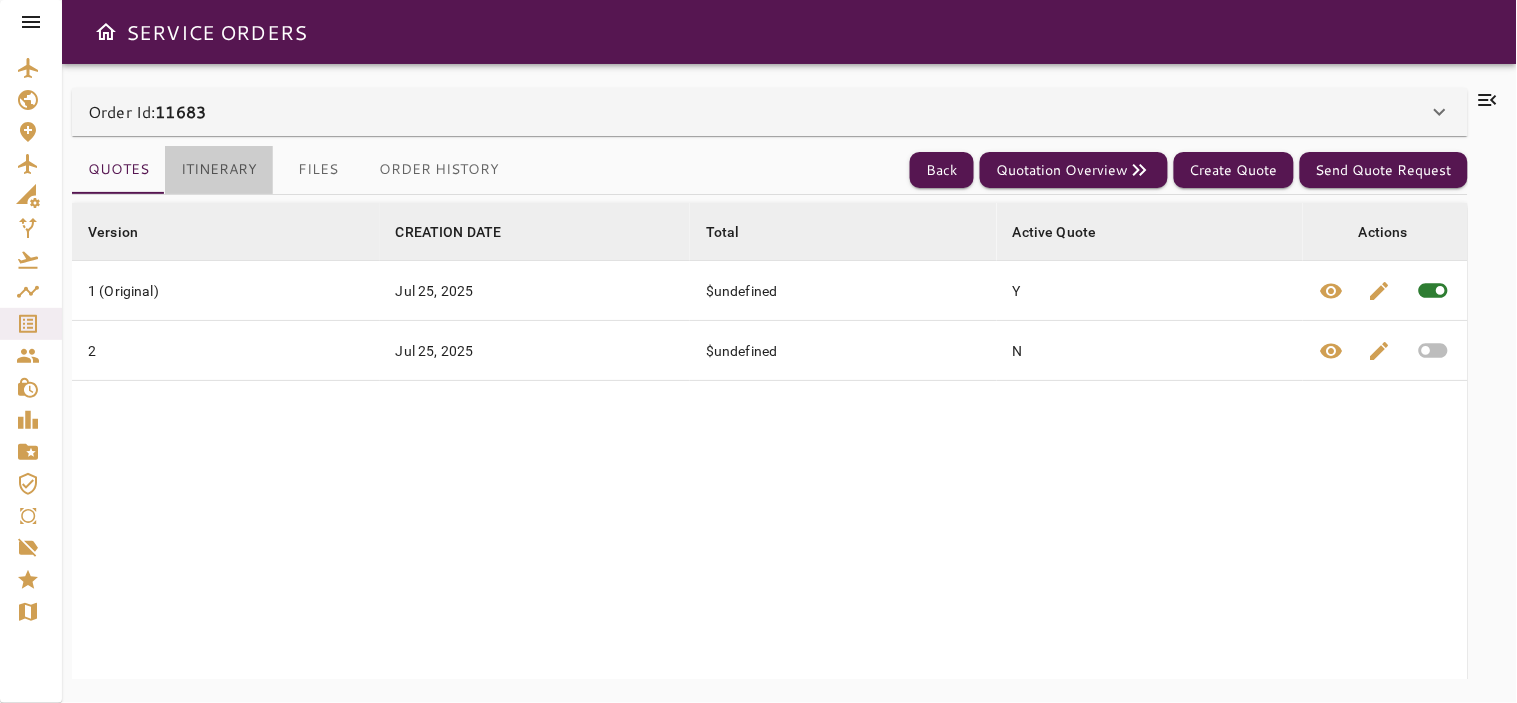 click on "Itinerary" at bounding box center [219, 170] 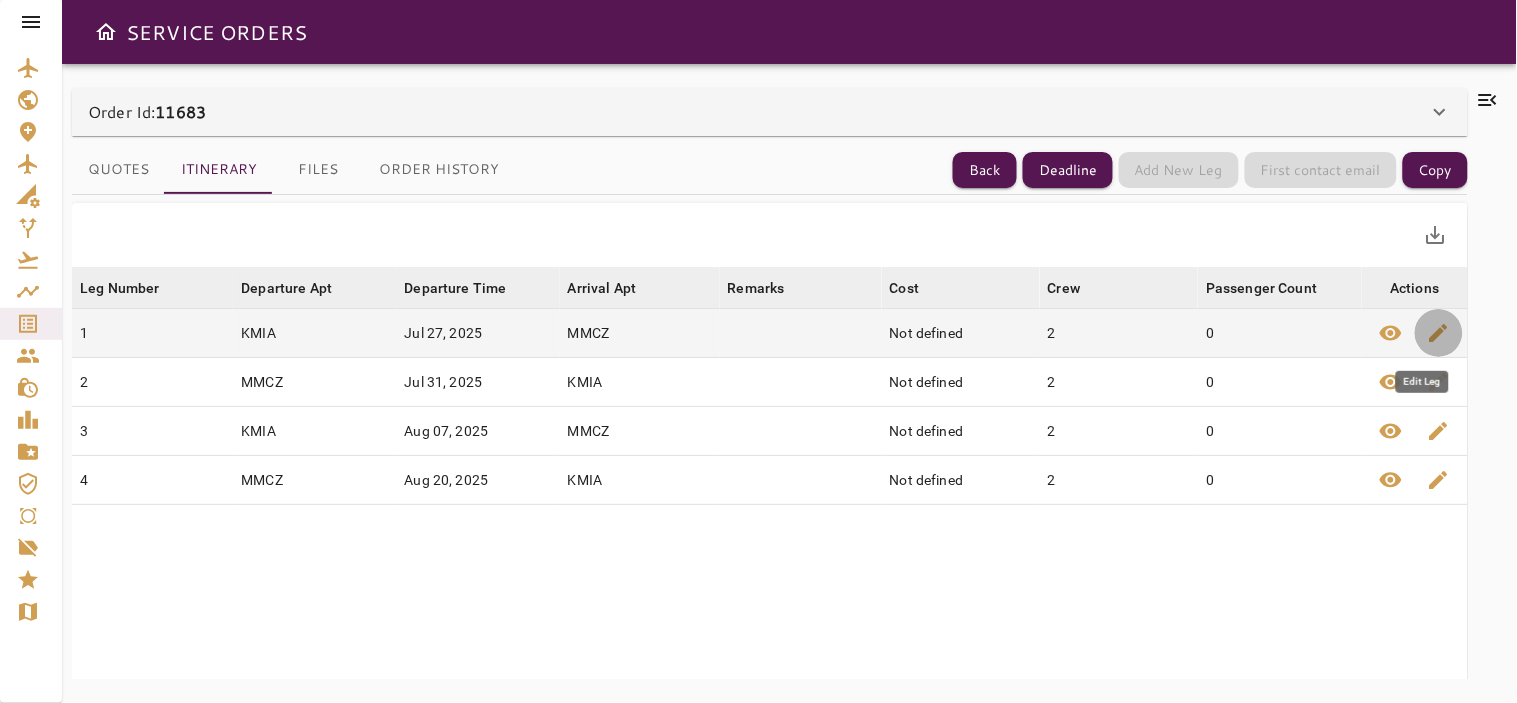 click on "edit" at bounding box center [1439, 333] 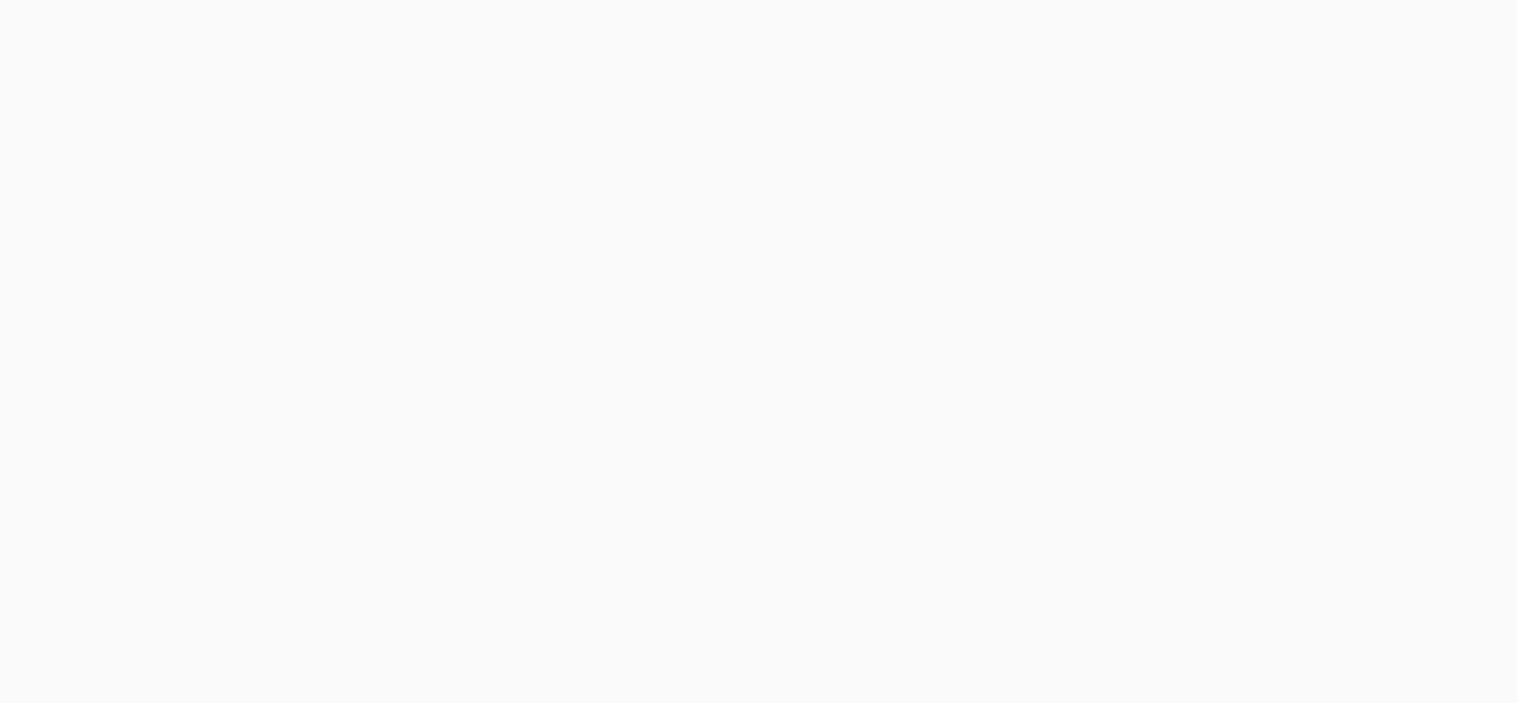 scroll, scrollTop: 0, scrollLeft: 0, axis: both 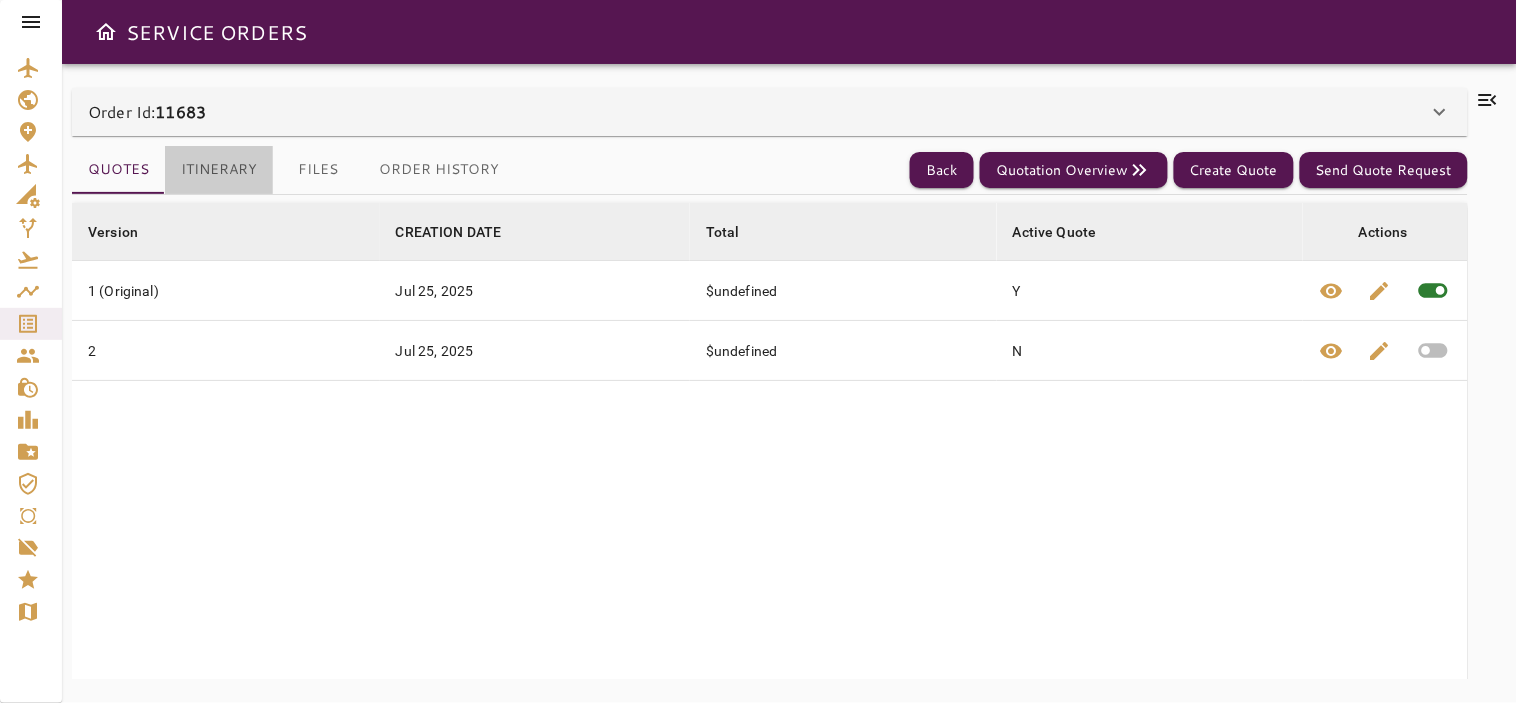 click on "Itinerary" at bounding box center [219, 170] 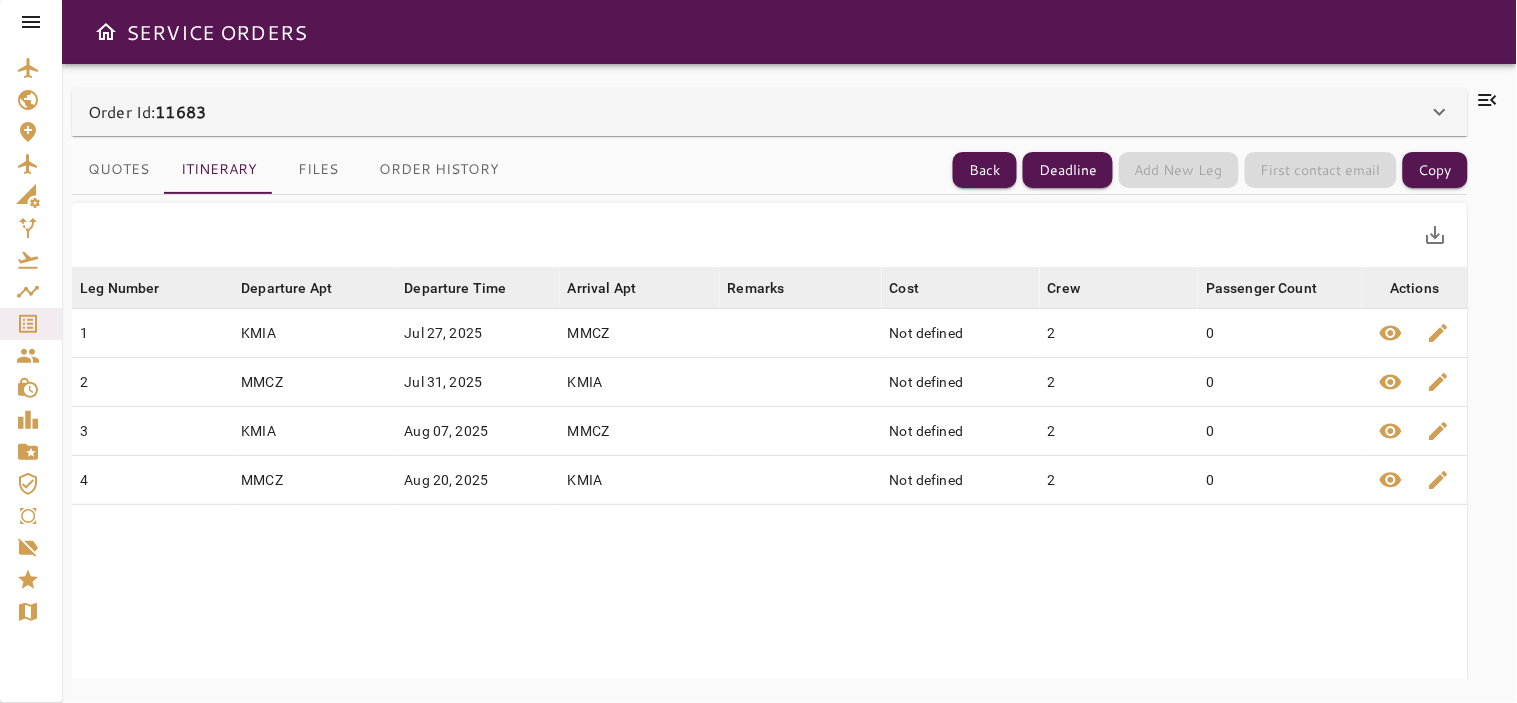 click 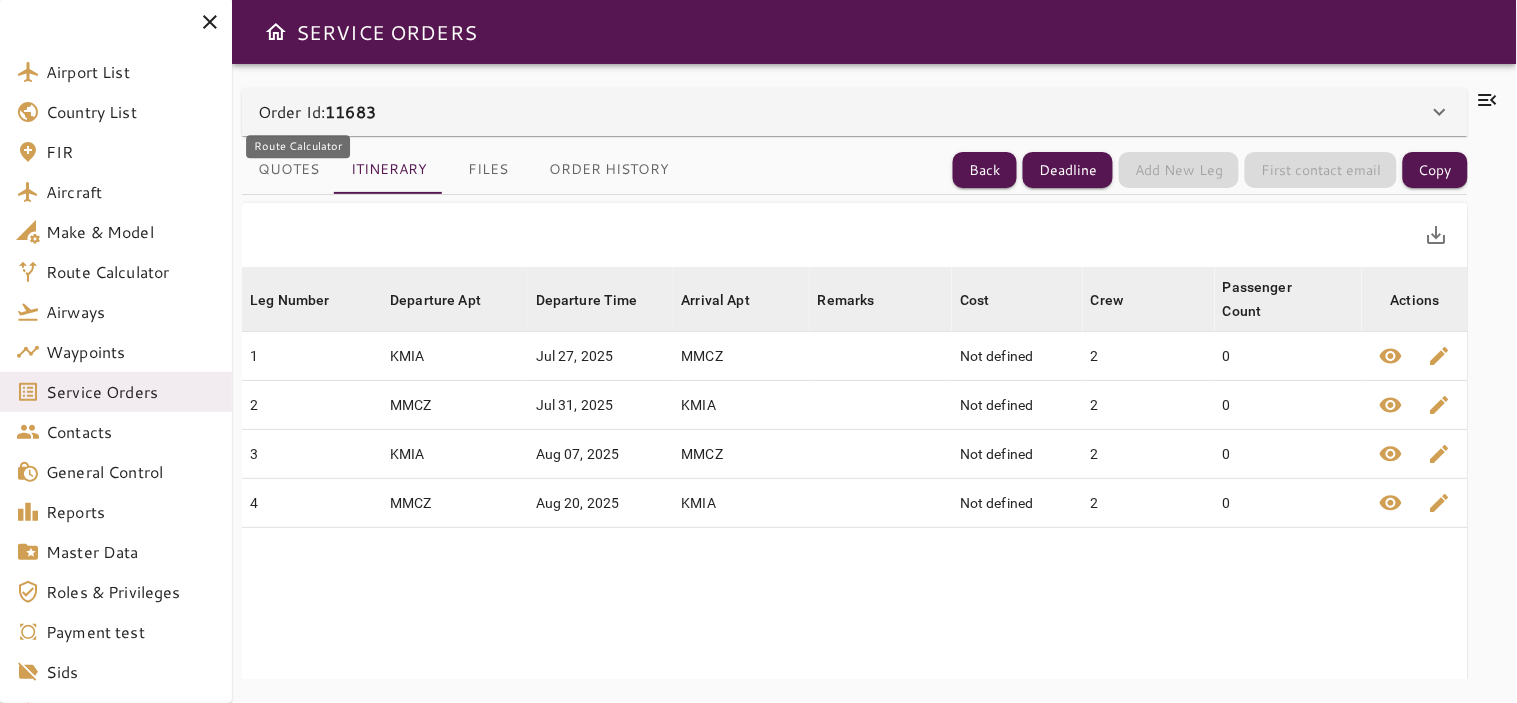 scroll, scrollTop: 124, scrollLeft: 0, axis: vertical 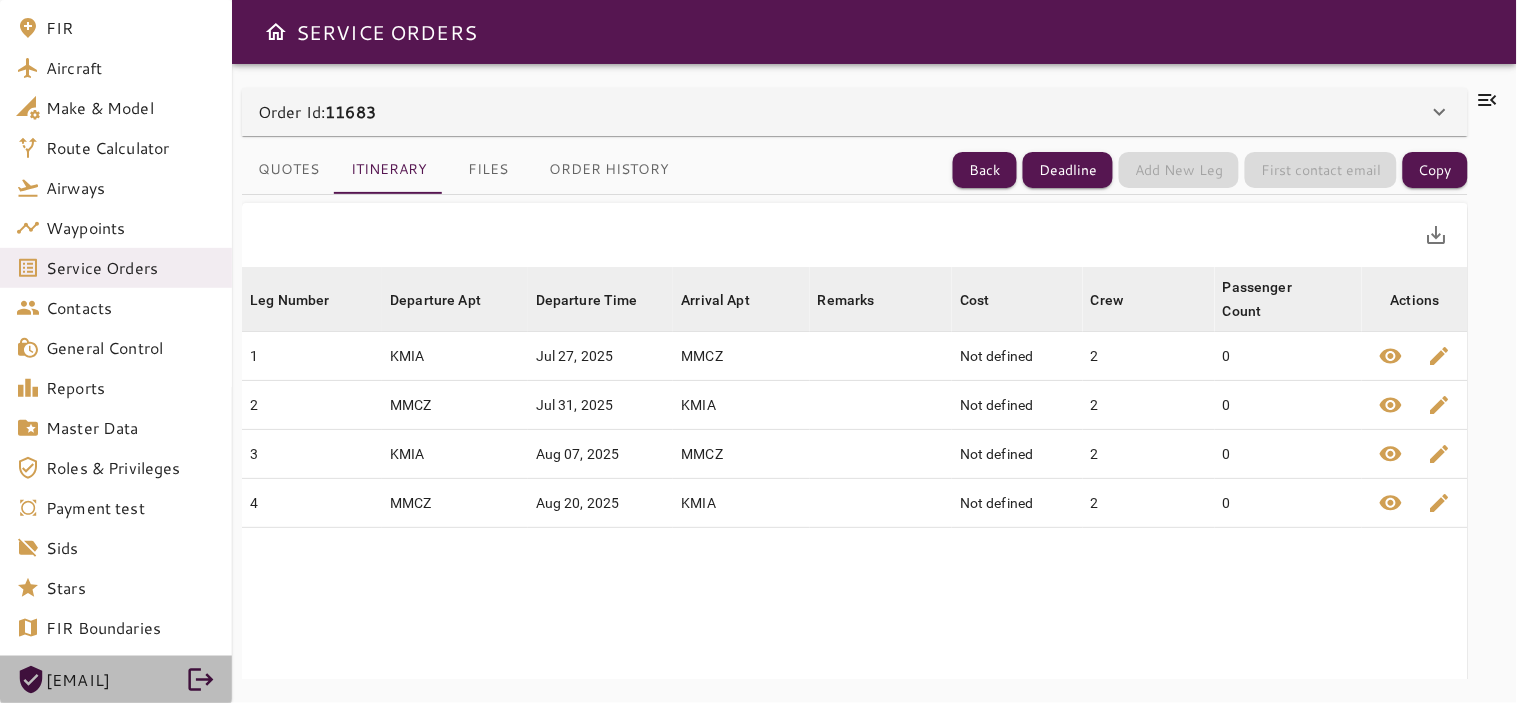 click on "[EMAIL]" at bounding box center (111, 680) 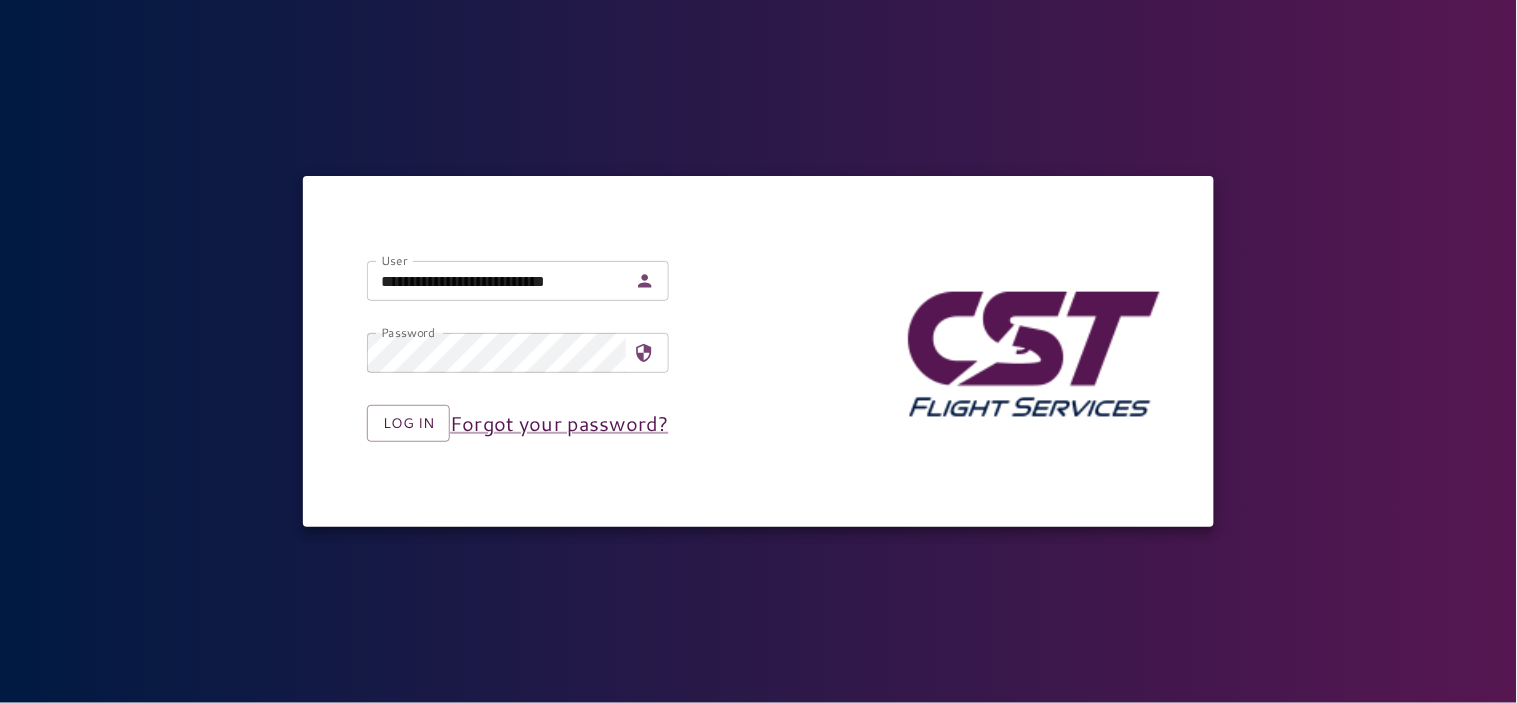 click on "**********" at bounding box center [758, 351] 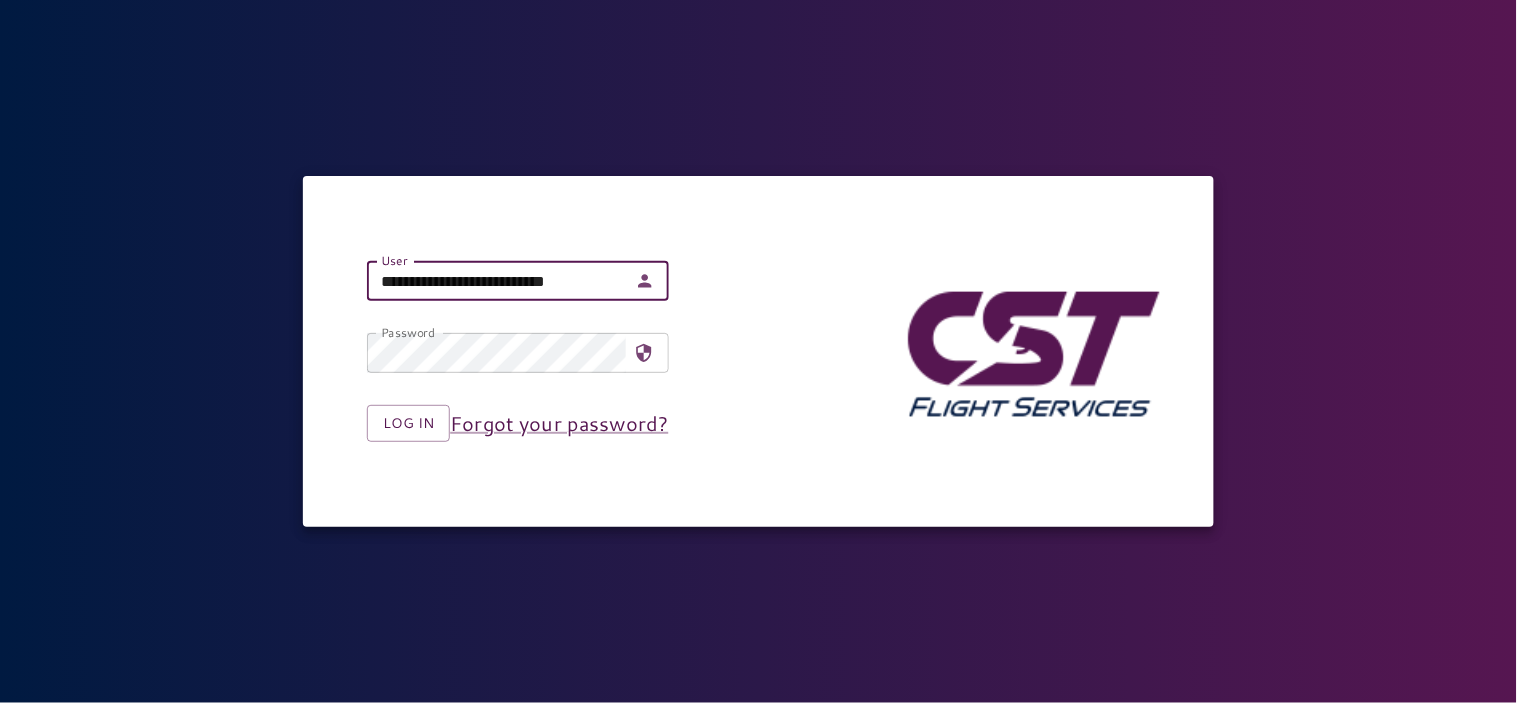type on "**********" 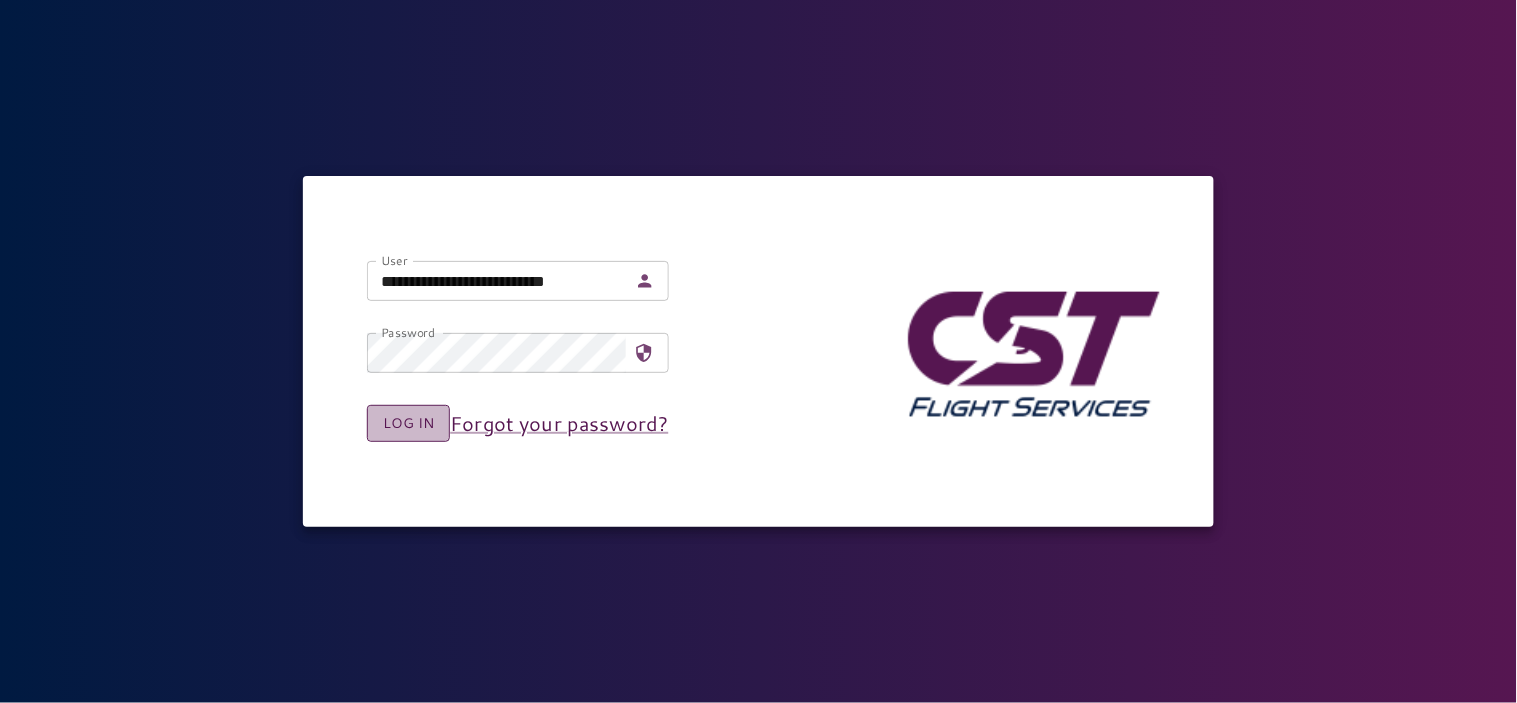 click on "Log in" at bounding box center [408, 423] 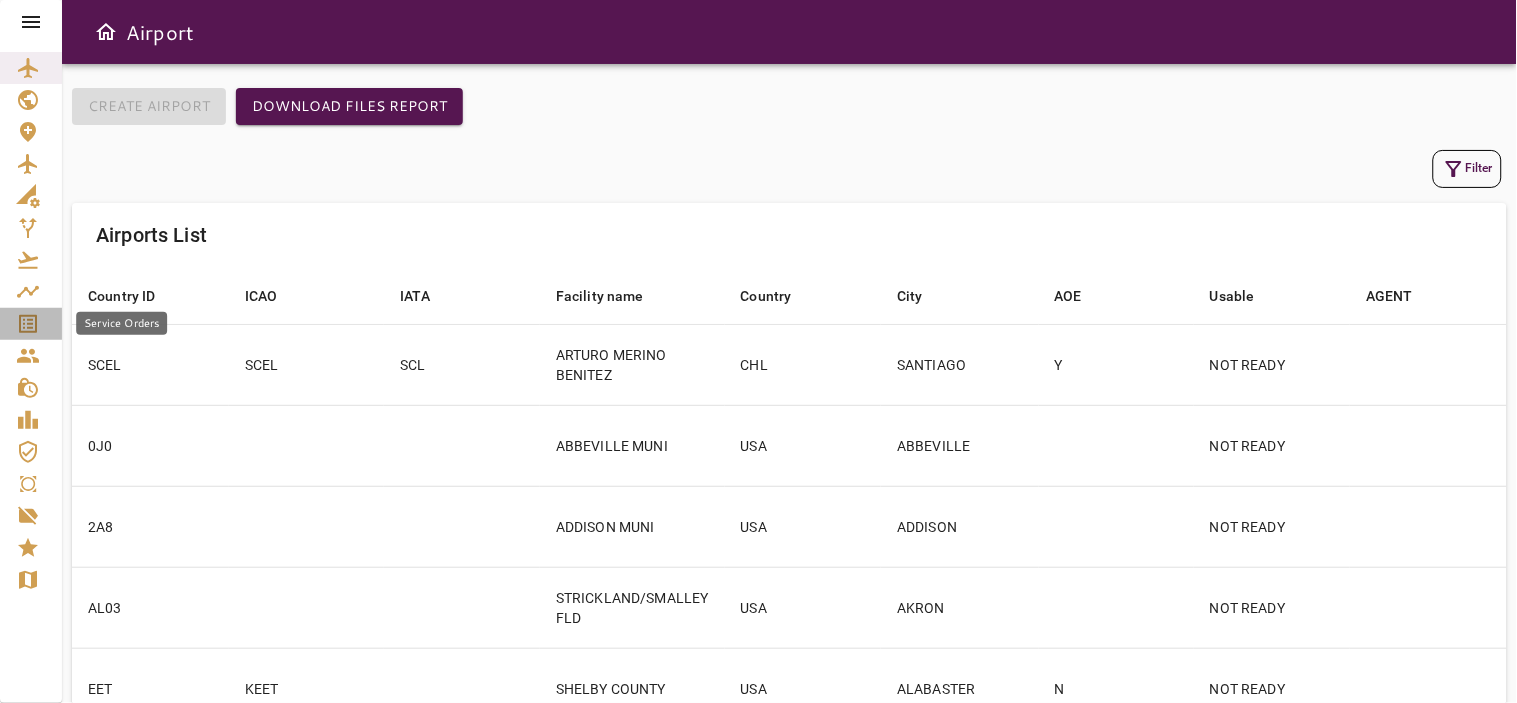 click 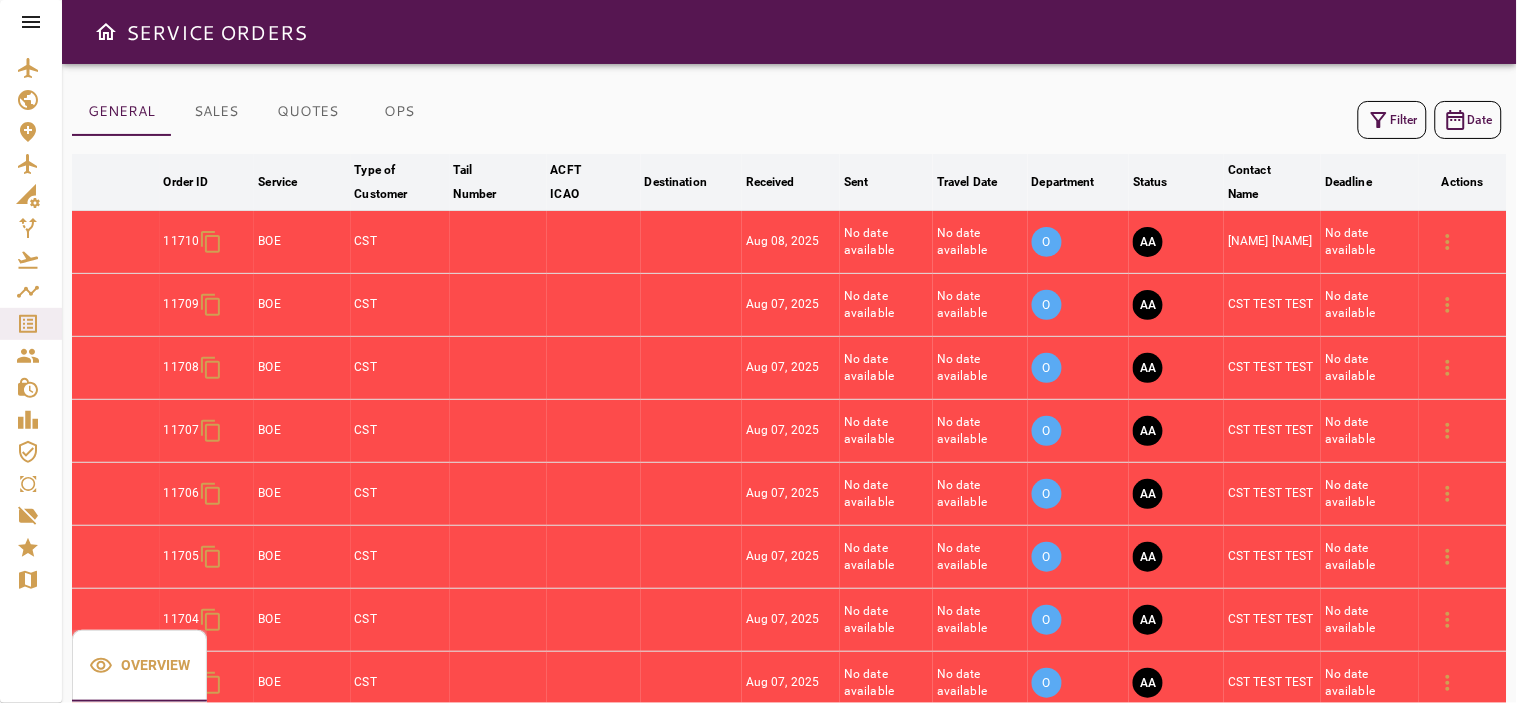 scroll, scrollTop: 215, scrollLeft: 0, axis: vertical 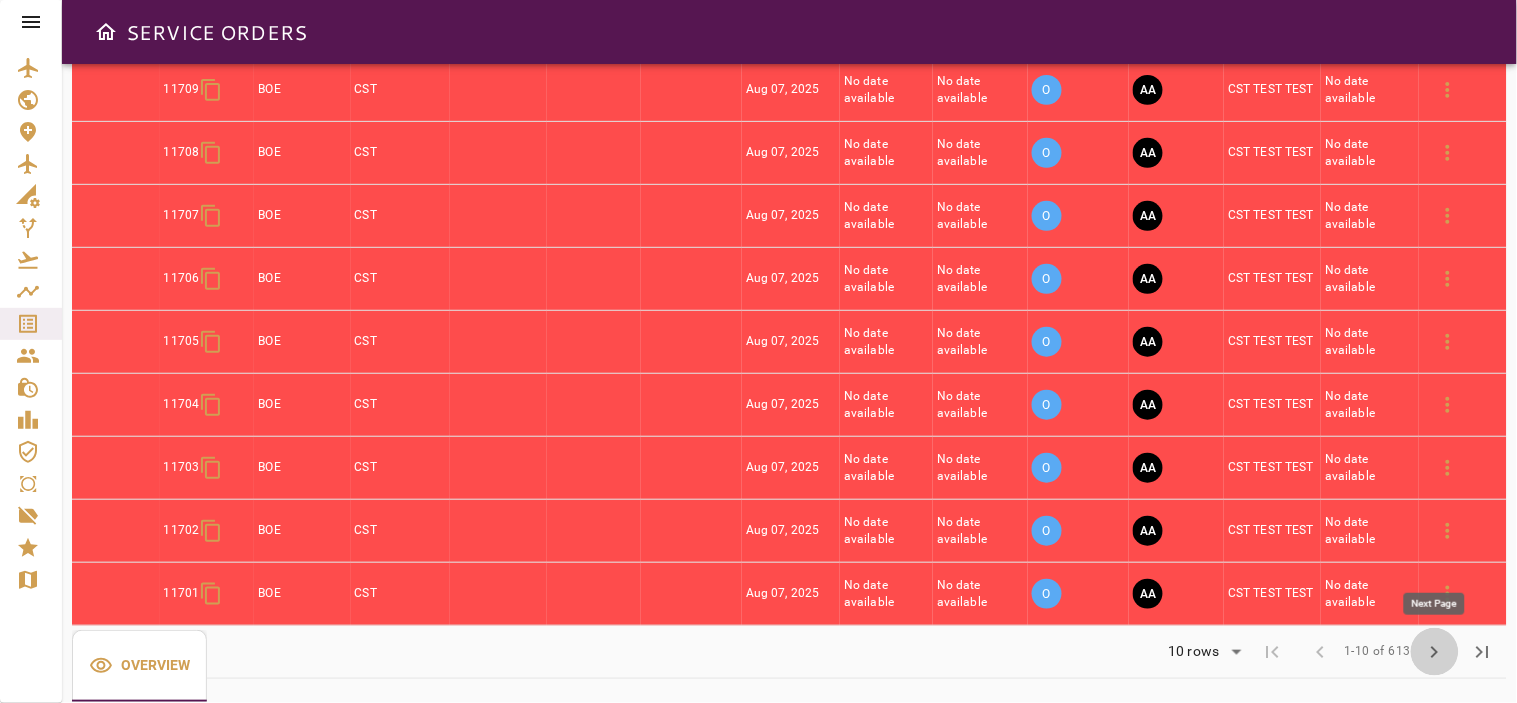 click on "chevron_right" at bounding box center (1435, 652) 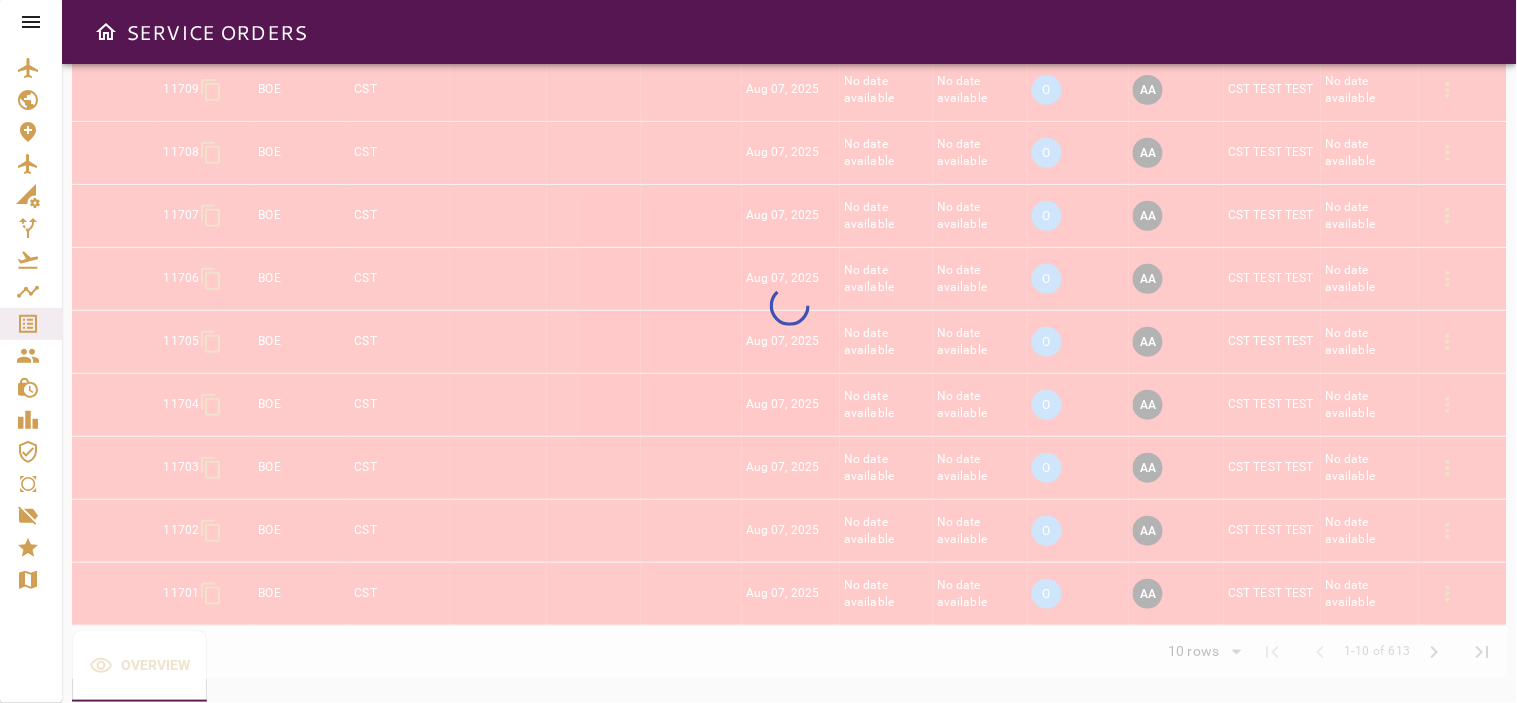 click at bounding box center (789, 309) 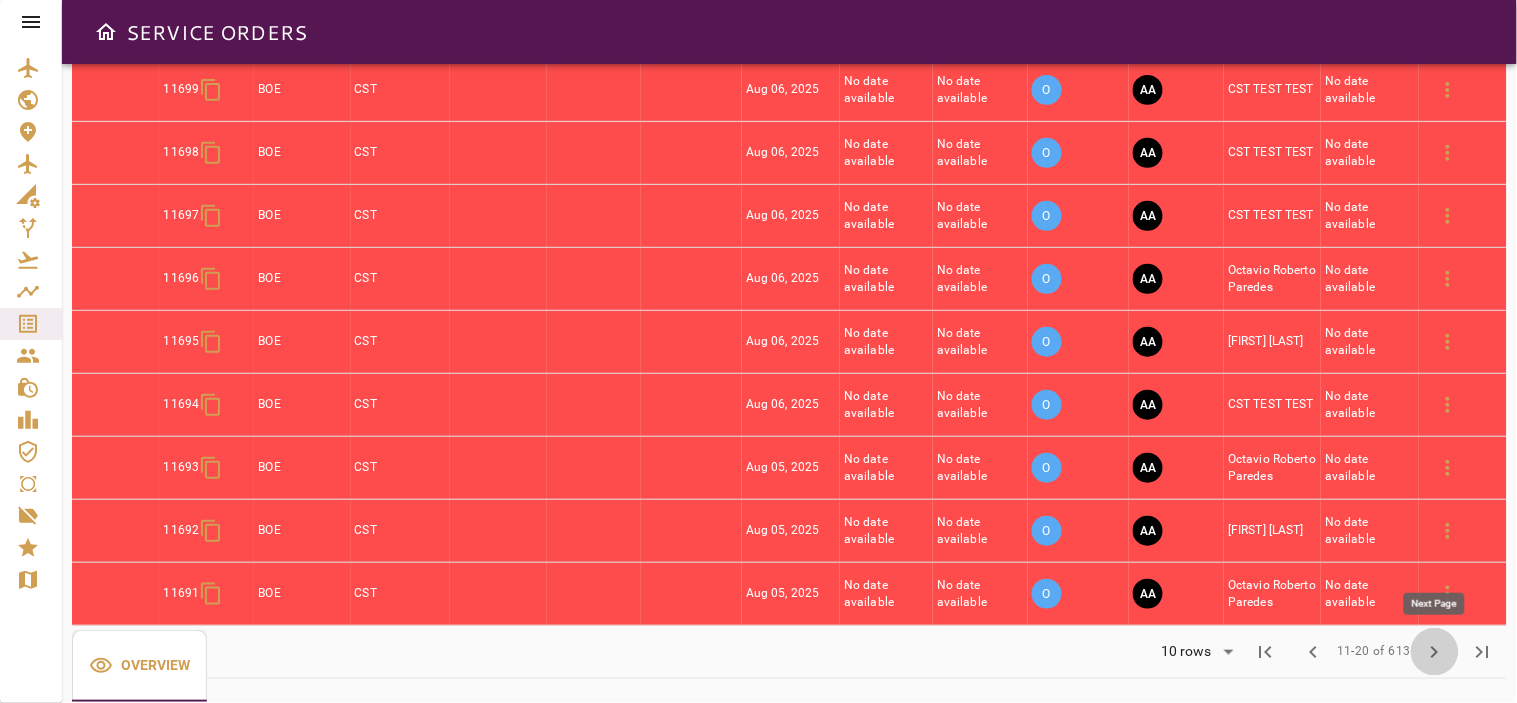 click on "chevron_right" at bounding box center (1435, 652) 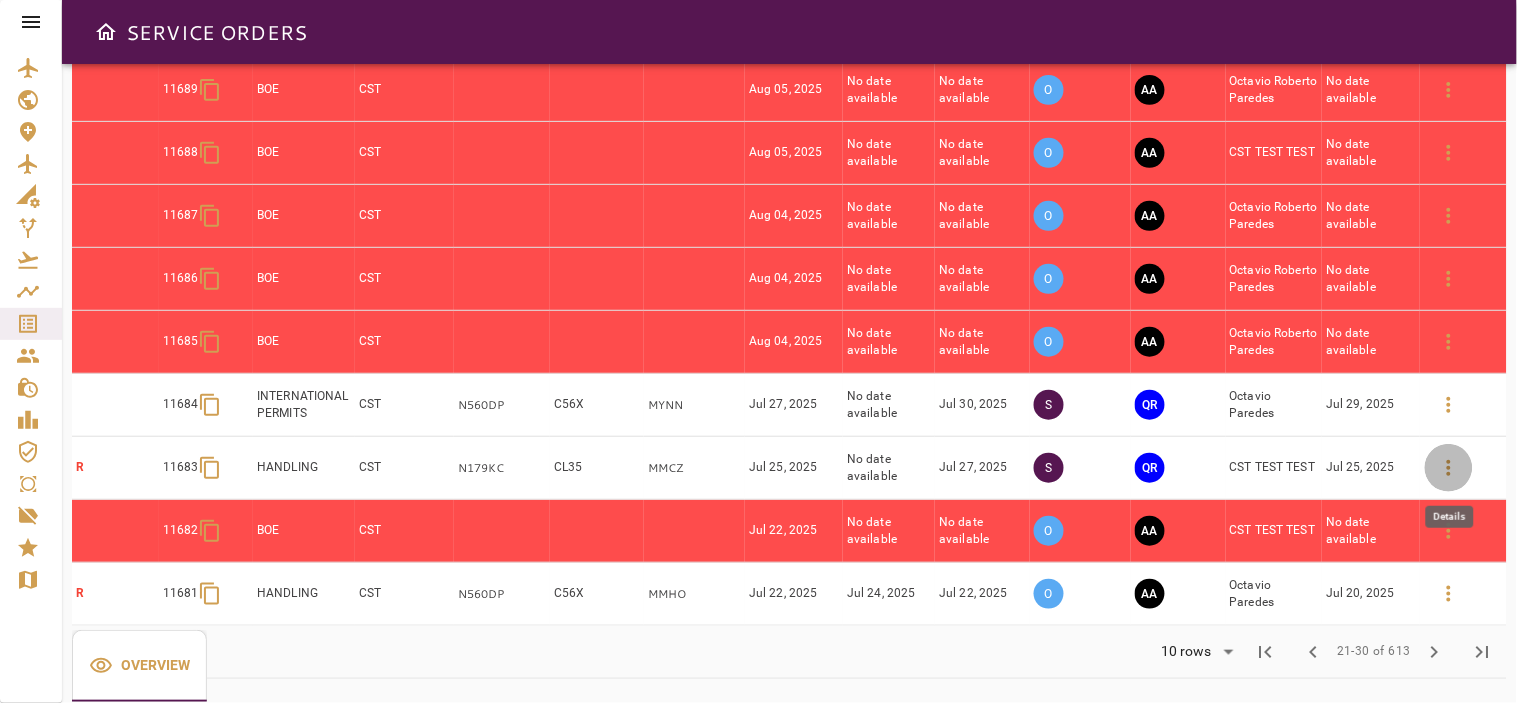 click 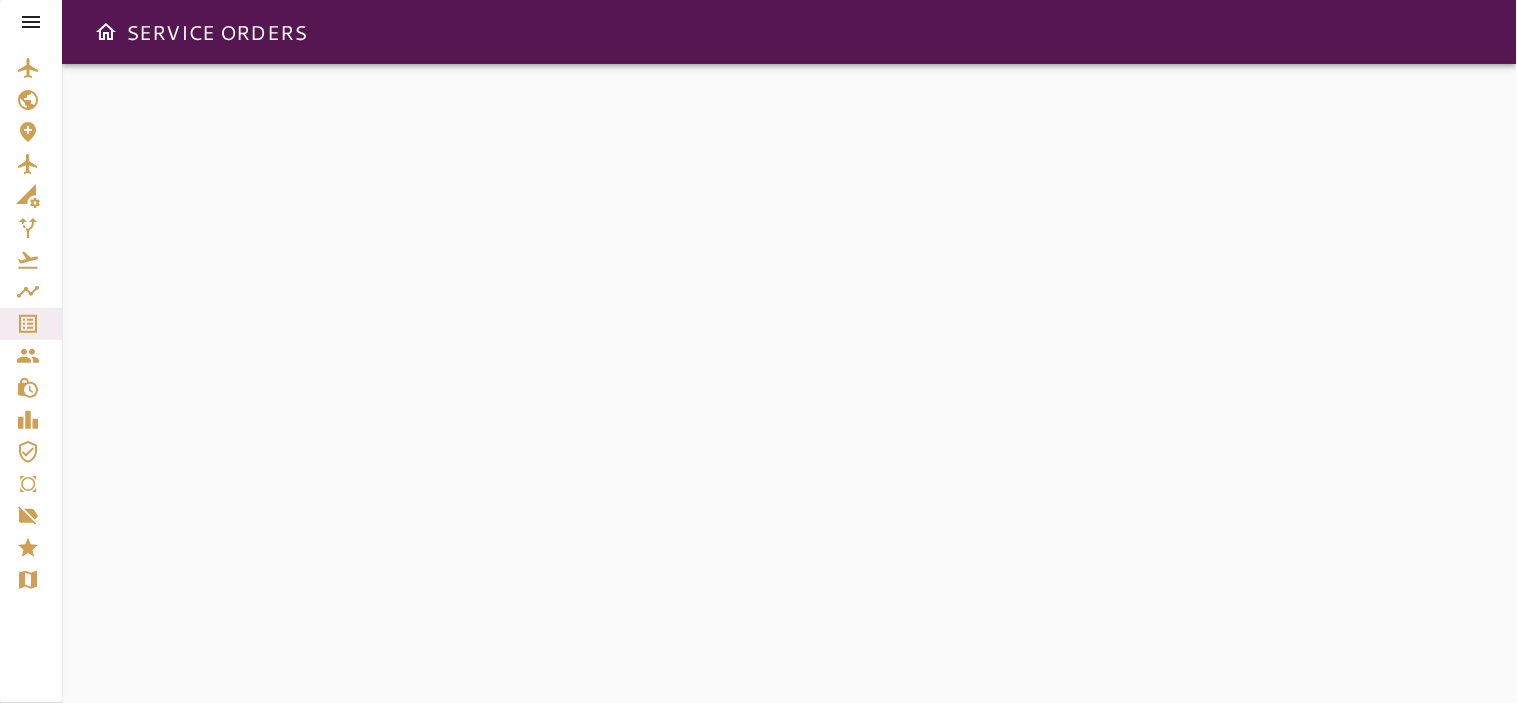scroll, scrollTop: 0, scrollLeft: 0, axis: both 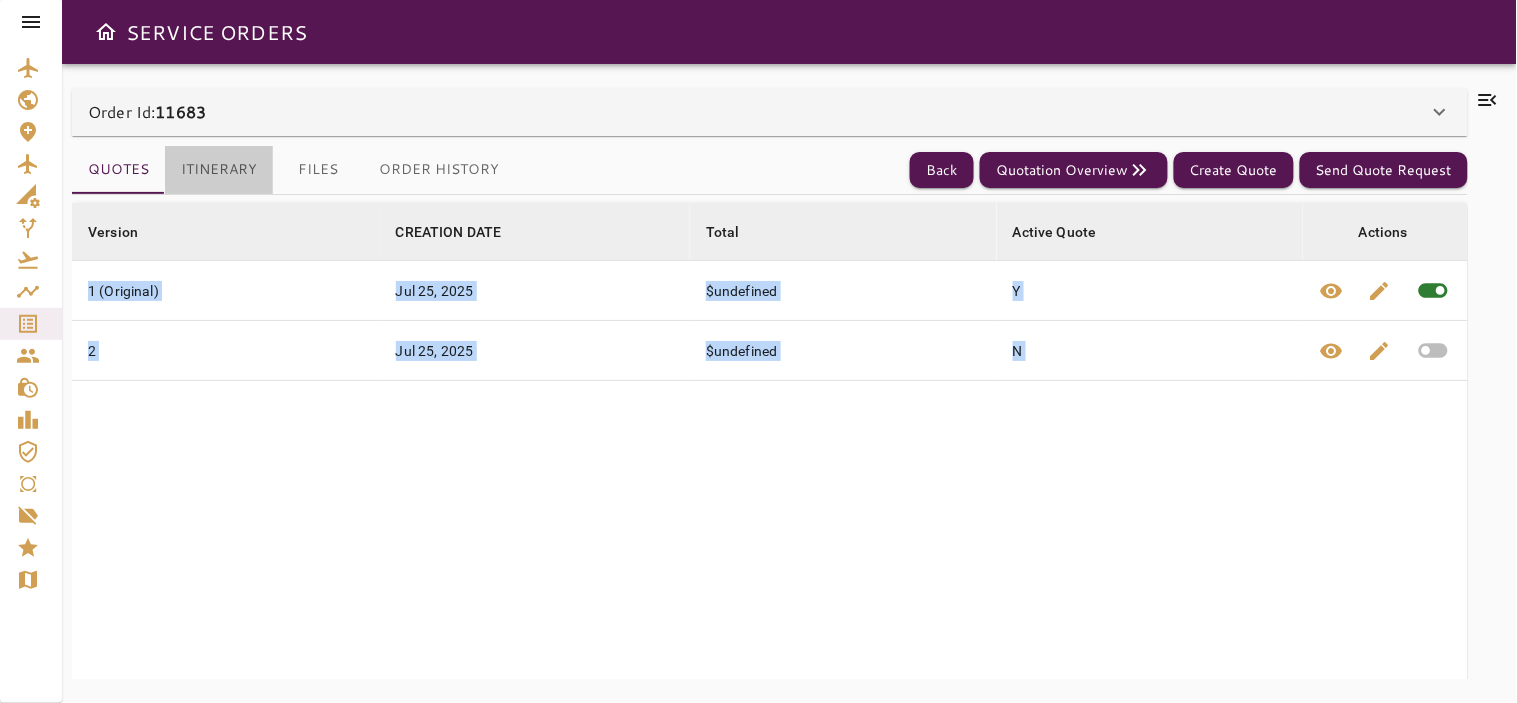 click on "Itinerary" at bounding box center [219, 170] 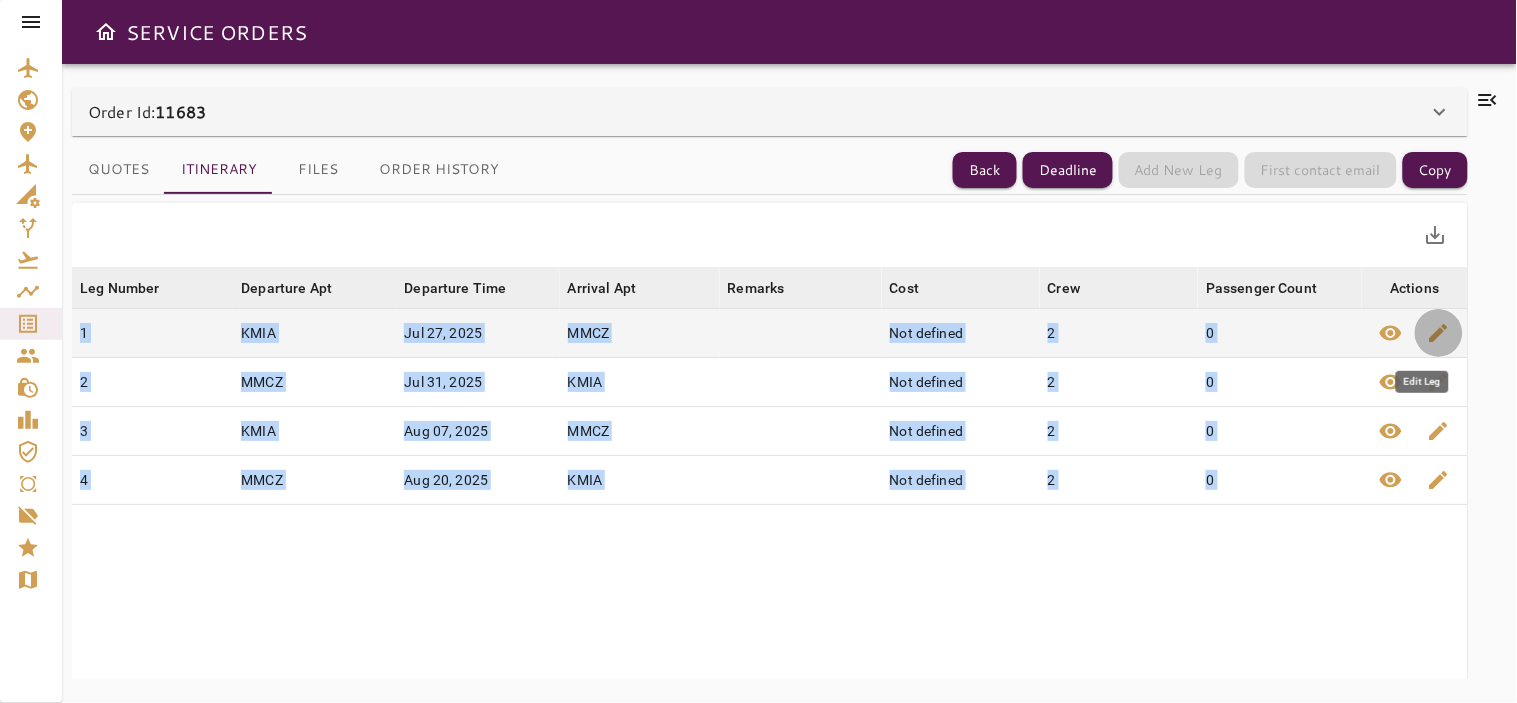 click on "edit" at bounding box center [1439, 333] 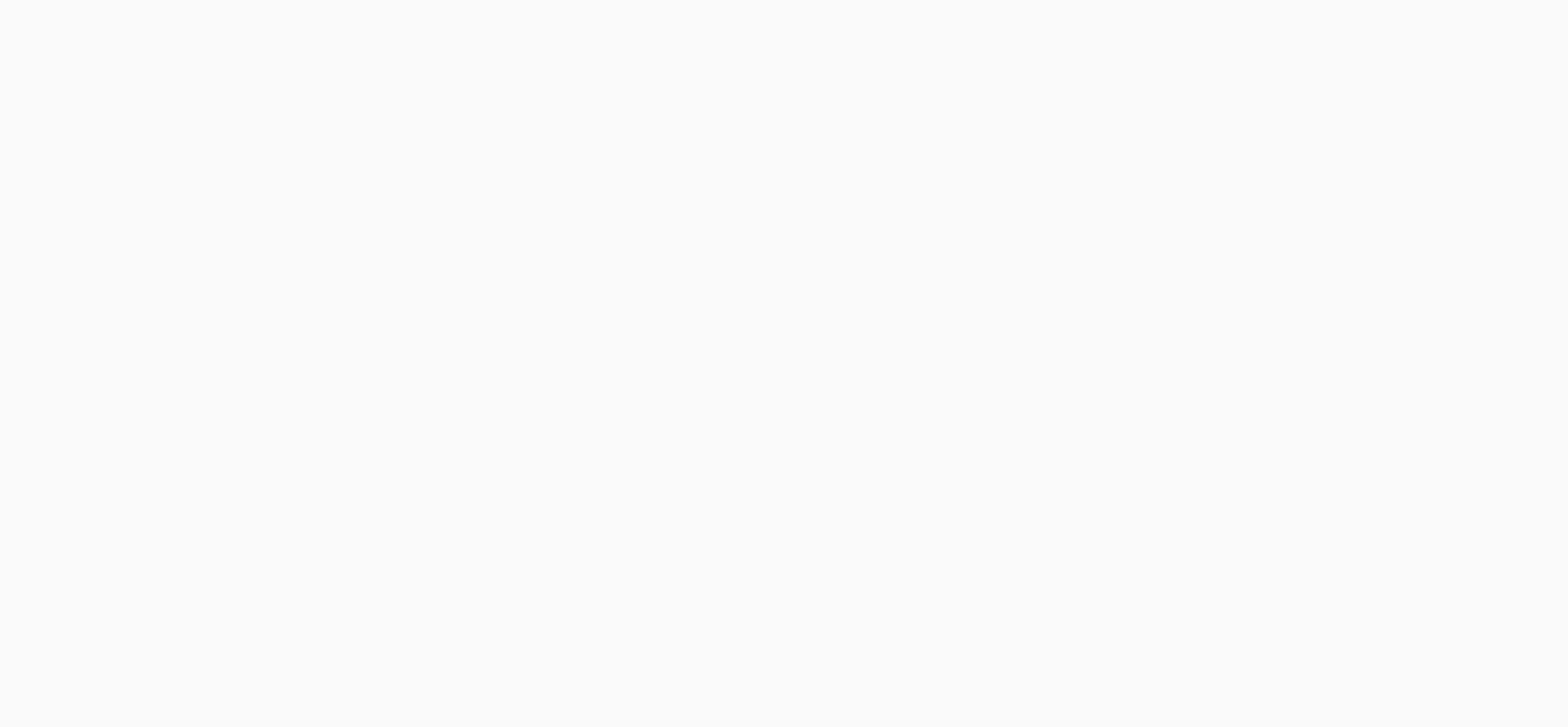 scroll, scrollTop: 0, scrollLeft: 0, axis: both 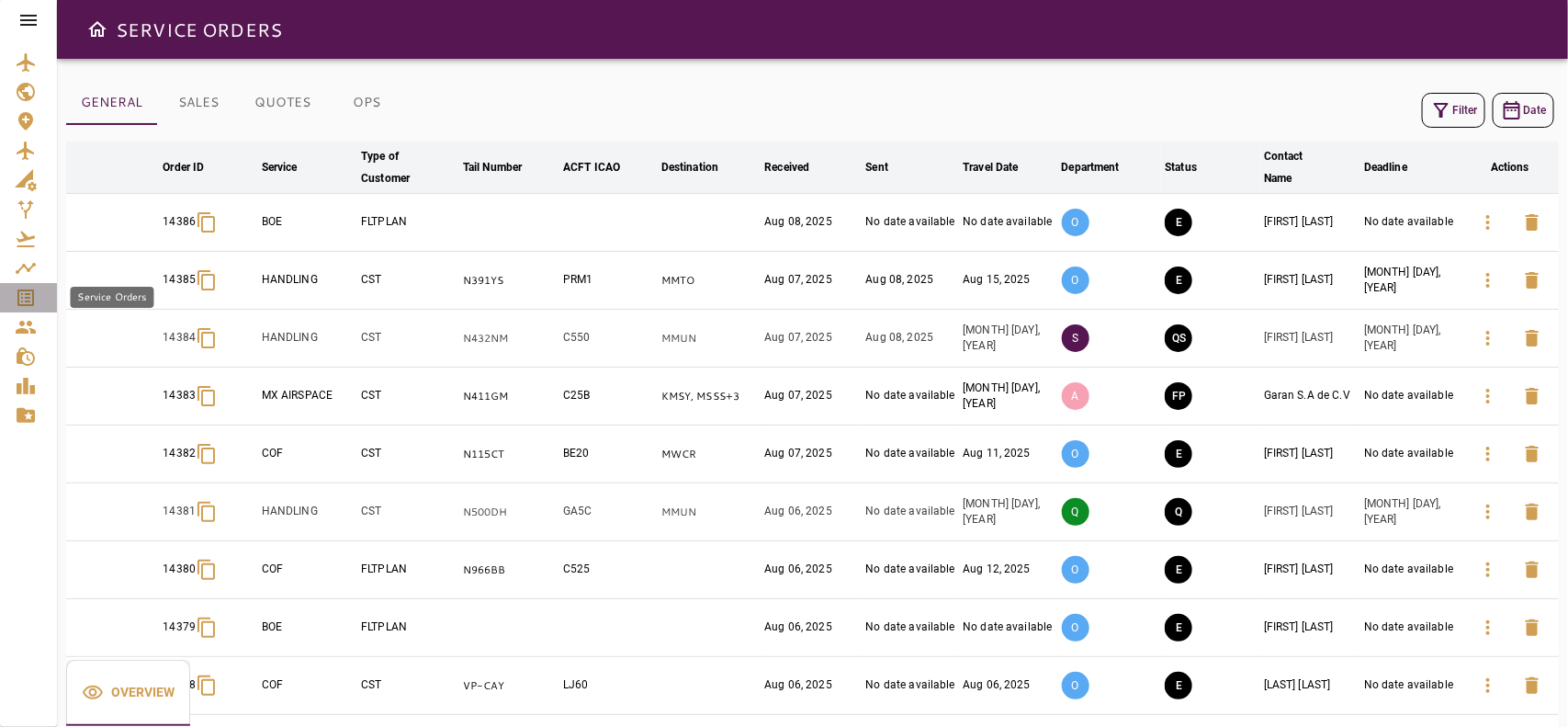 click 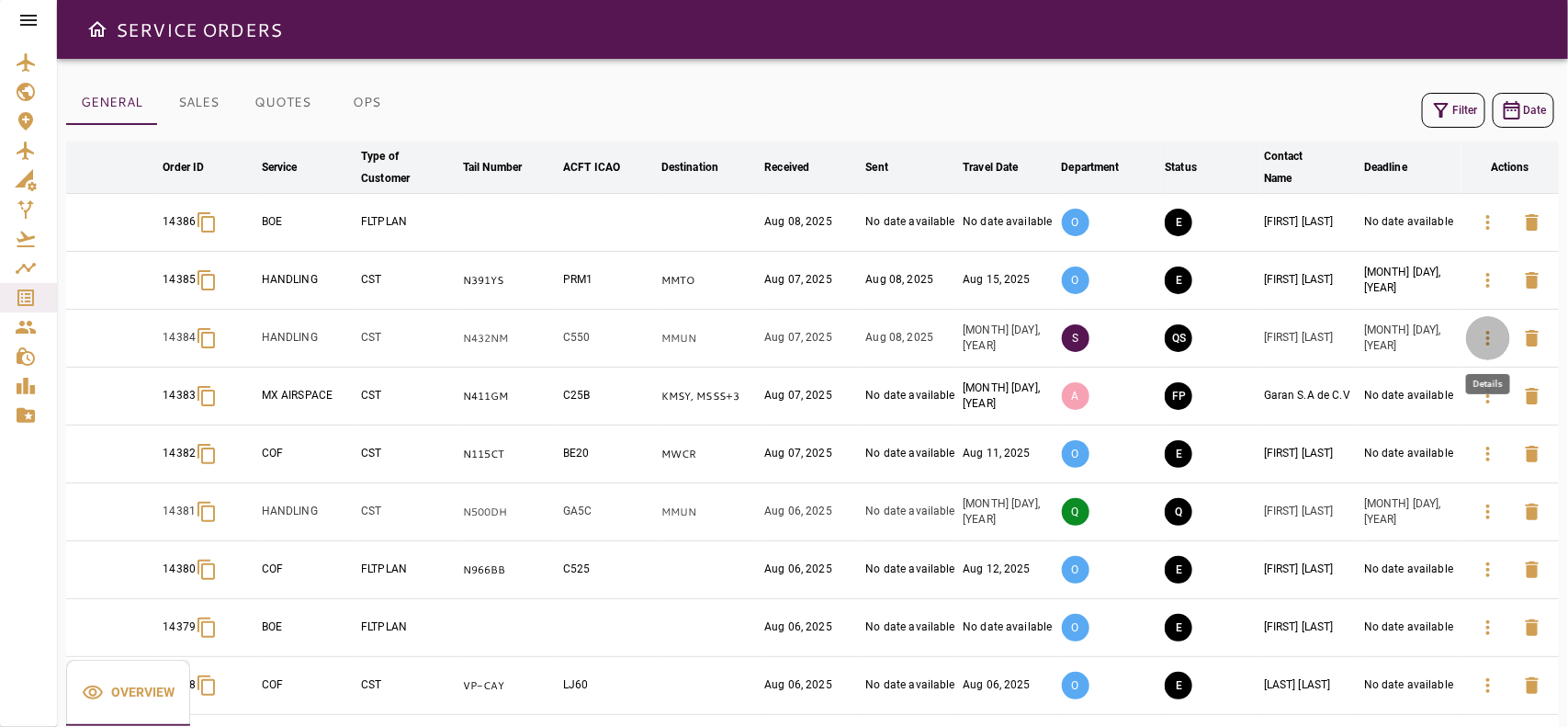 click 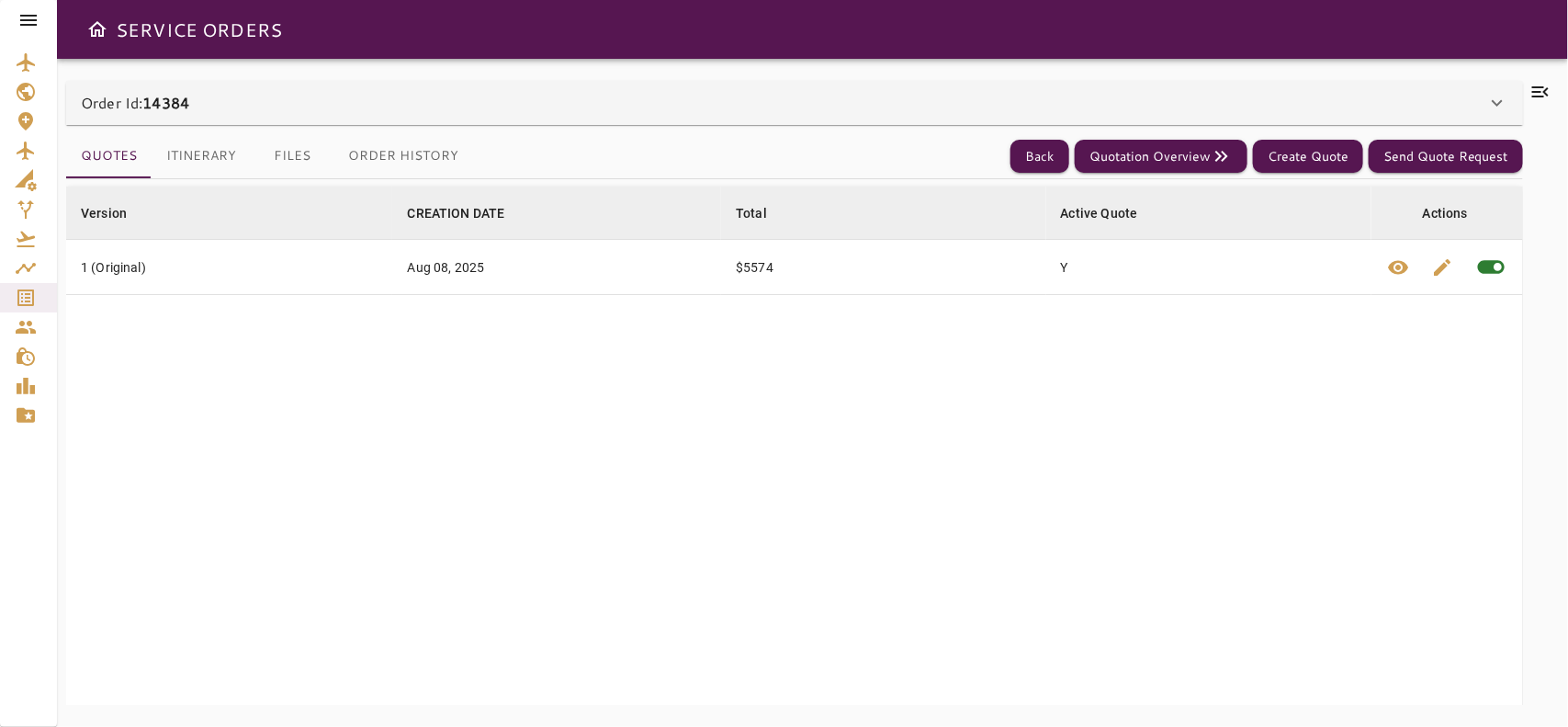click on "Order Id:  14384" at bounding box center [795, 103] 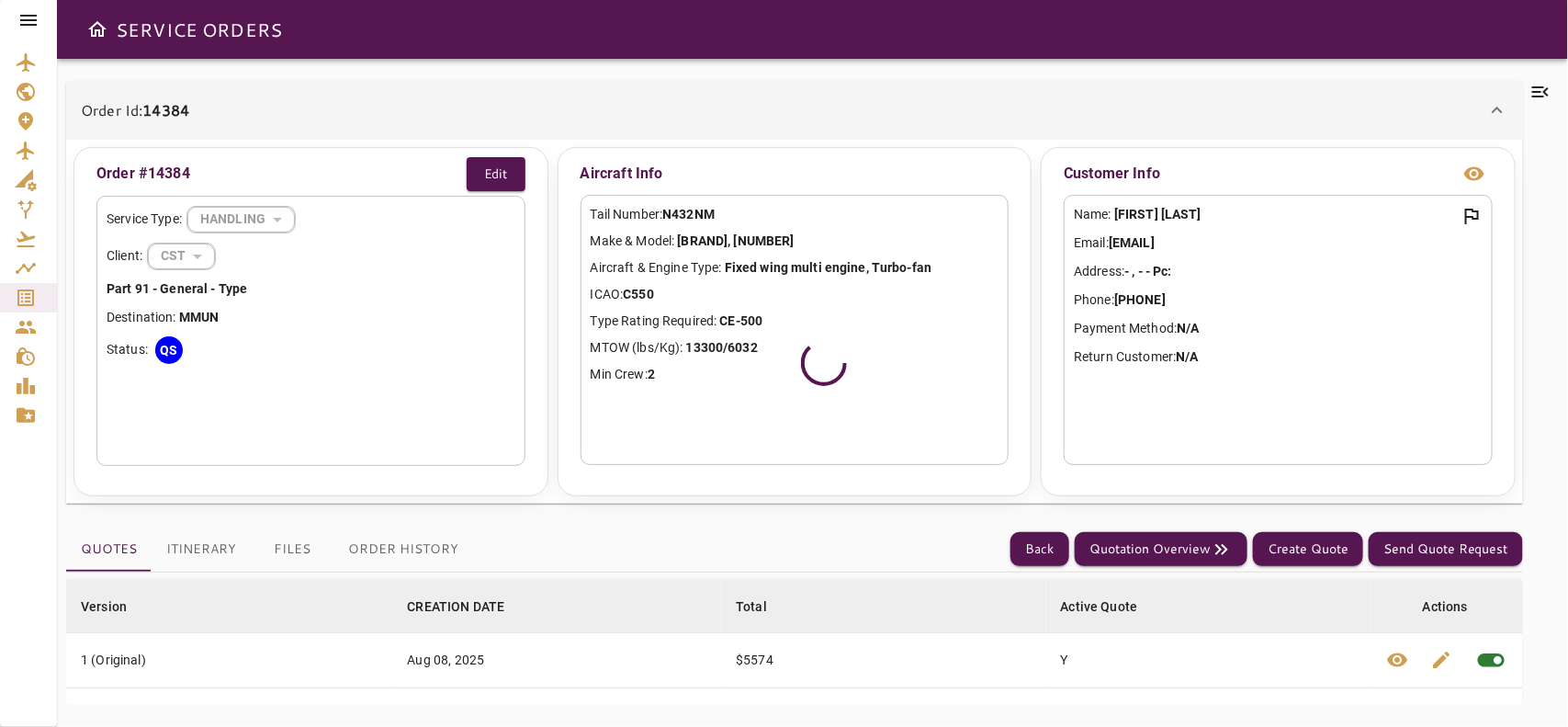 click on "Order Id:  14384" at bounding box center (795, 110) 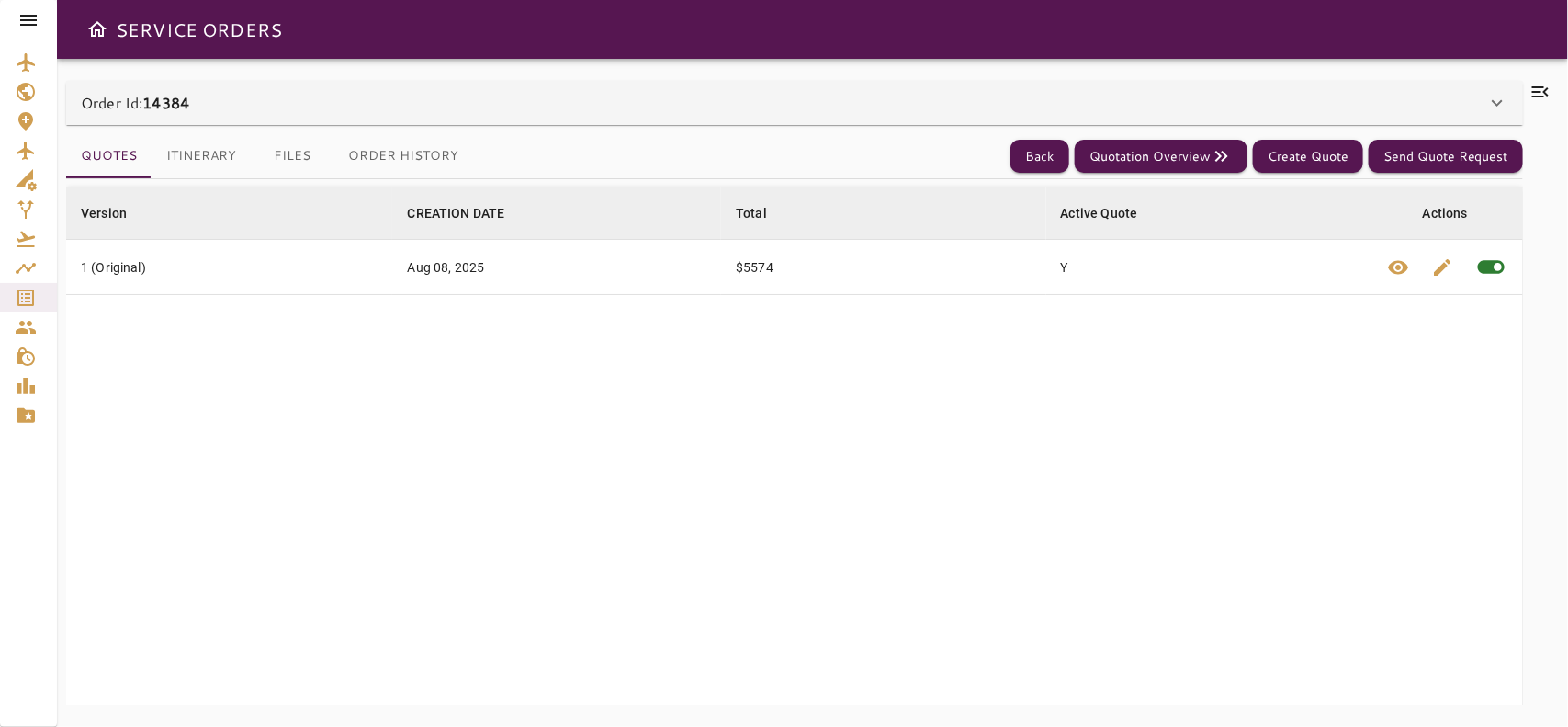 click on "Order History" at bounding box center (403, 156) 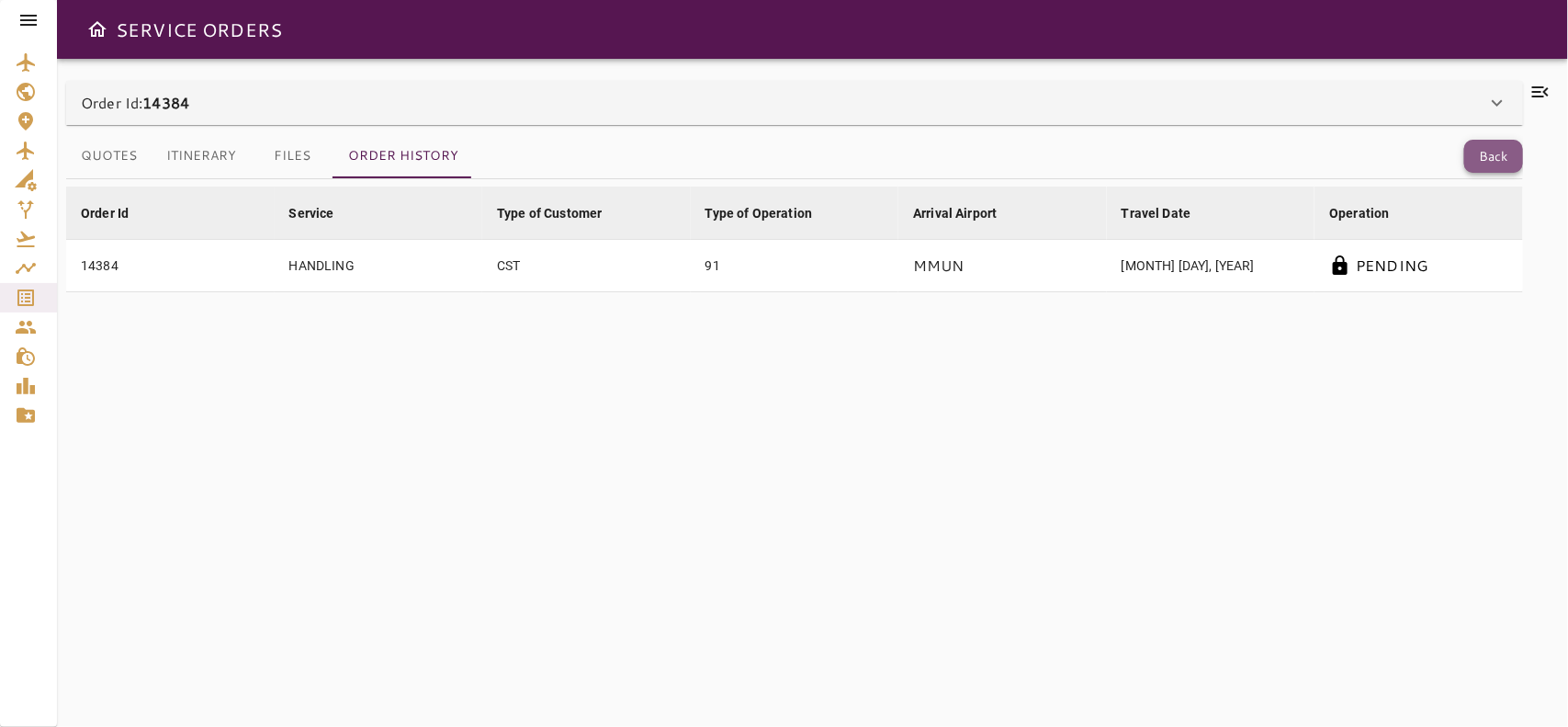 click on "Back" at bounding box center [1494, 156] 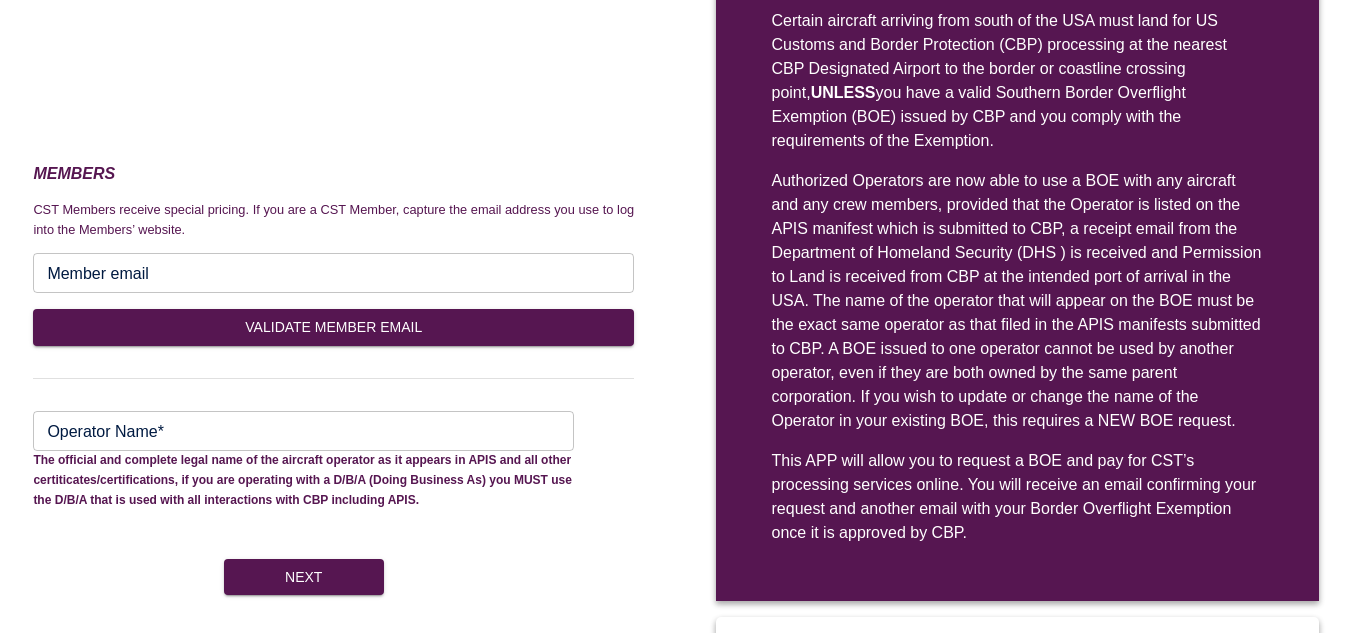 scroll, scrollTop: 300, scrollLeft: 0, axis: vertical 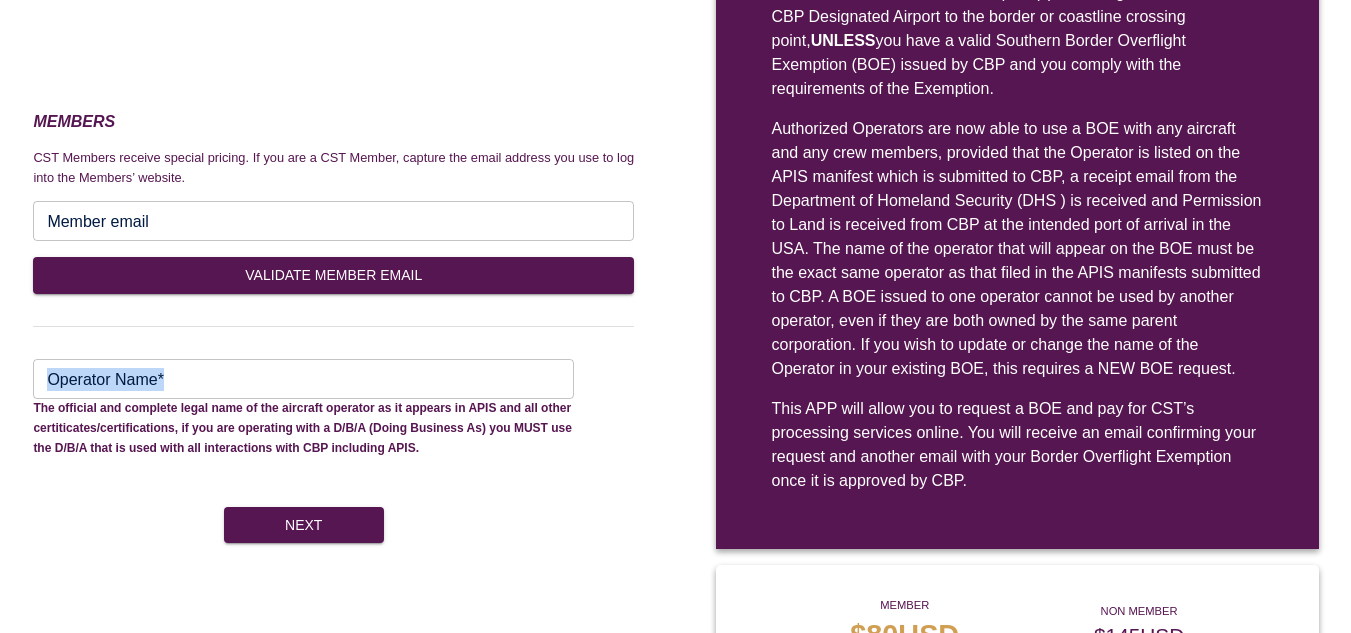 drag, startPoint x: 356, startPoint y: 355, endPoint x: 298, endPoint y: 378, distance: 62.39391 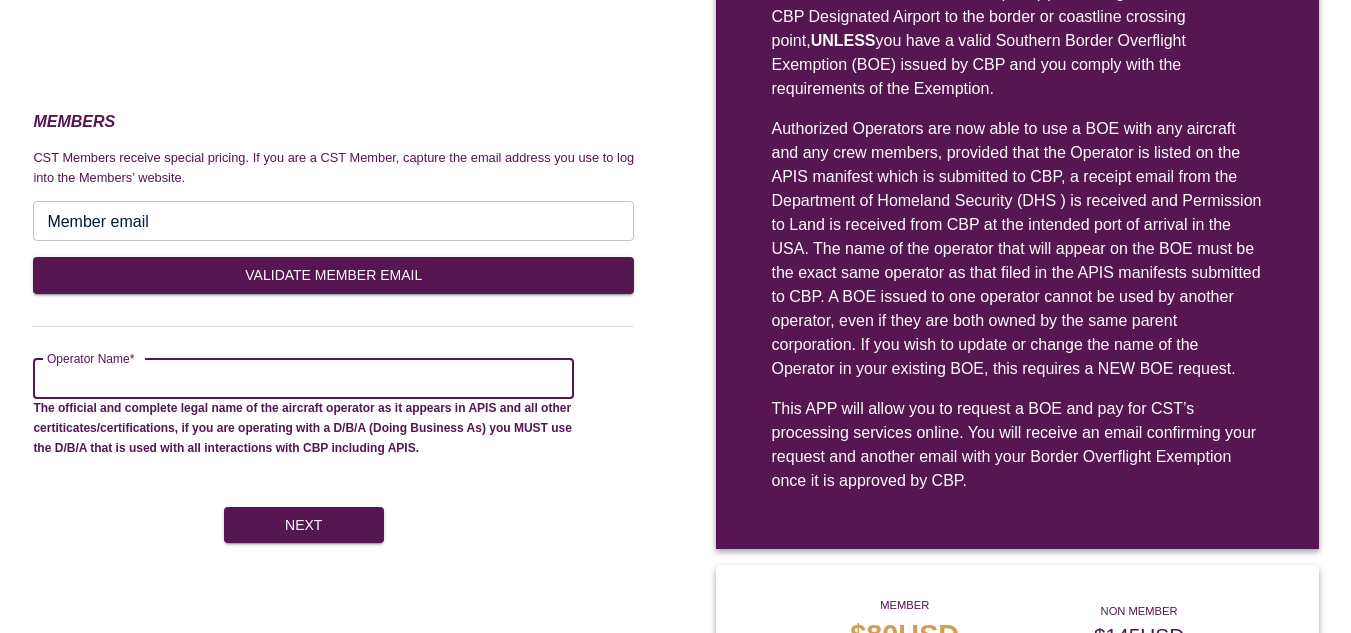 click on "Operator Name*" at bounding box center (303, 379) 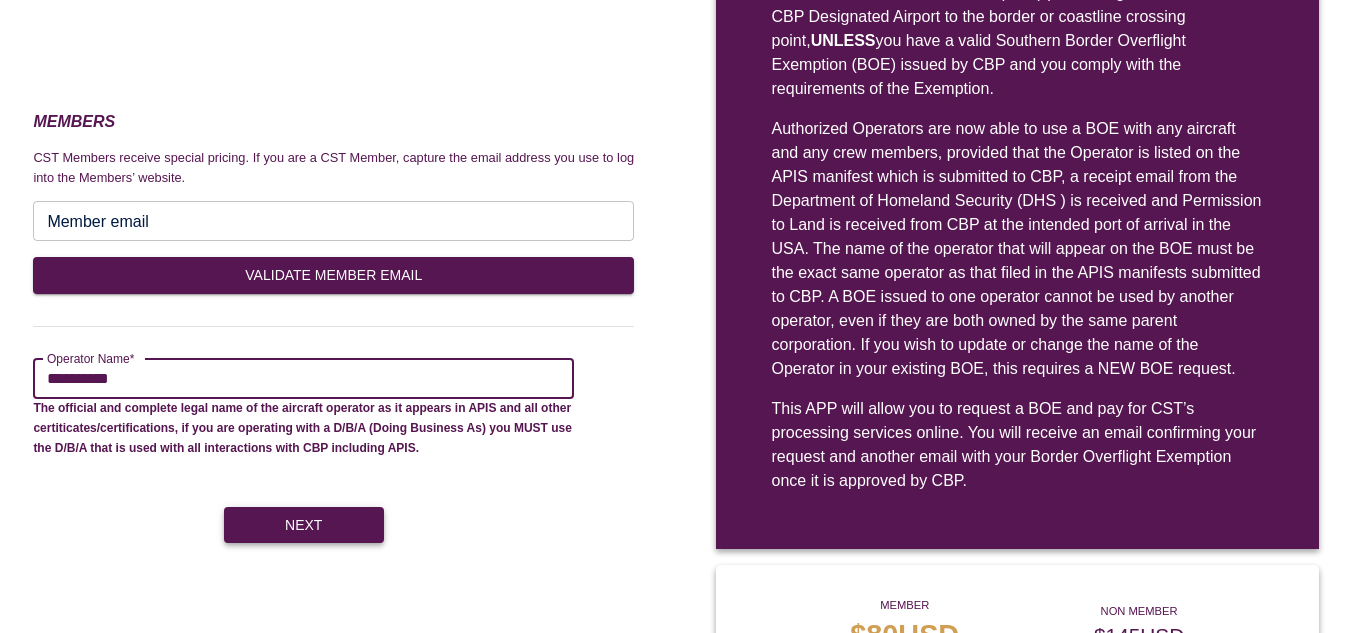 type on "**********" 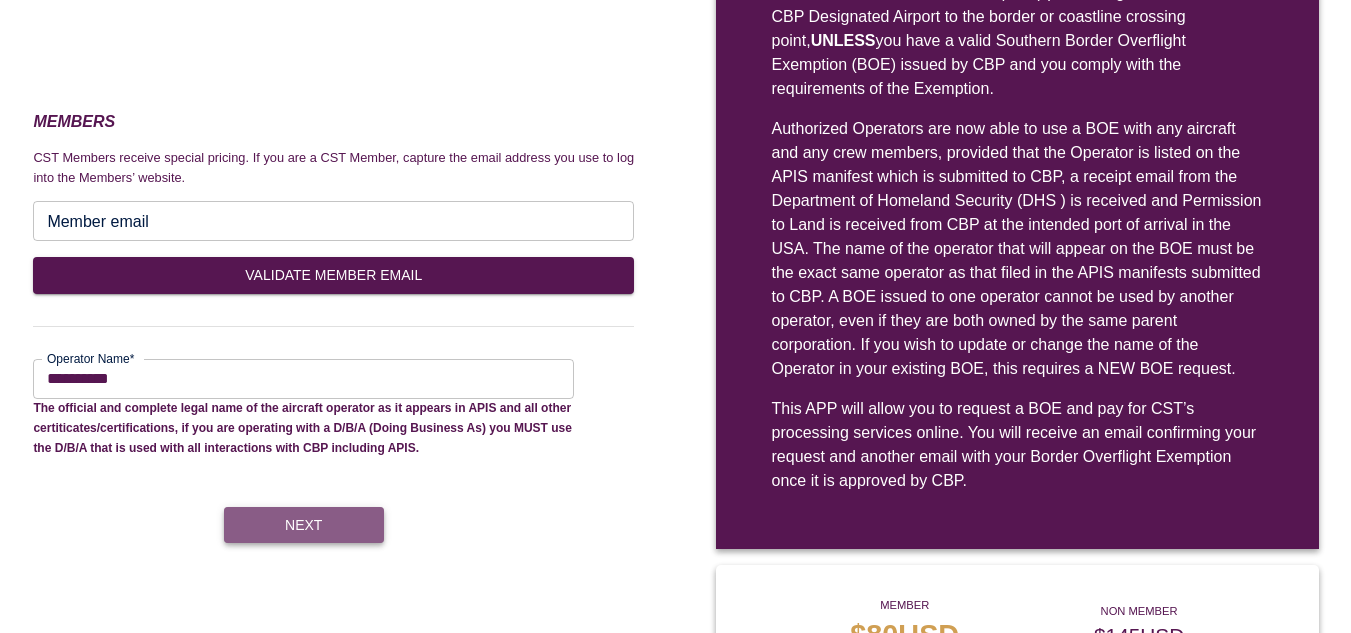 click on "Next" at bounding box center [304, 525] 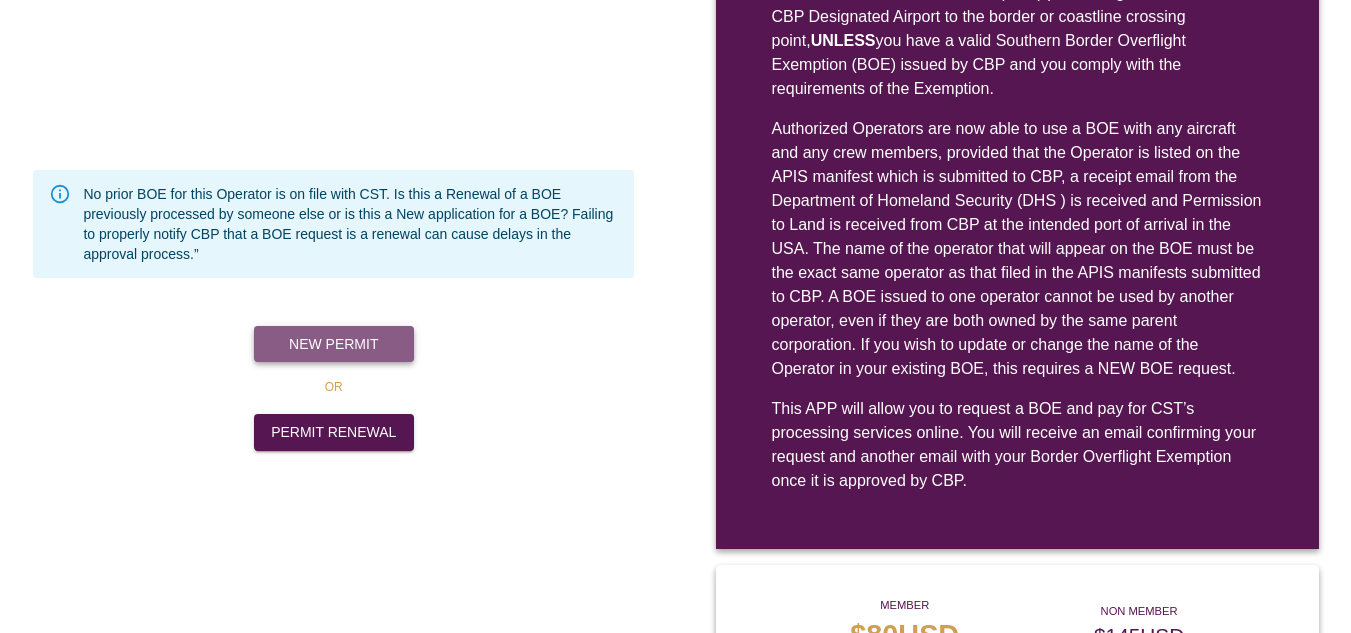 click on "New Permit" at bounding box center (334, 344) 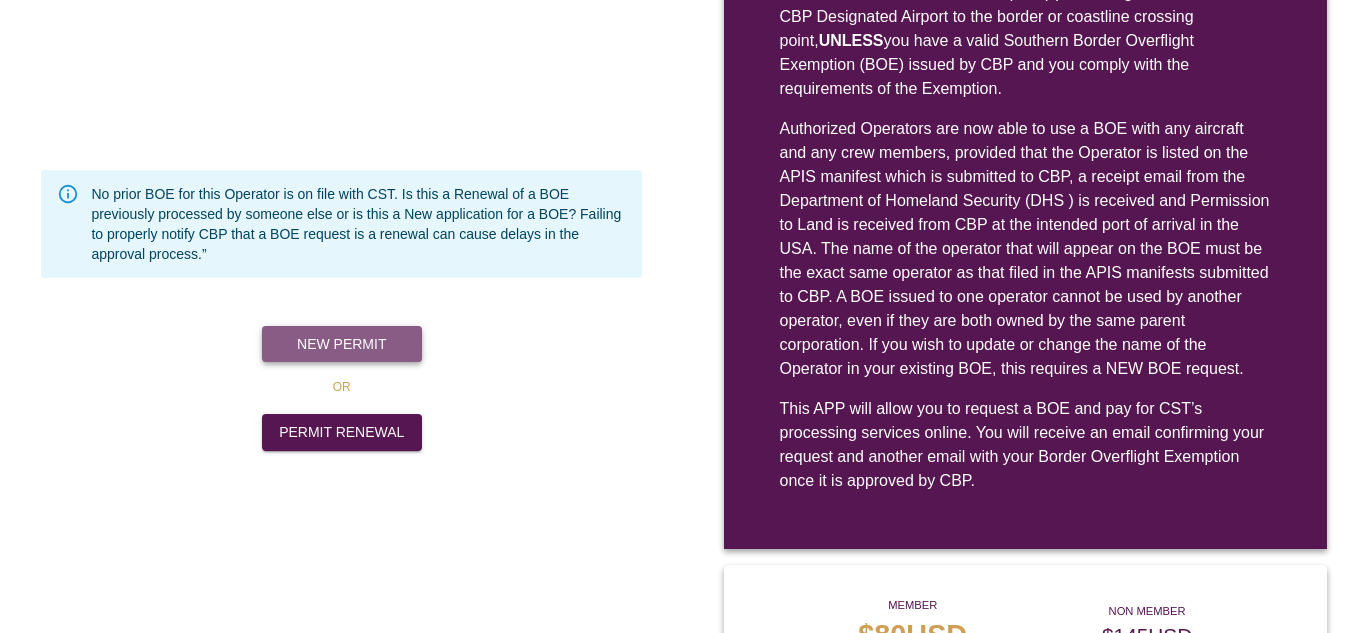 scroll, scrollTop: 204, scrollLeft: 0, axis: vertical 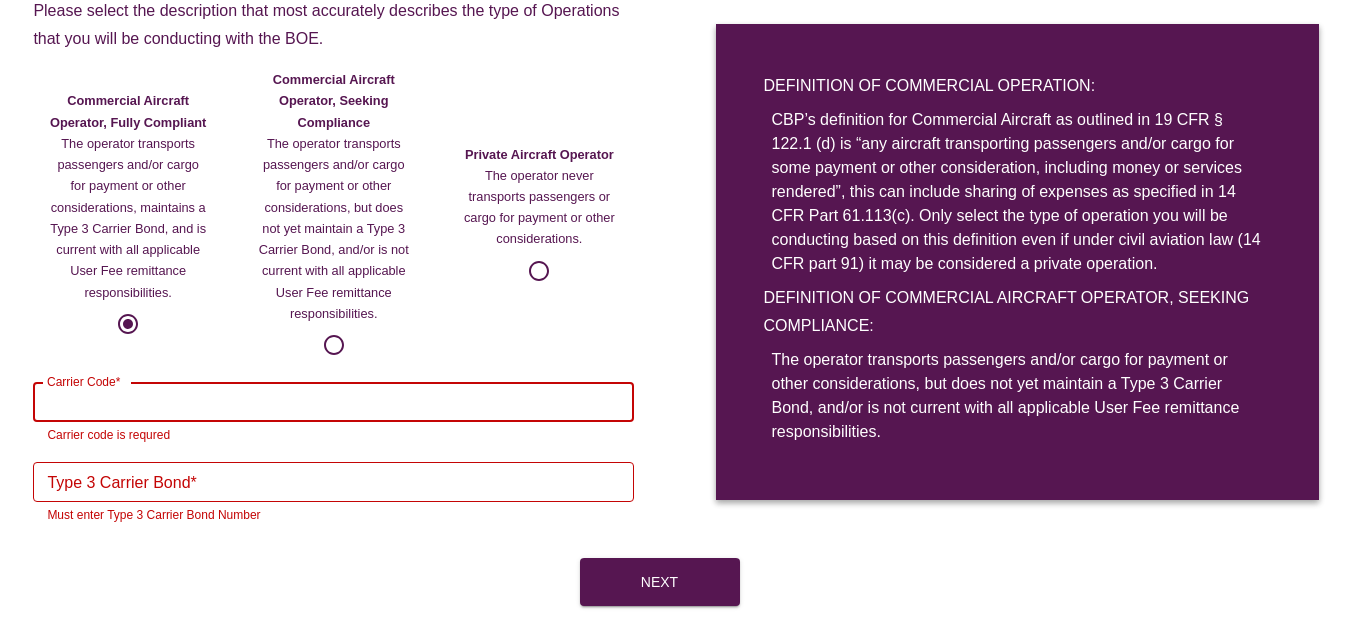 click on "Carrier Code*" at bounding box center (333, 402) 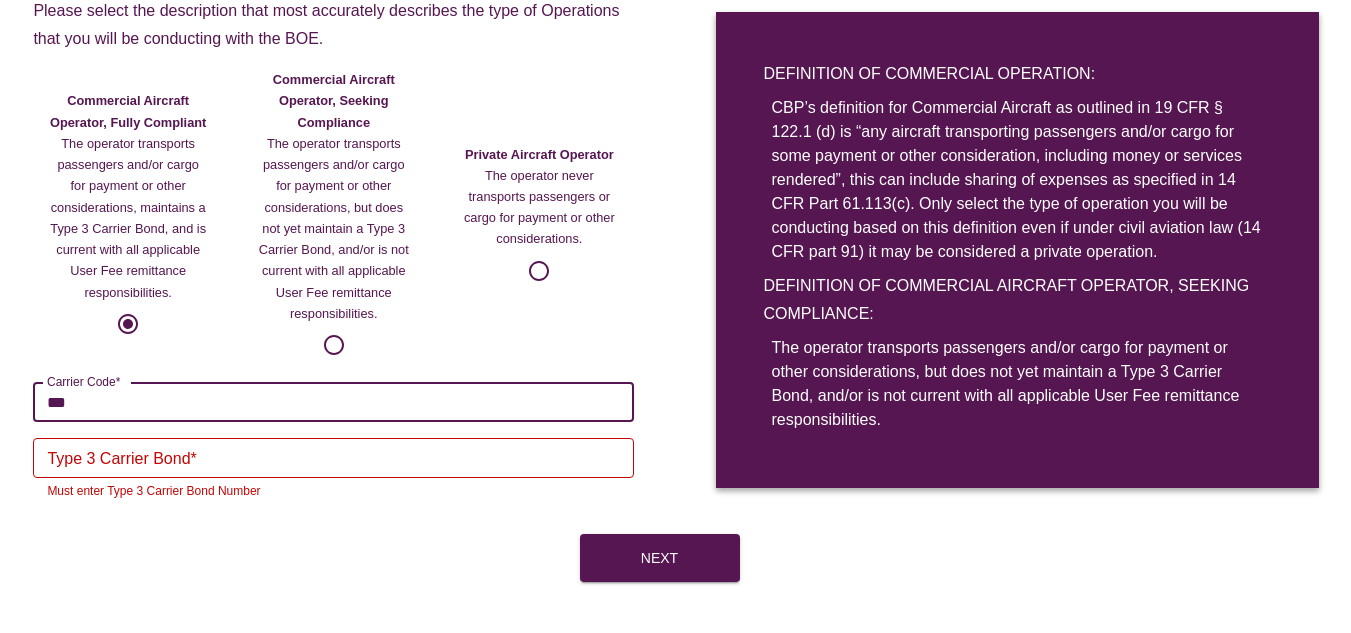 type on "***" 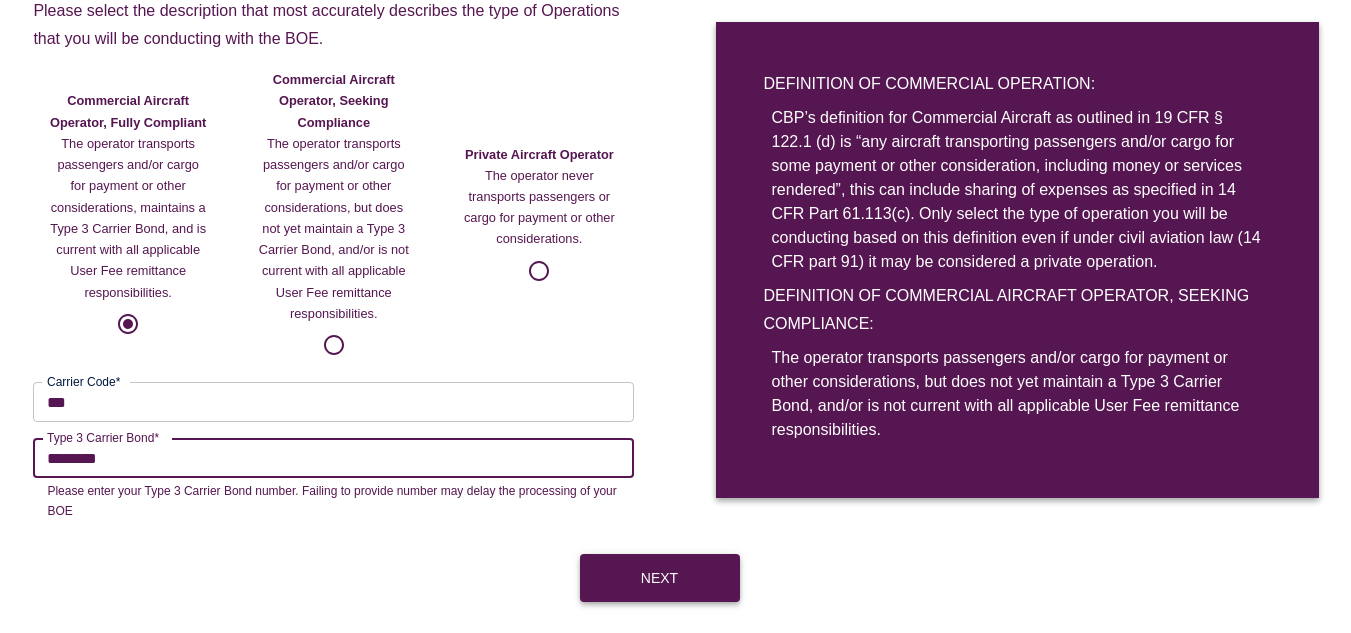type on "********" 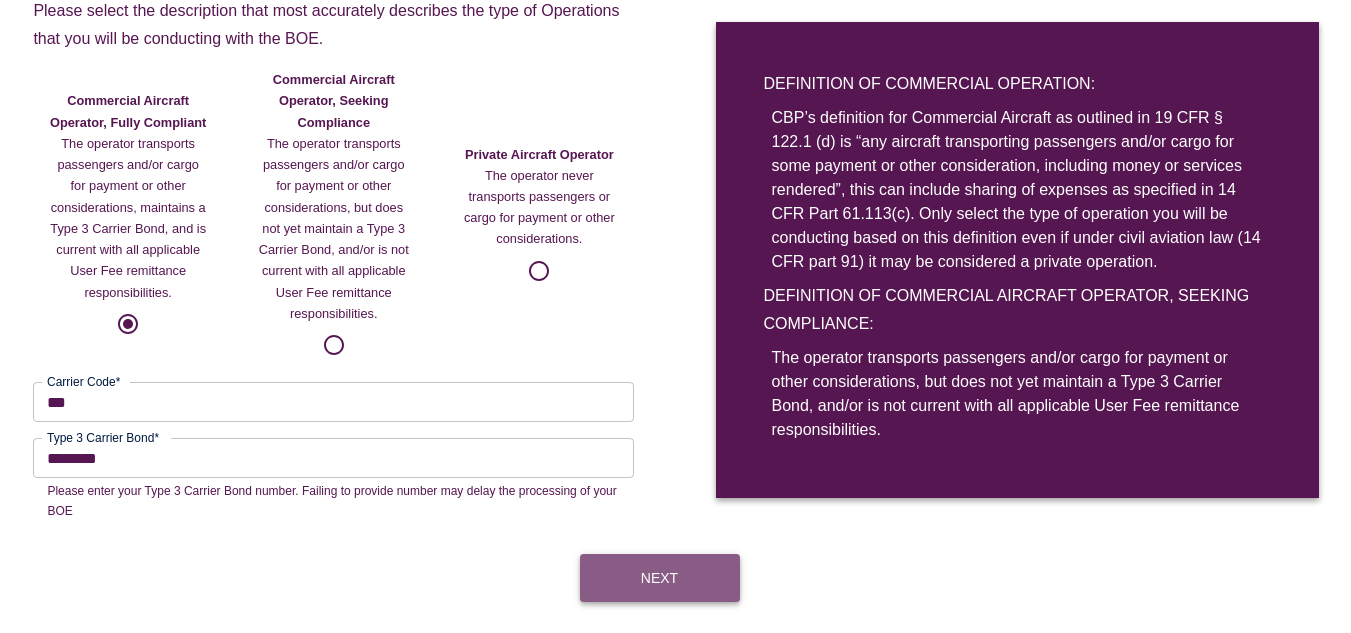 click on "Next" at bounding box center [660, 578] 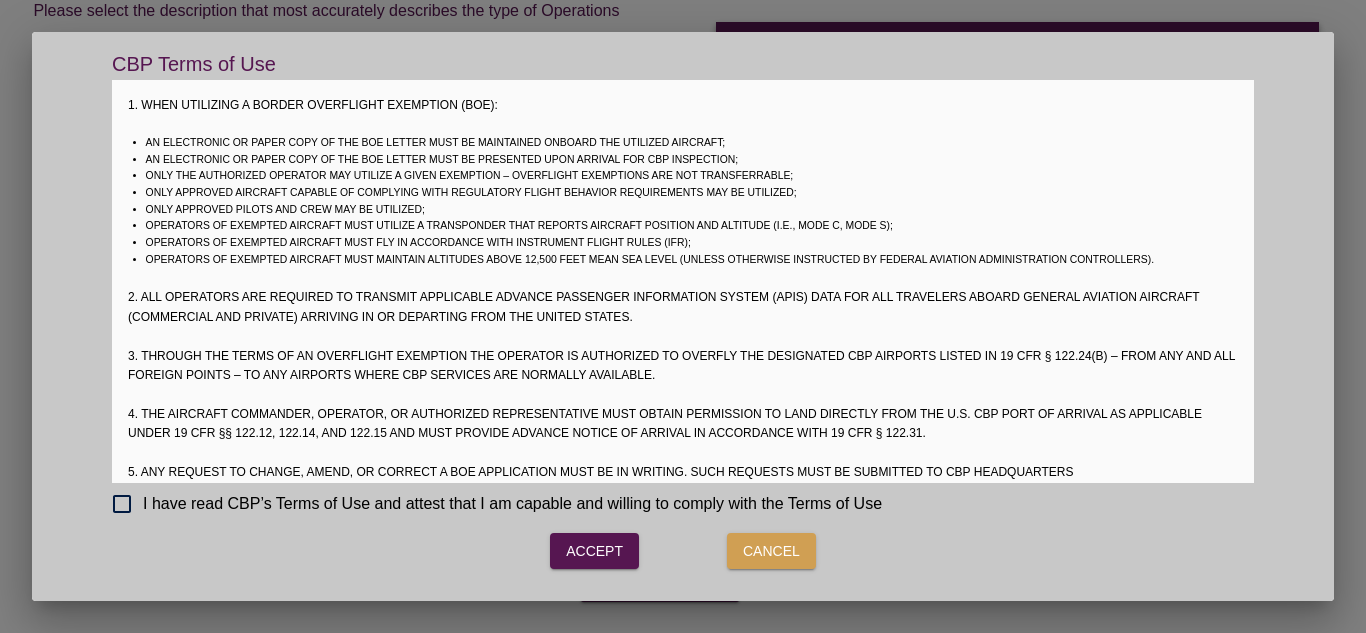 click on "I have read CBP’s Terms of Use and attest that I am capable and willing to comply with the Terms of Use" at bounding box center [512, 504] 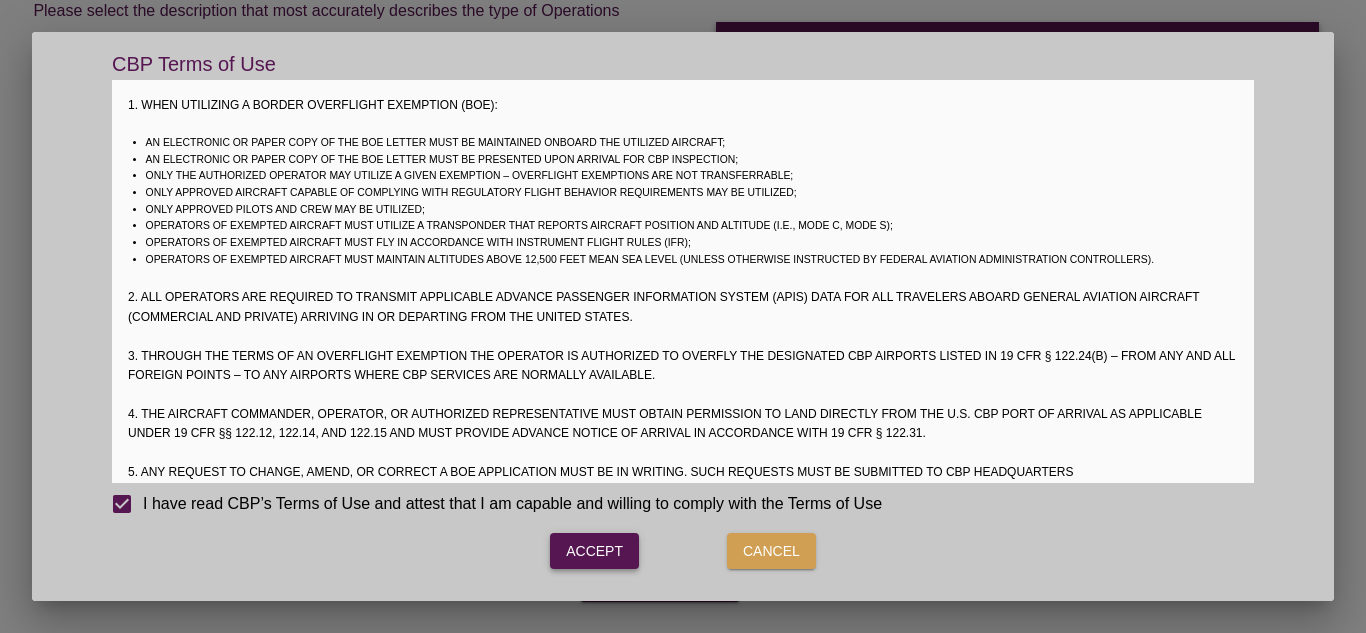 click on "Accept" at bounding box center [594, 551] 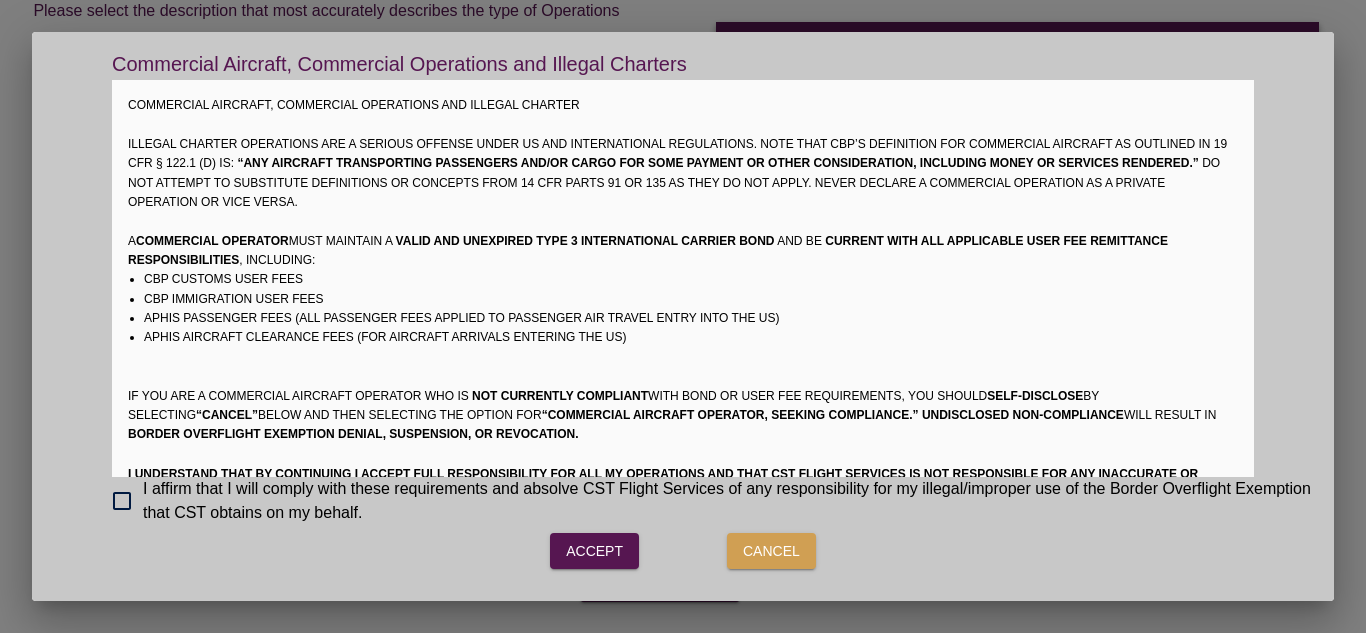 click on "I affirm that I will comply with these requirements and absolve CST Flight Services of any responsibility for my illegal/improper use of the Border Overflight Exemption that CST obtains on my behalf." at bounding box center [730, 501] 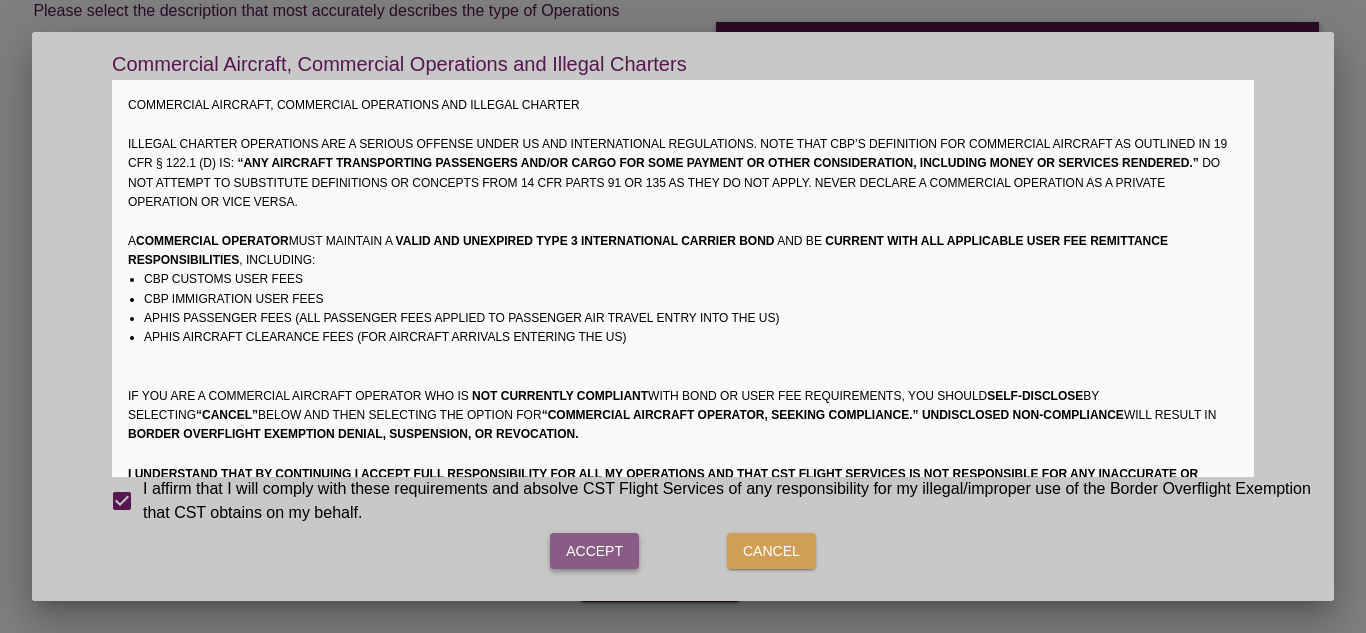 click on "Accept" at bounding box center [594, 551] 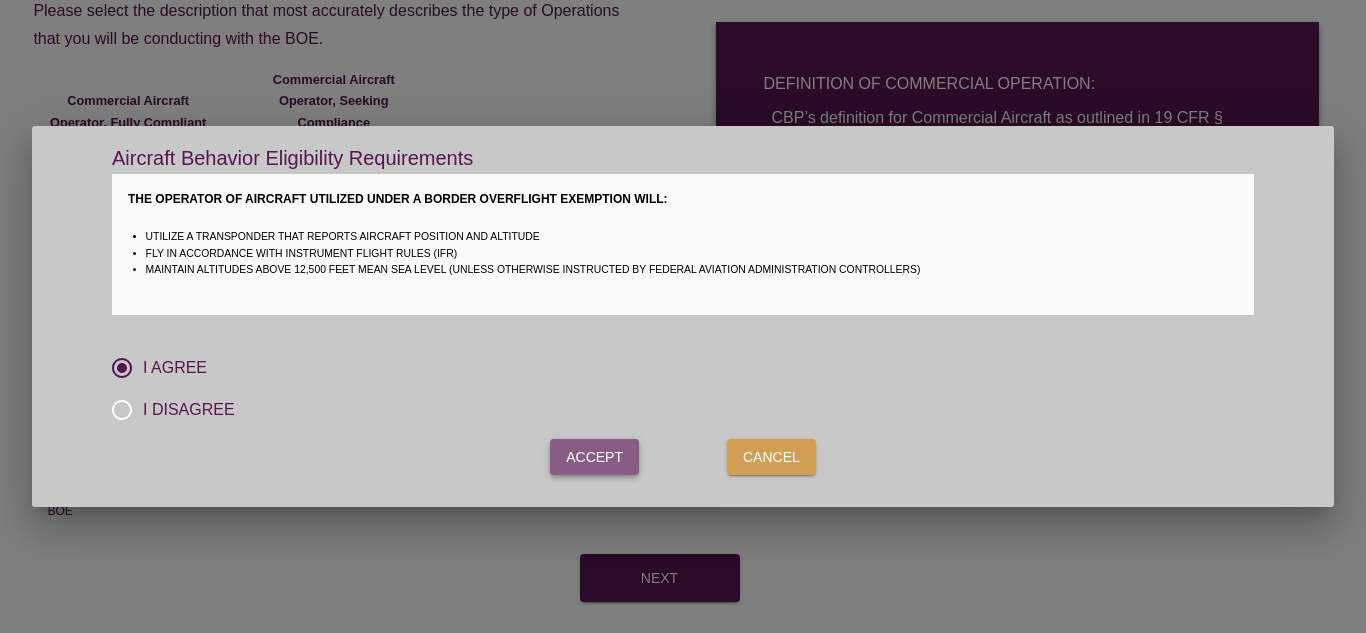 click on "Accept" at bounding box center (594, 457) 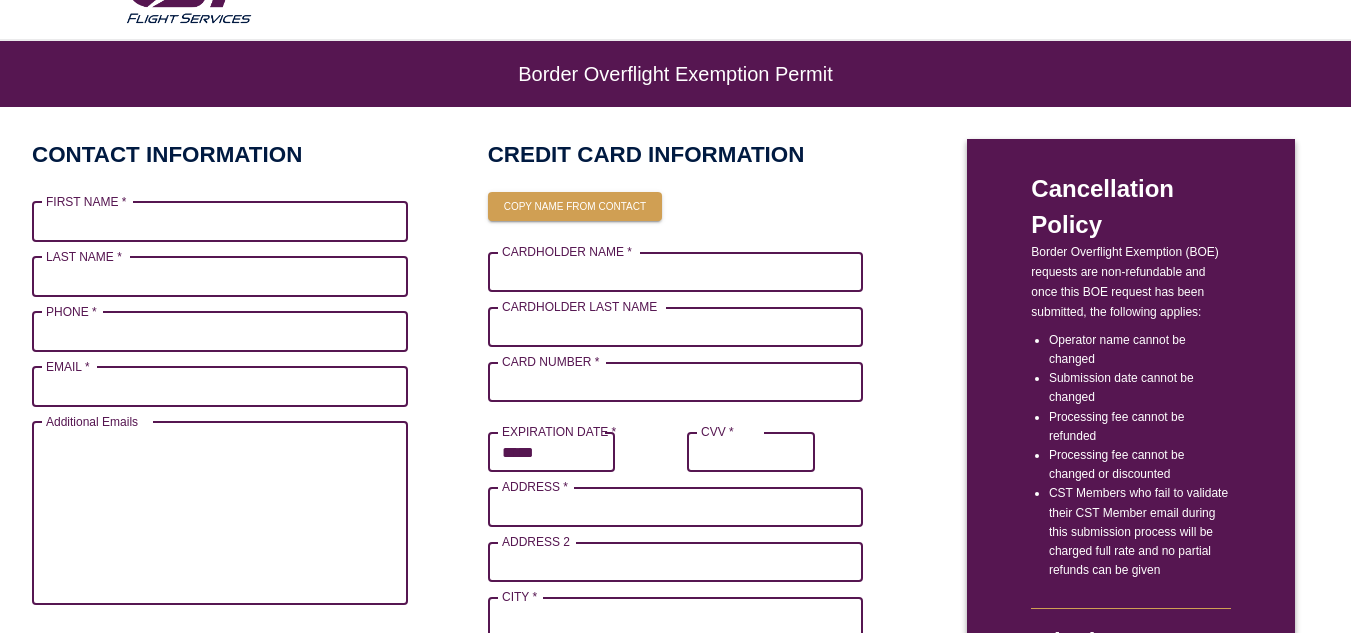 scroll, scrollTop: 61, scrollLeft: 0, axis: vertical 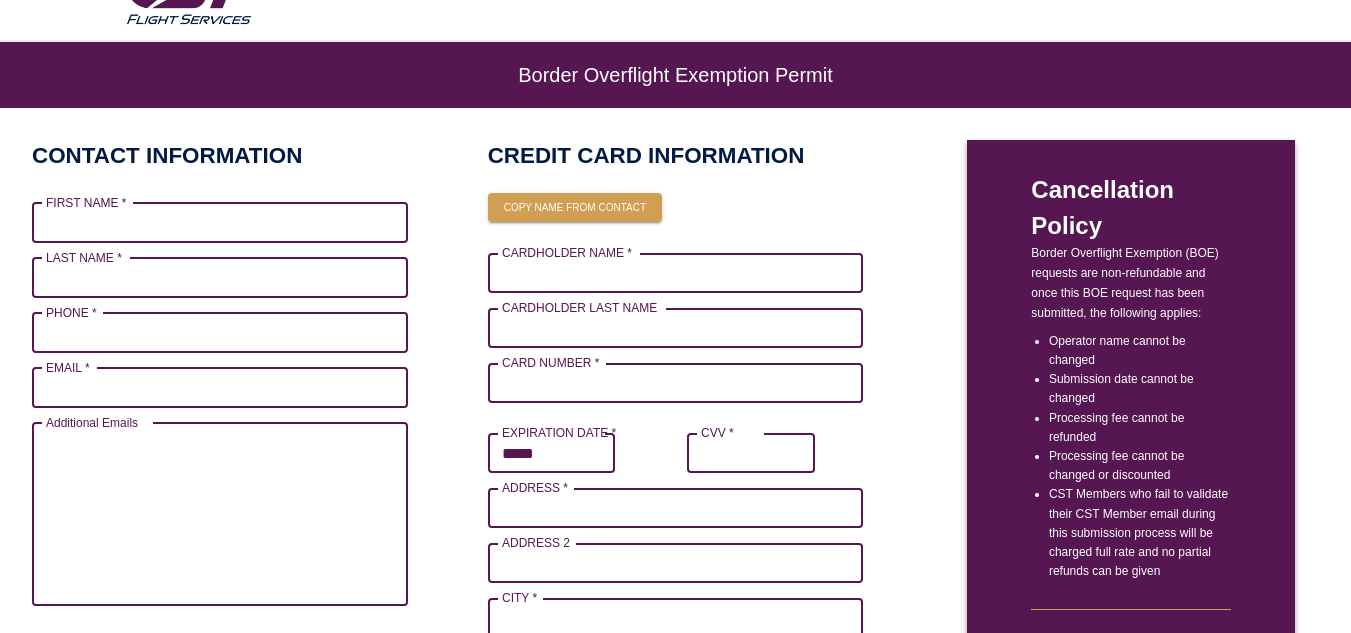 click on "FIRST NAME *" at bounding box center [220, 223] 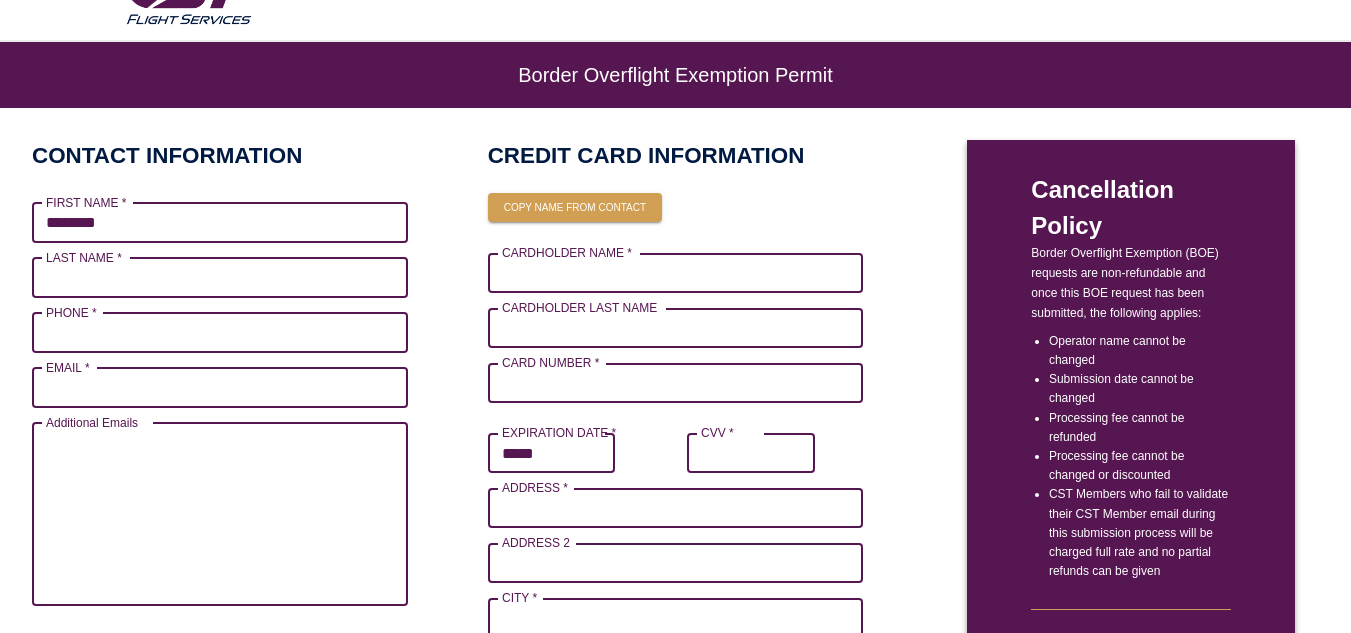 type on "****" 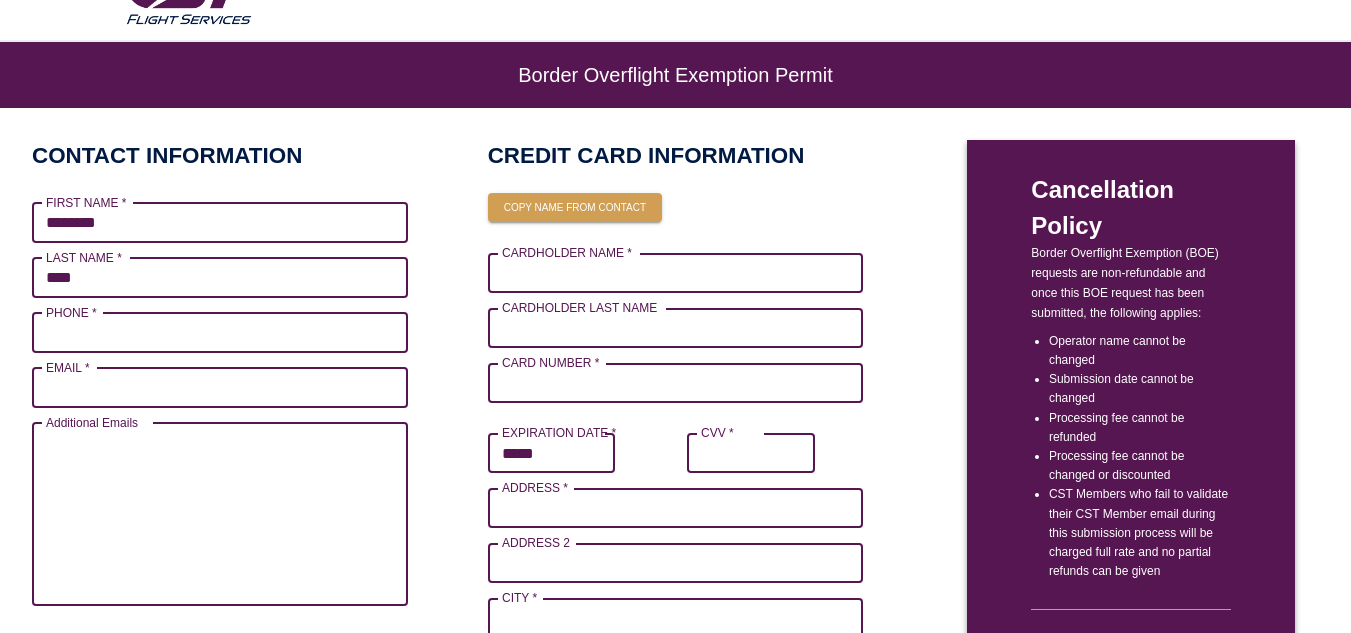 type on "**********" 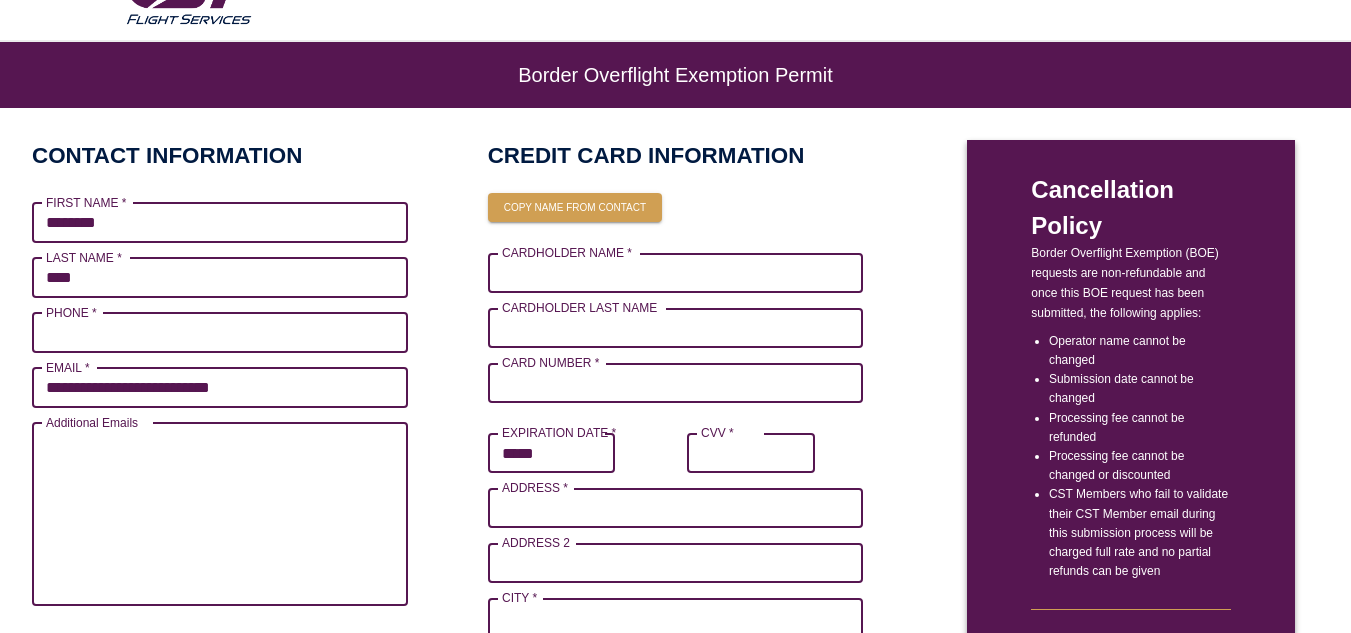 type on "**********" 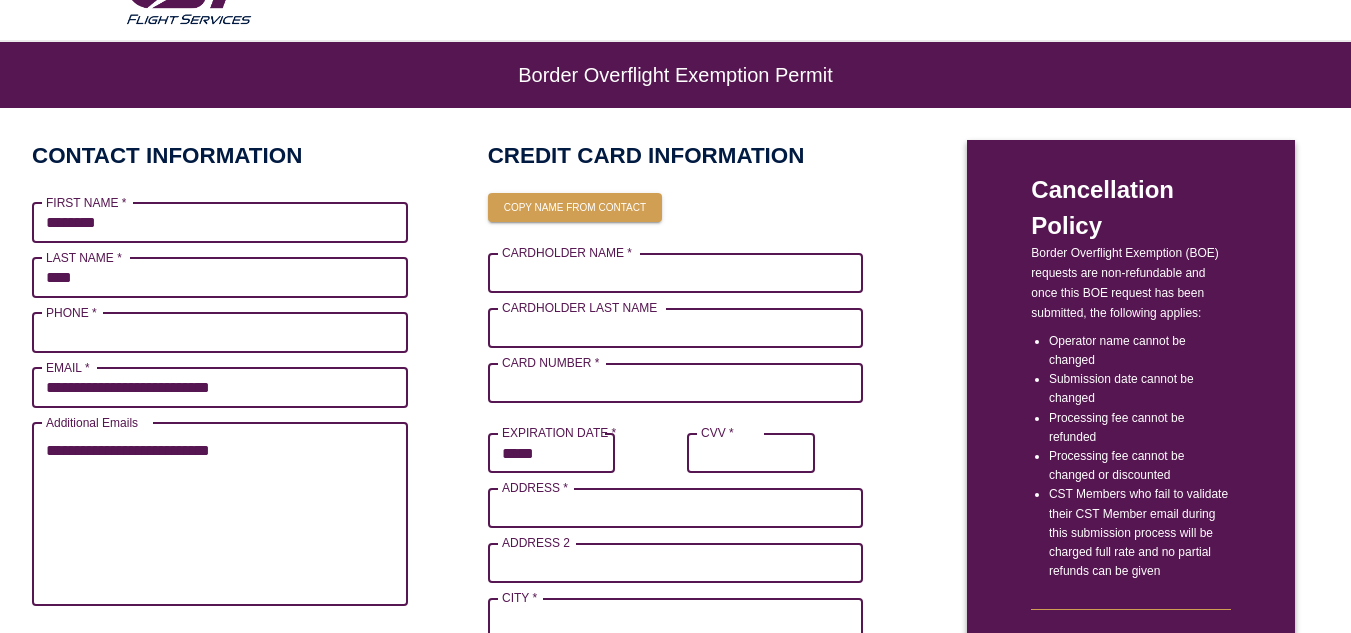 type on "**********" 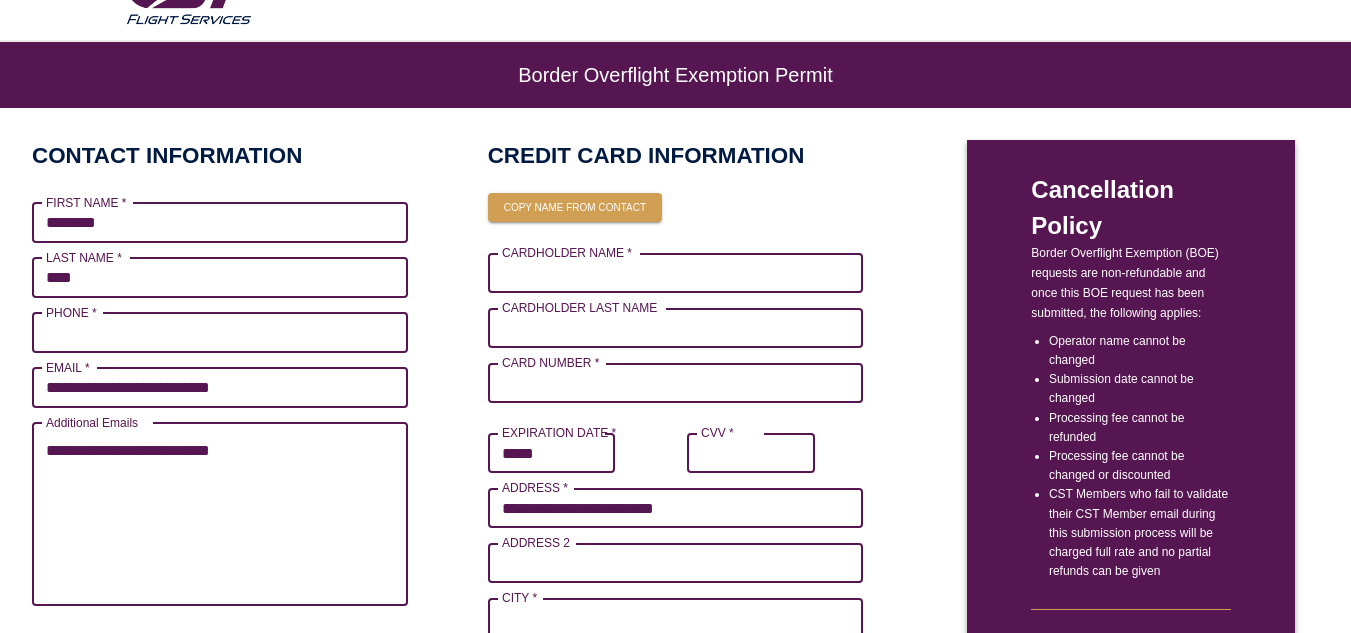 type on "*****" 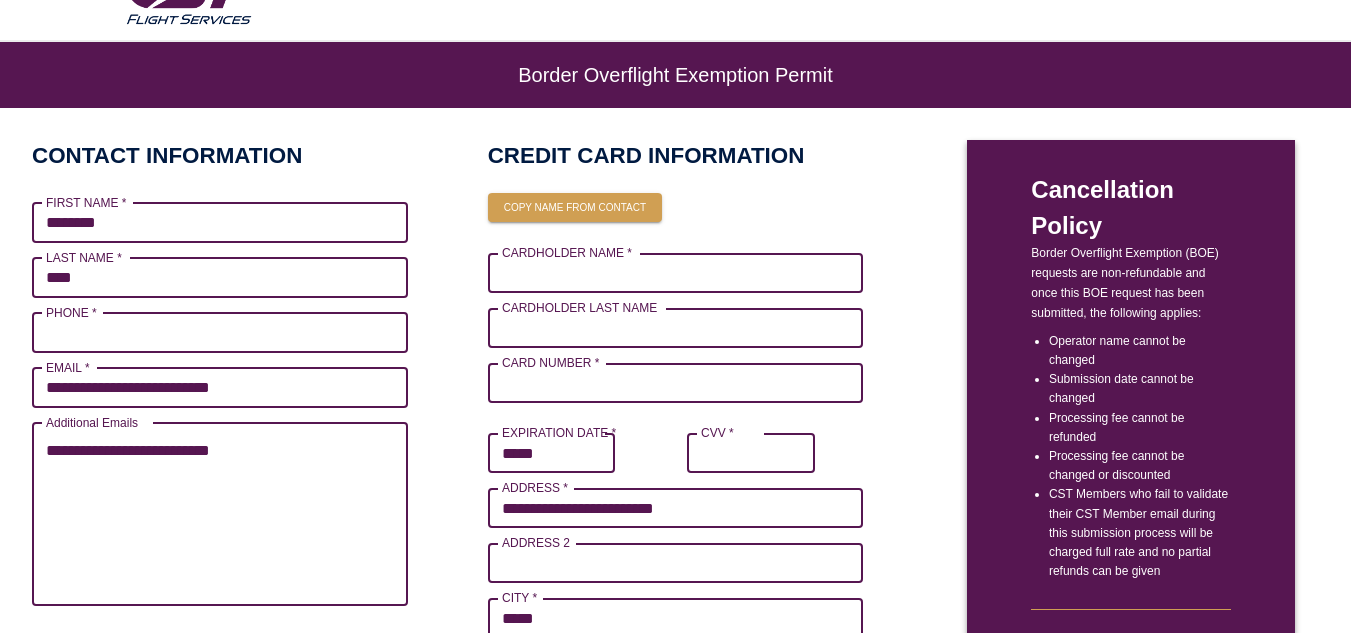 type on "**" 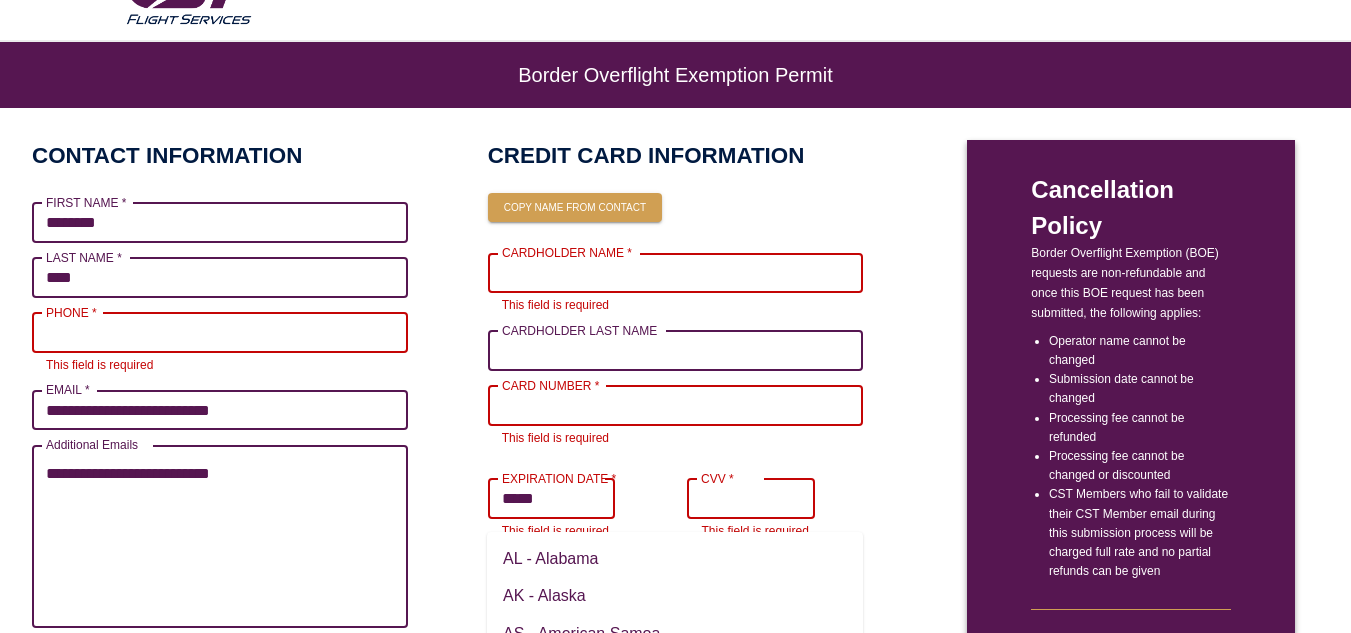 type 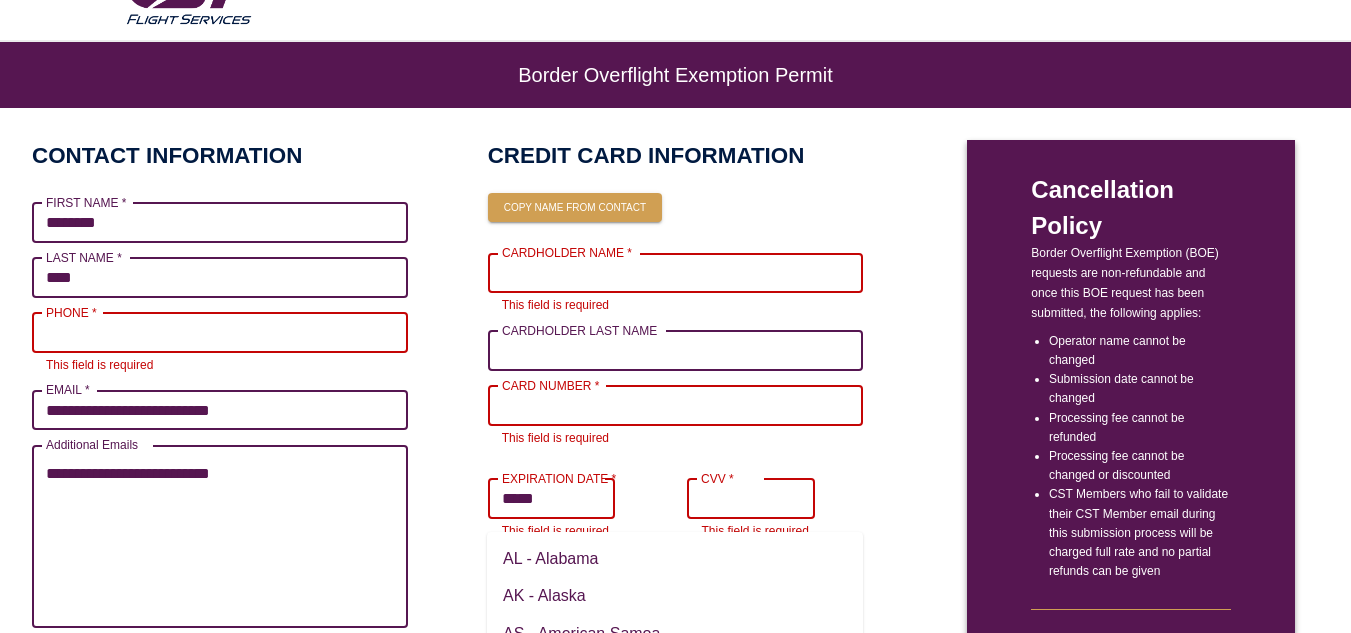type on "**********" 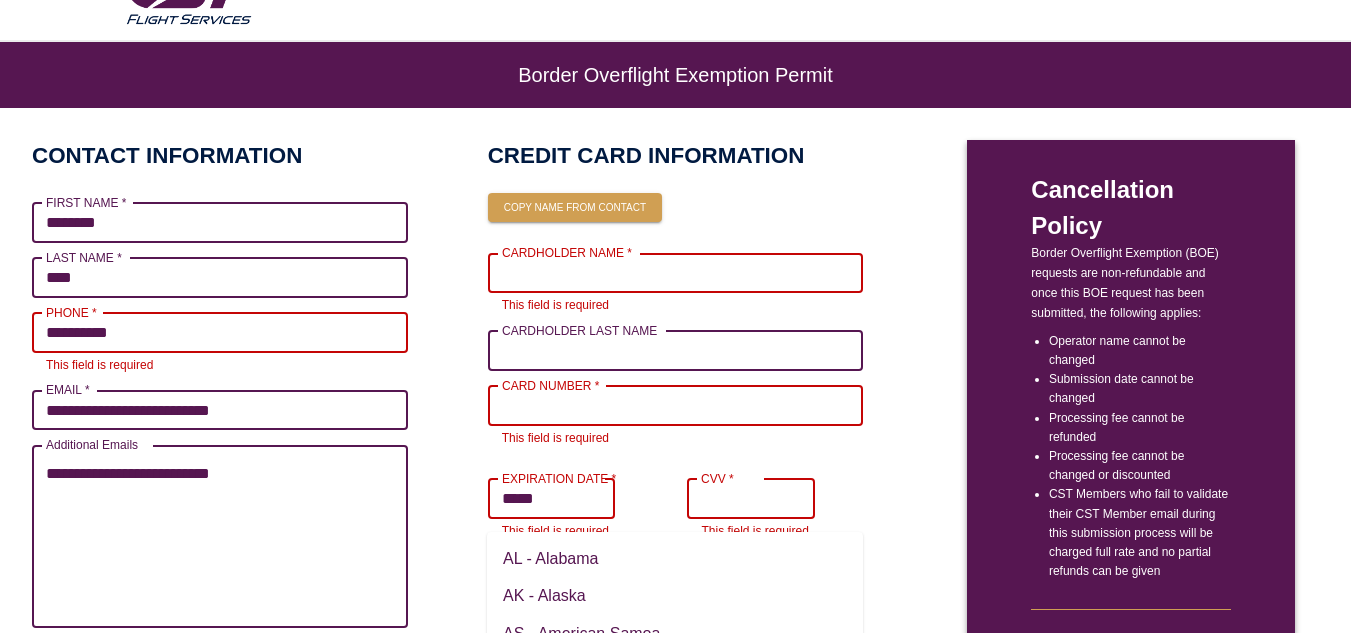 type on "*" 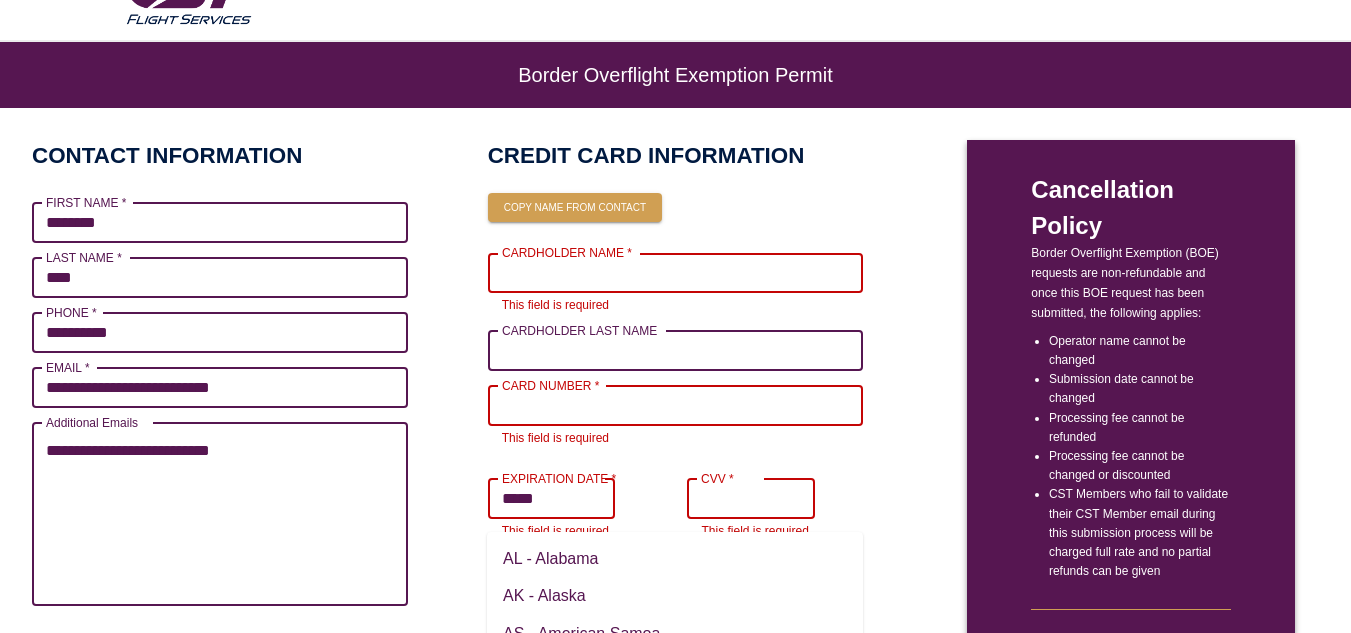 click on "**********" at bounding box center (220, 514) 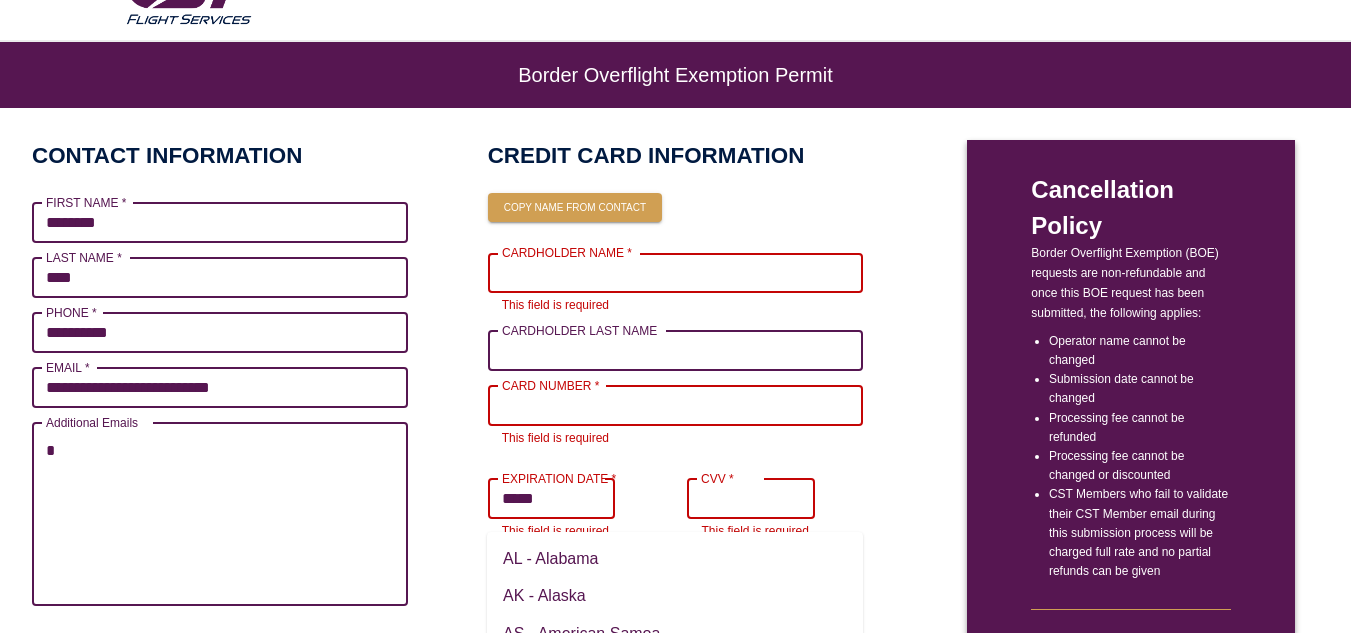 type on "**" 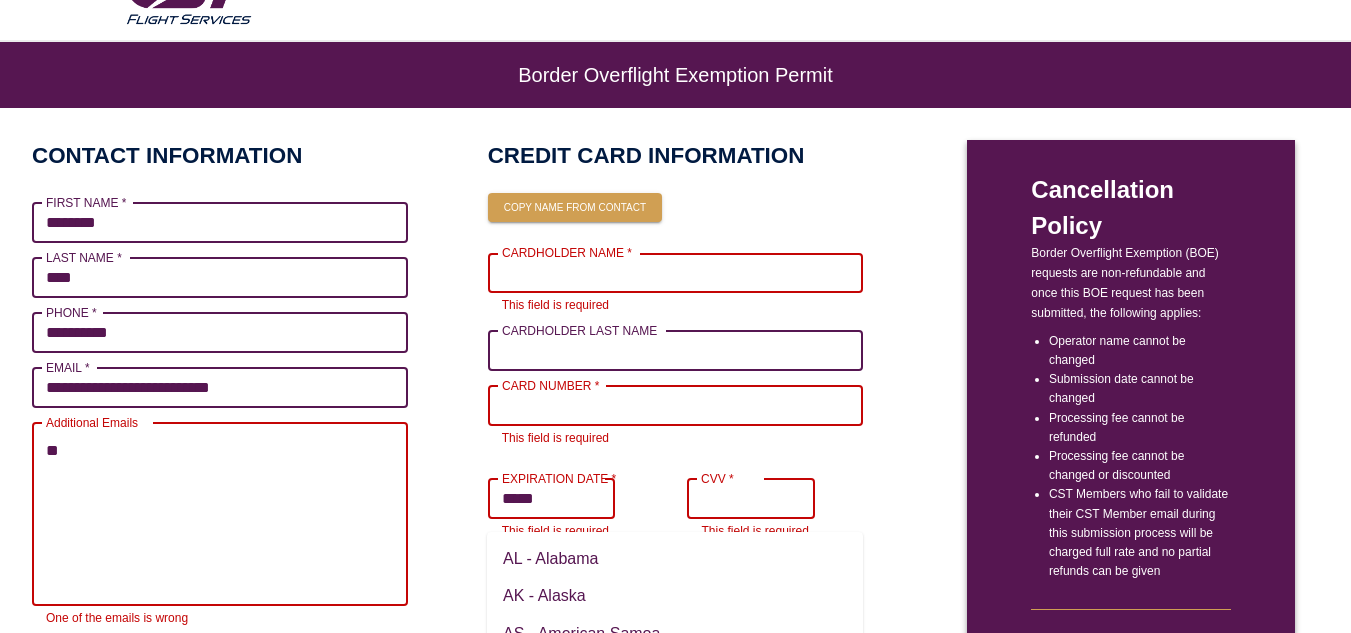 type on "***" 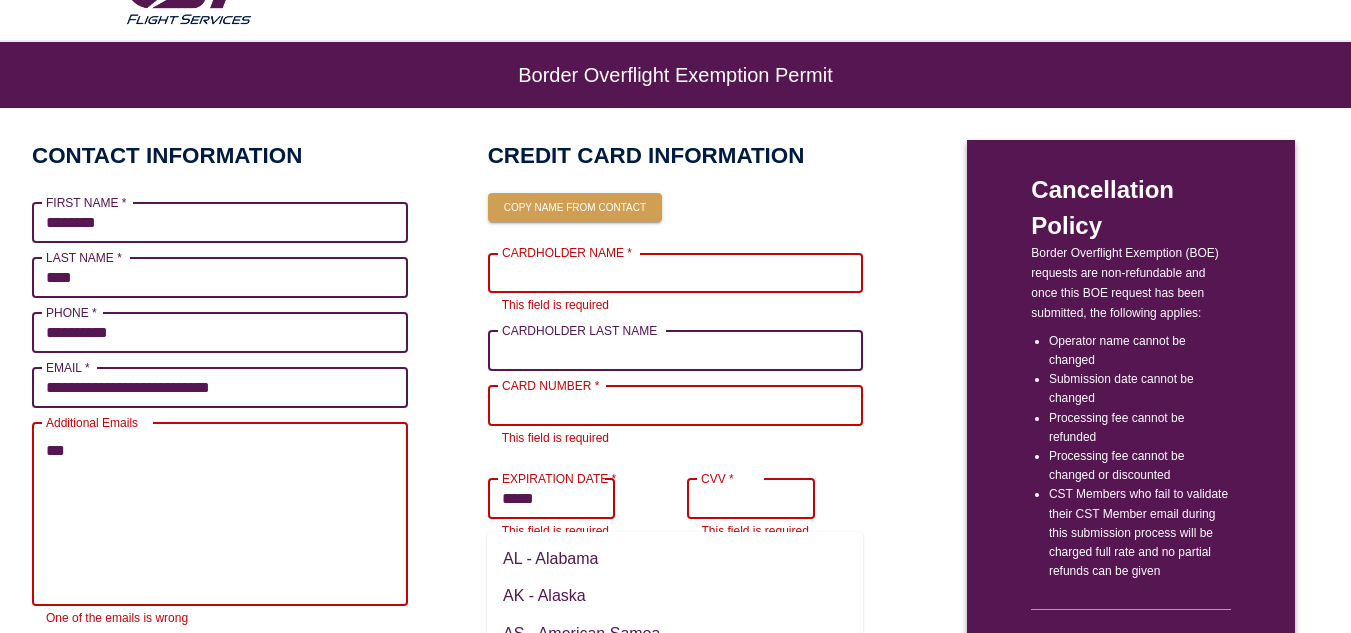 type on "****" 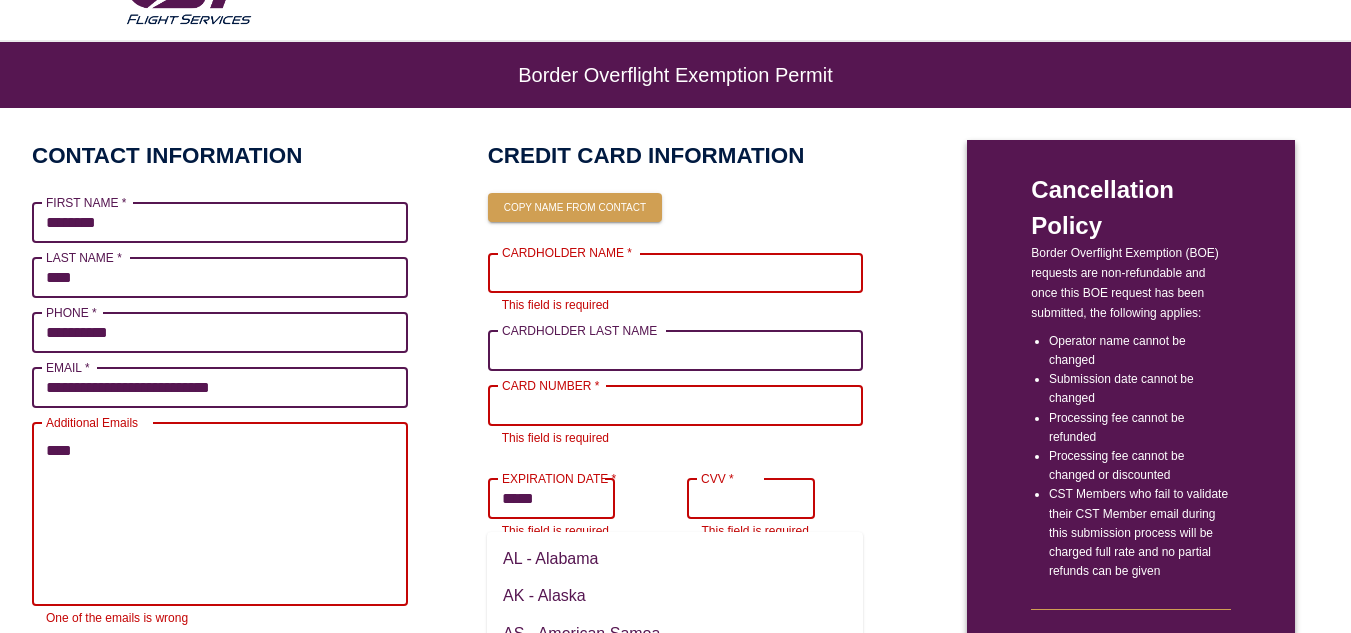 type on "*****" 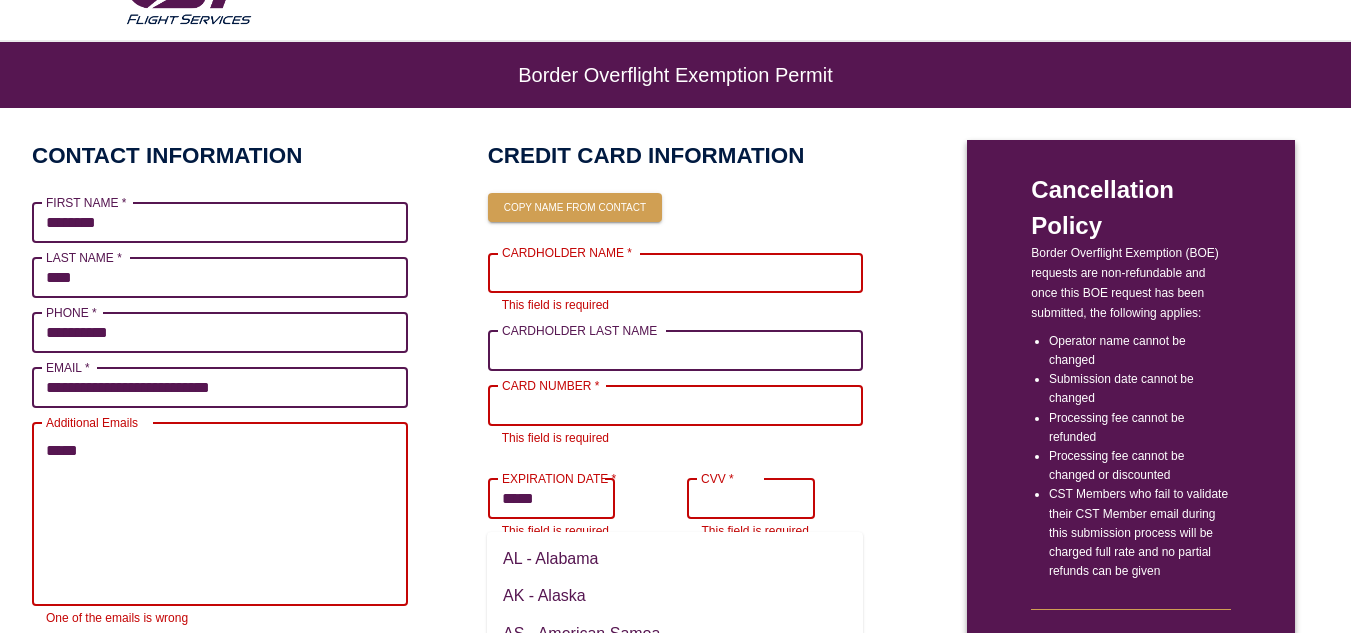 type on "******" 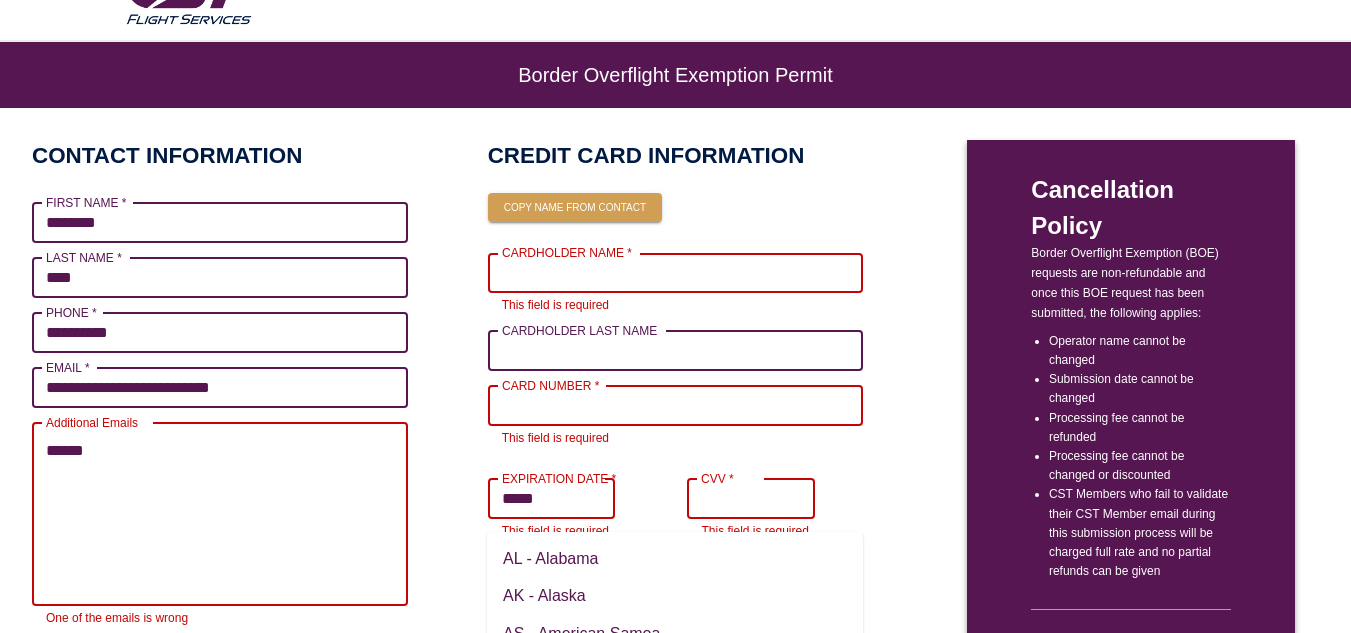 type on "*******" 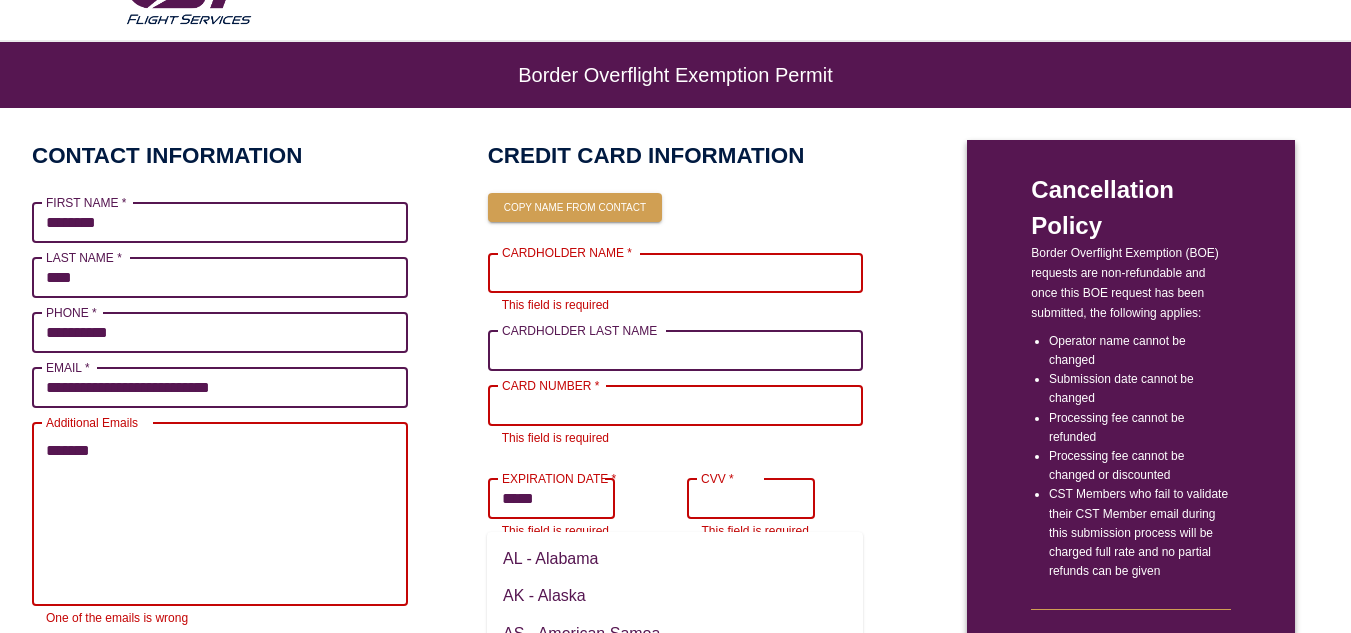 type on "********" 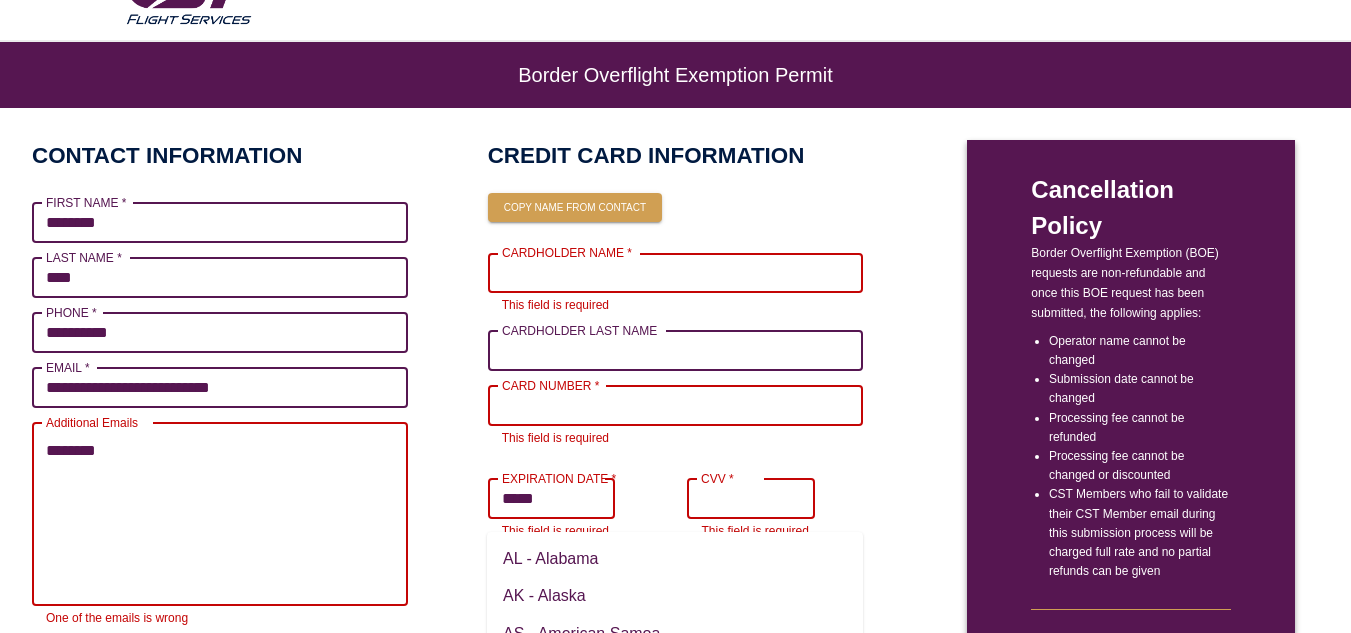type on "*********" 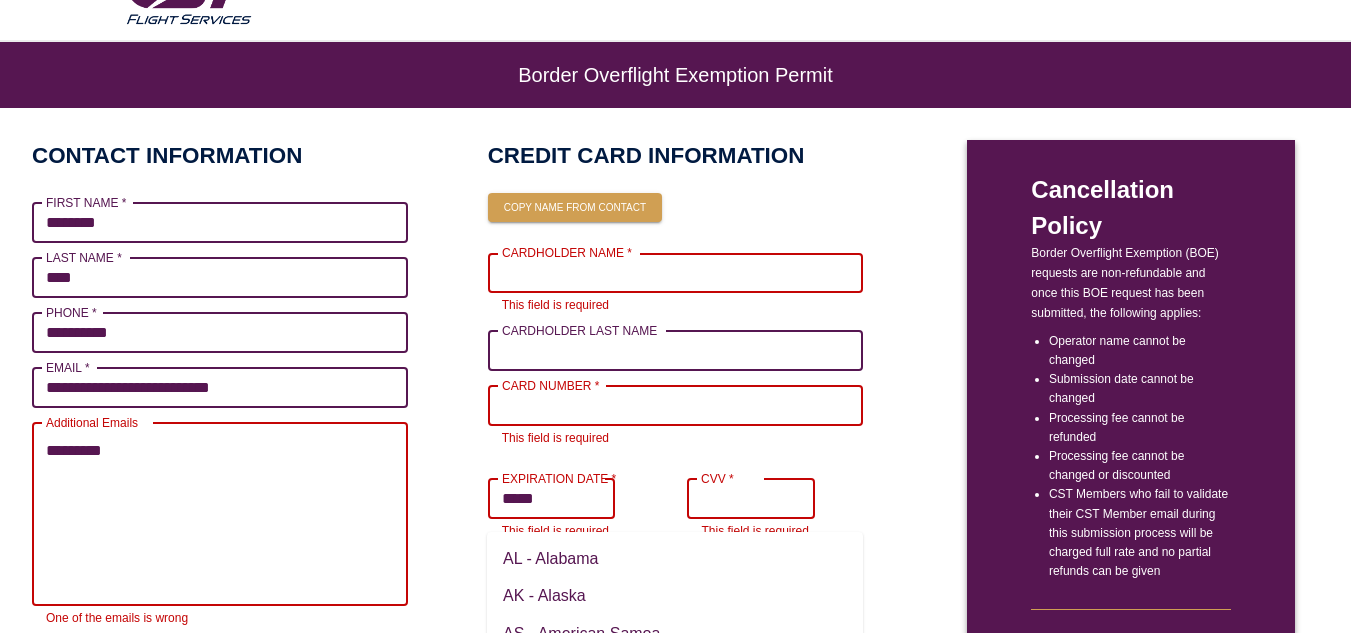 type on "**********" 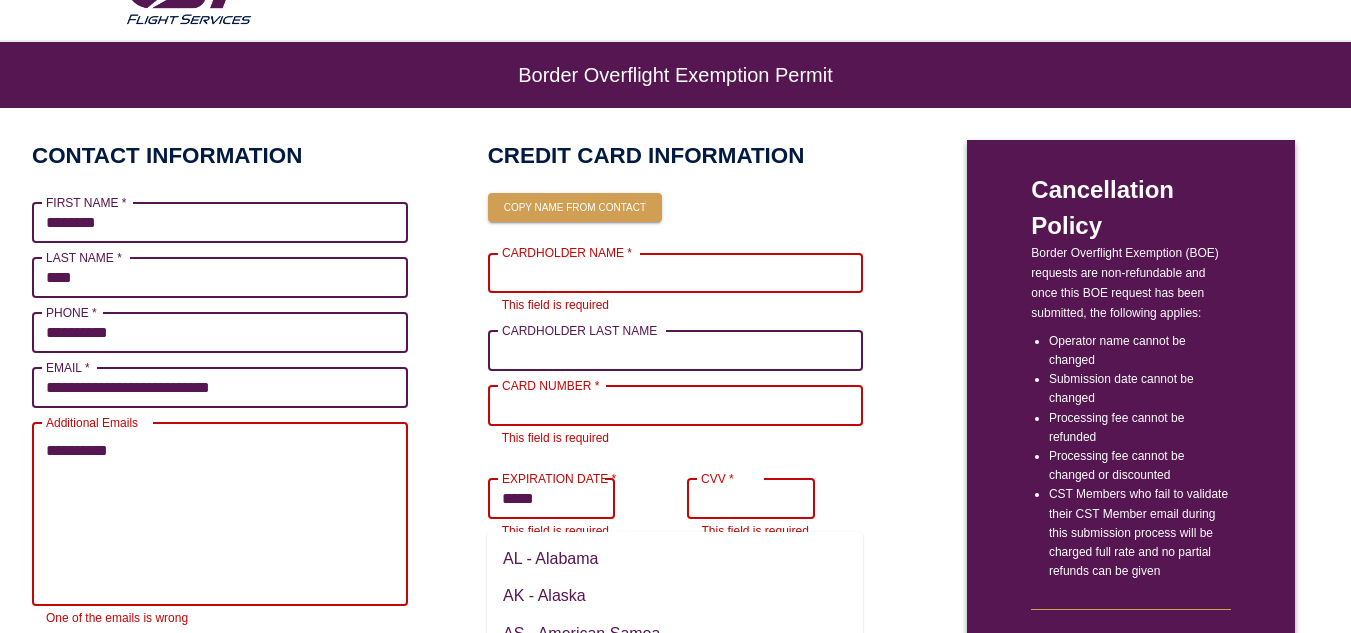 type on "*" 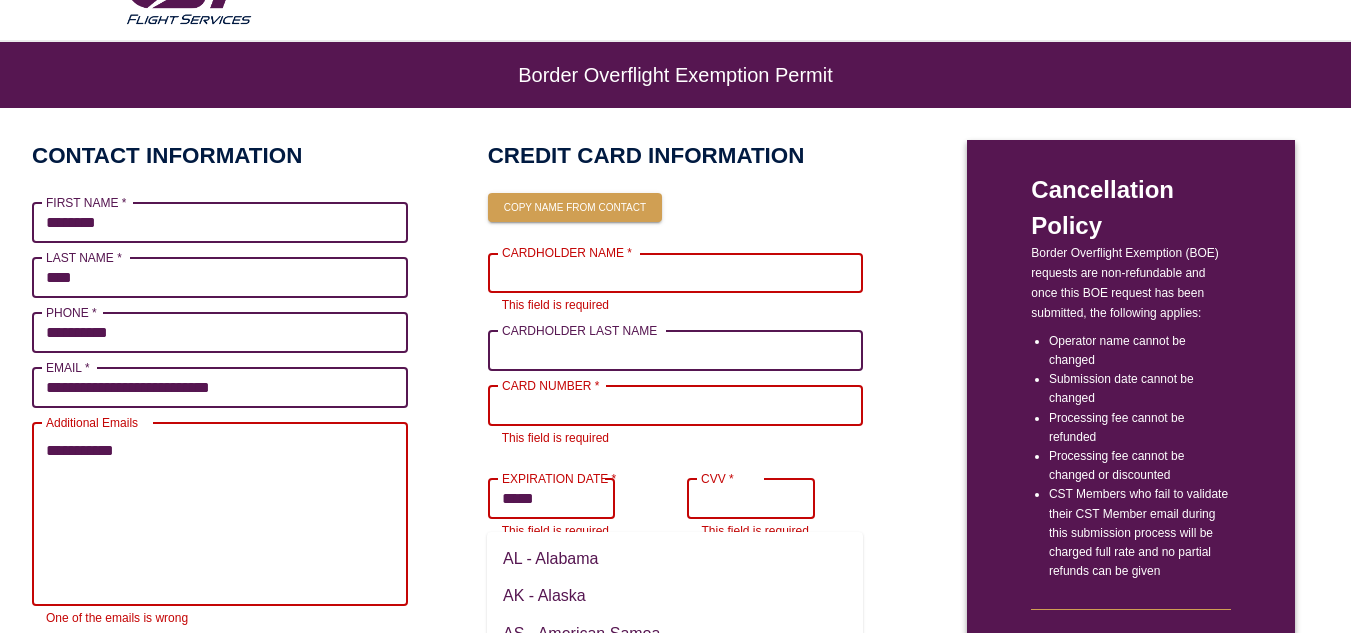 type on "**********" 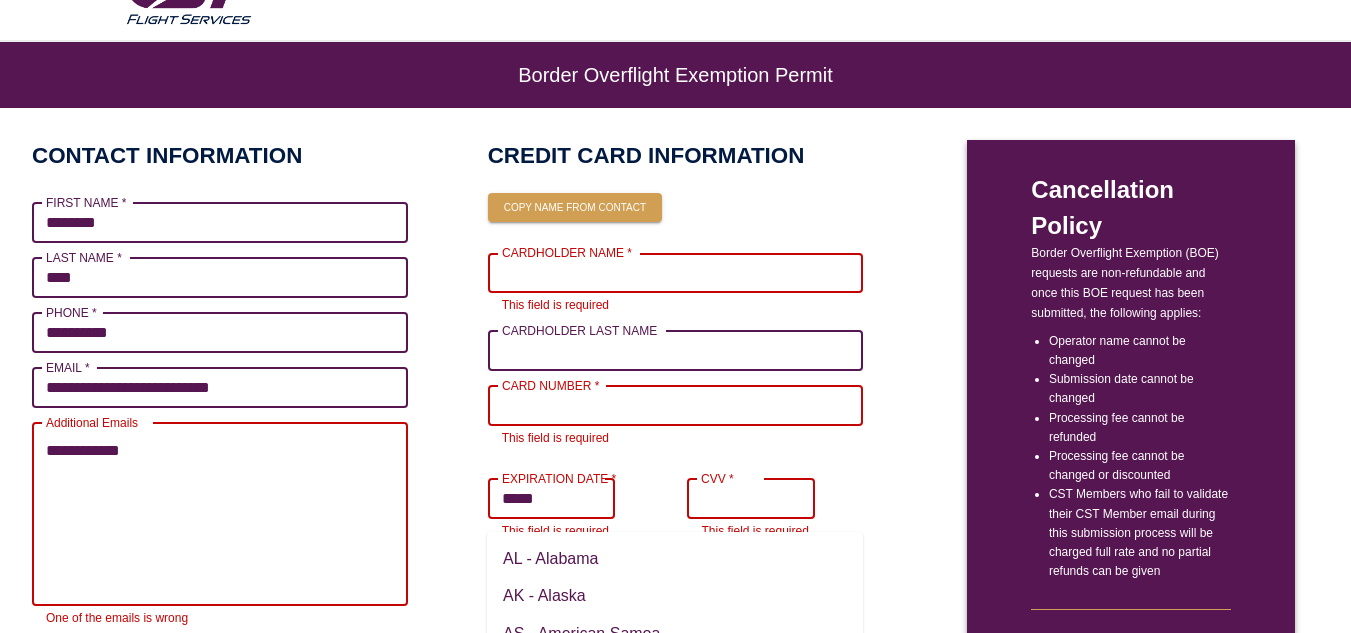 type on "**********" 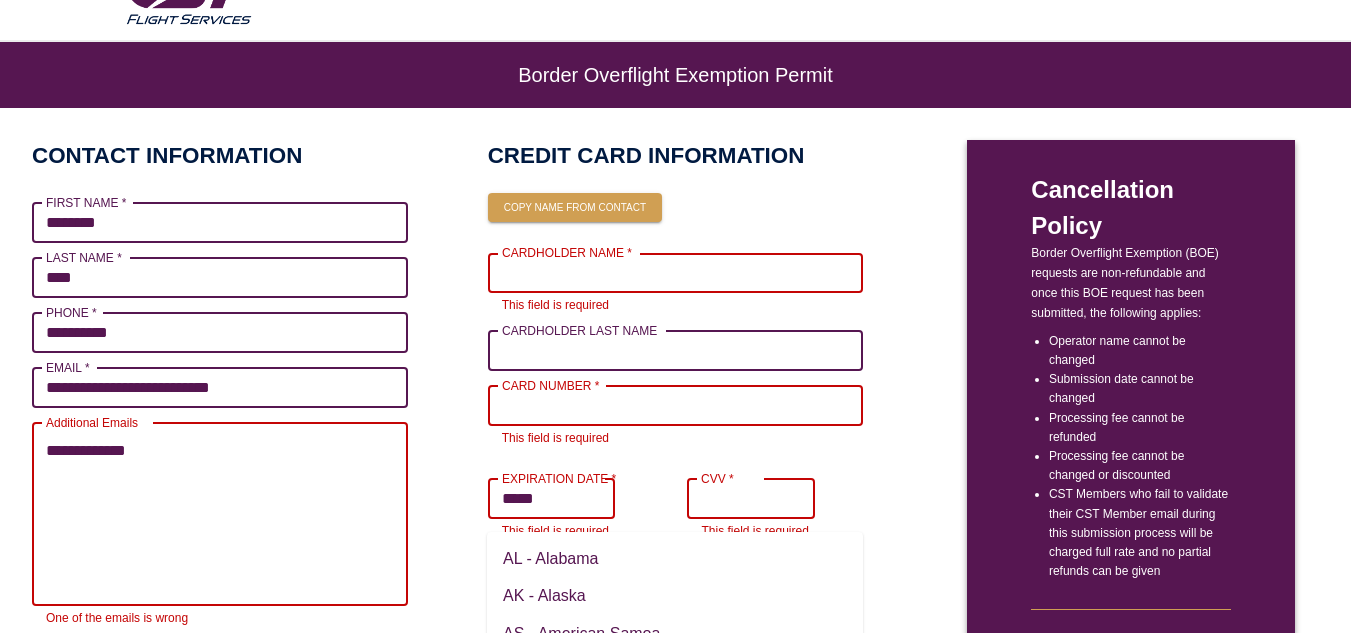 type on "**********" 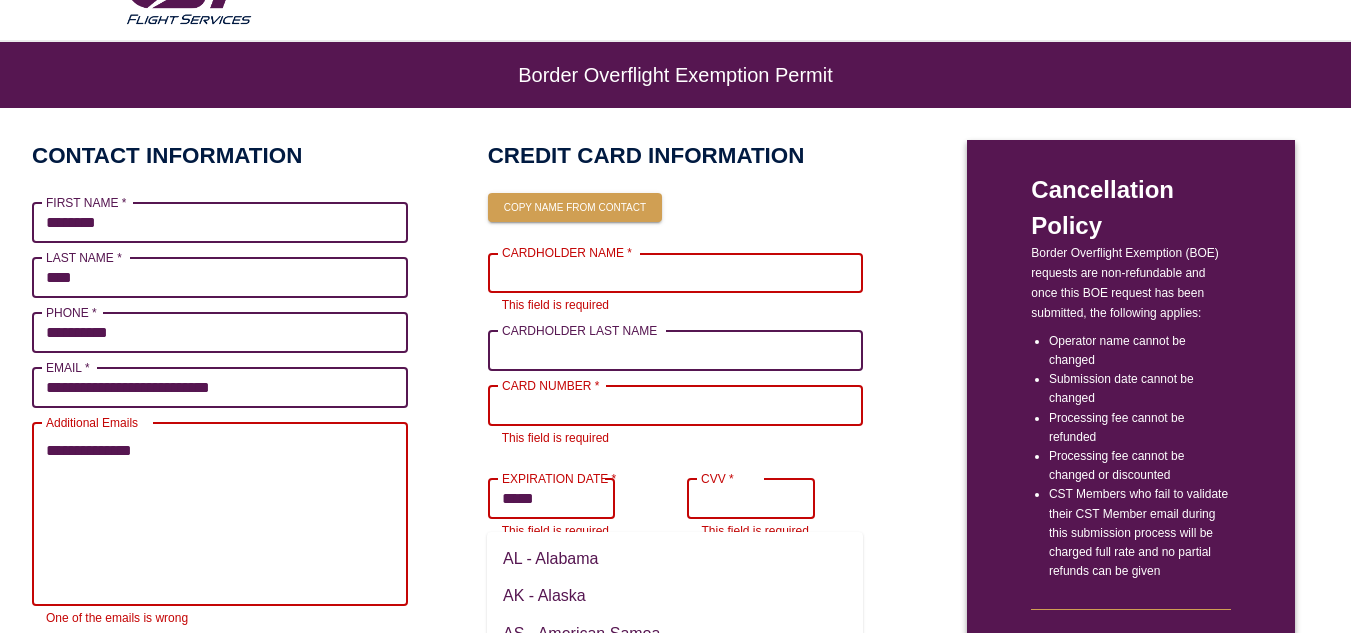 type on "**********" 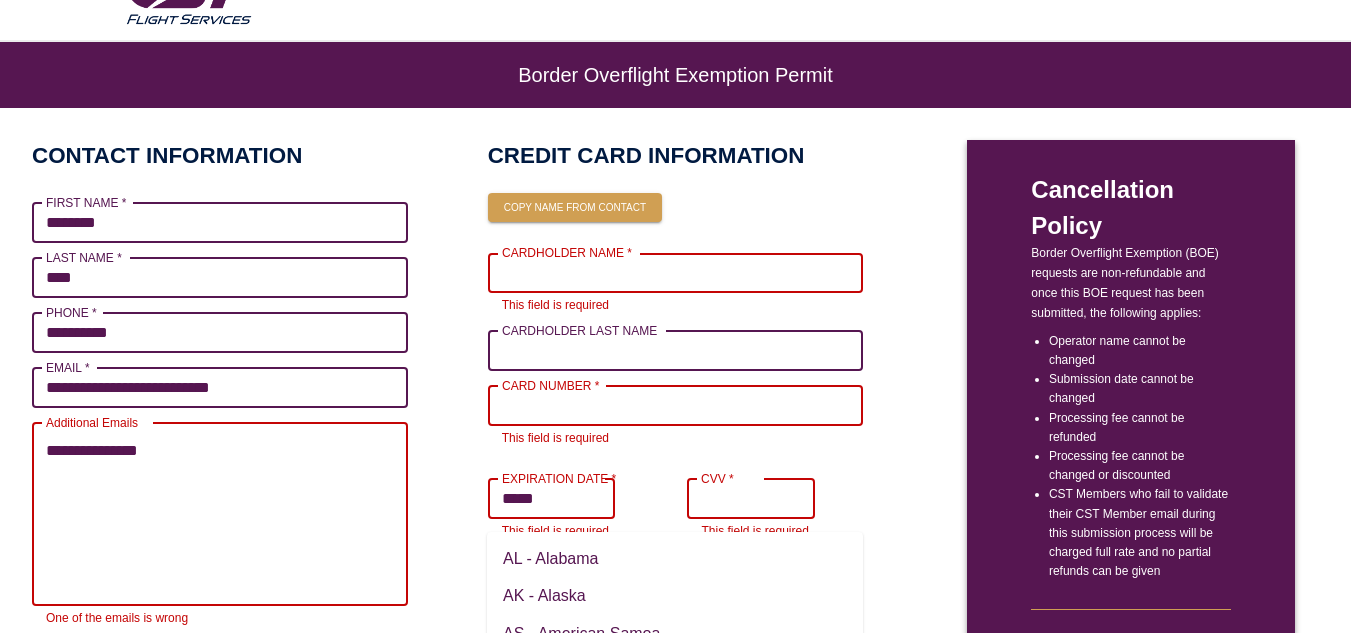 type on "**********" 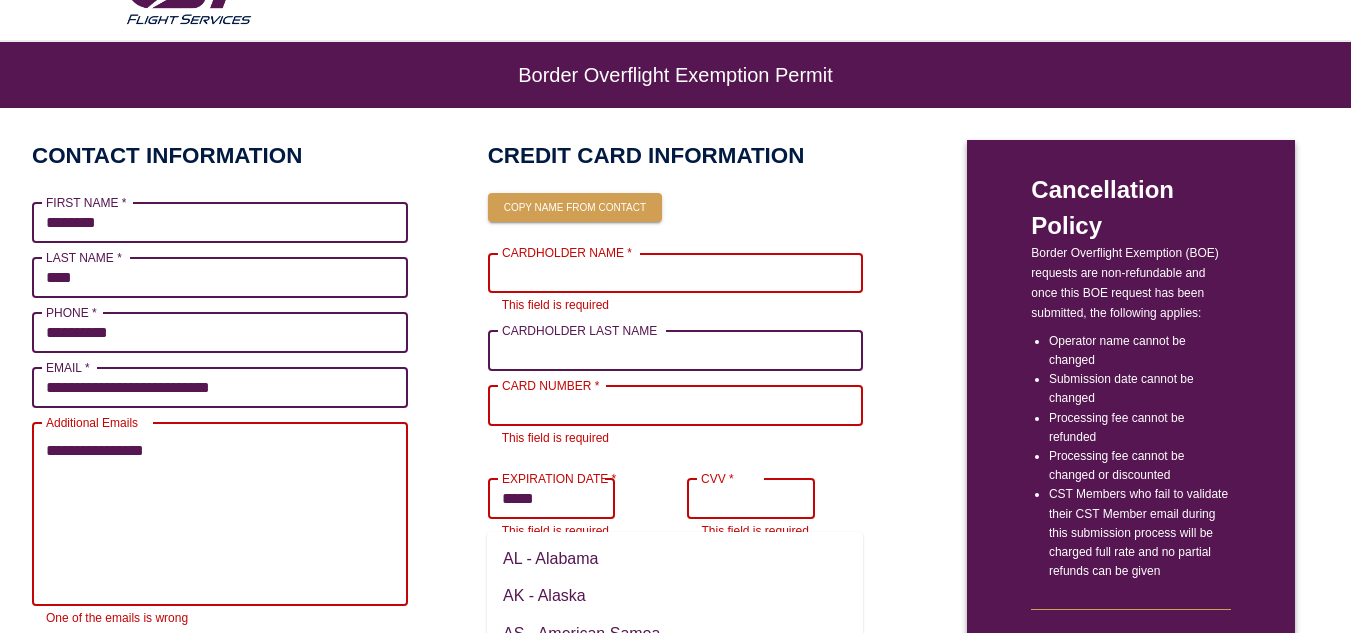 type on "**********" 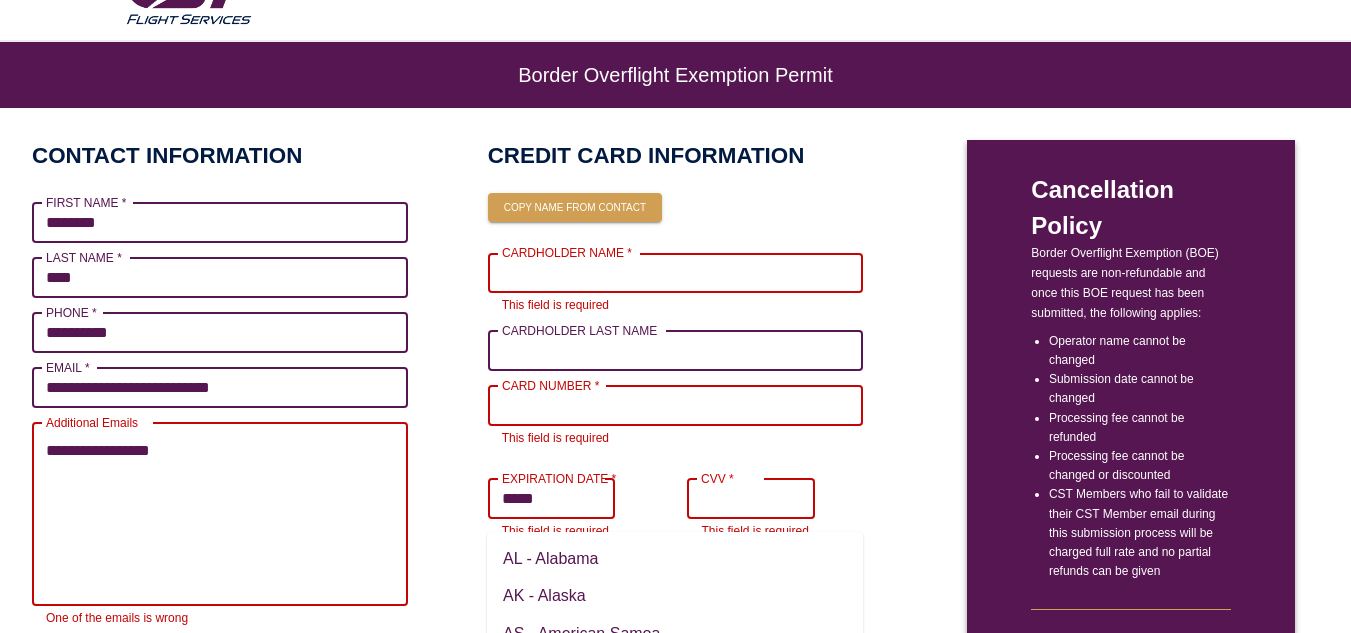 type on "**********" 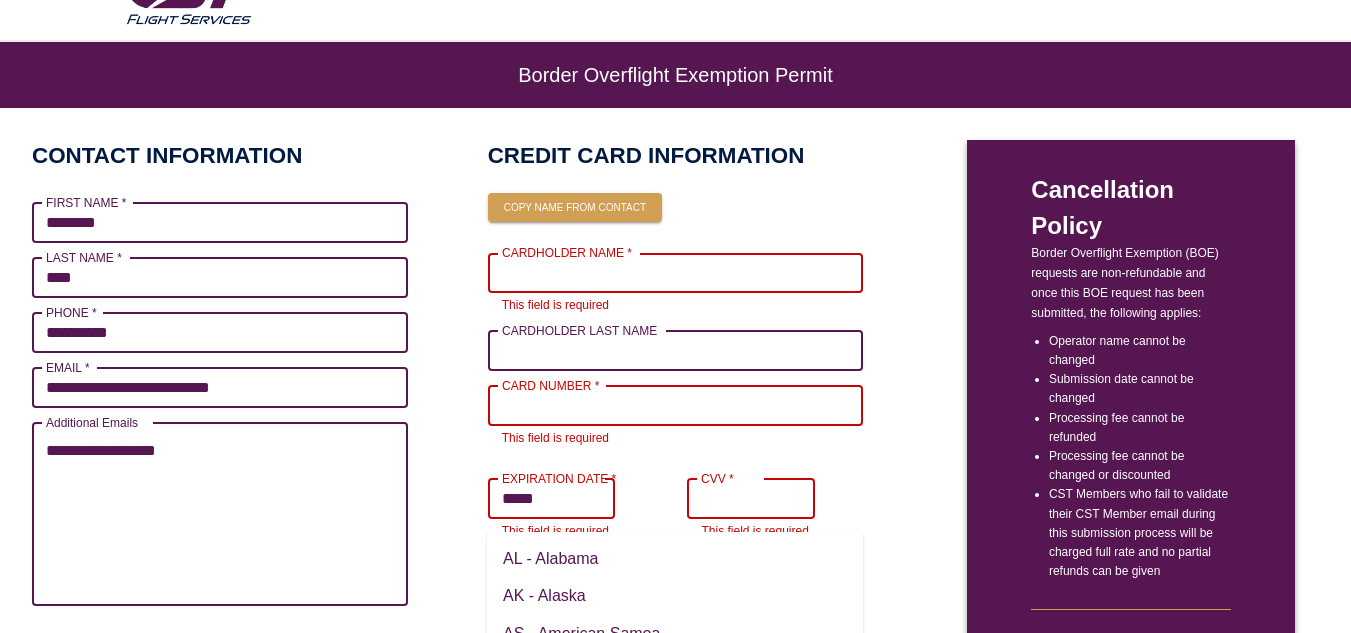 type on "**********" 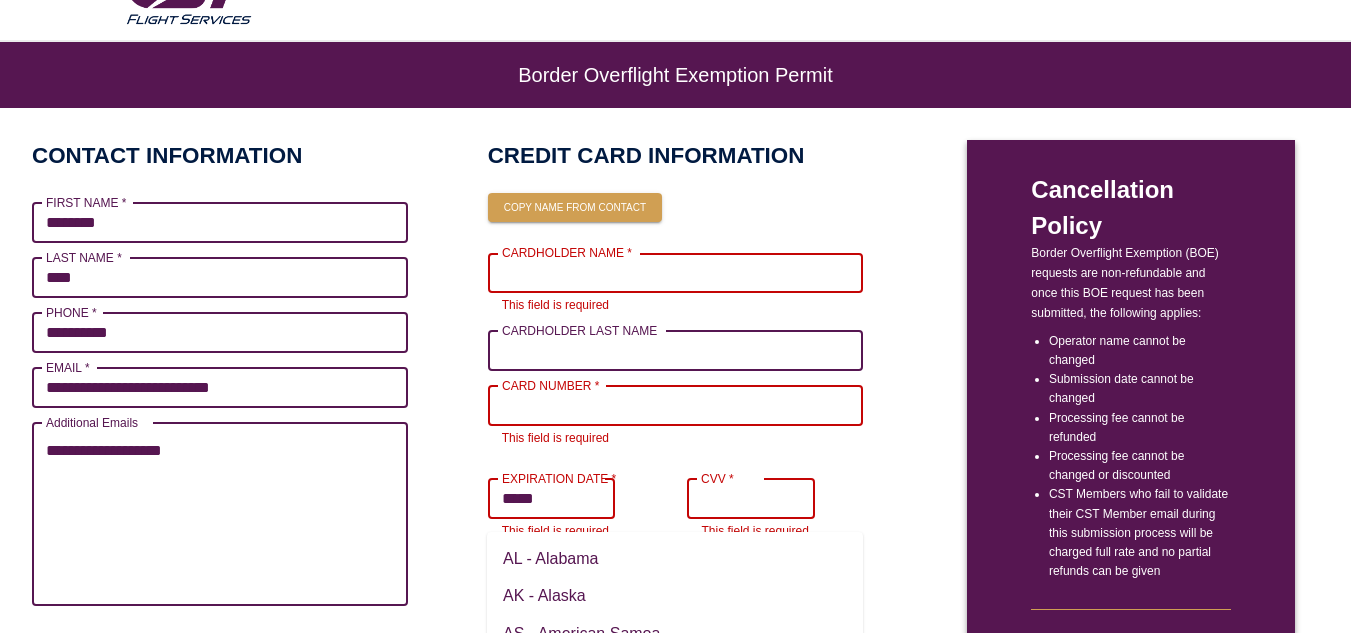 type on "**********" 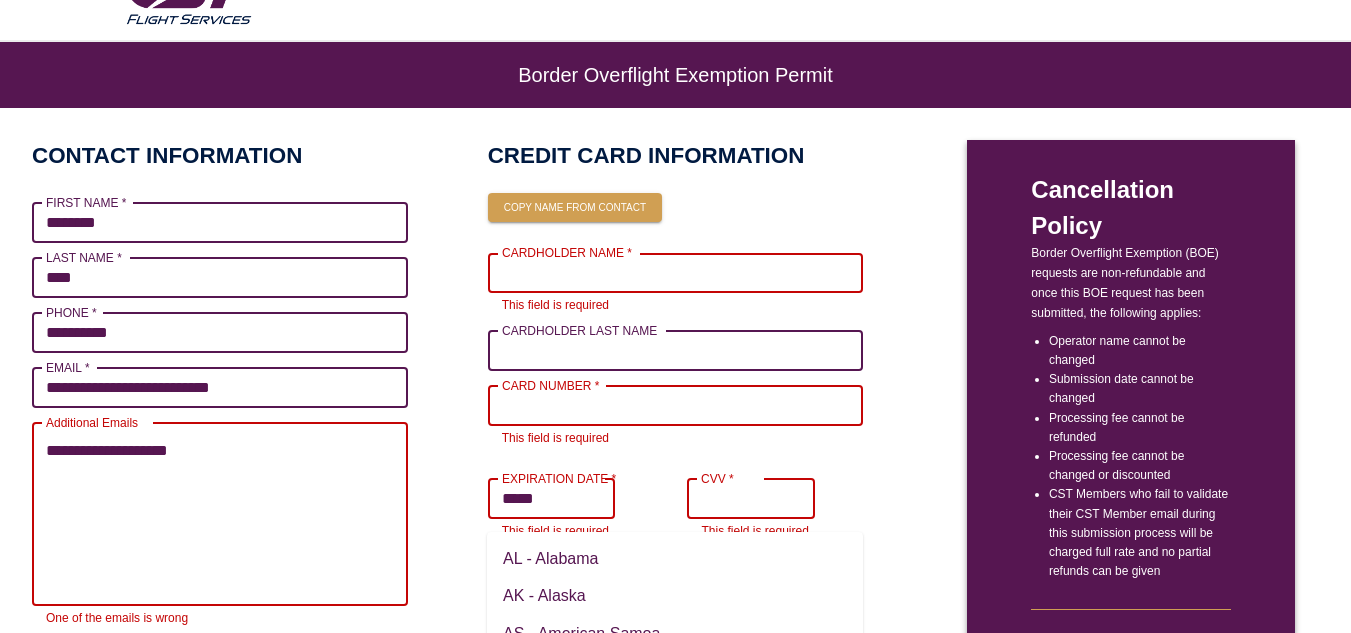 type on "**********" 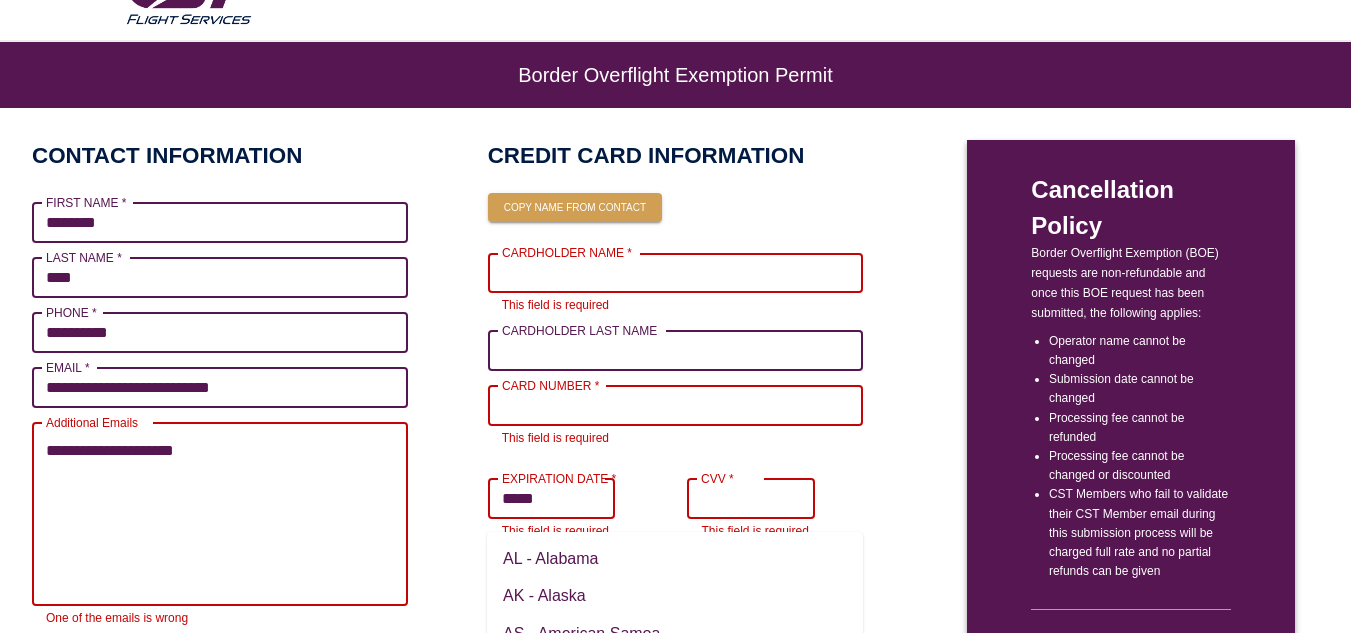 type on "**********" 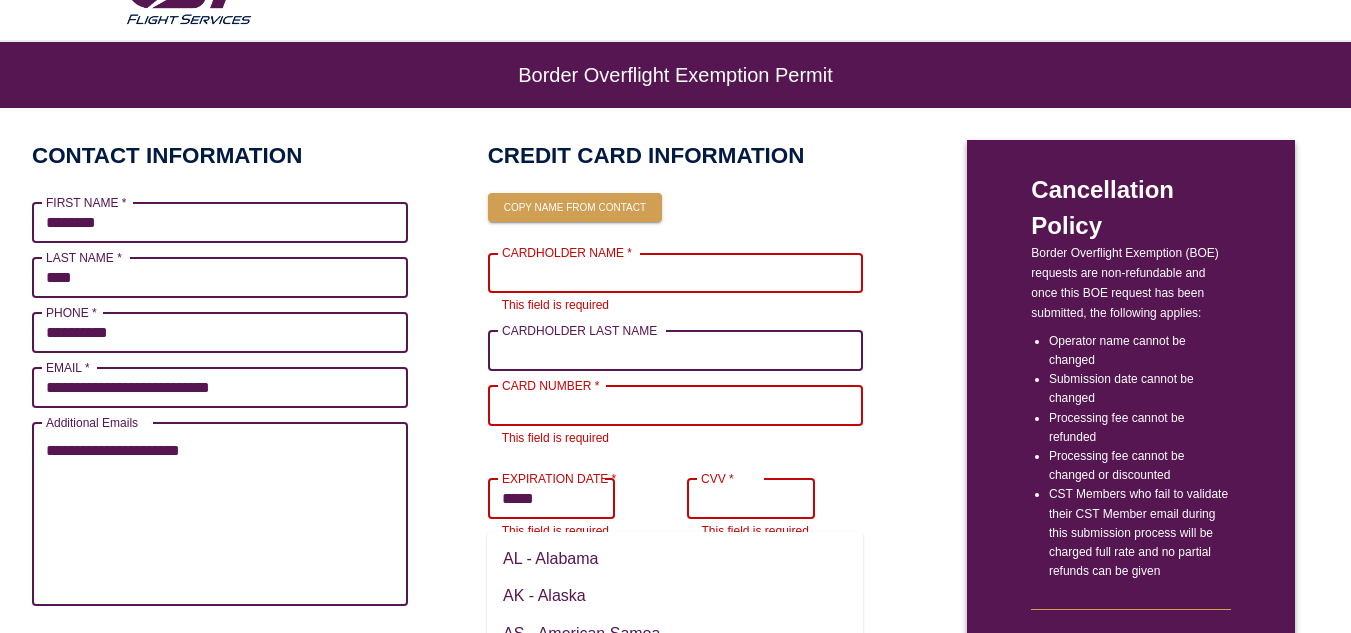 type on "**********" 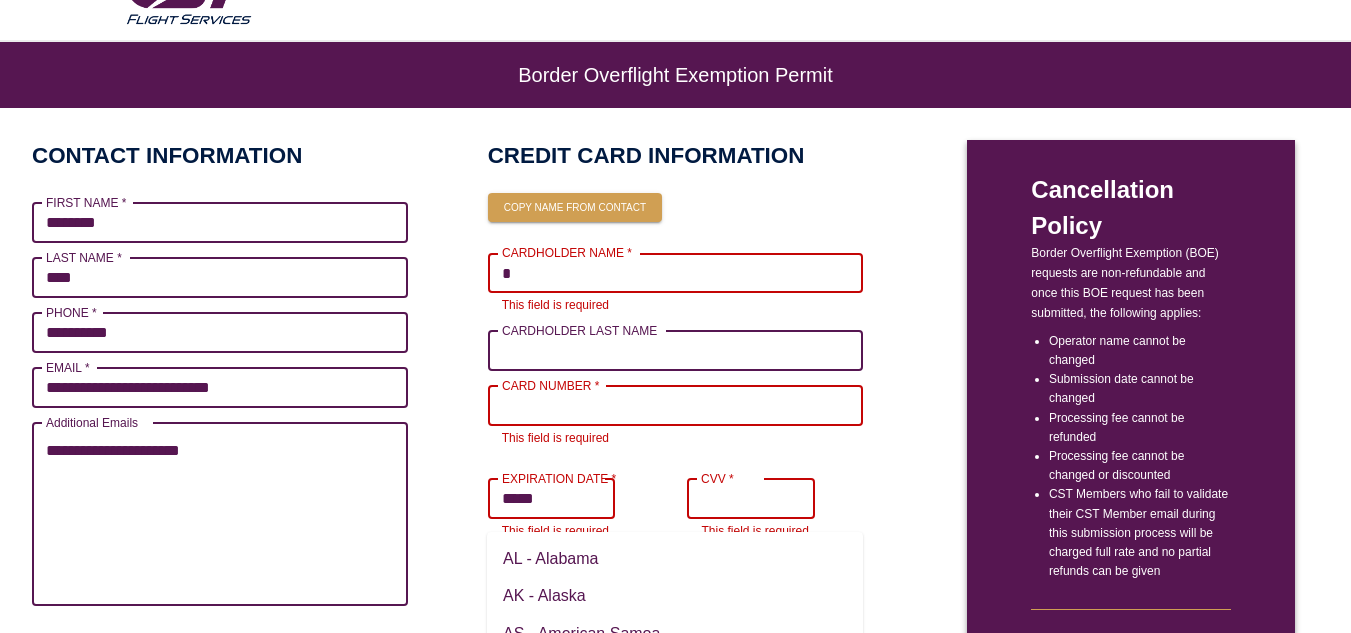type on "**" 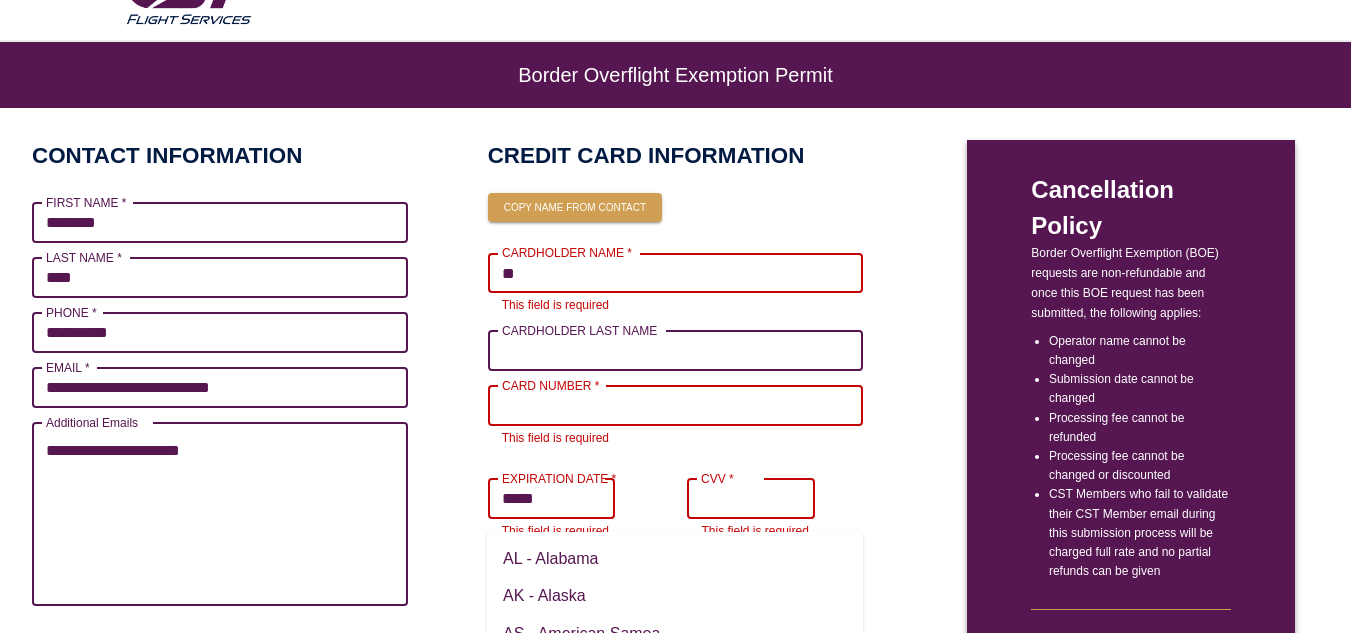 type on "*" 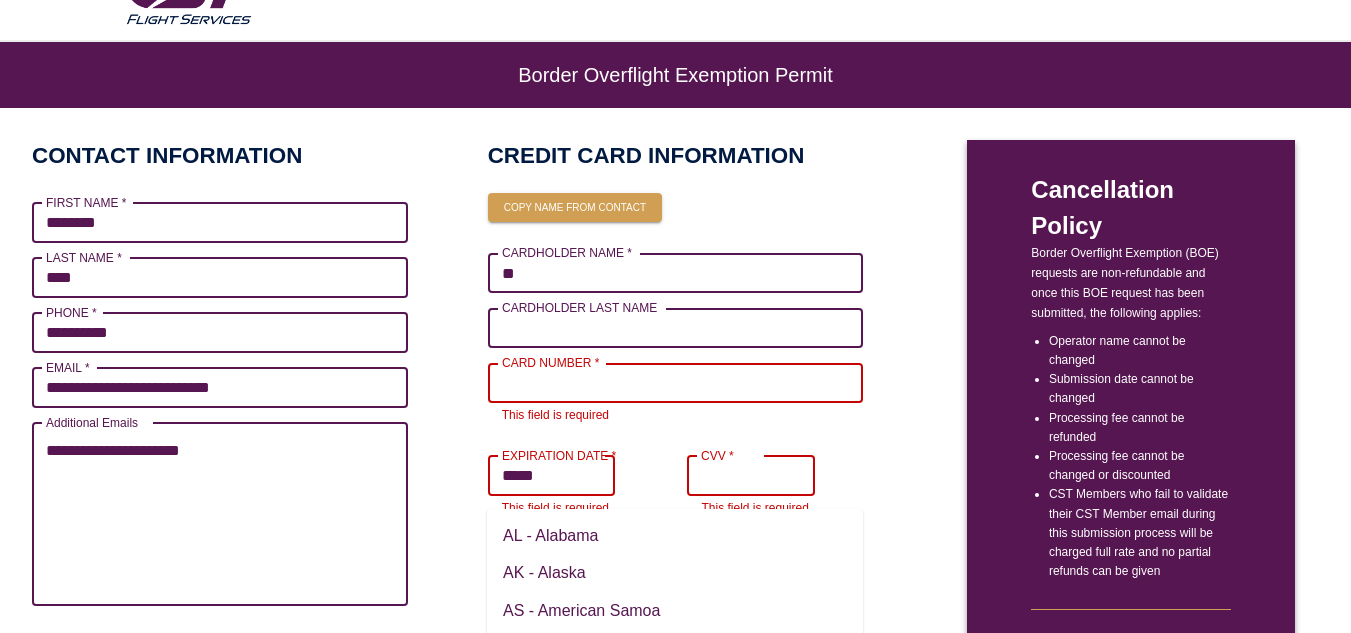 type on "***" 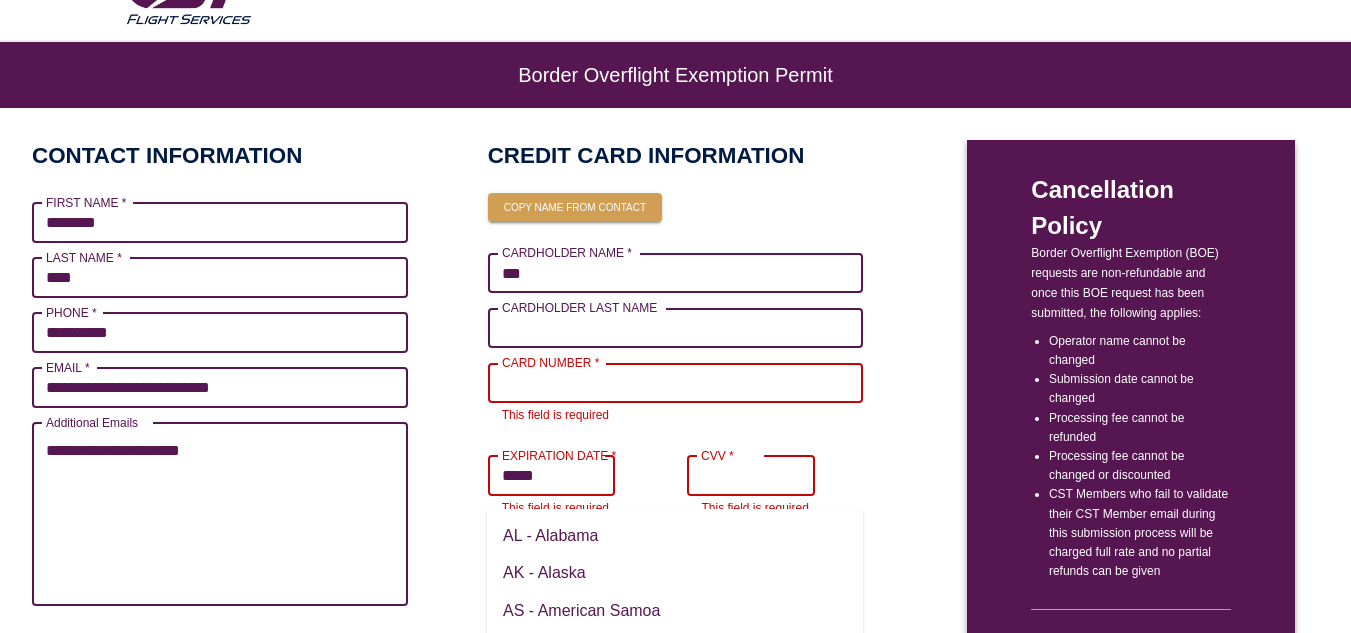 type on "*" 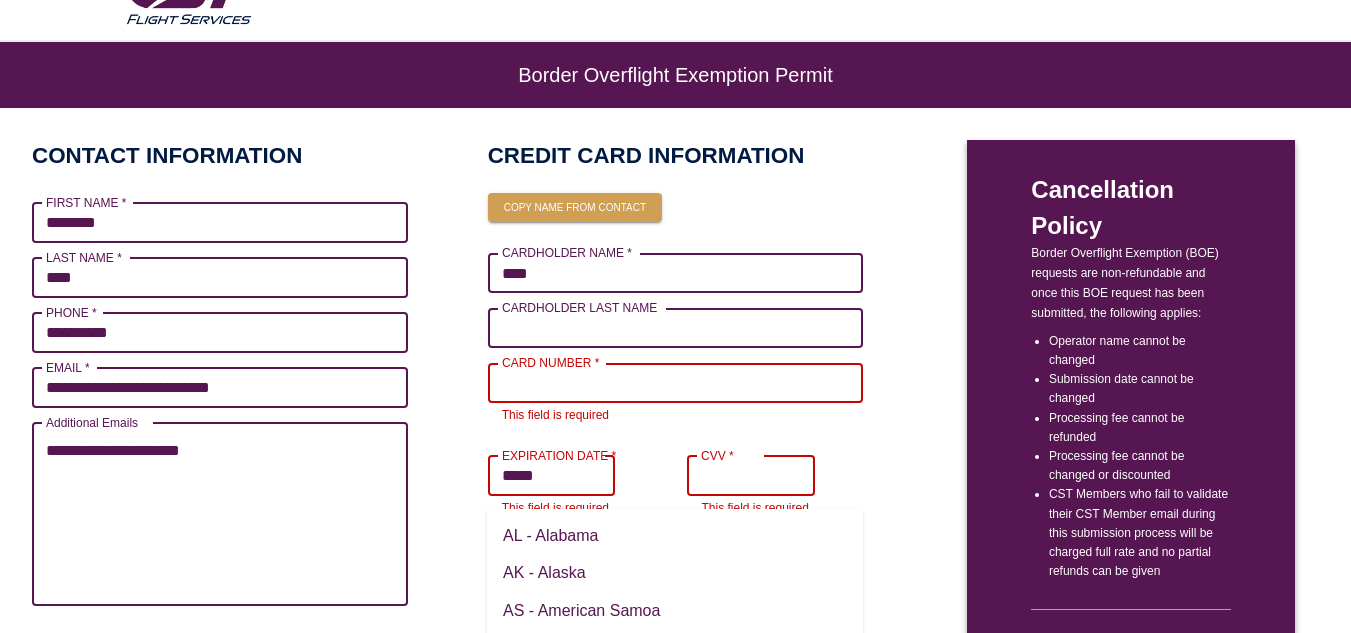 type on "*" 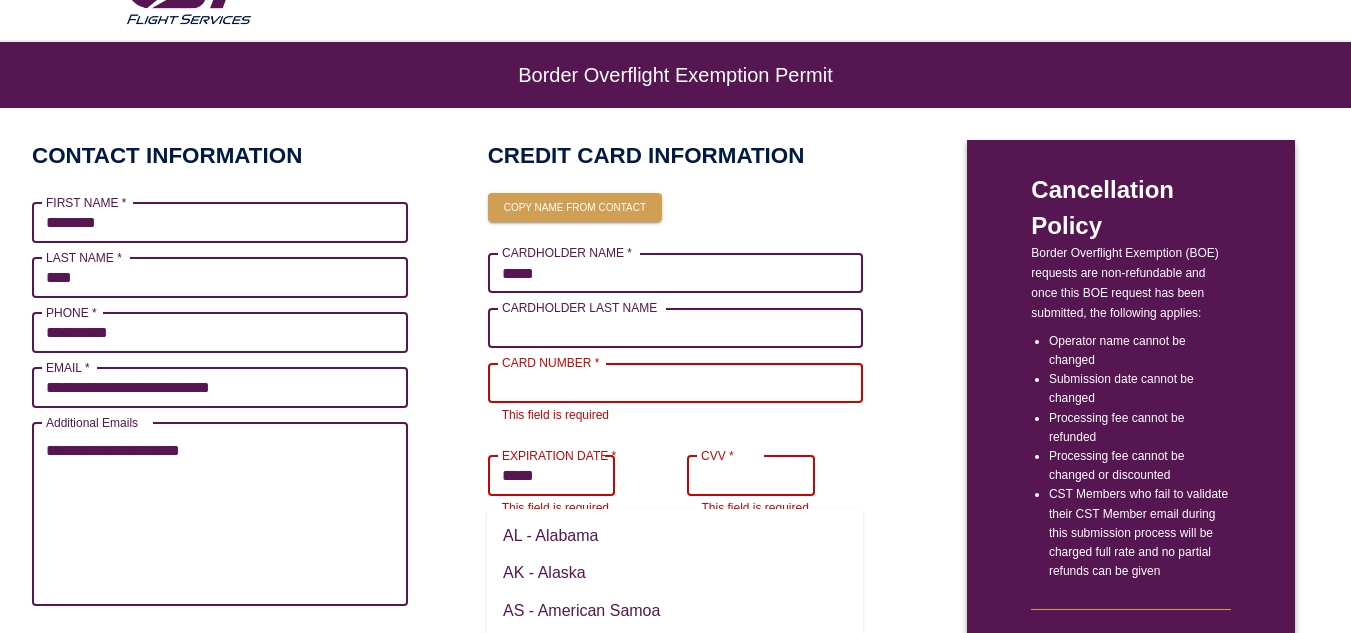 type on "********" 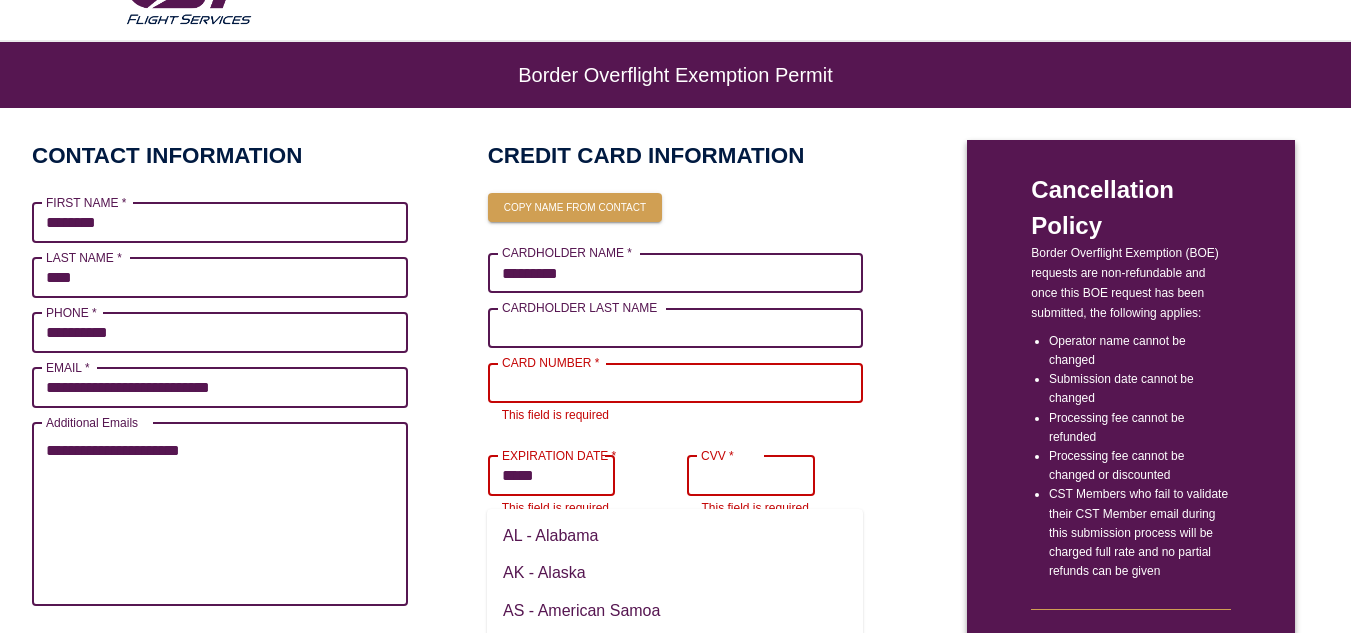 type on "*" 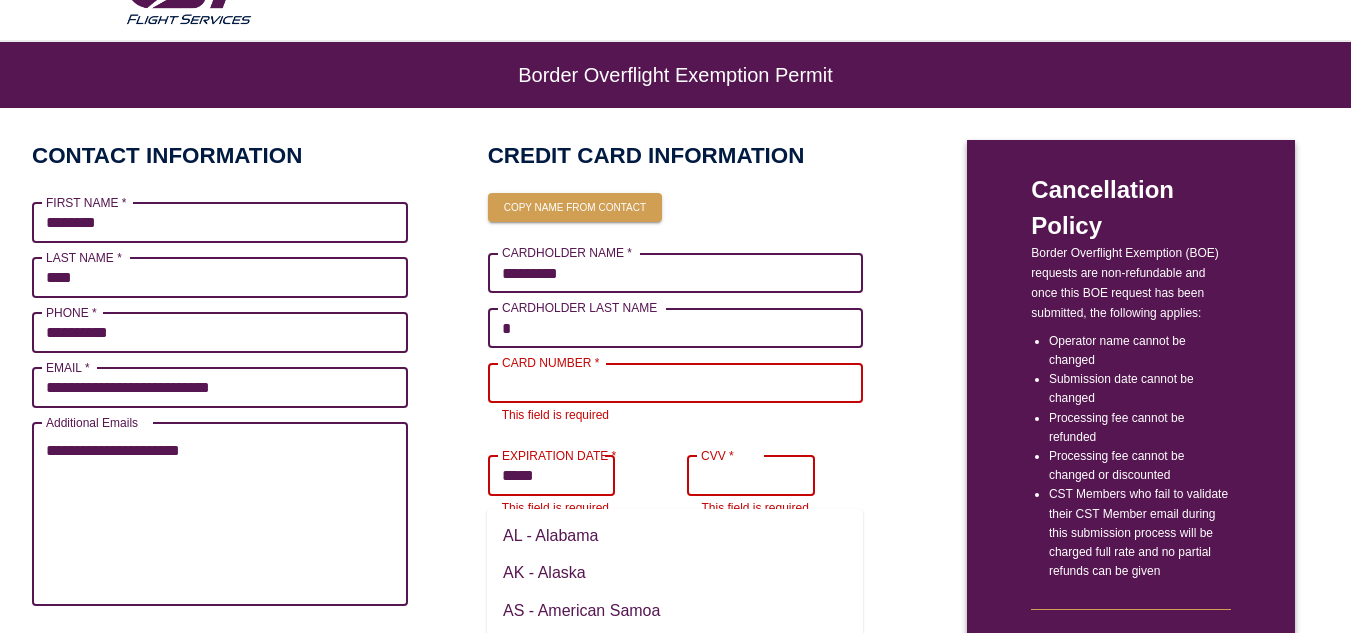 type on "**" 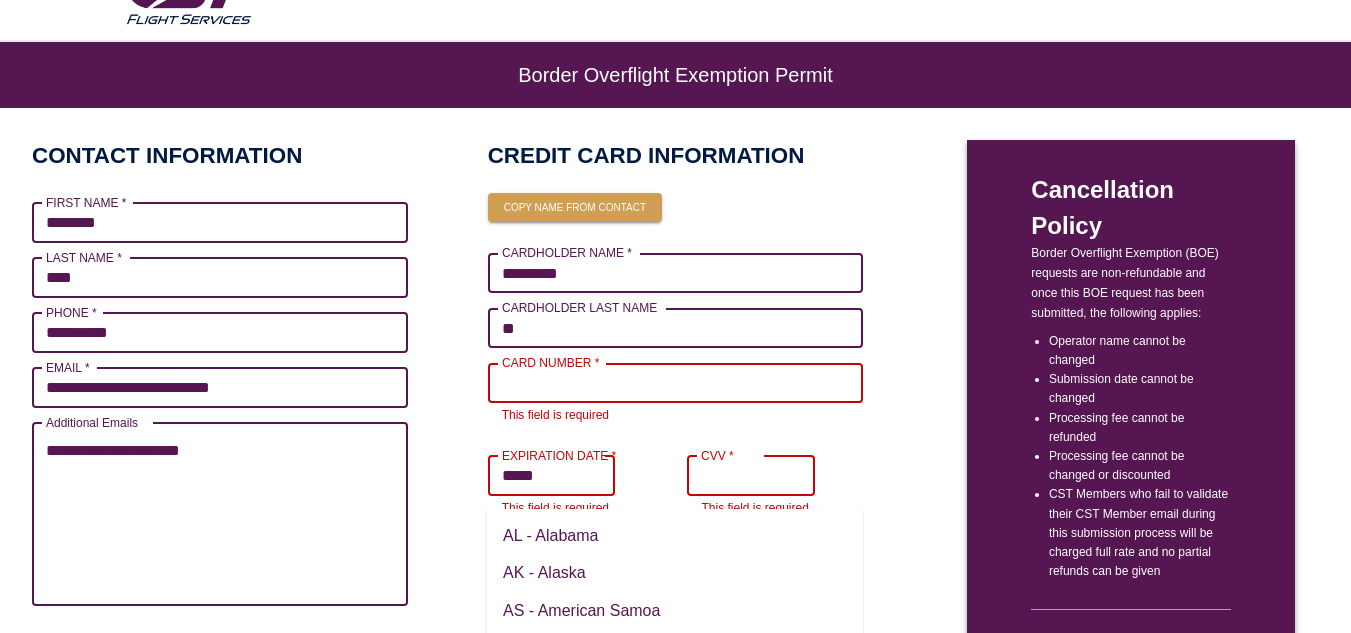 type on "*" 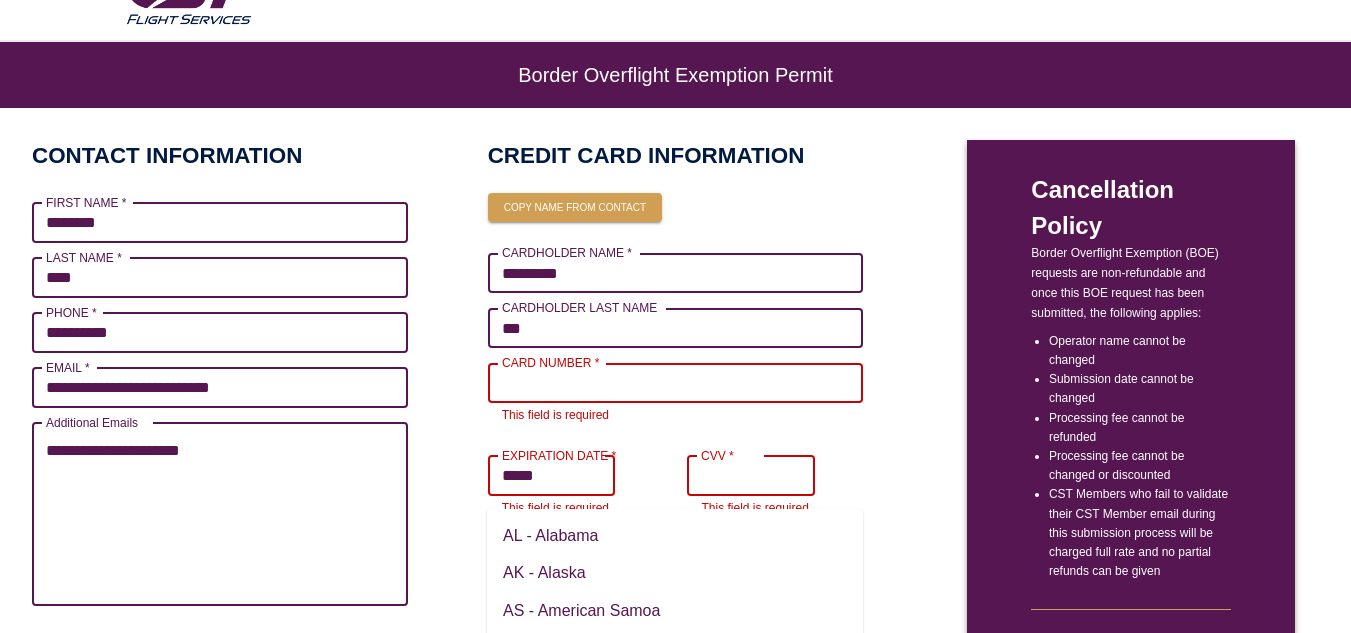 type on "*" 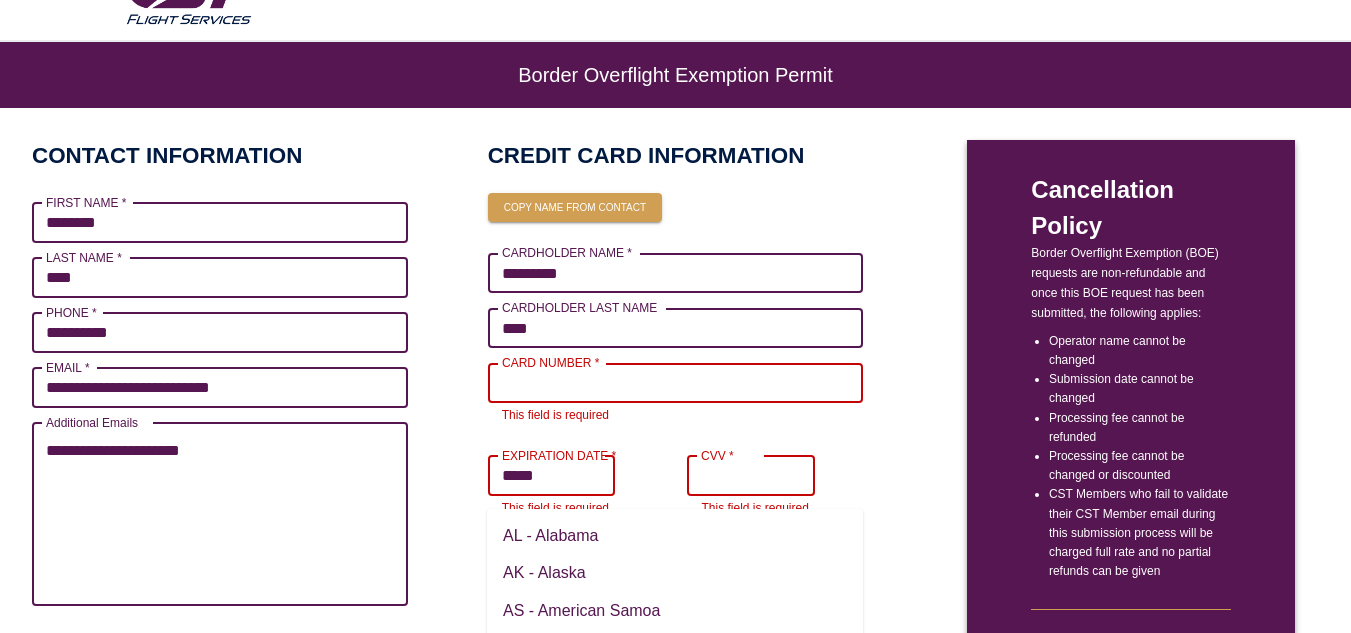 type on "*" 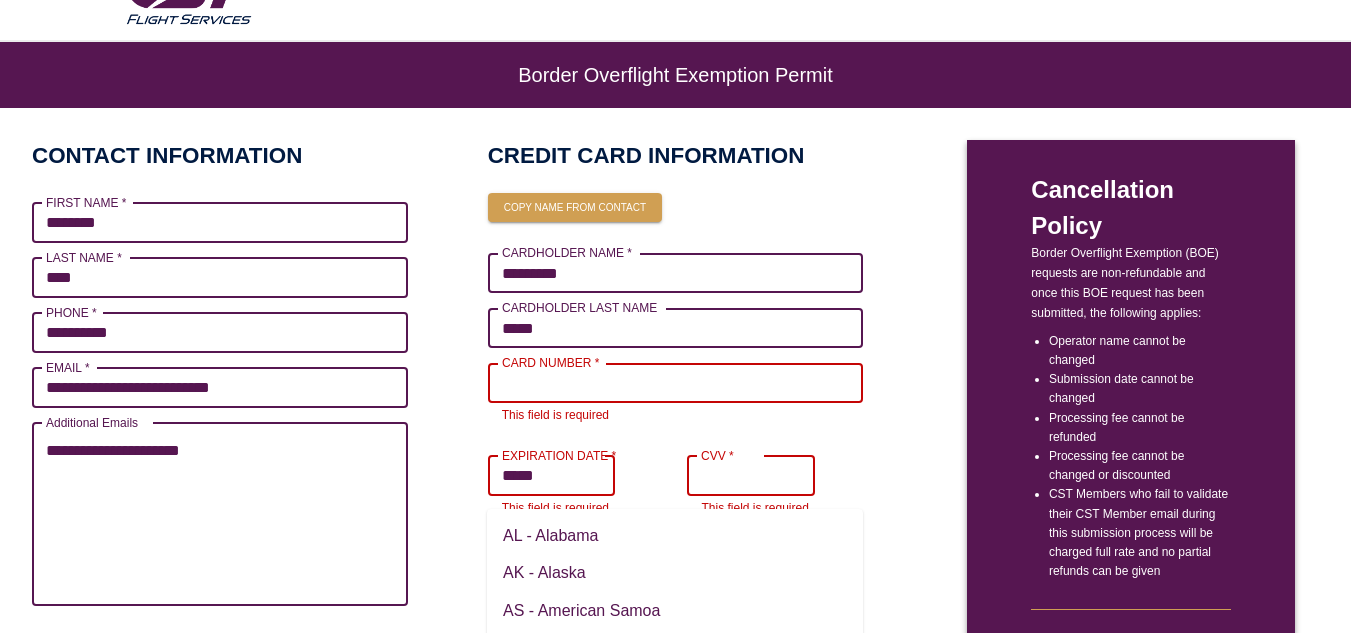 type on "*" 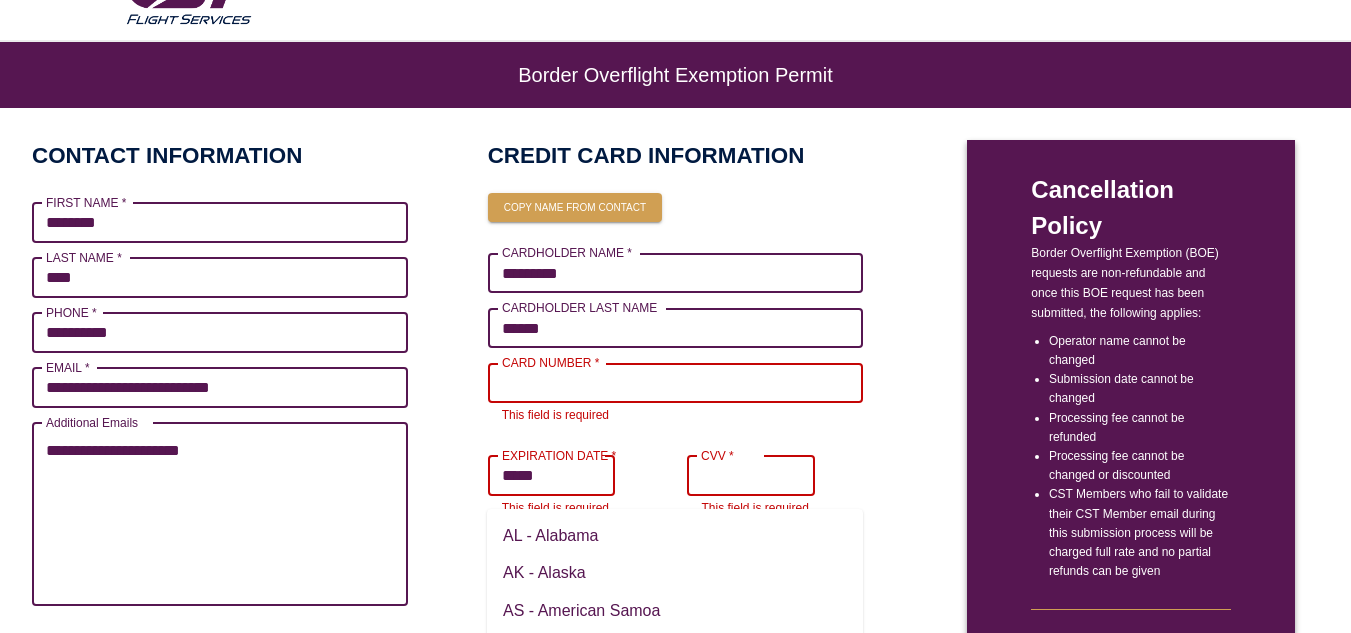 type on "*" 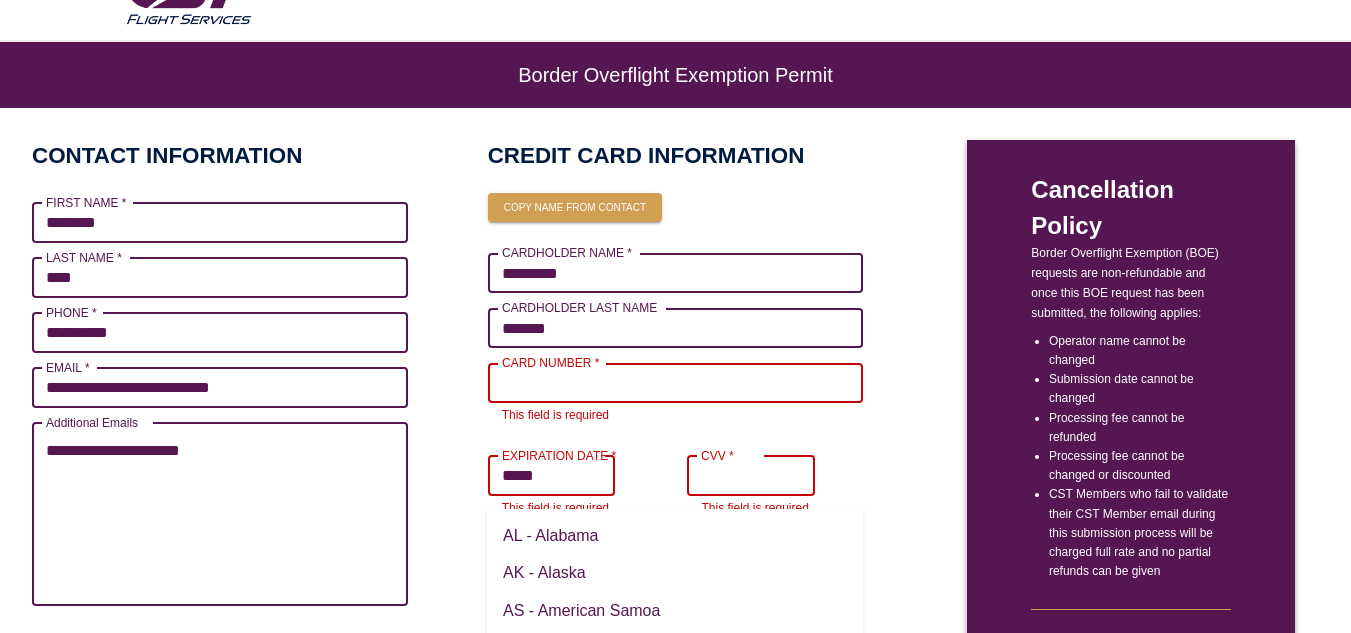 type on "*******" 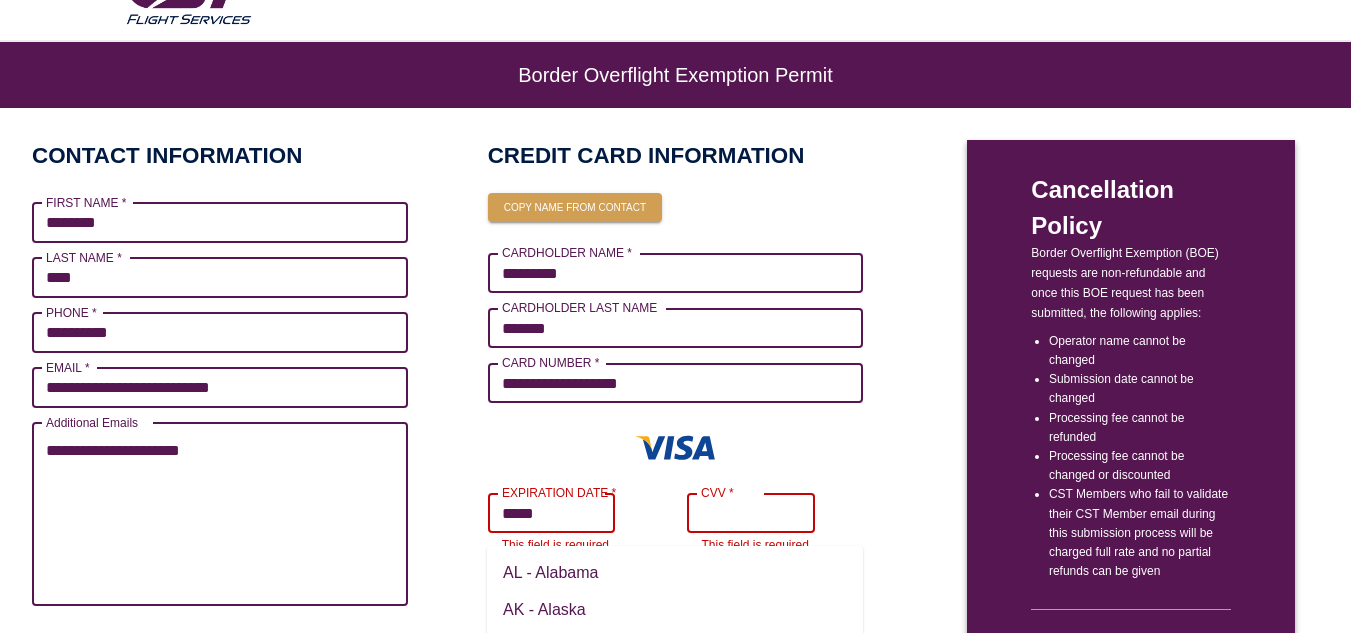 type on "**********" 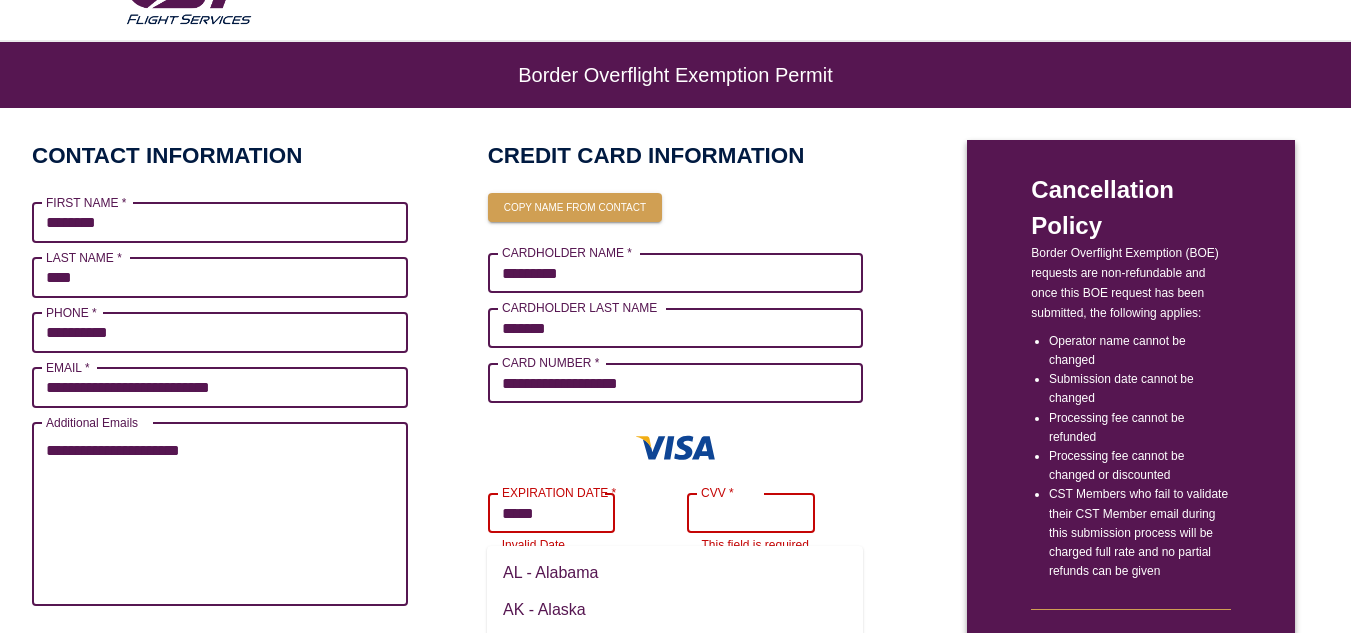 type on "*" 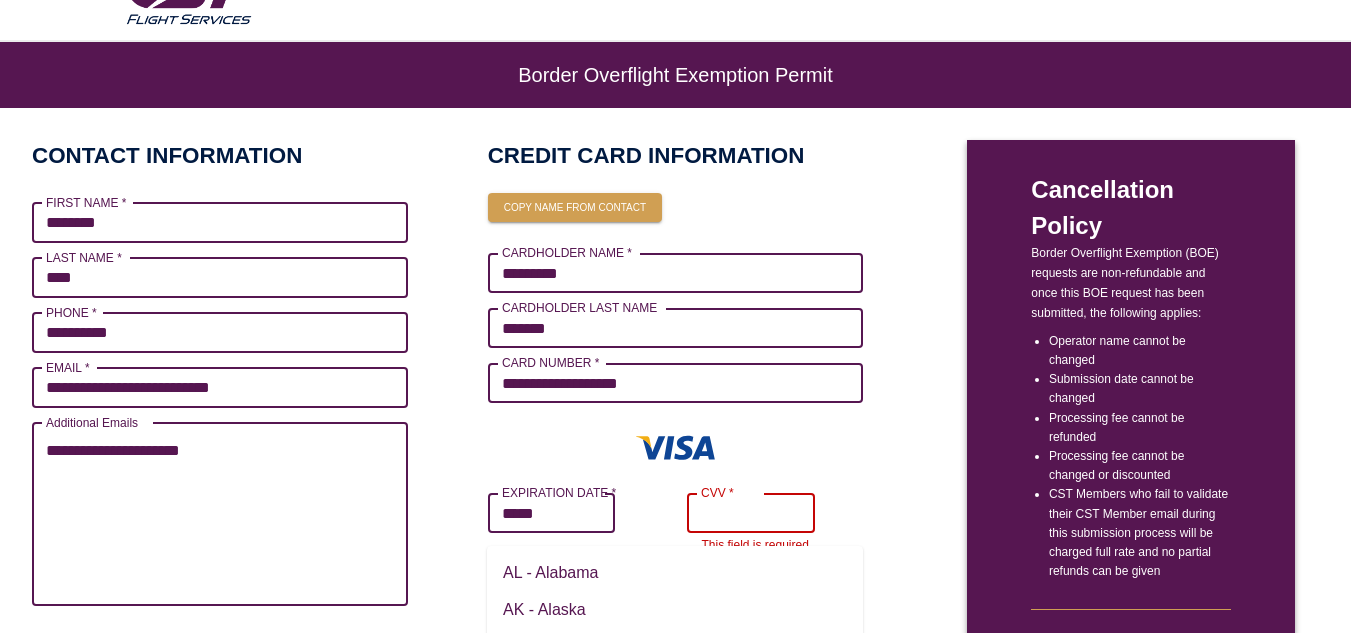 type on "*****" 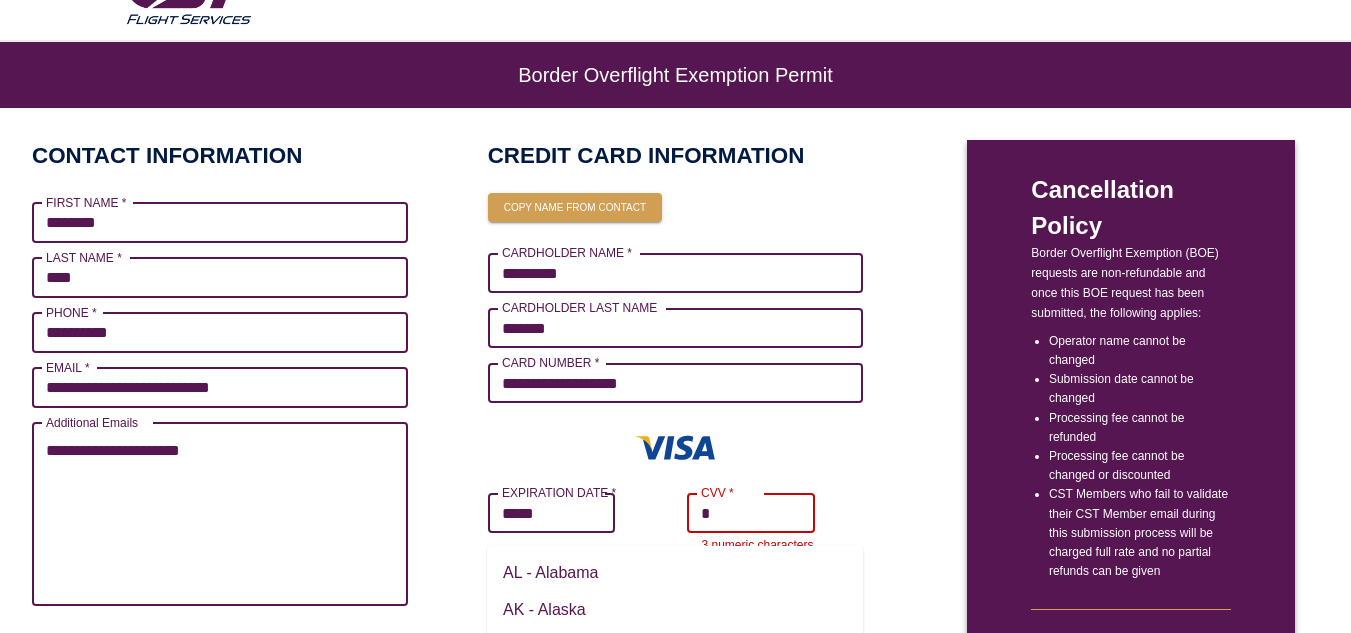 type on "*" 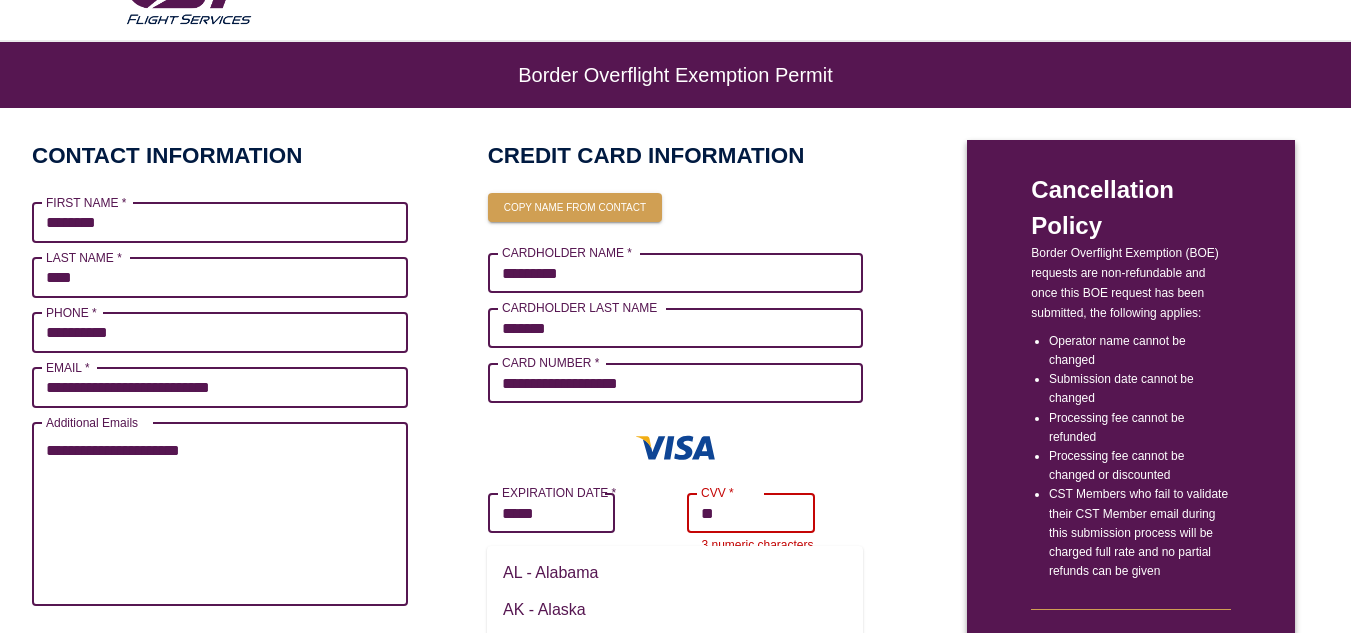 type on "*" 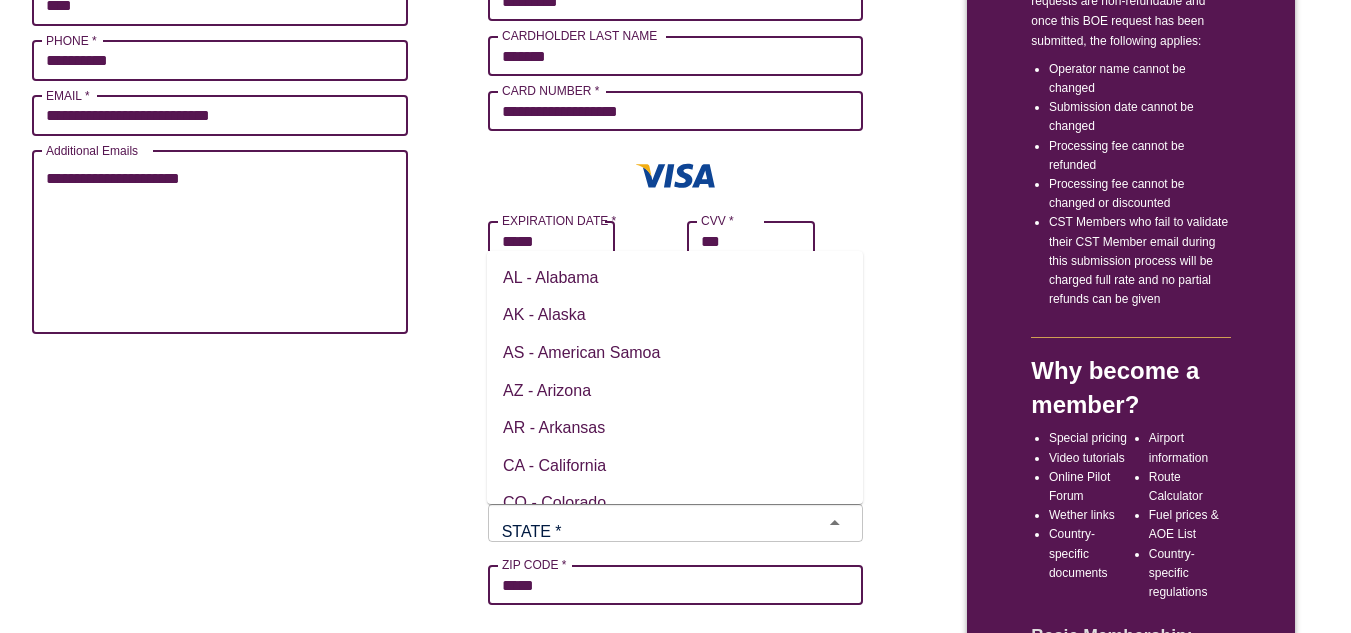 scroll, scrollTop: 334, scrollLeft: 0, axis: vertical 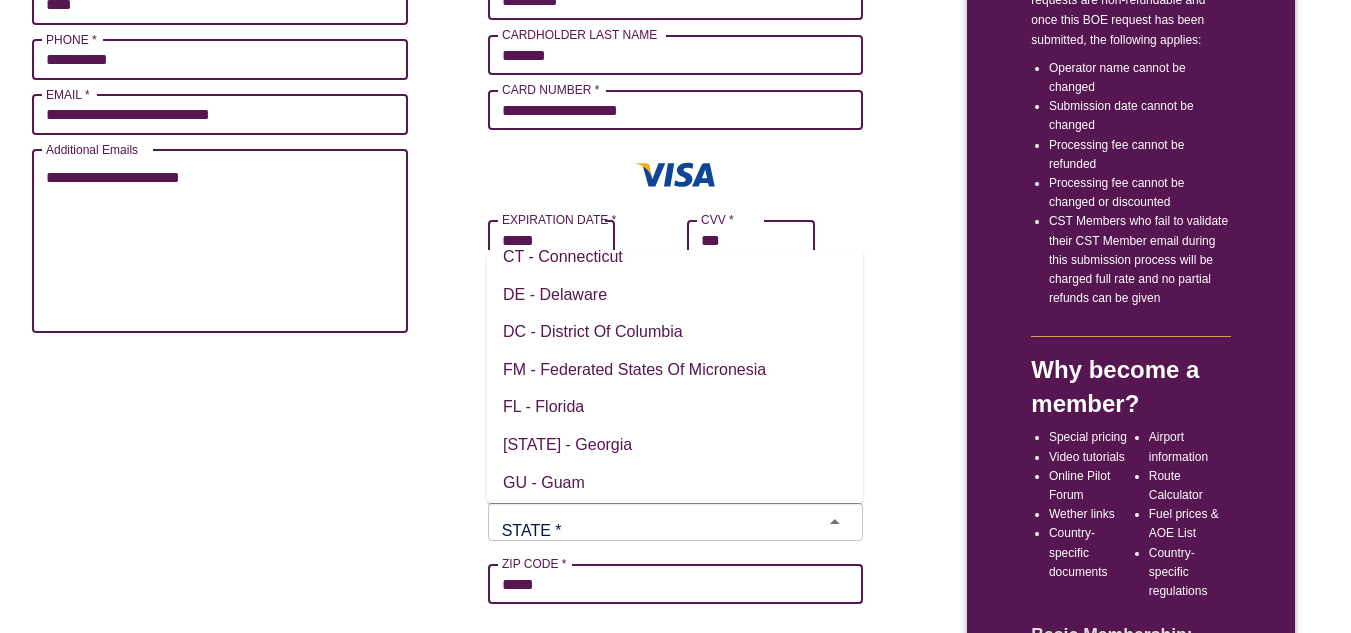 click on "FL - Florida" at bounding box center (675, 407) 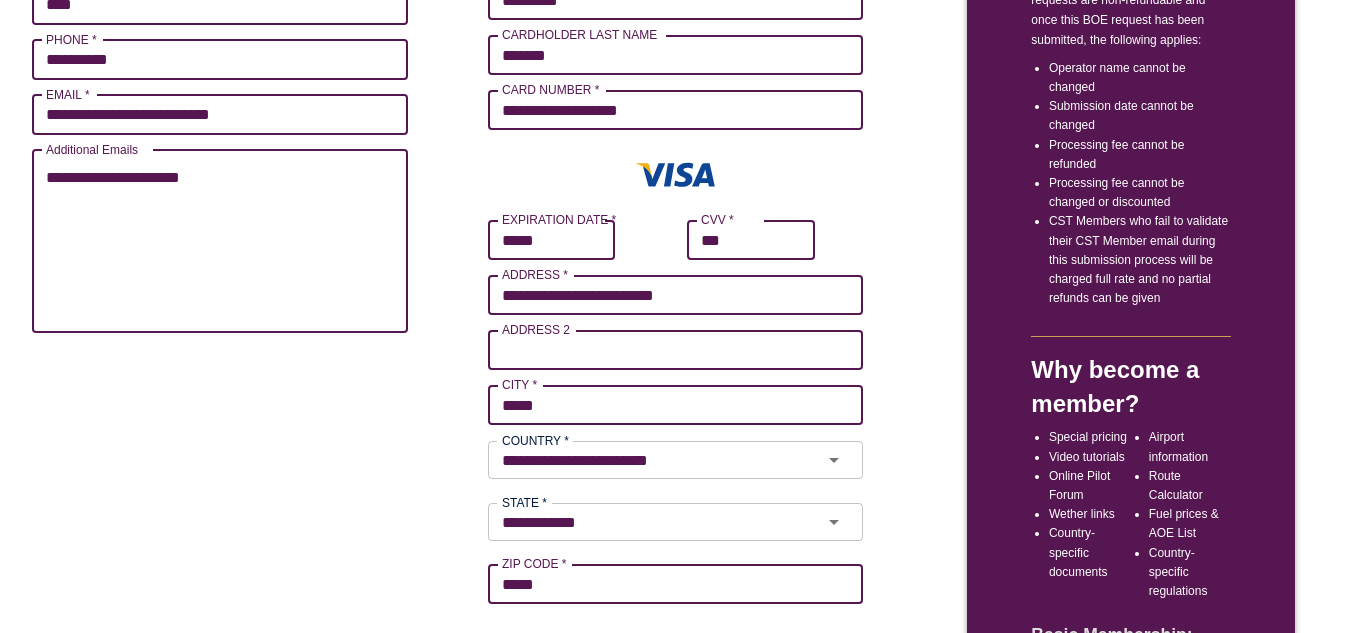 type on "***" 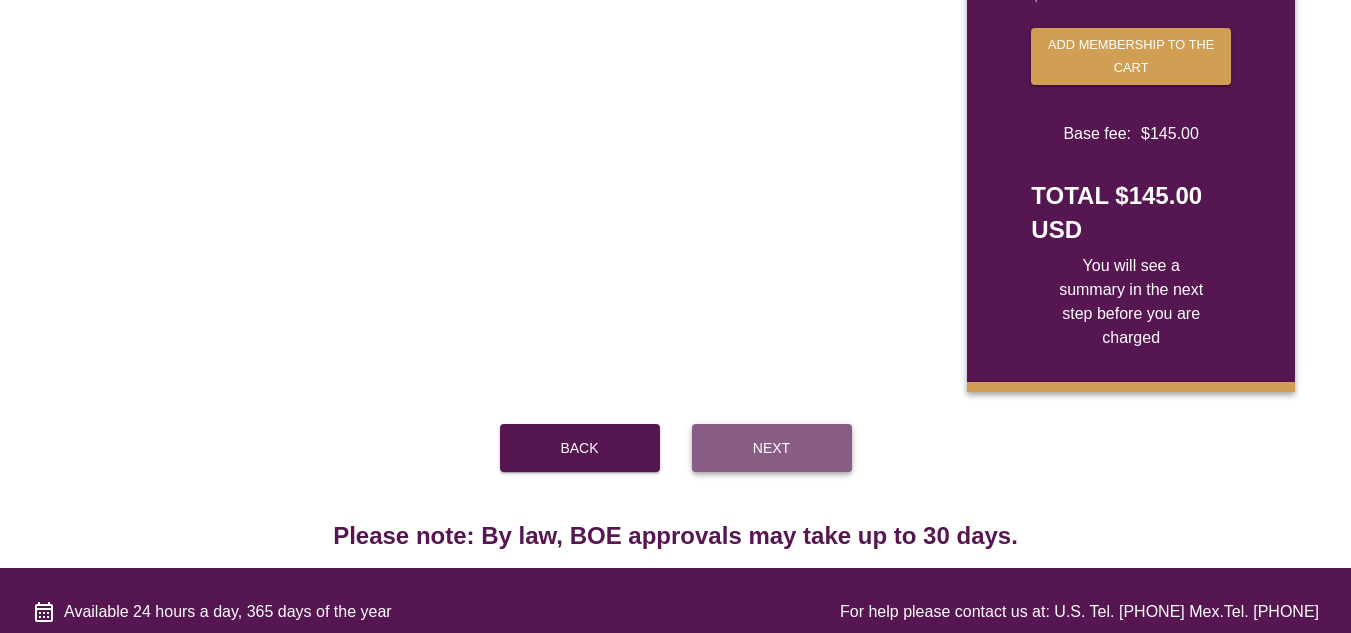 click on "Next" at bounding box center [772, 448] 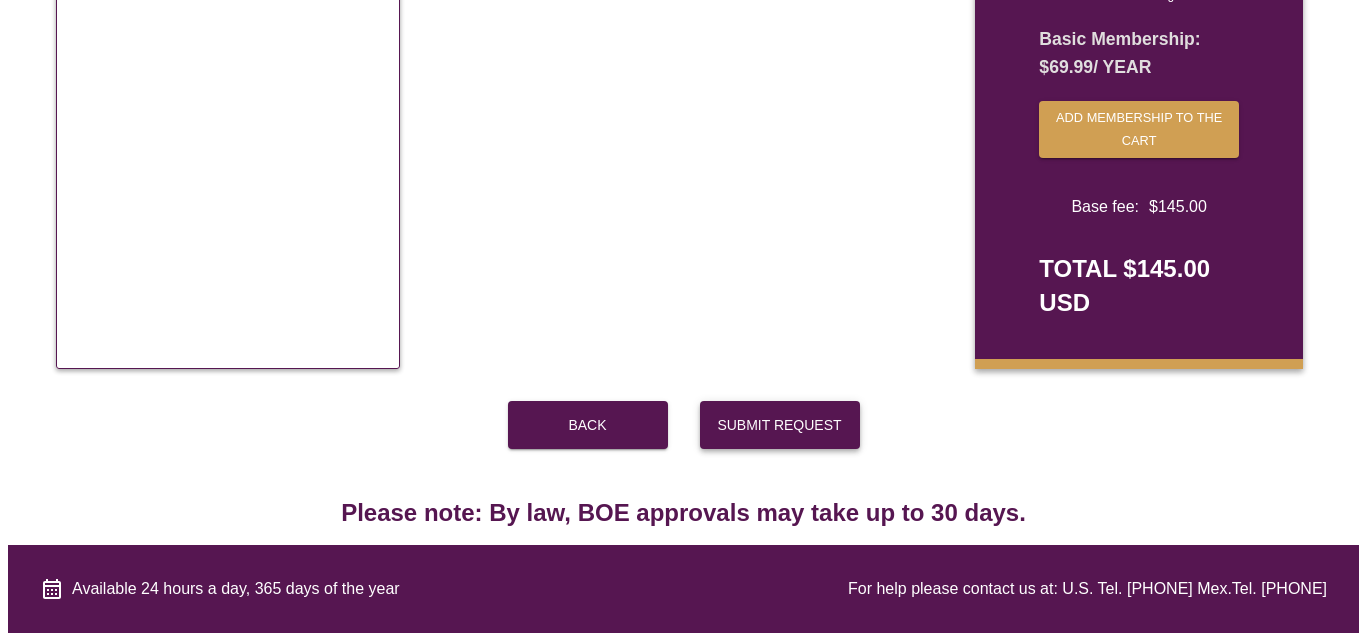 scroll, scrollTop: 930, scrollLeft: 0, axis: vertical 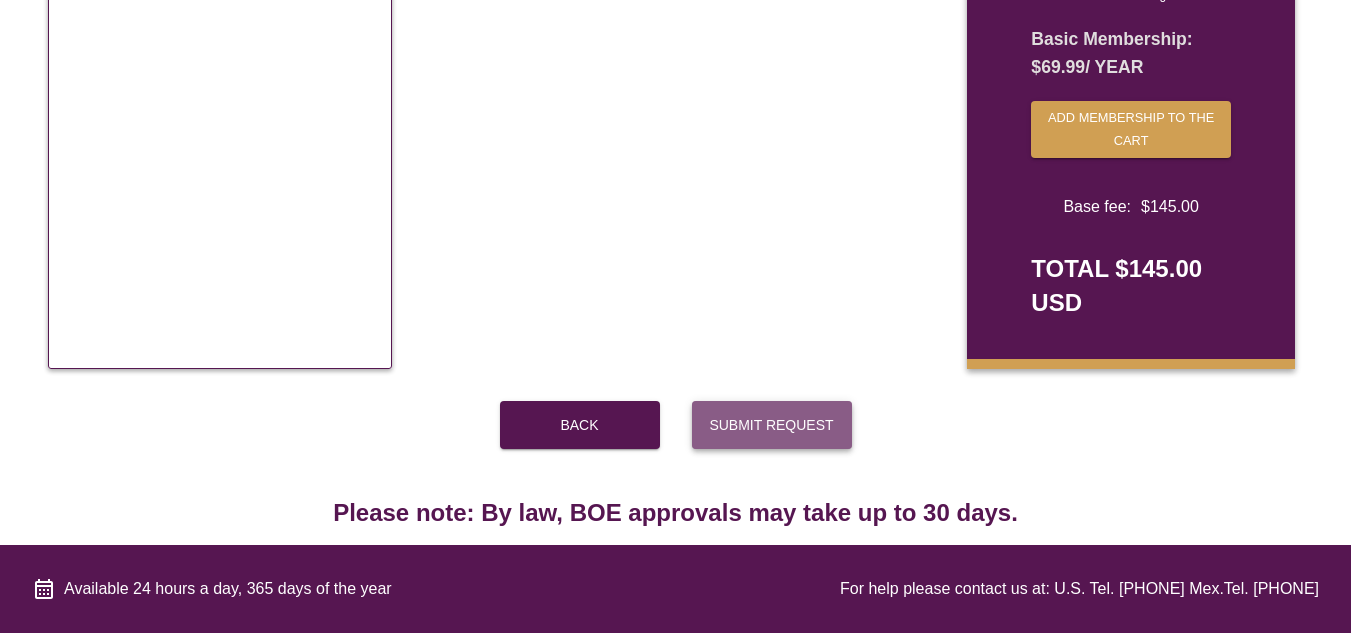 click on "Submit Request" at bounding box center [772, 425] 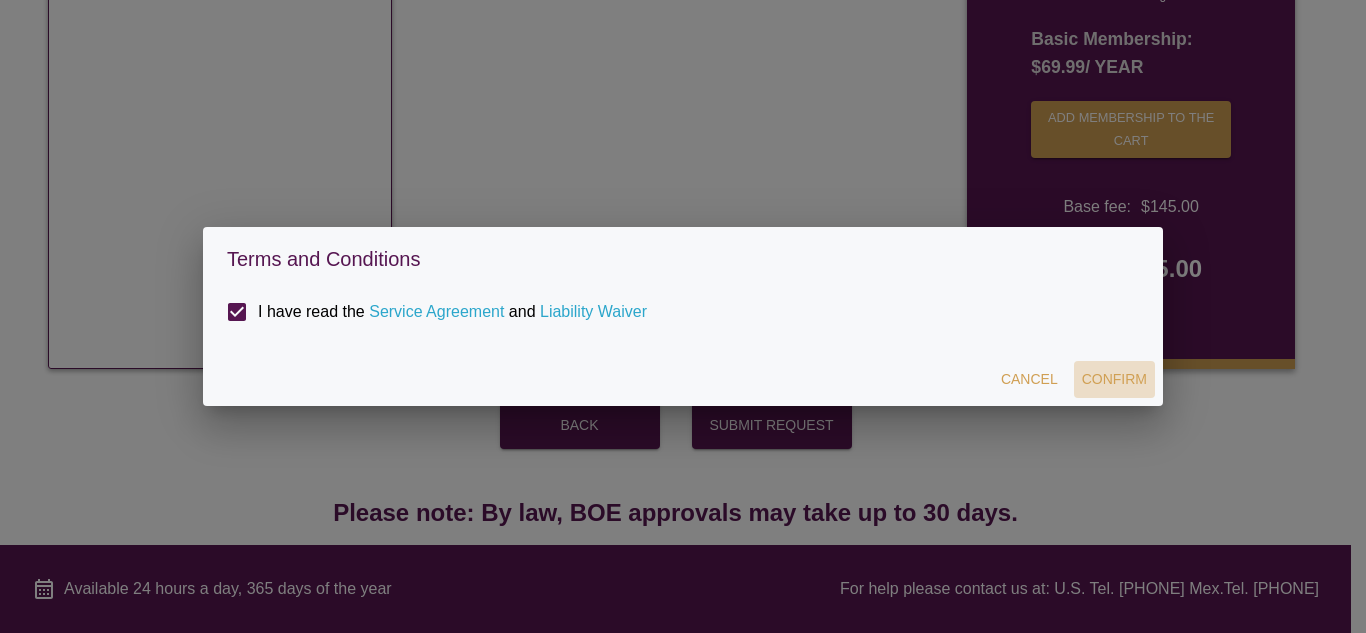 click on "Confirm" at bounding box center [1114, 379] 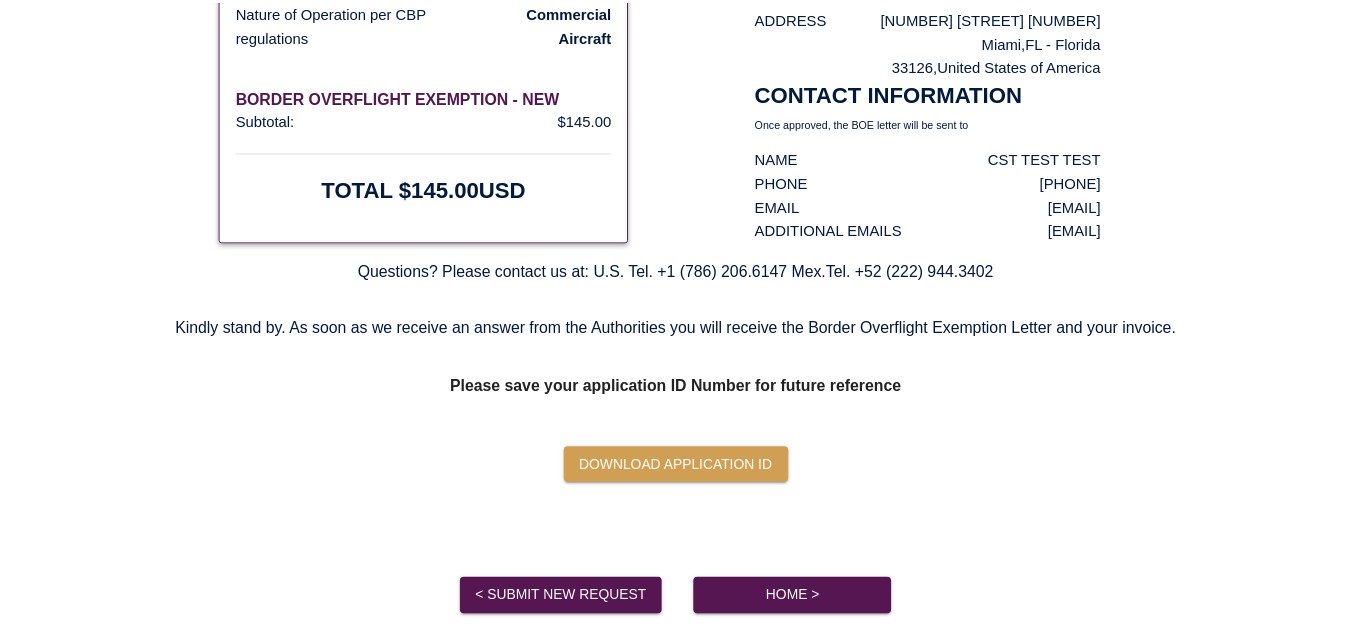 scroll, scrollTop: 450, scrollLeft: 0, axis: vertical 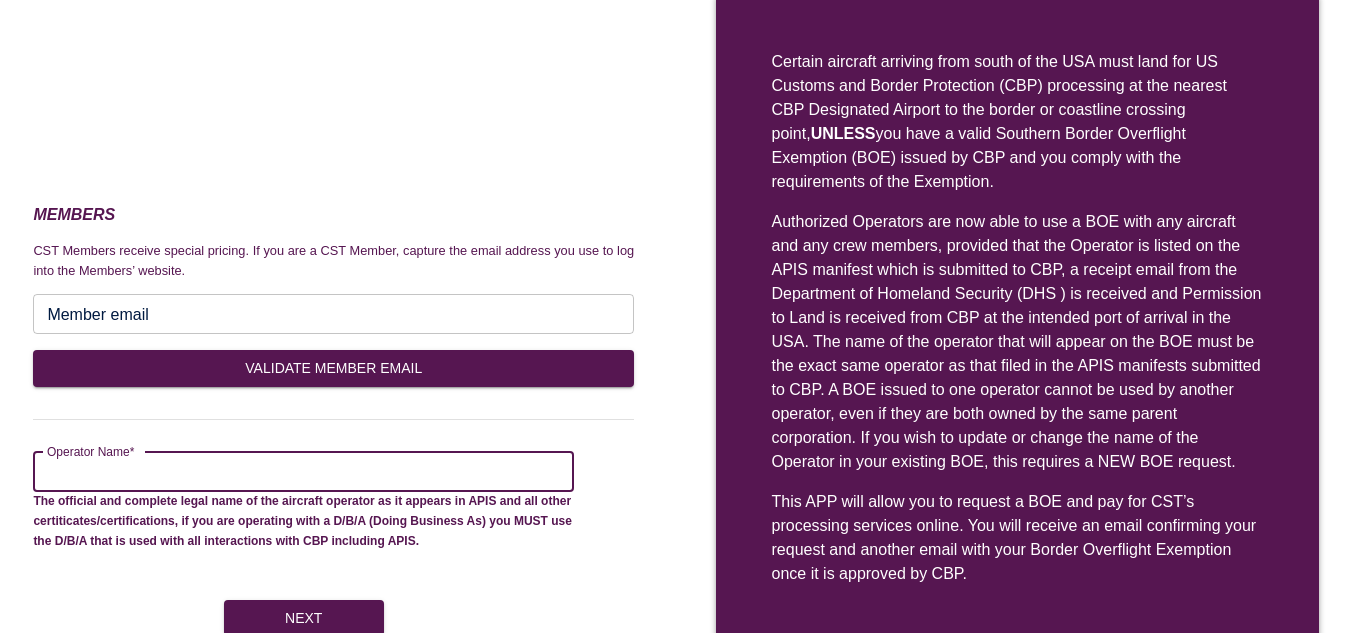 click on "Operator Name*" at bounding box center [303, 472] 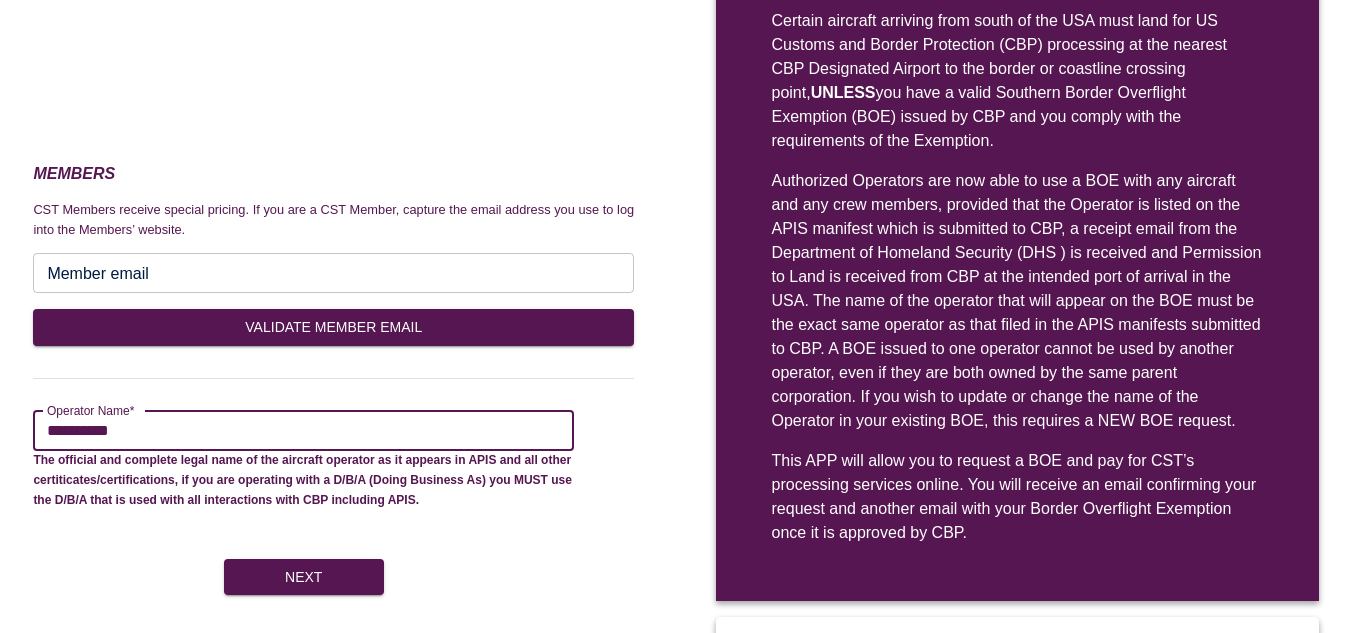 scroll, scrollTop: 249, scrollLeft: 0, axis: vertical 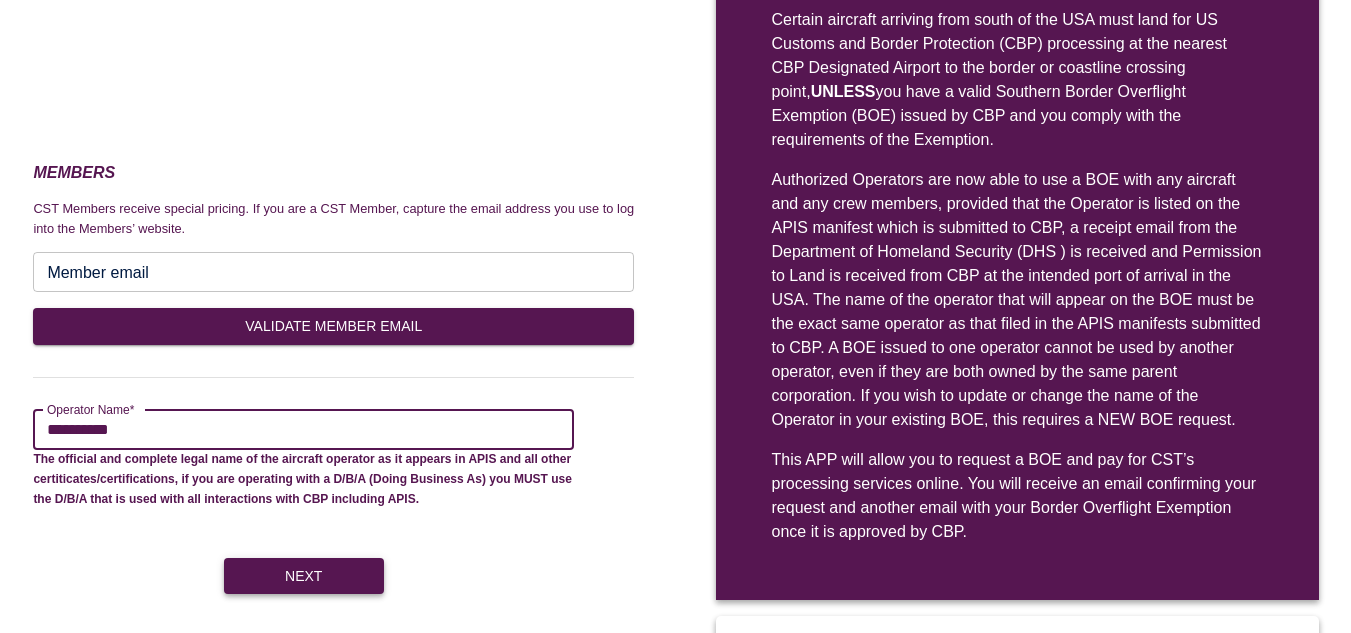 type on "**********" 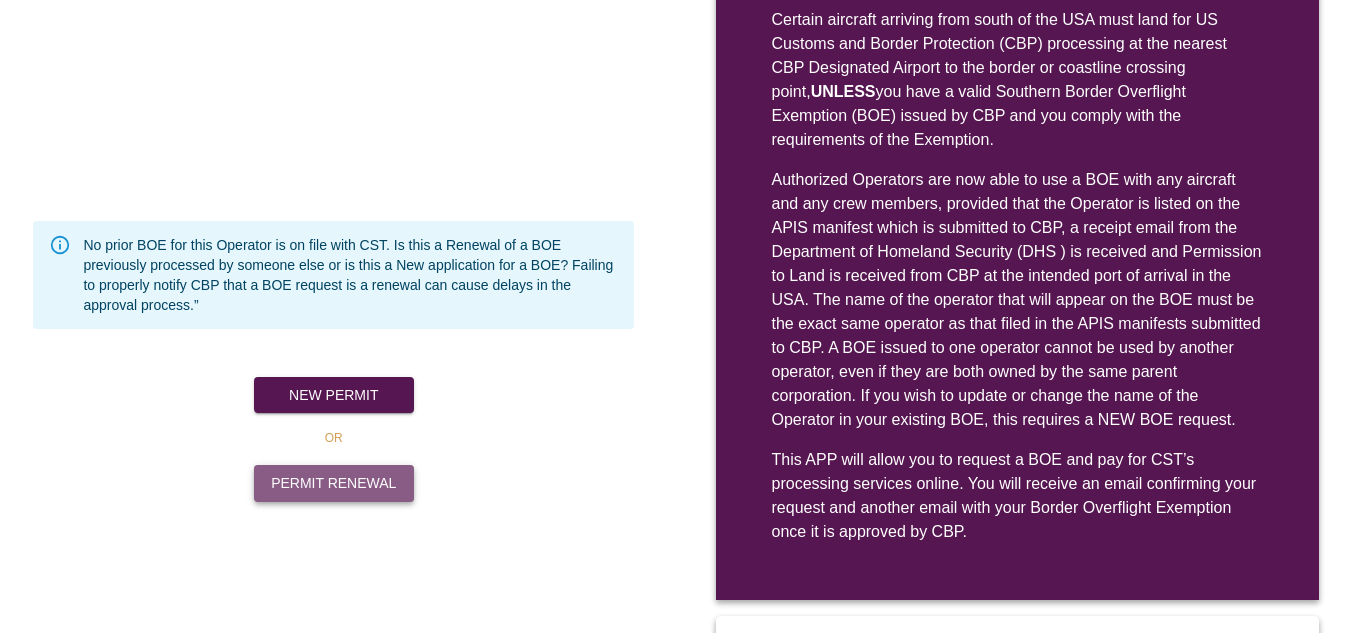 click on "Permit Renewal" at bounding box center (334, 483) 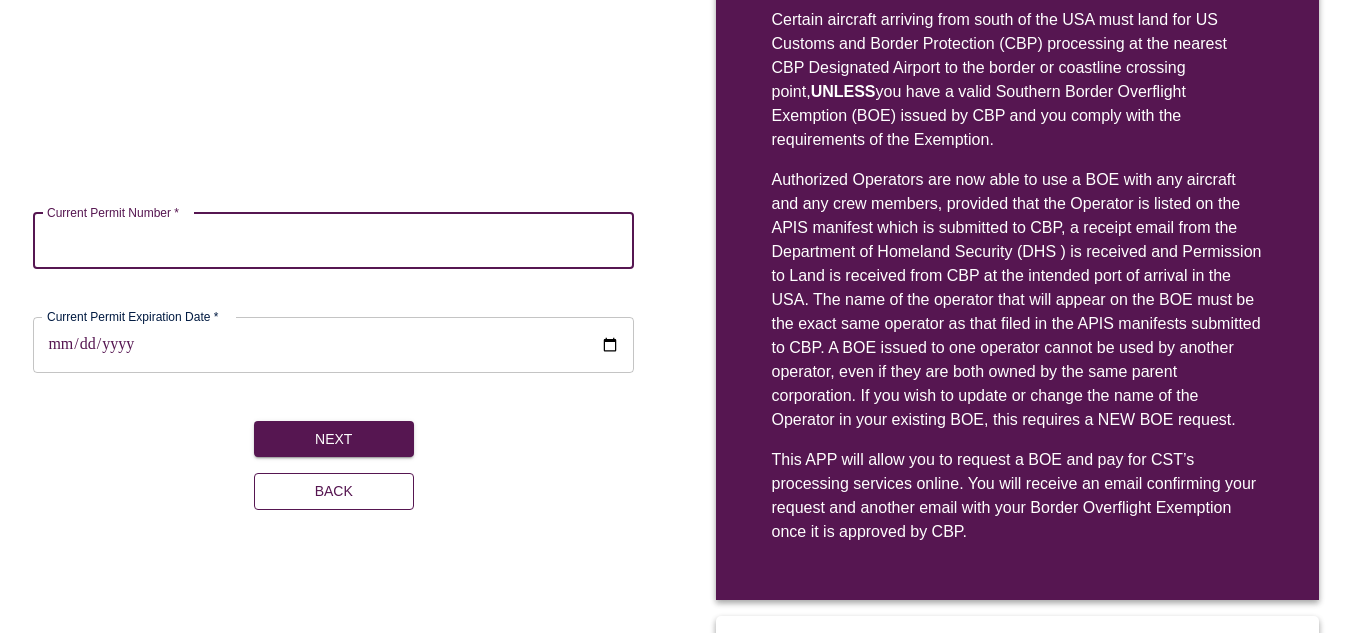 scroll, scrollTop: 241, scrollLeft: 0, axis: vertical 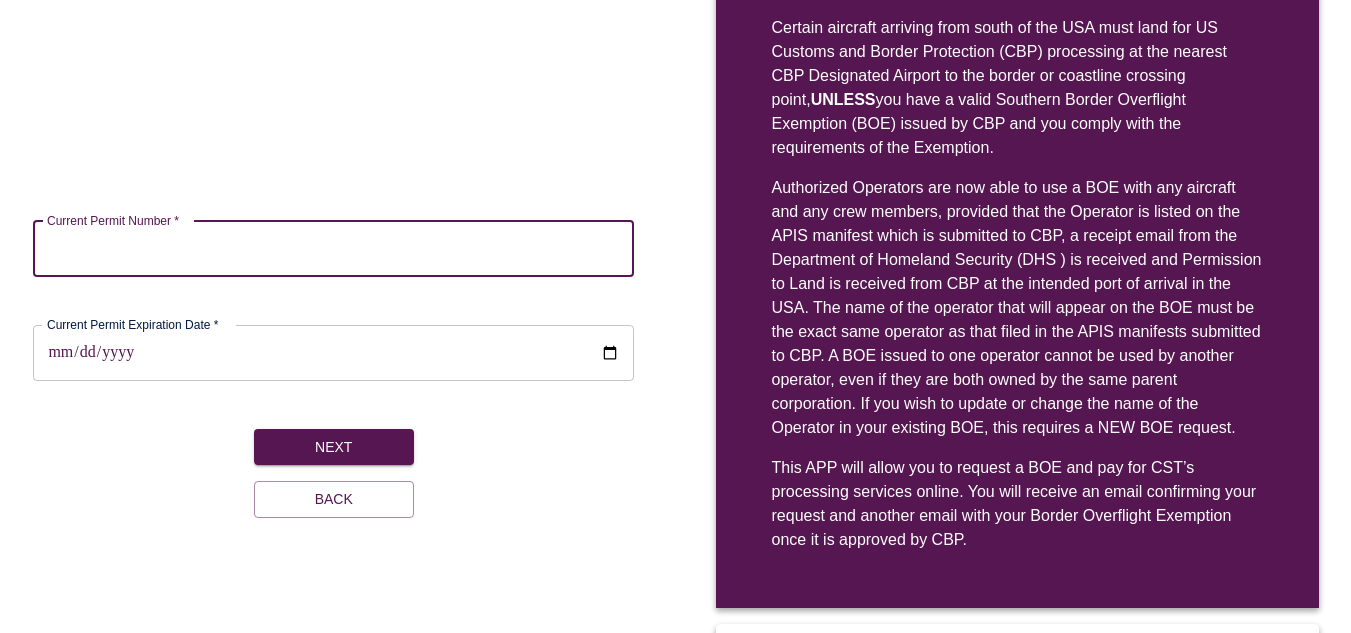 click on "Current Permit Number *" at bounding box center [333, 249] 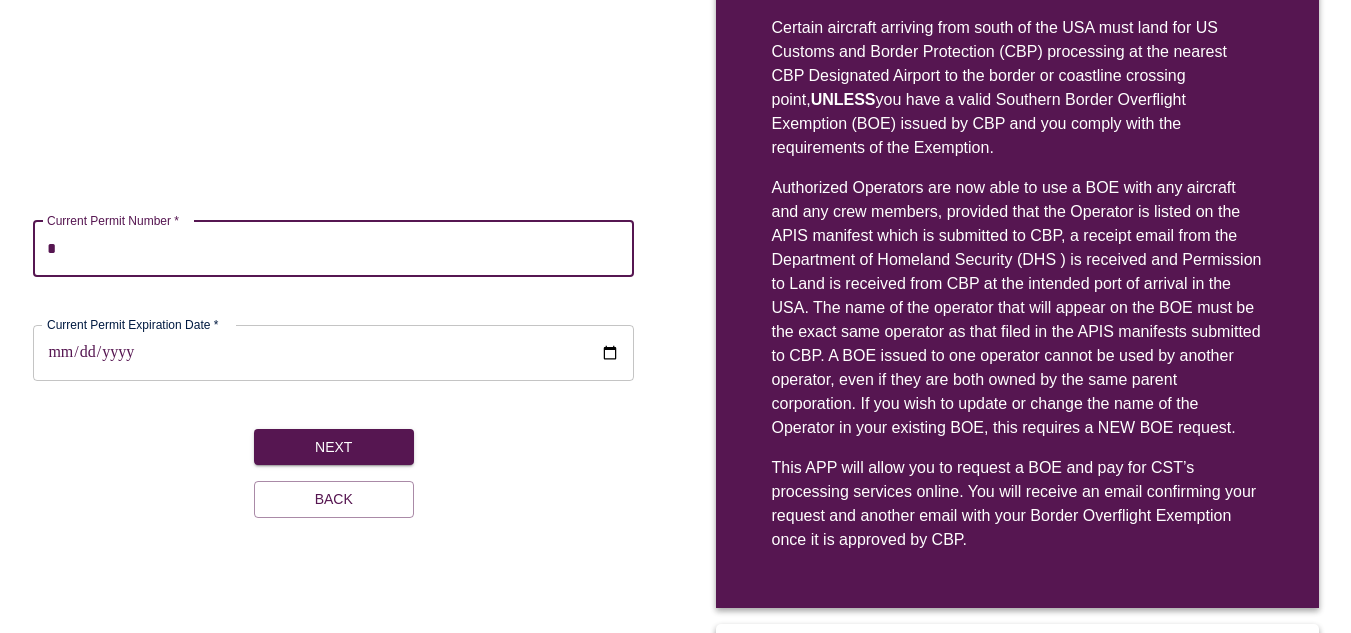 type on "**" 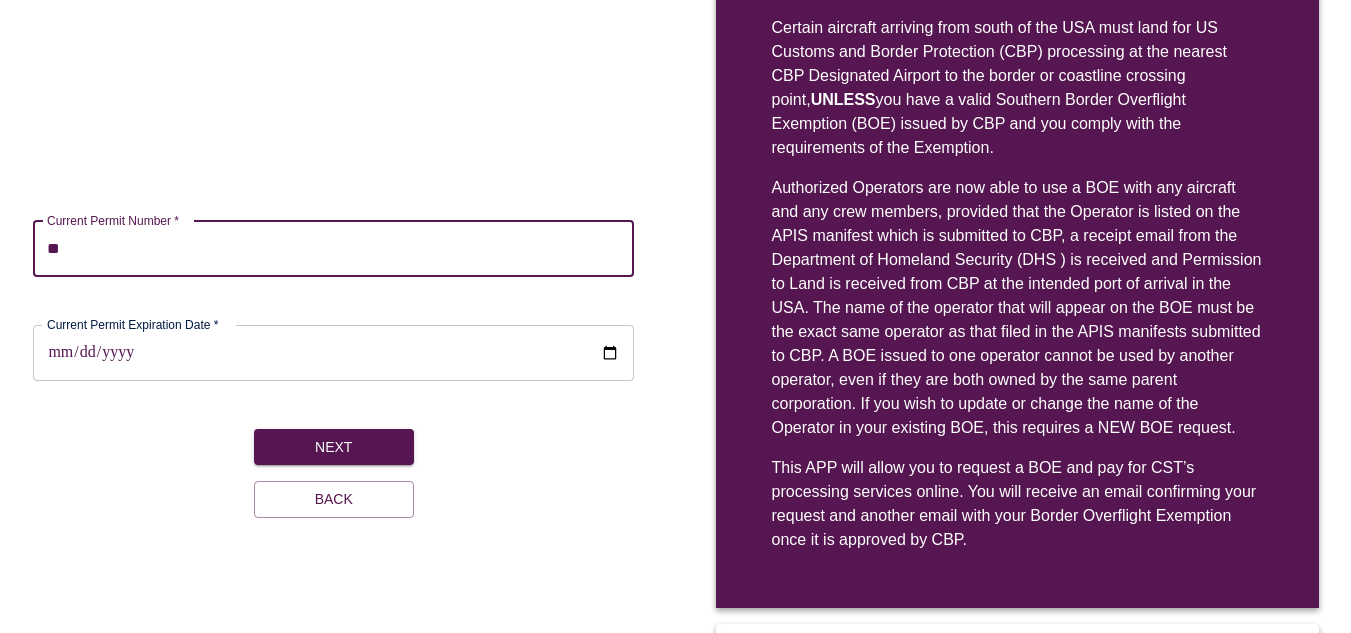 type on "***" 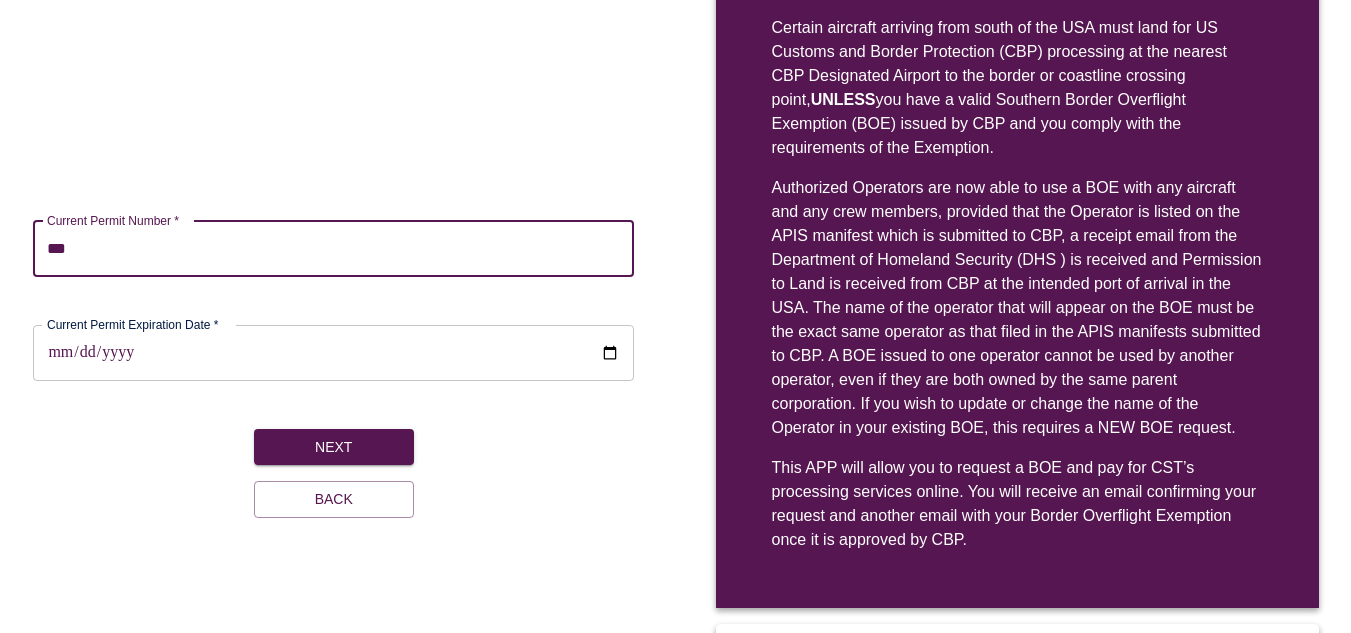 type on "****" 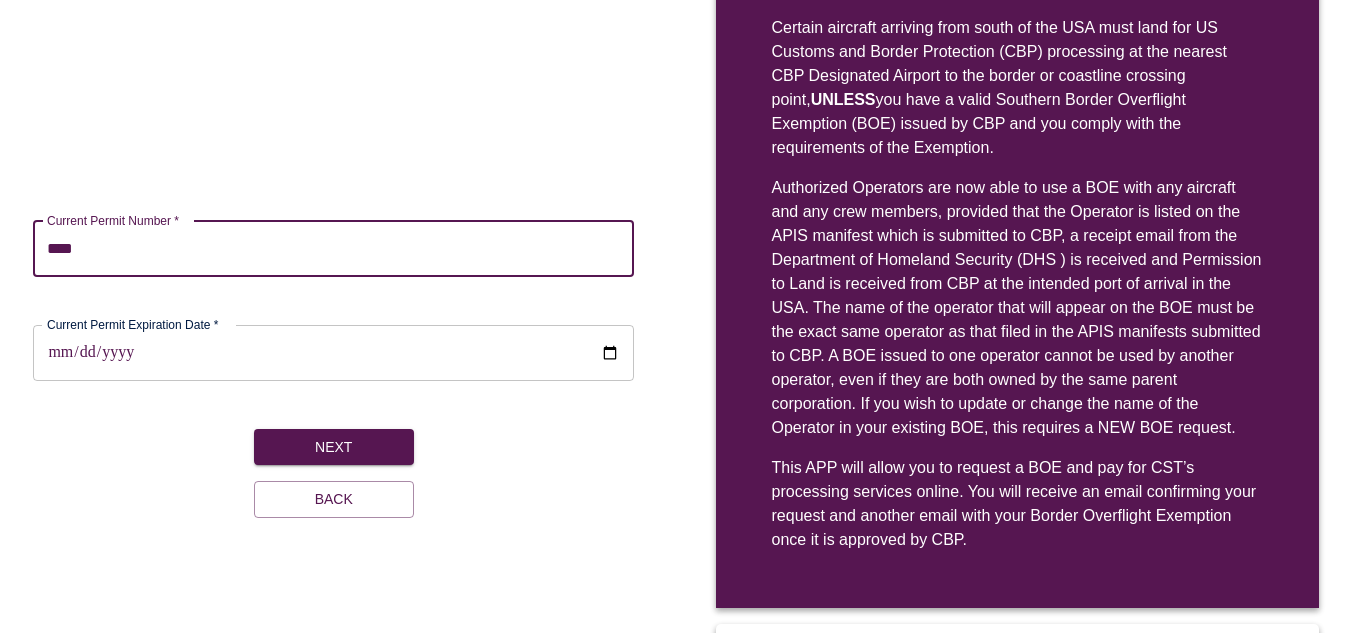 type on "****" 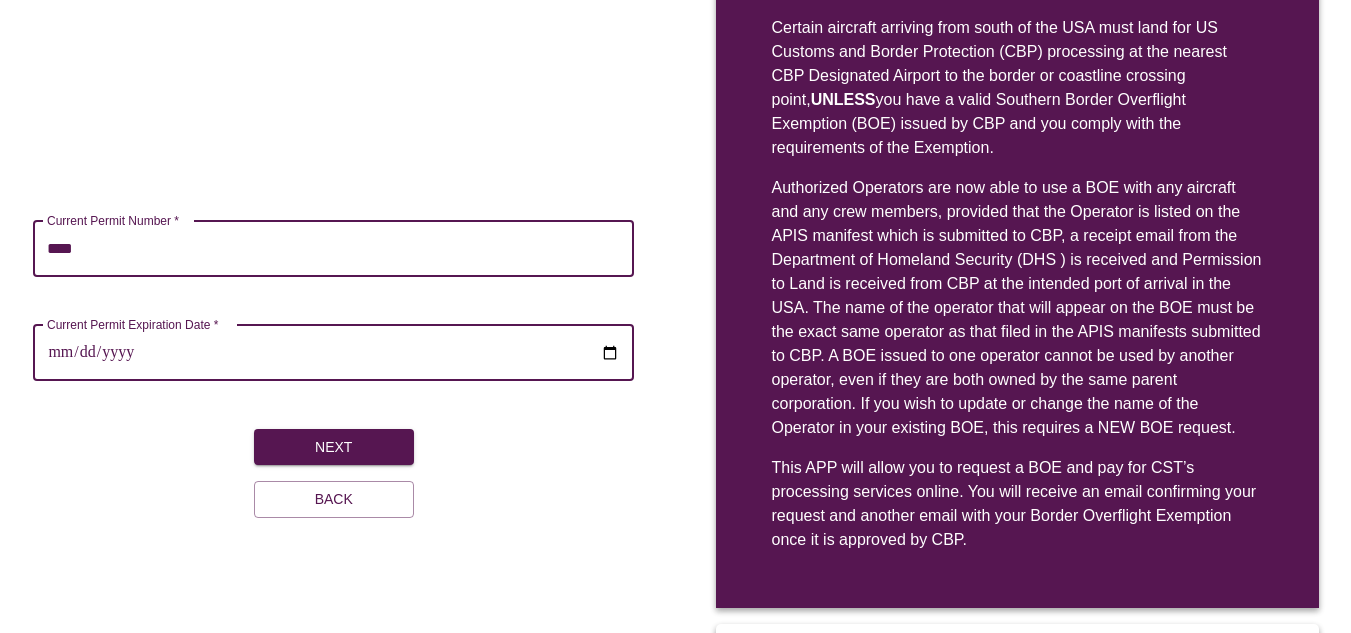click on "Current Permit Expiration Date *" at bounding box center [333, 353] 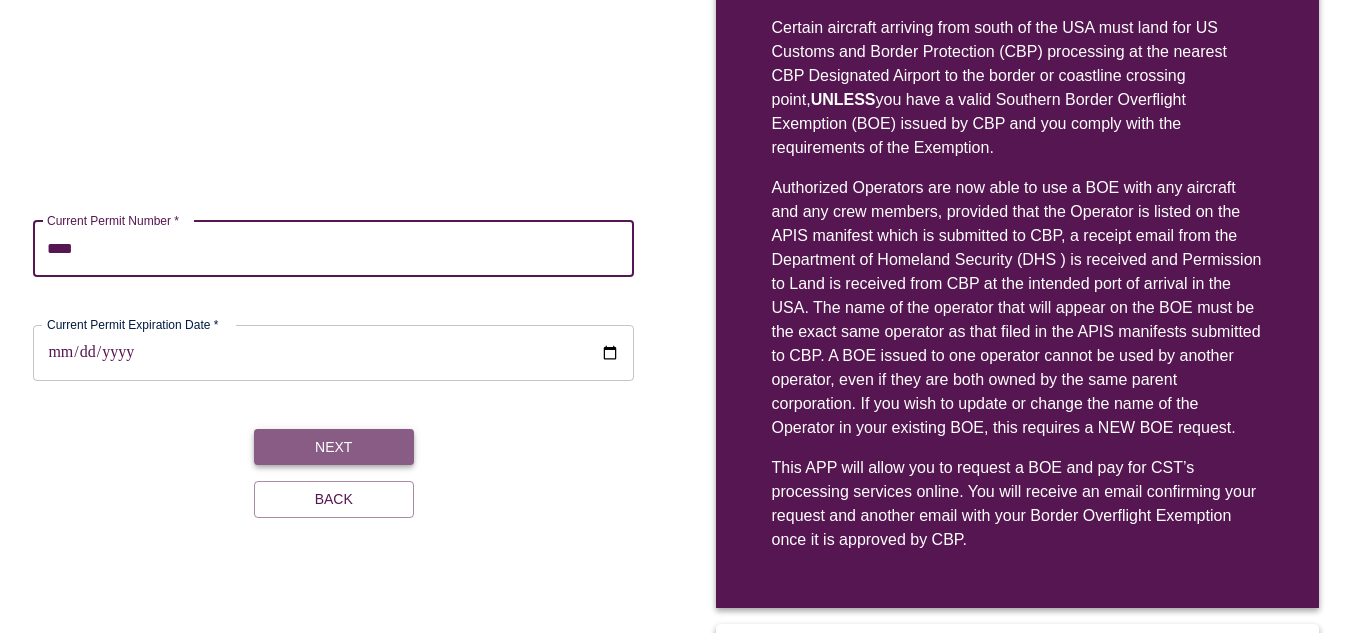 click on "Next" at bounding box center [334, 447] 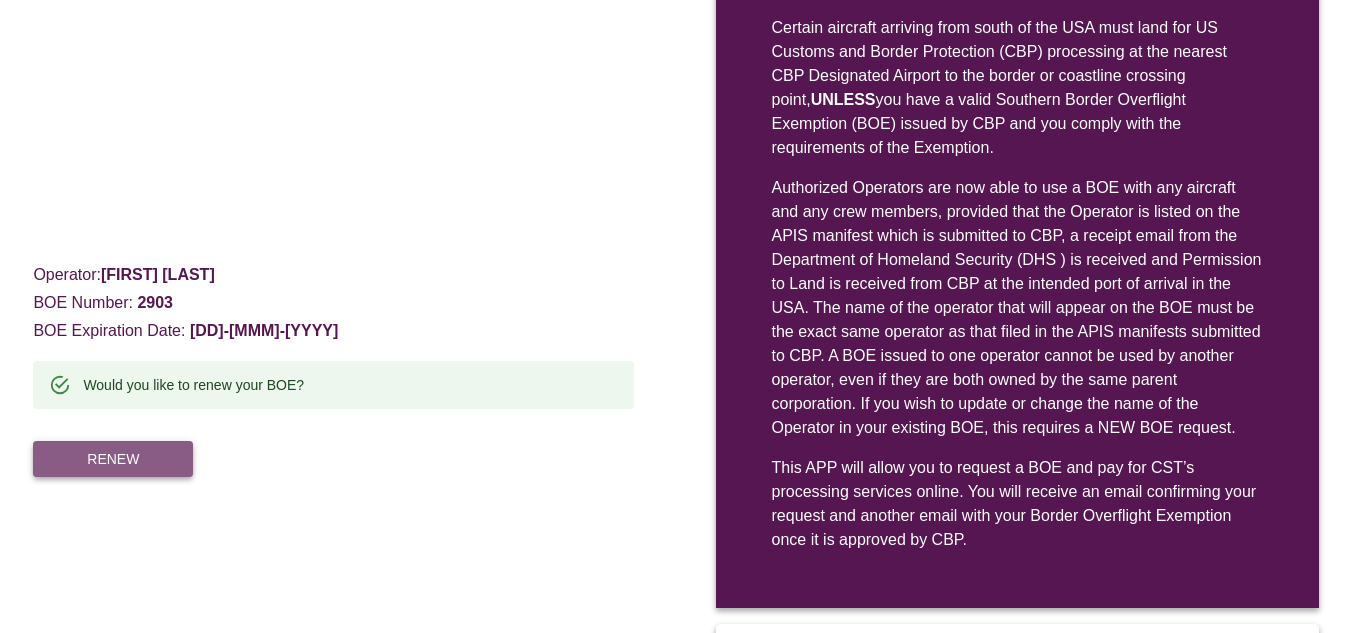 click on "RENEW" at bounding box center [113, 459] 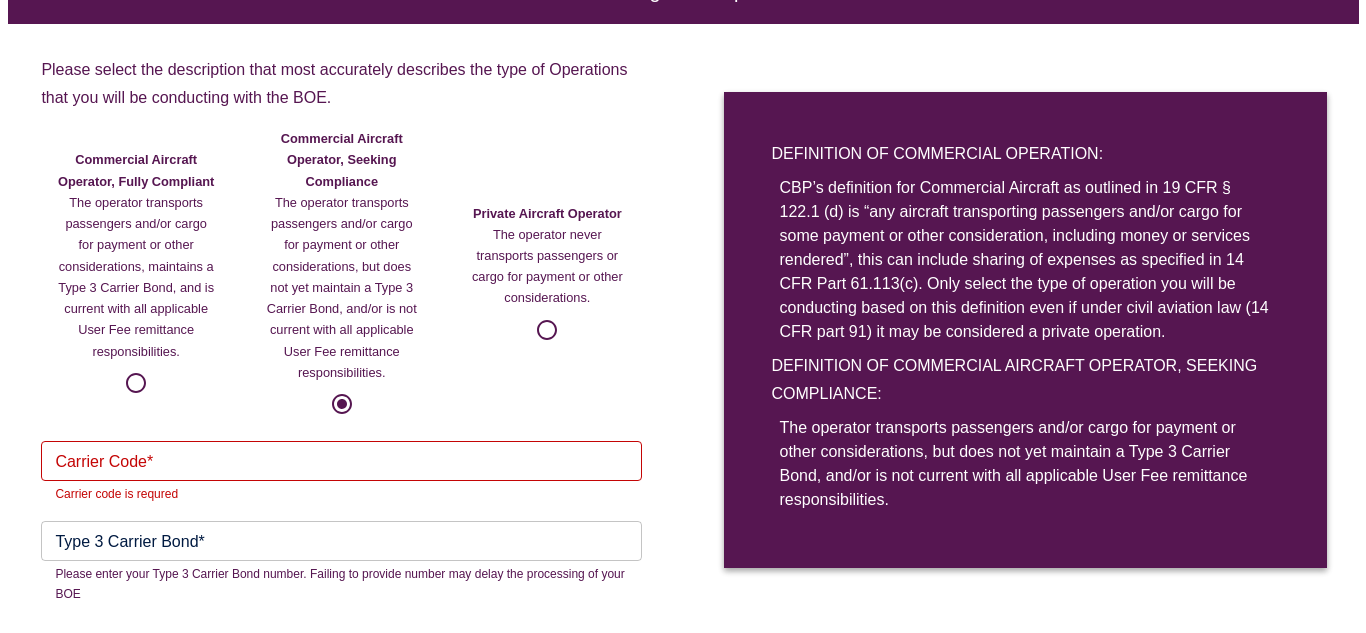 scroll, scrollTop: 201, scrollLeft: 0, axis: vertical 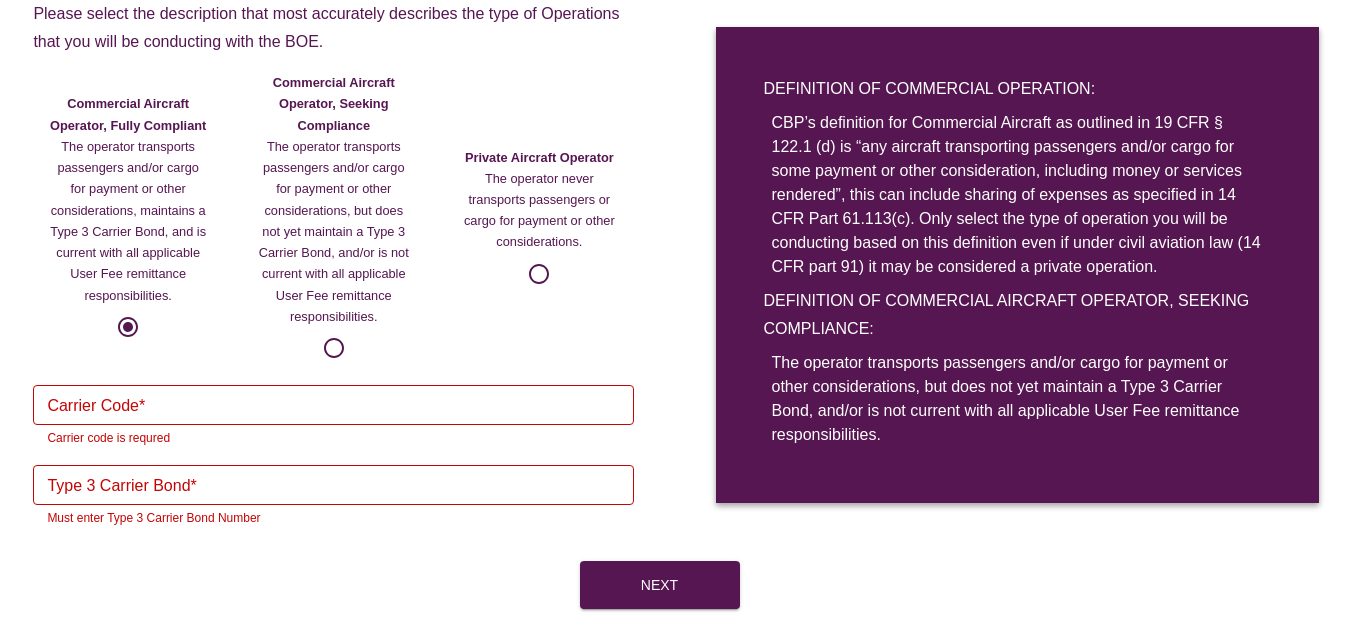 click on "Carrier Code*" at bounding box center (333, 405) 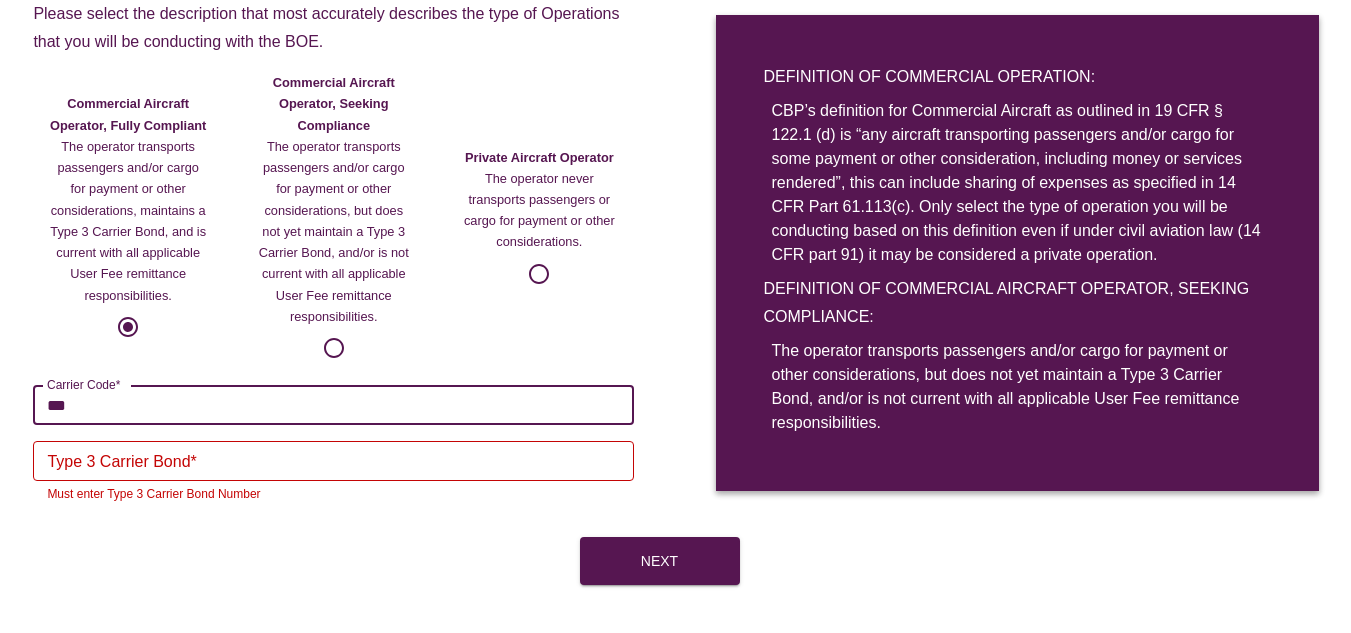type on "***" 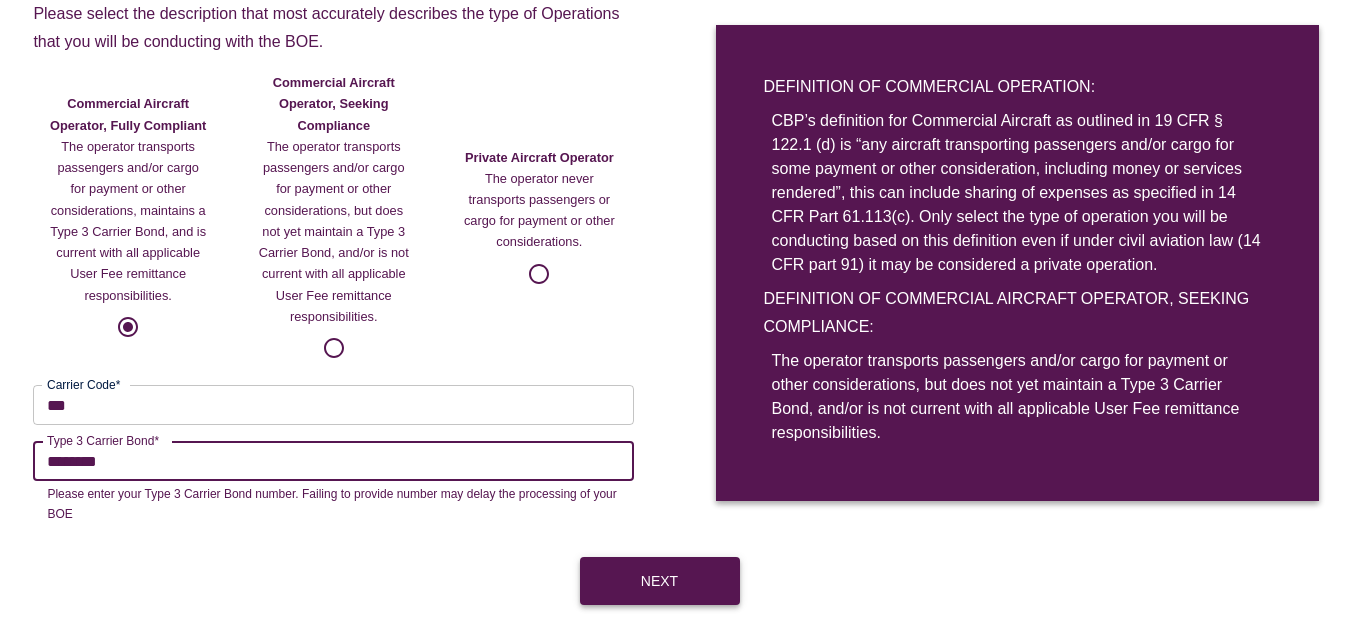 type on "********" 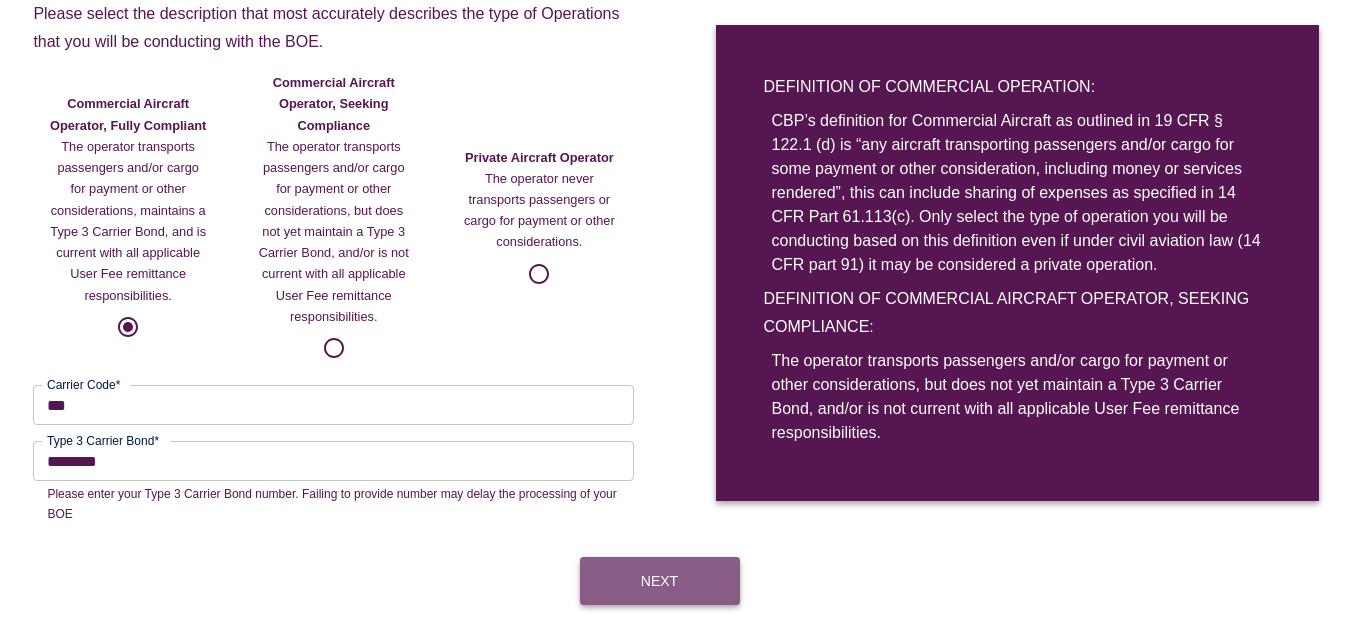 click on "Next" at bounding box center [660, 581] 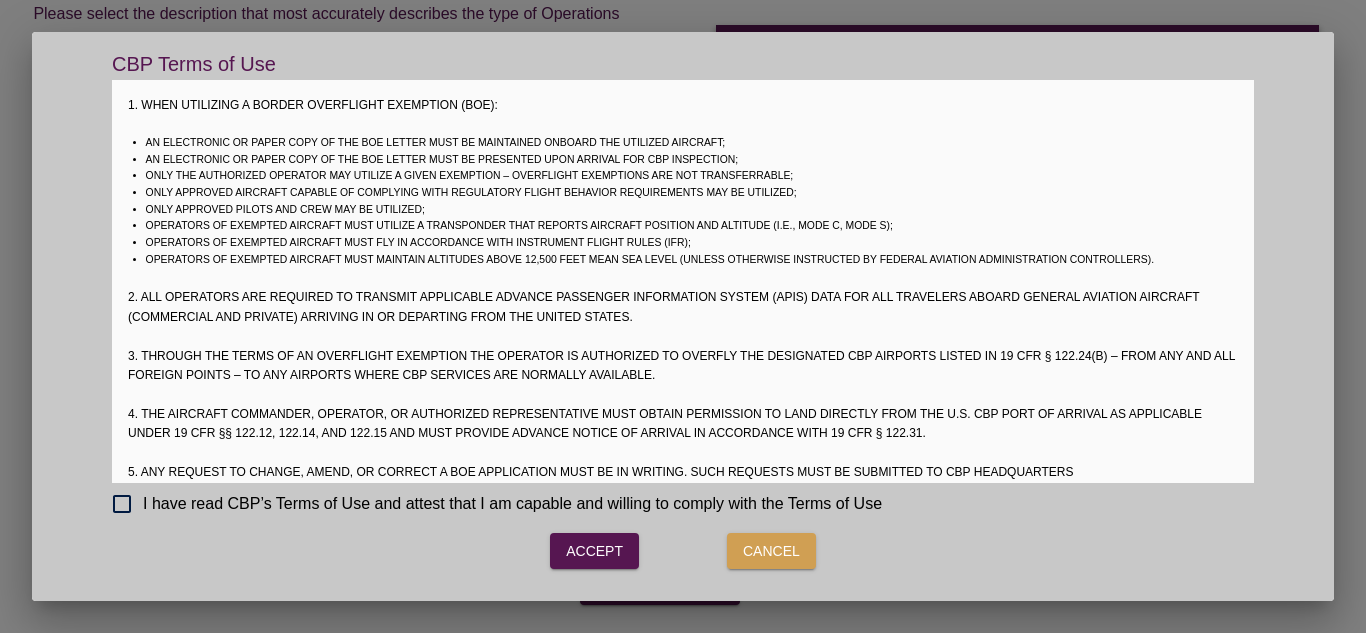click on "I have read CBP’s Terms of Use and attest that I am capable and willing to comply with the Terms of Use" at bounding box center (709, 504) 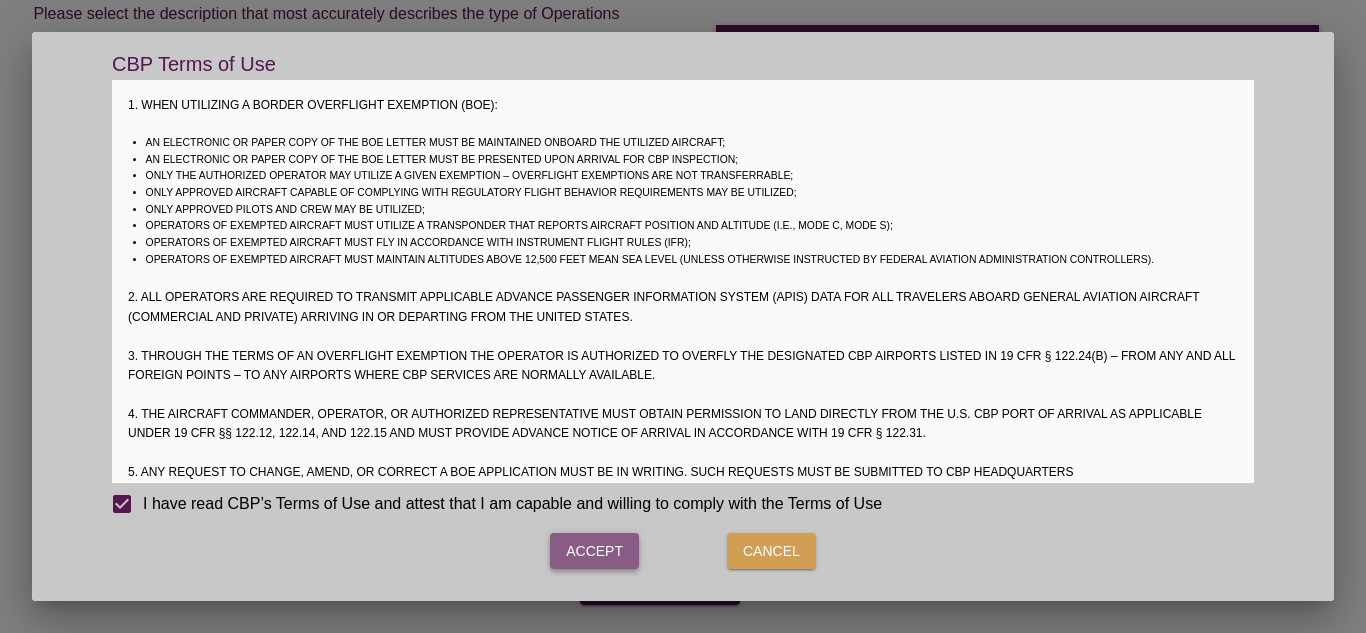 click on "Accept" at bounding box center (594, 551) 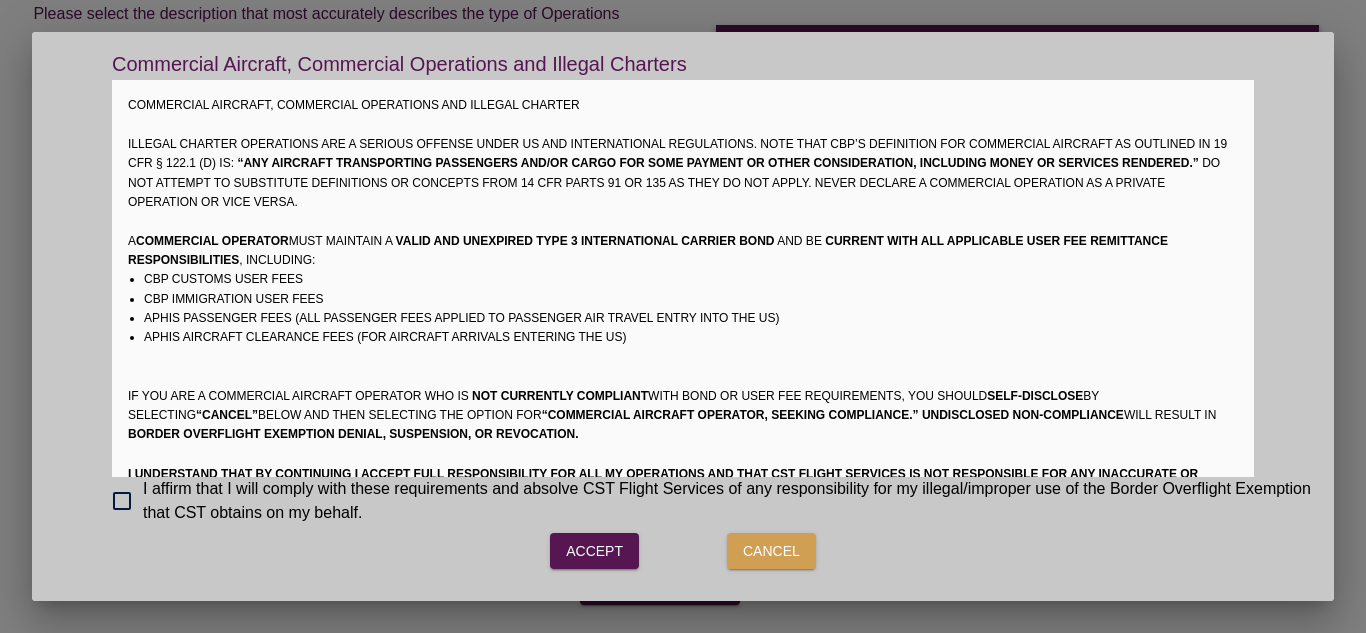 click on "I affirm that I will comply with these requirements and absolve CST Flight Services of any responsibility for my illegal/improper use of the Border Overflight Exemption that CST obtains on my behalf." at bounding box center (730, 501) 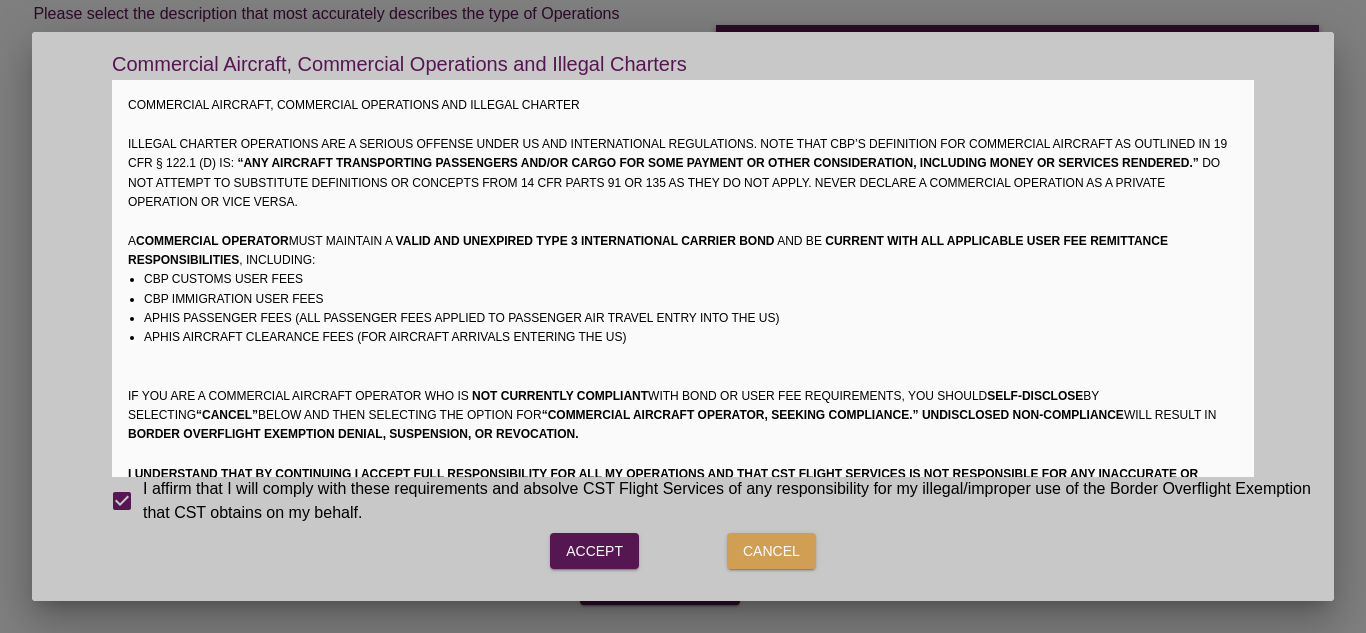 scroll, scrollTop: 94, scrollLeft: 0, axis: vertical 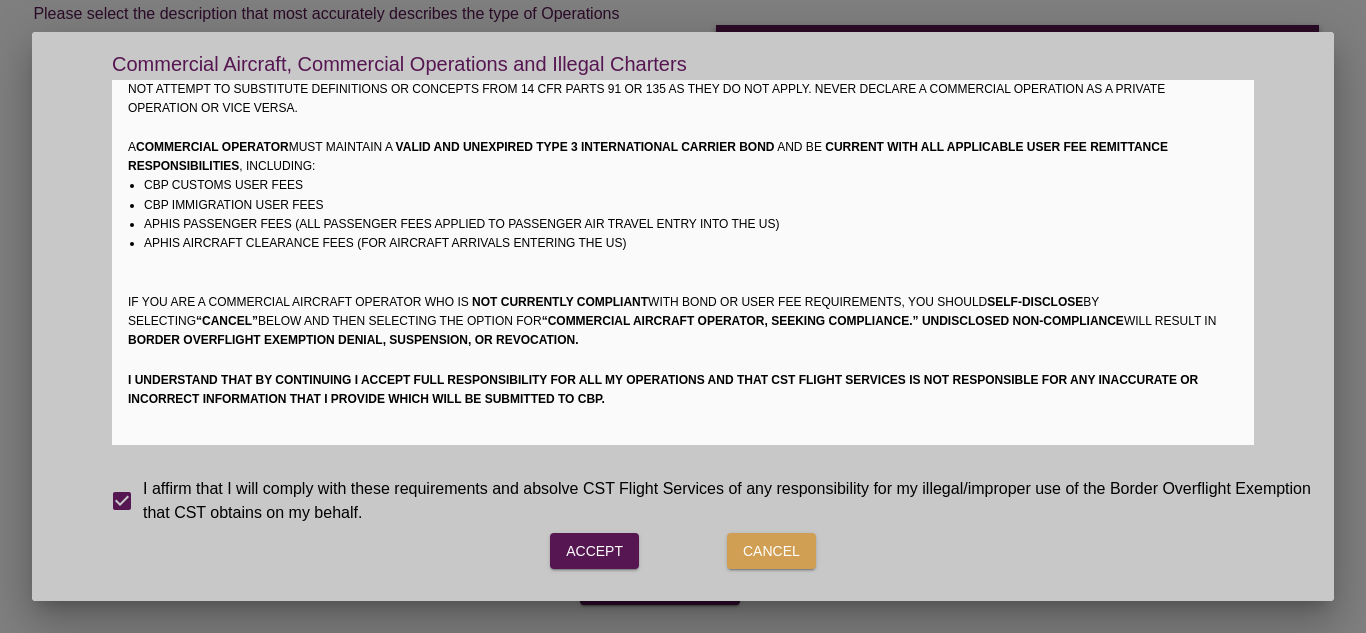 click on "Accept Cancel" at bounding box center [683, 563] 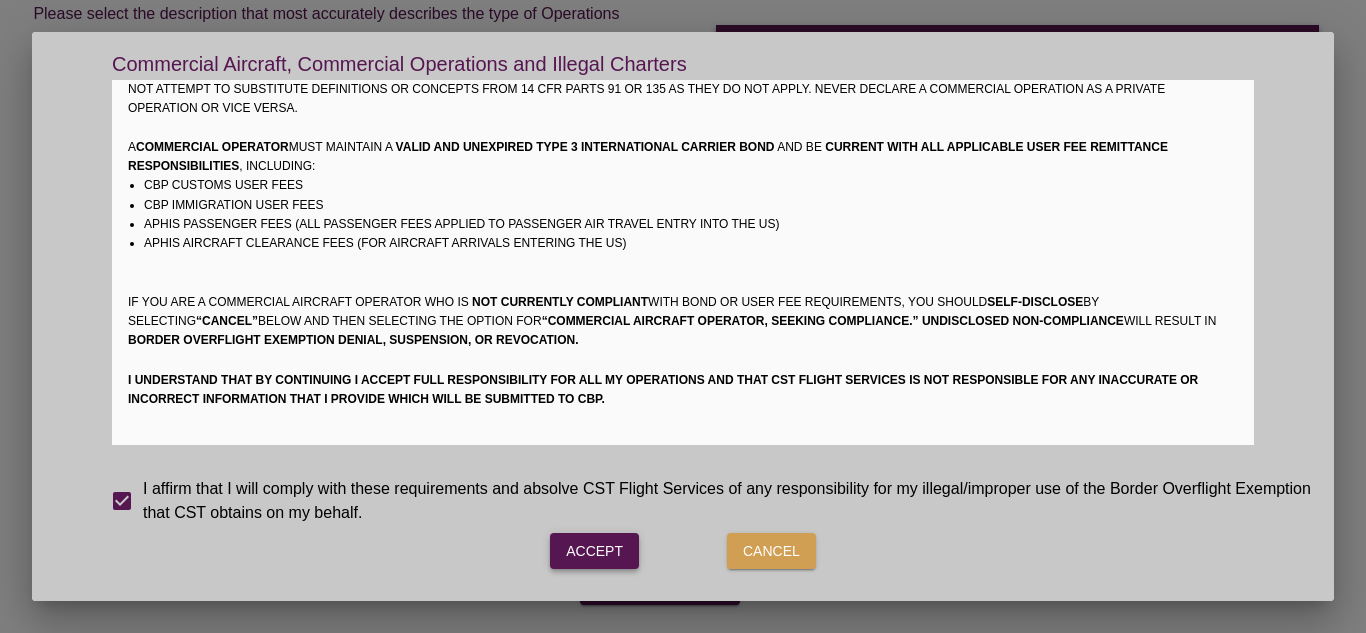 click on "Accept" at bounding box center (594, 551) 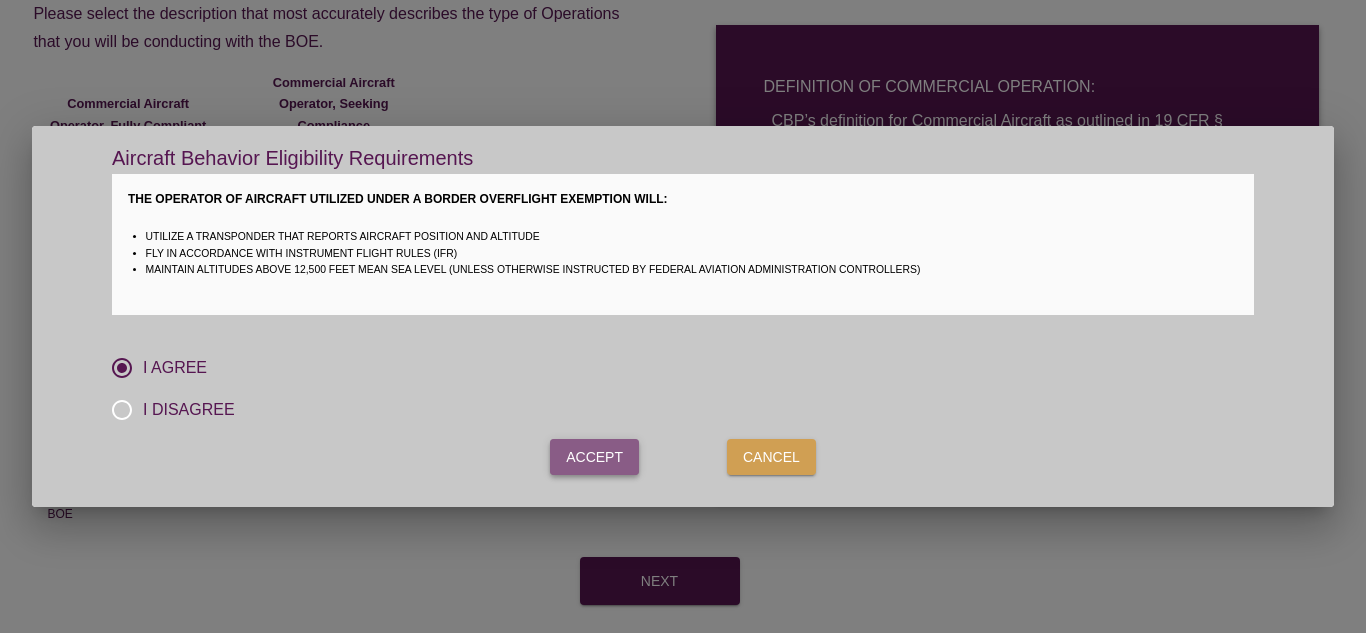 click on "Accept" at bounding box center [594, 457] 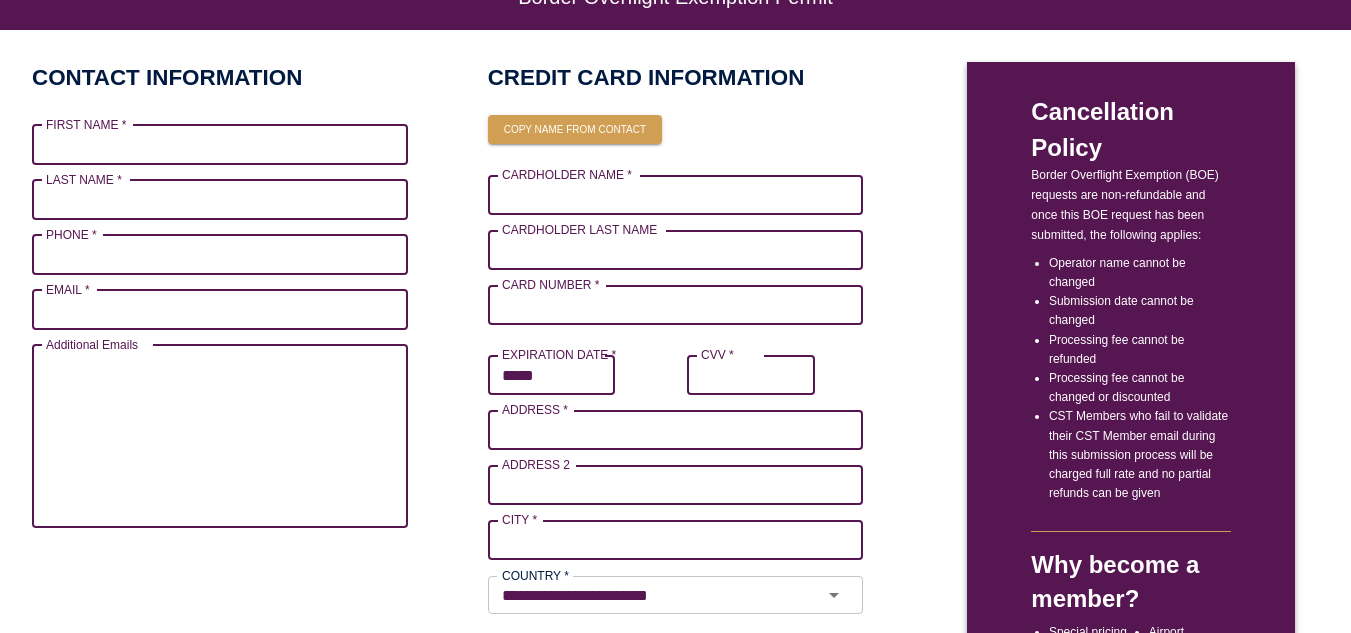 scroll, scrollTop: 126, scrollLeft: 0, axis: vertical 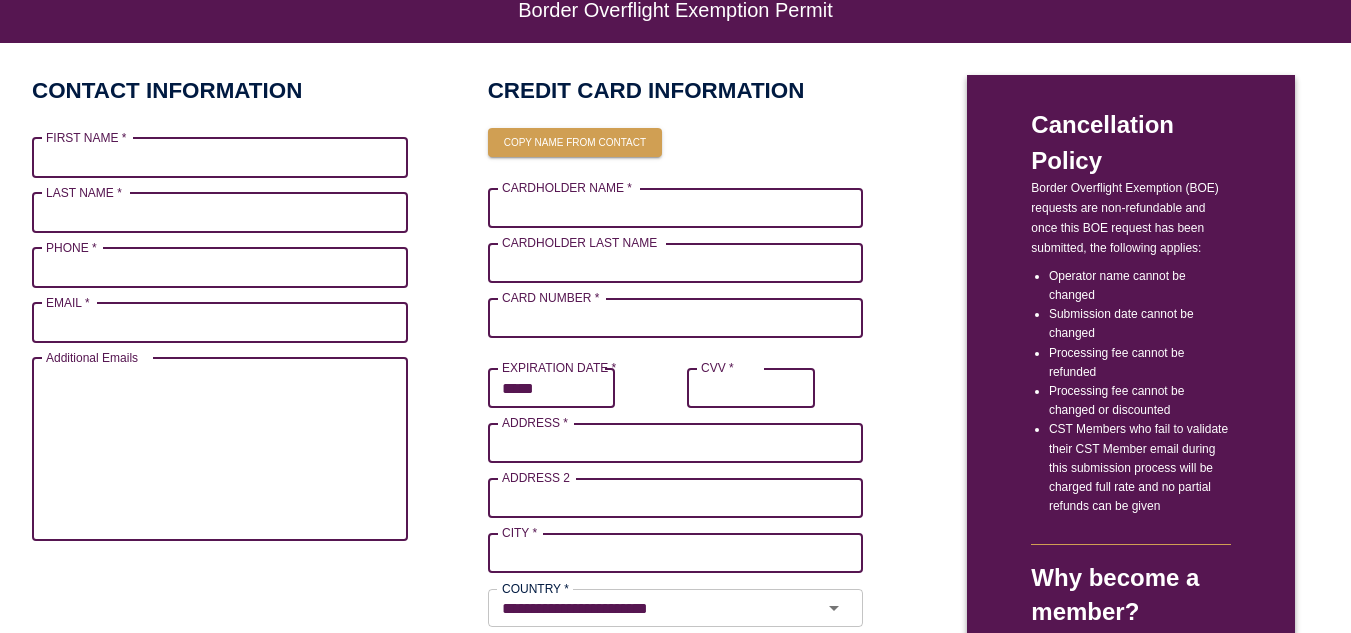 click on "FIRST NAME *" at bounding box center (220, 158) 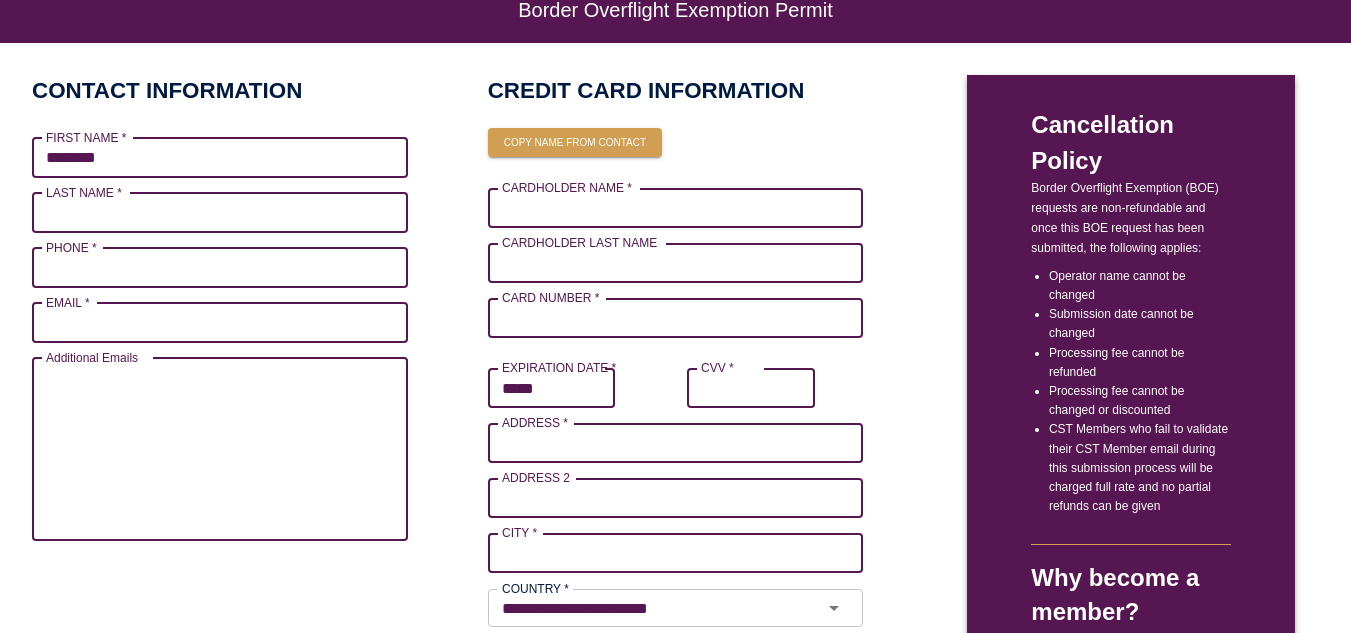 type on "****" 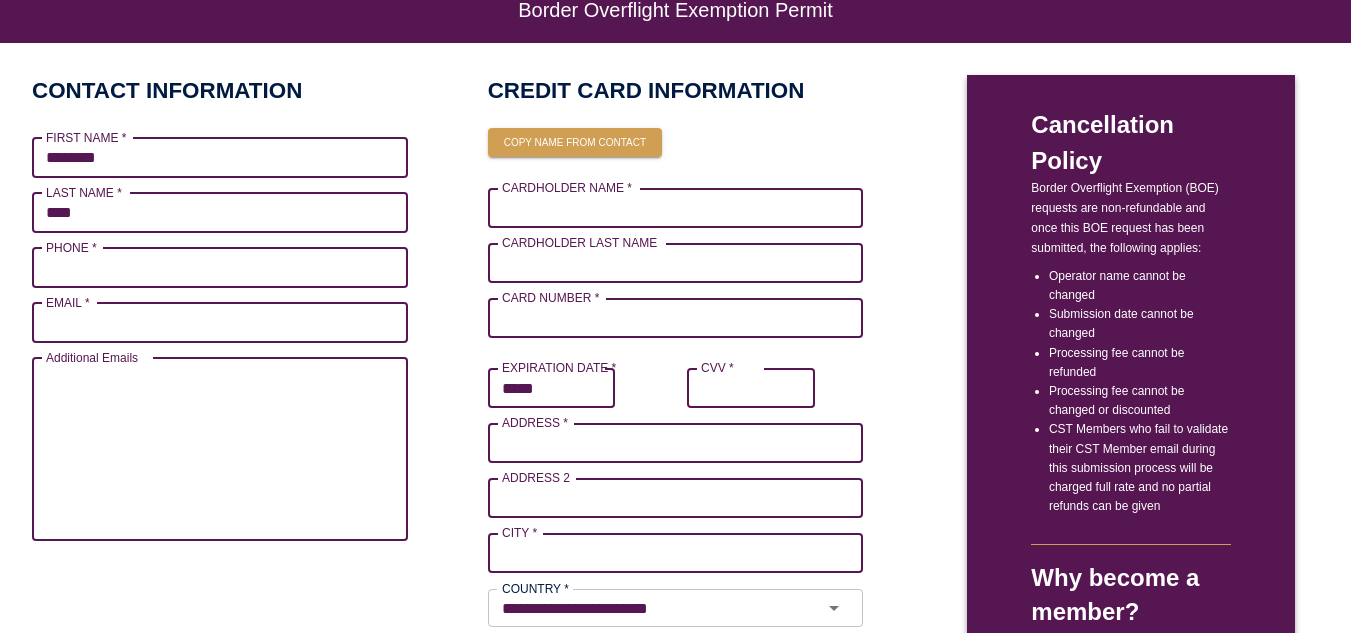 type on "**********" 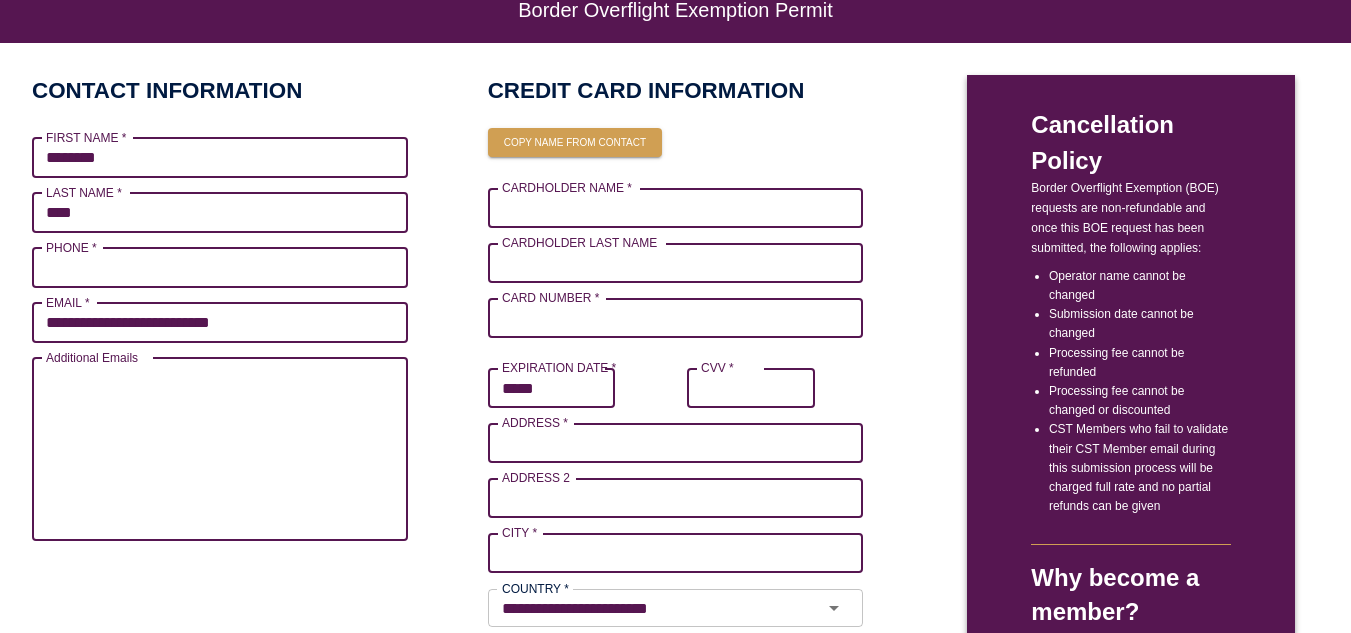 type on "**********" 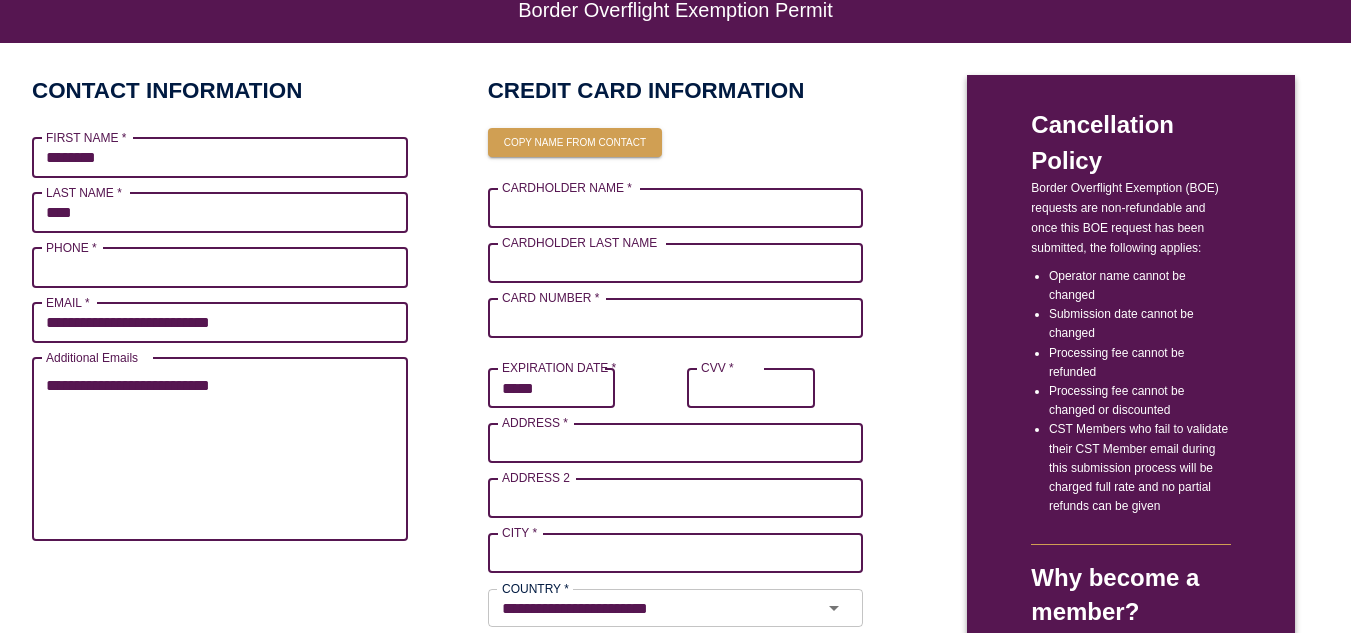 type on "**********" 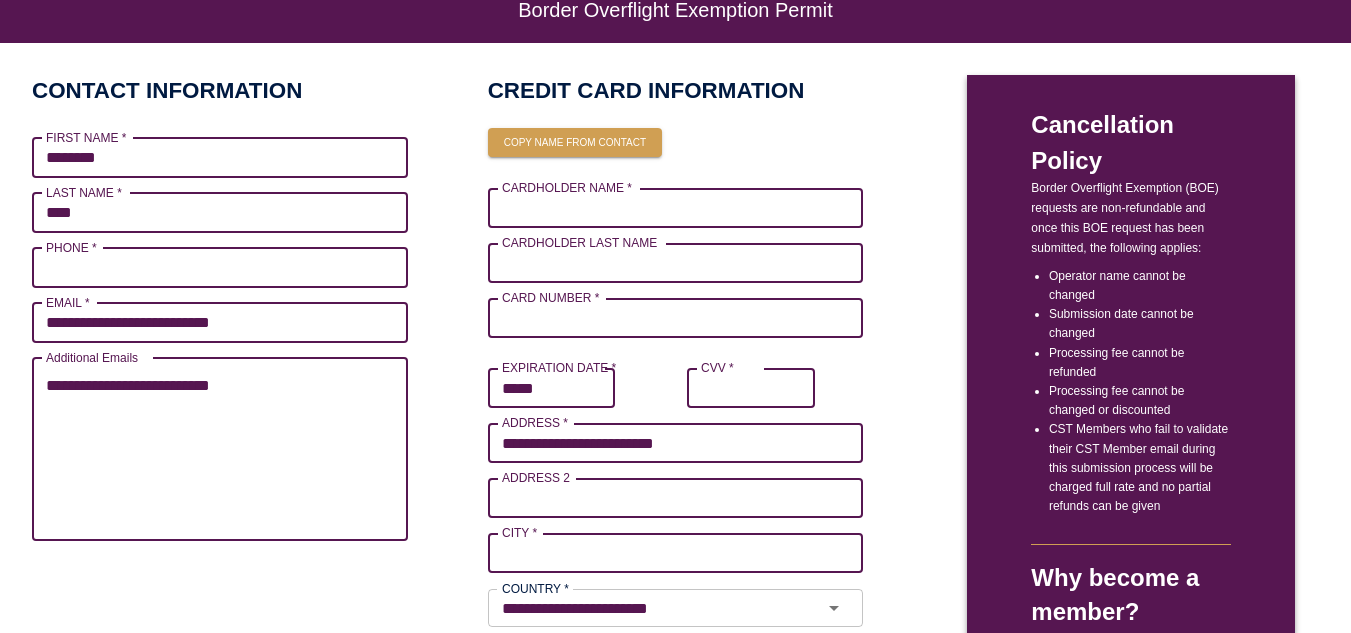 type on "*****" 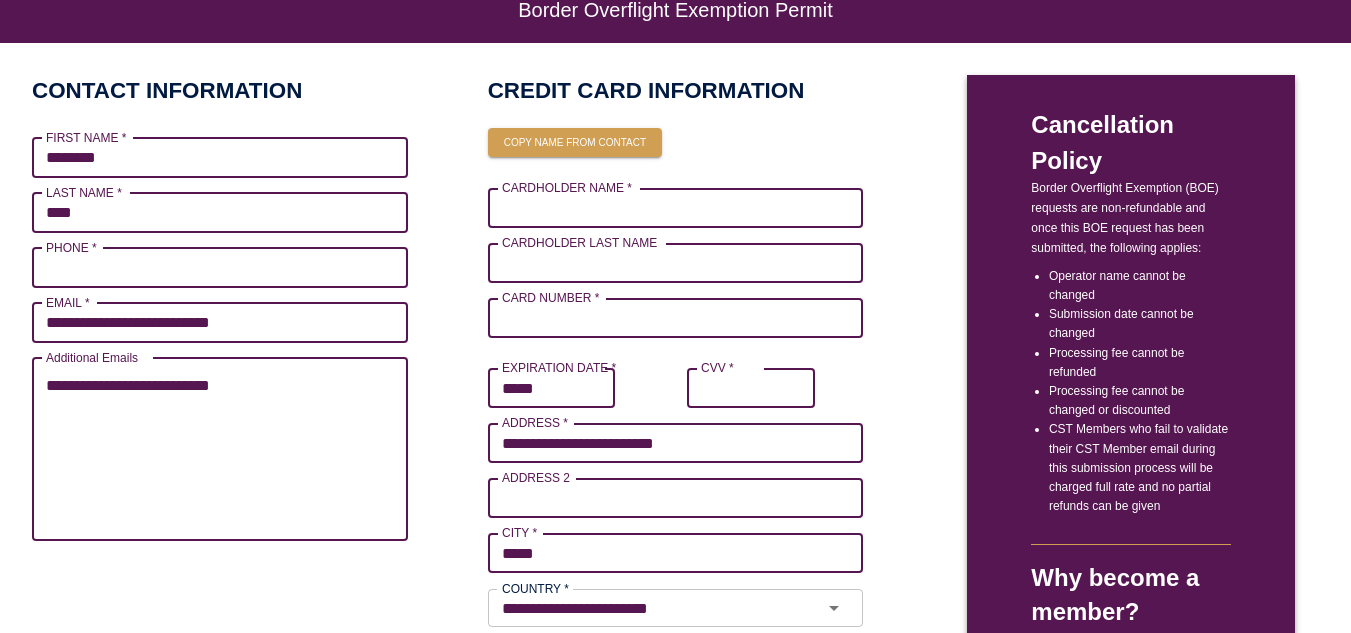 type on "**" 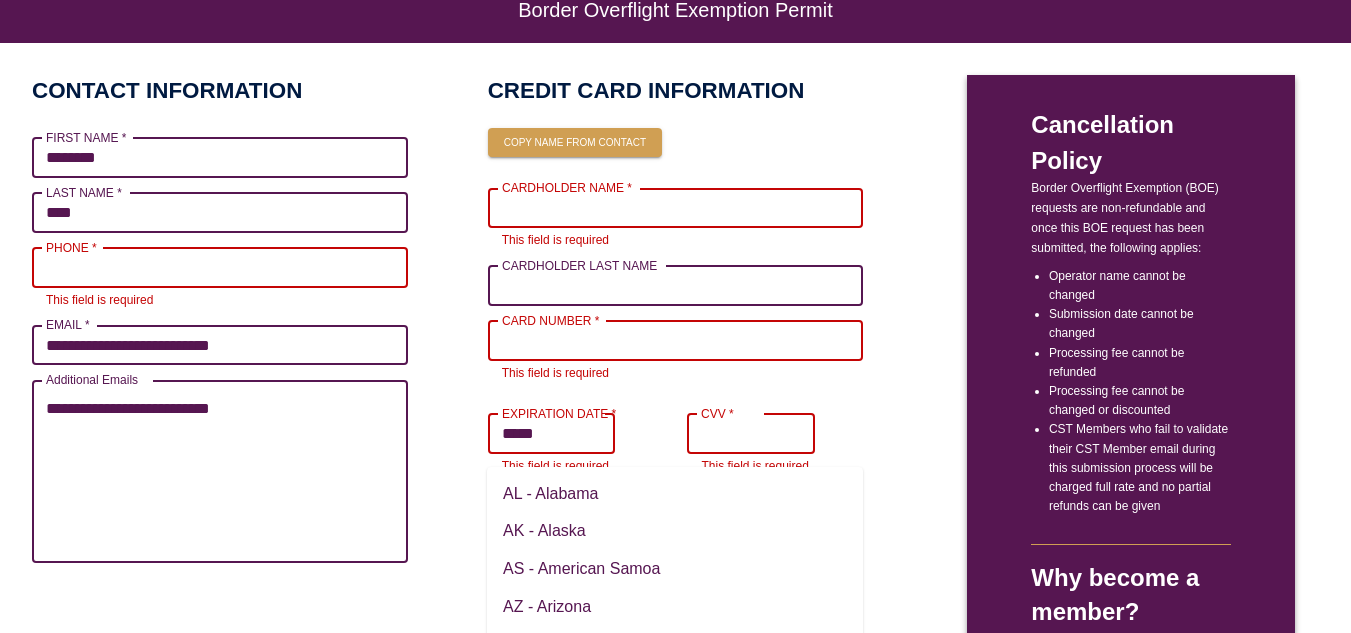 type on "*" 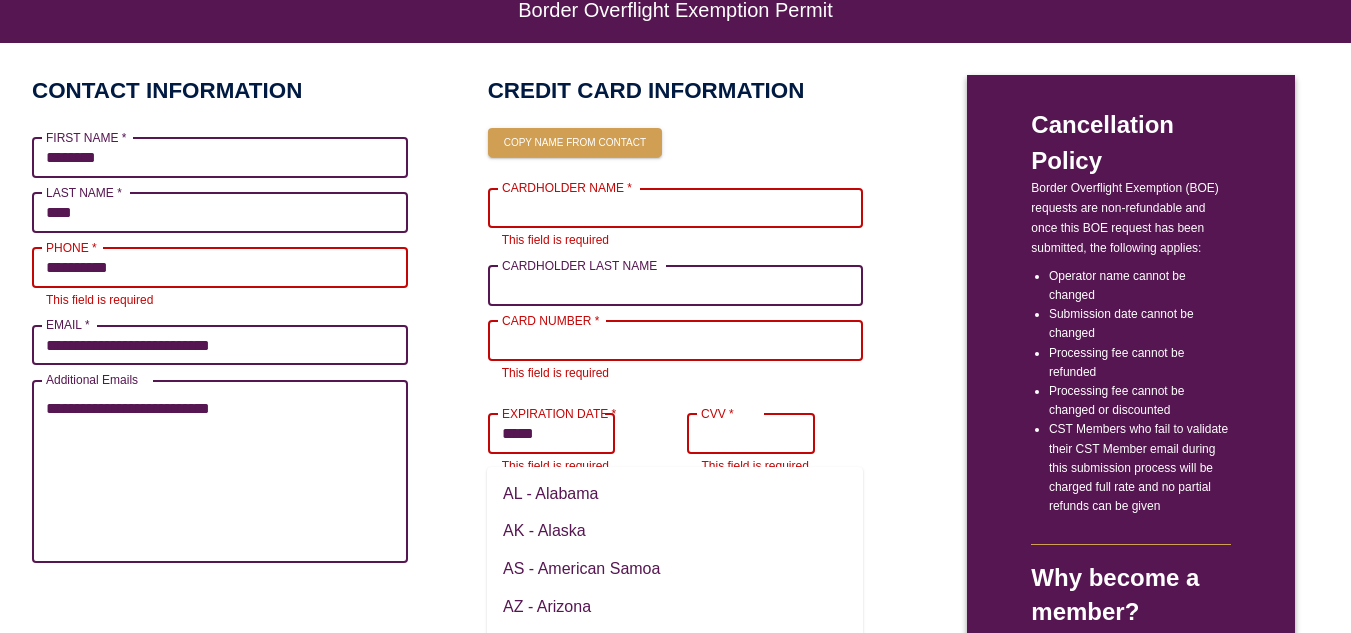 type on "*" 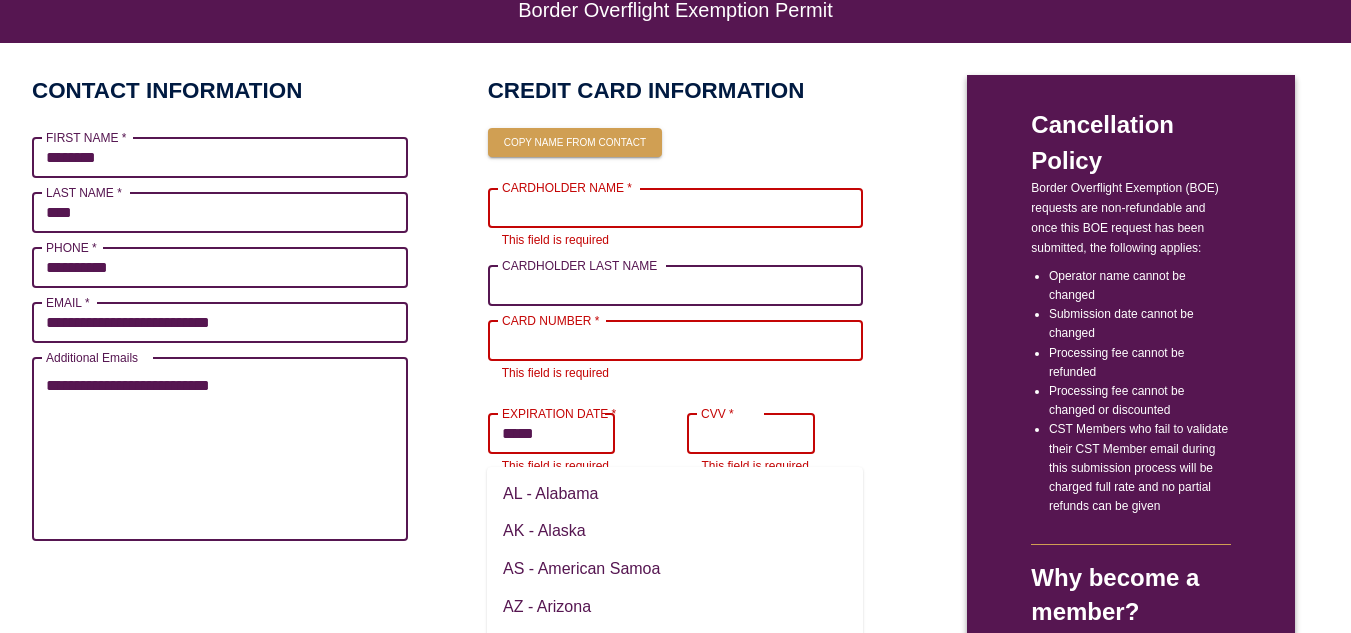 click on "**********" at bounding box center [220, 449] 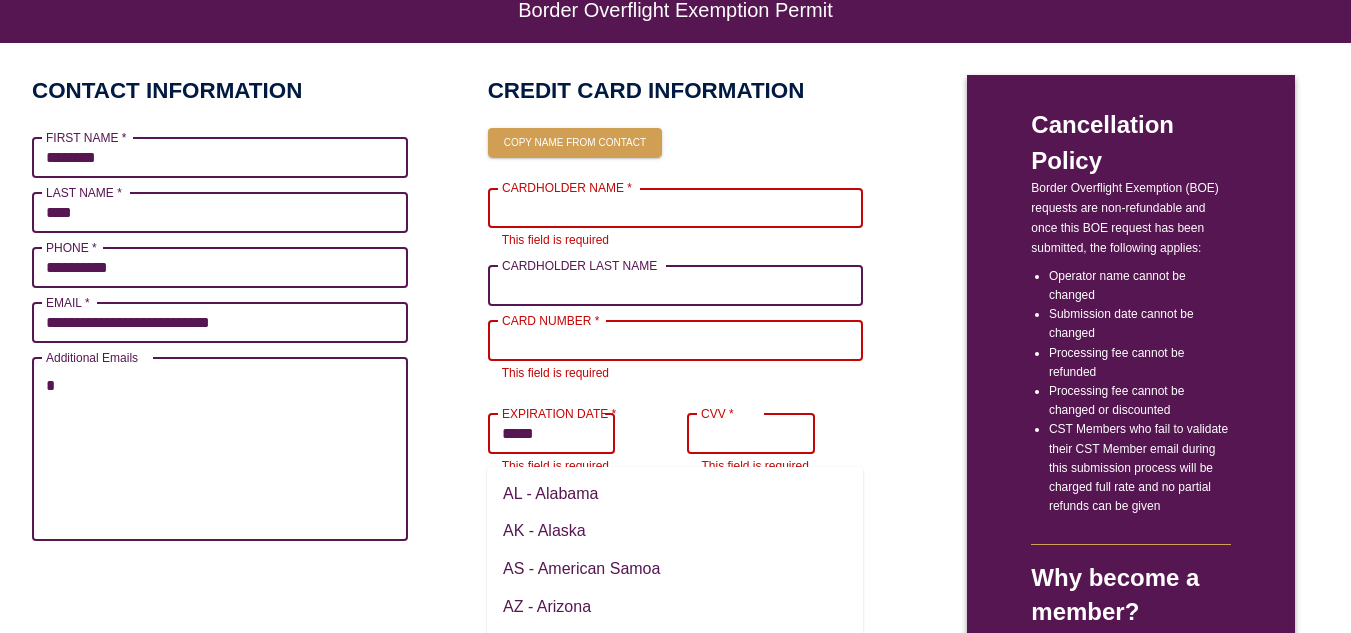 type on "**" 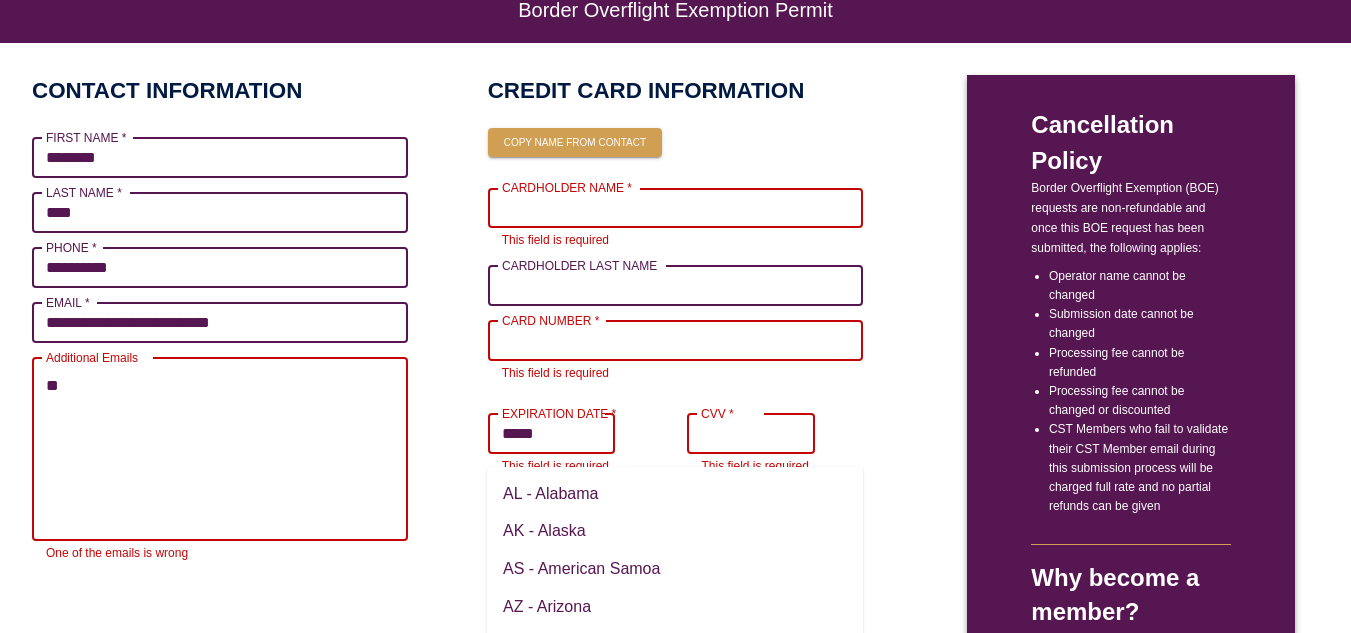 type on "***" 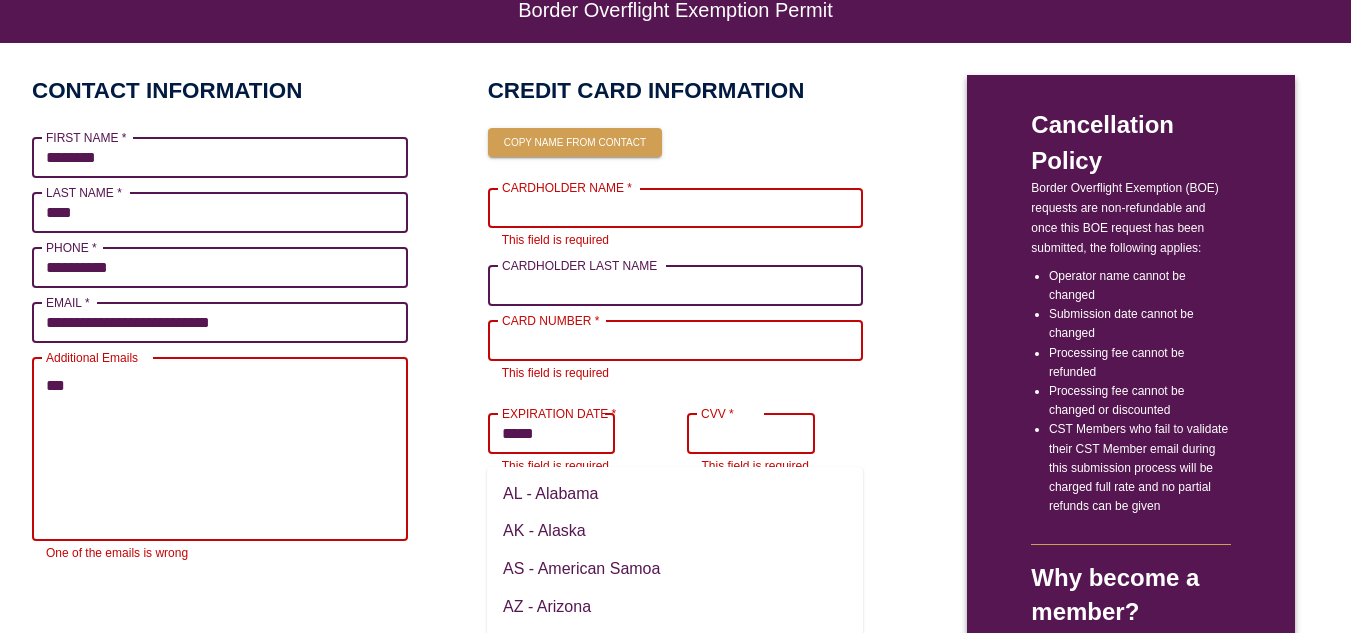 type on "****" 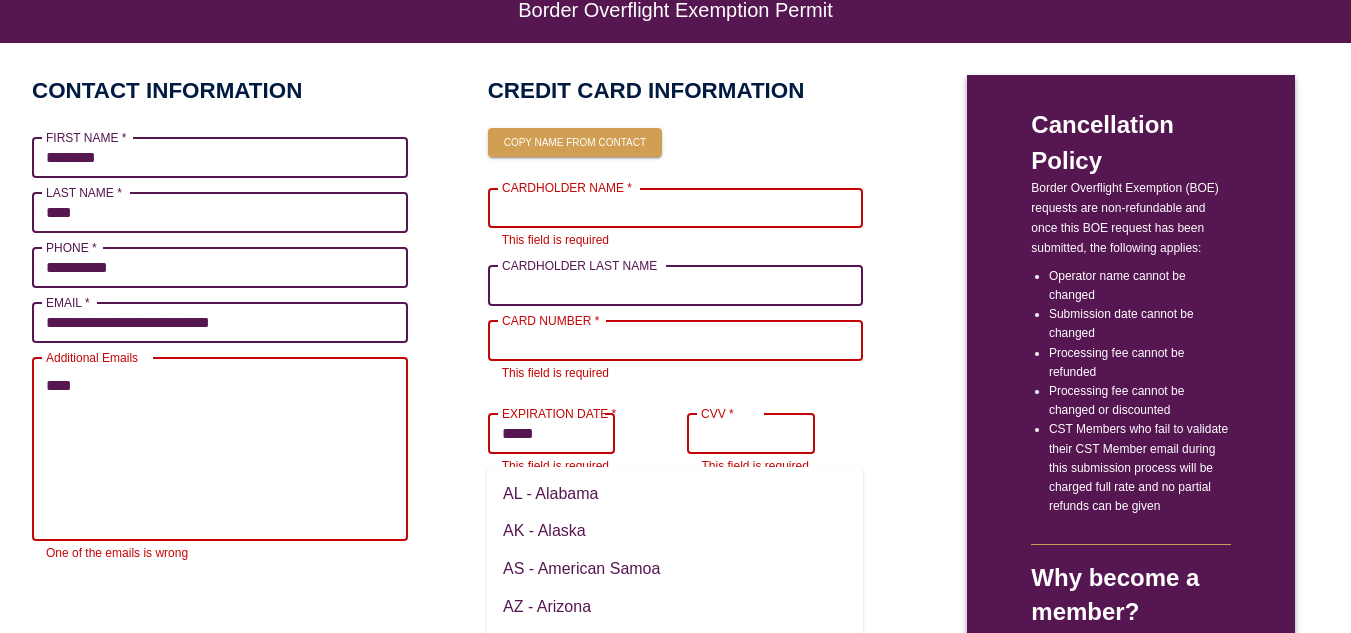 type on "*" 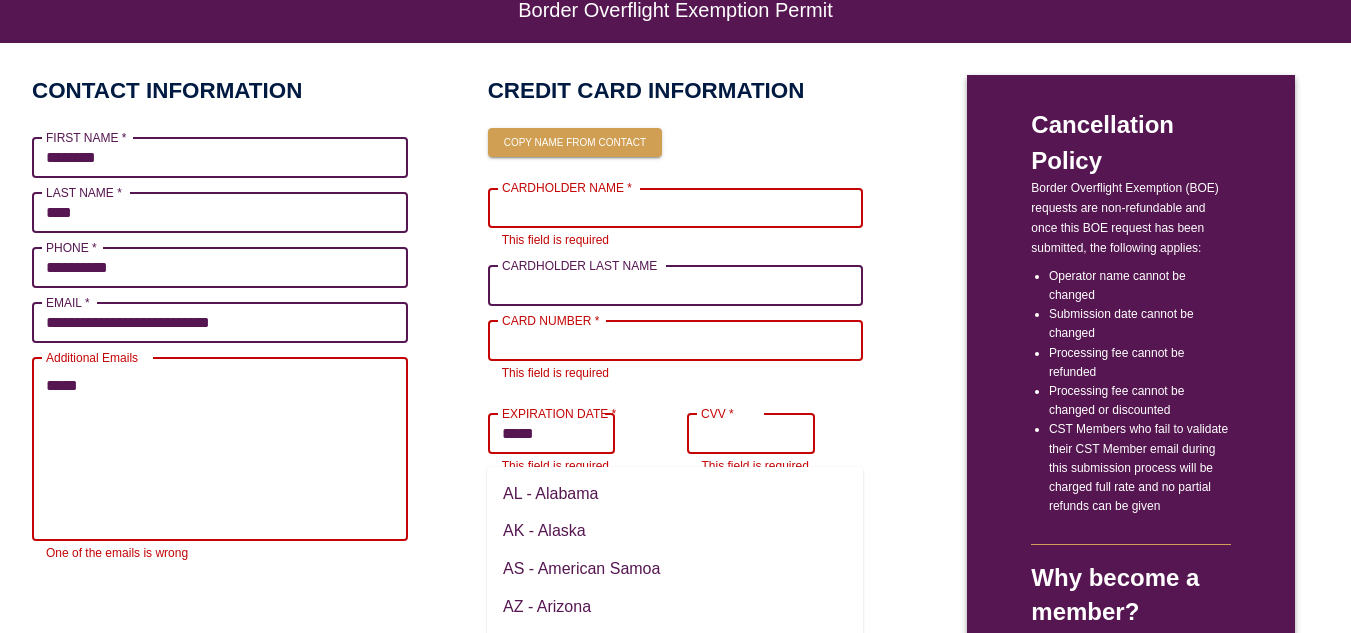 type on "******" 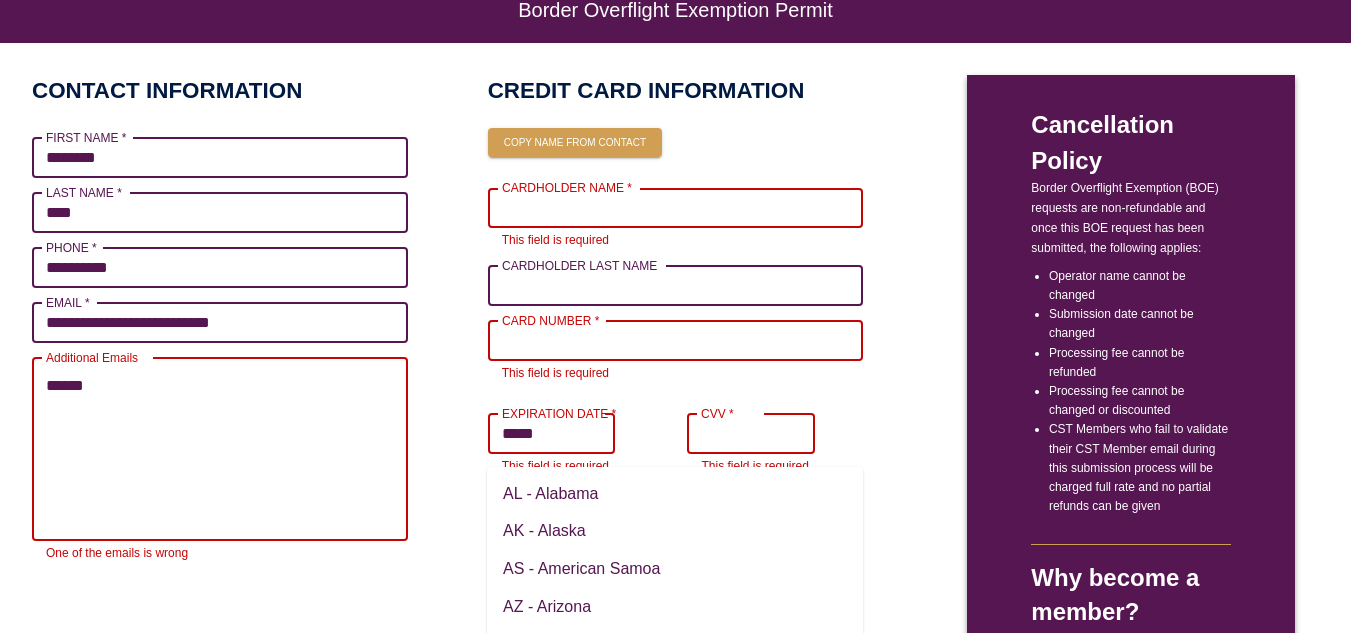 type on "*******" 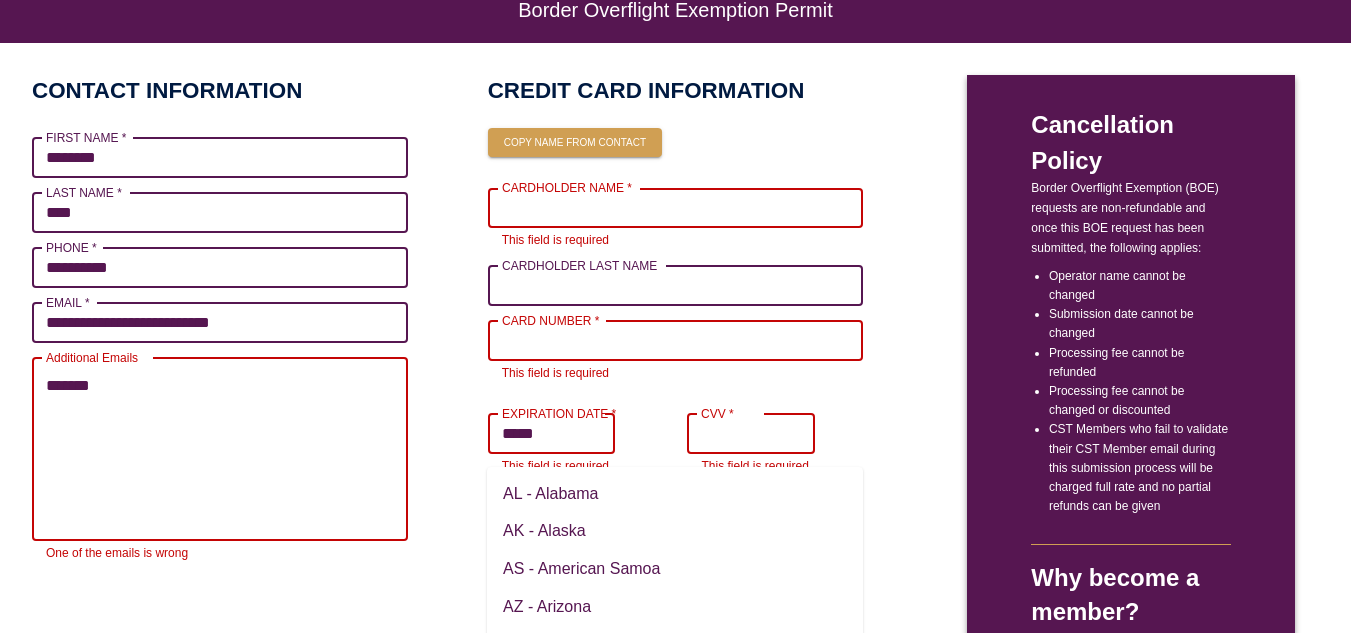 type on "******" 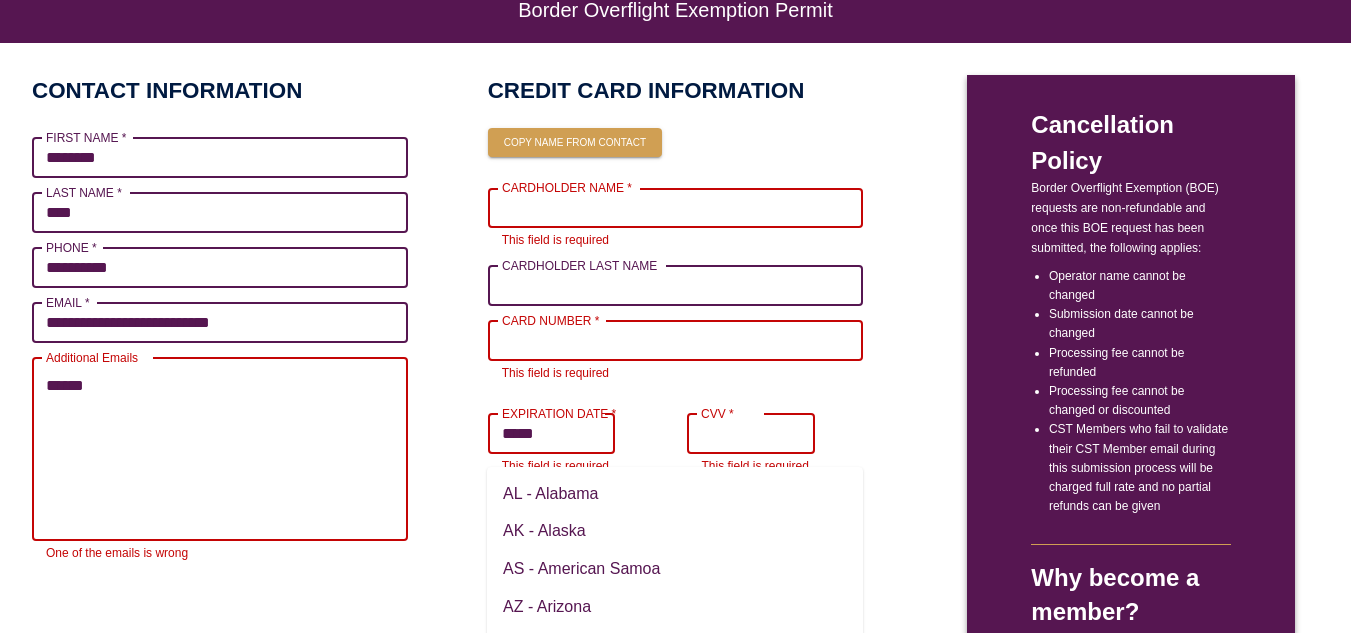 type on "*******" 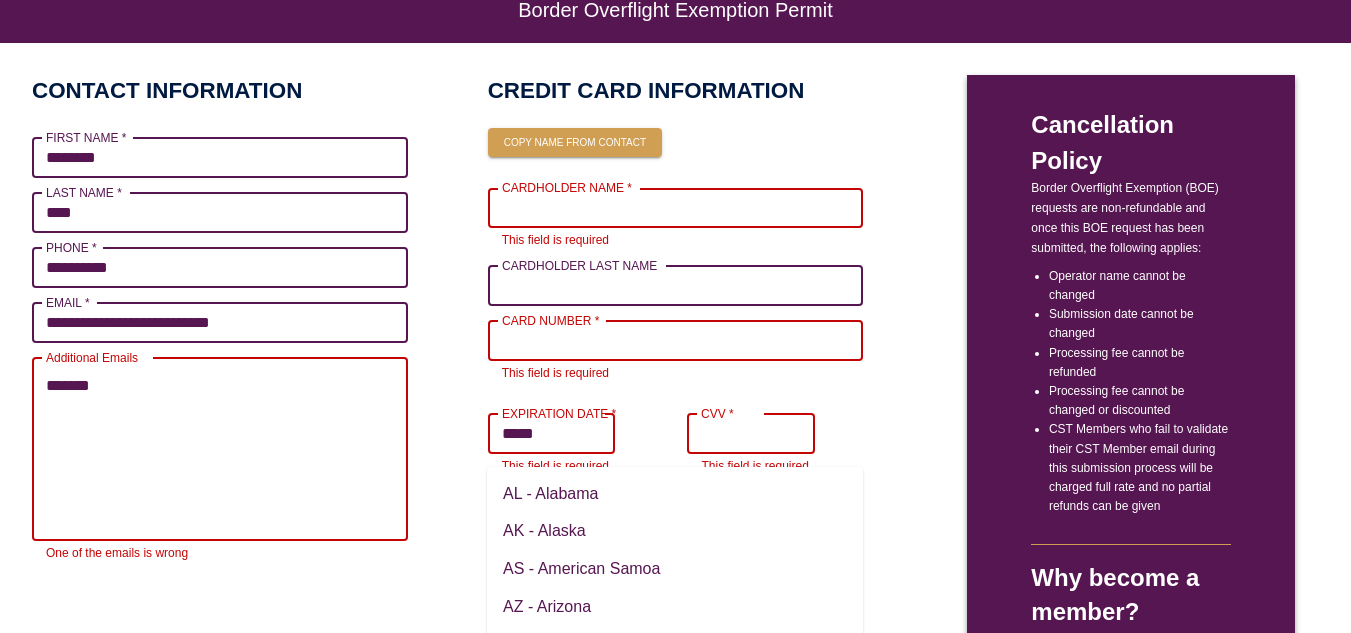 type on "********" 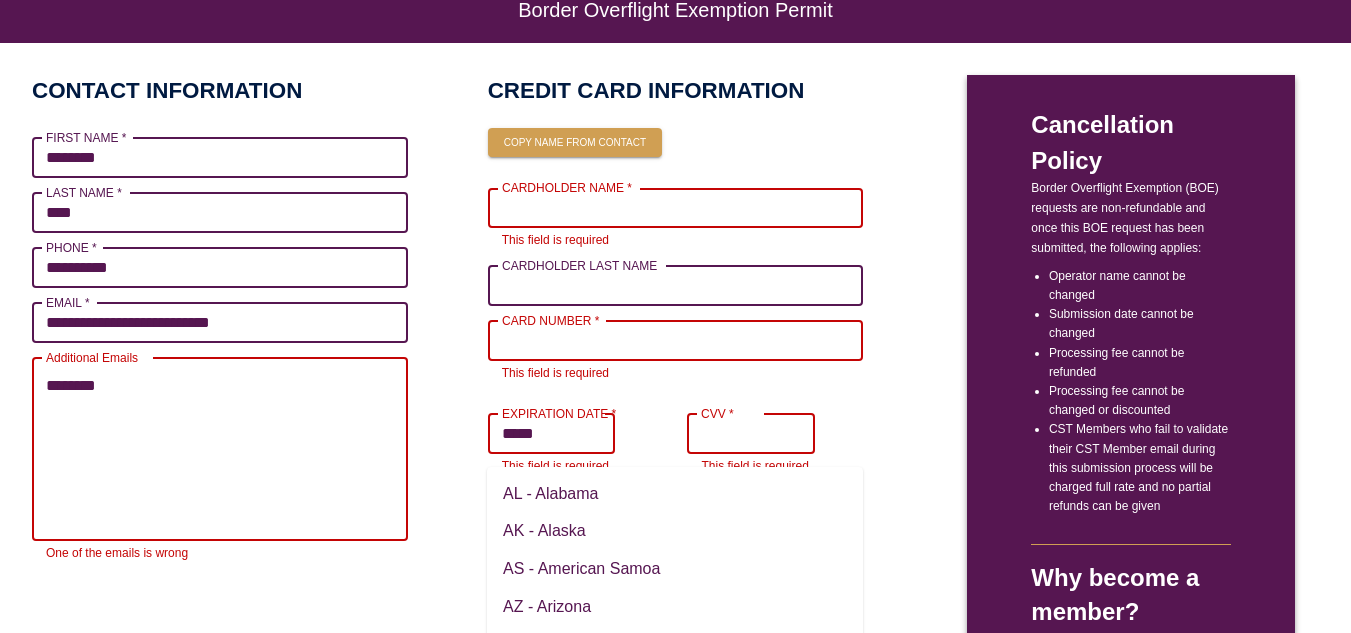 type on "*********" 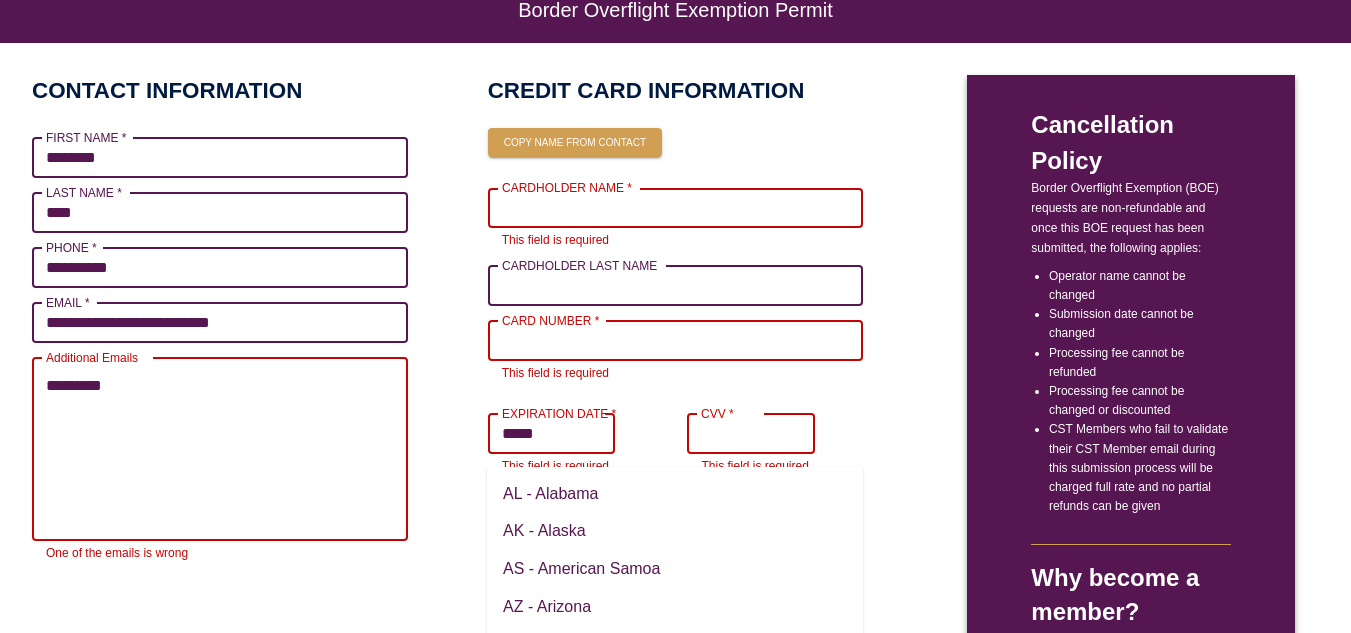 type on "**********" 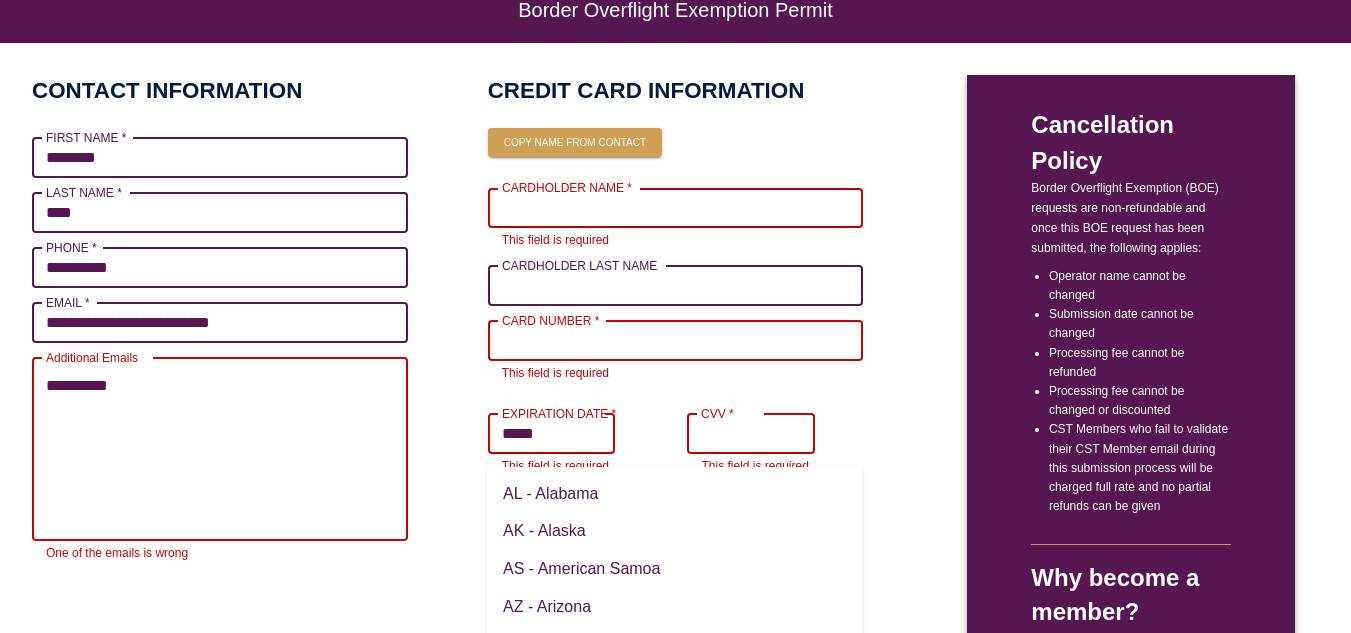 type on "**********" 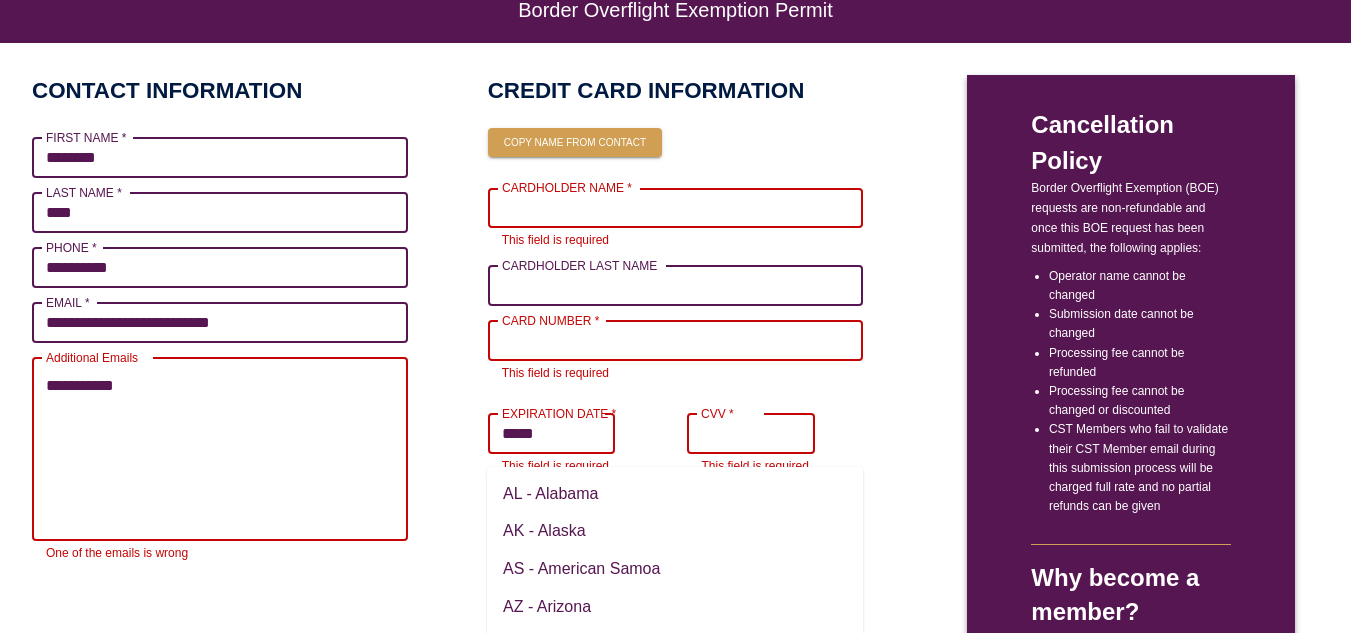 type on "**********" 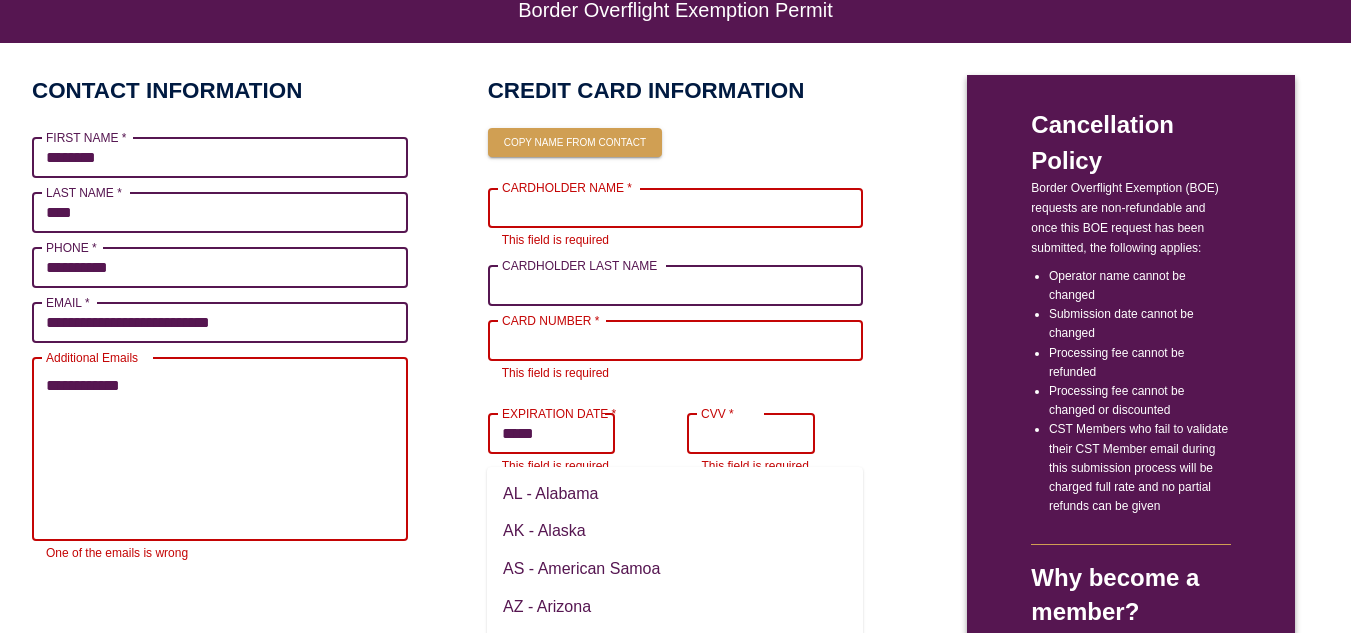 type on "**********" 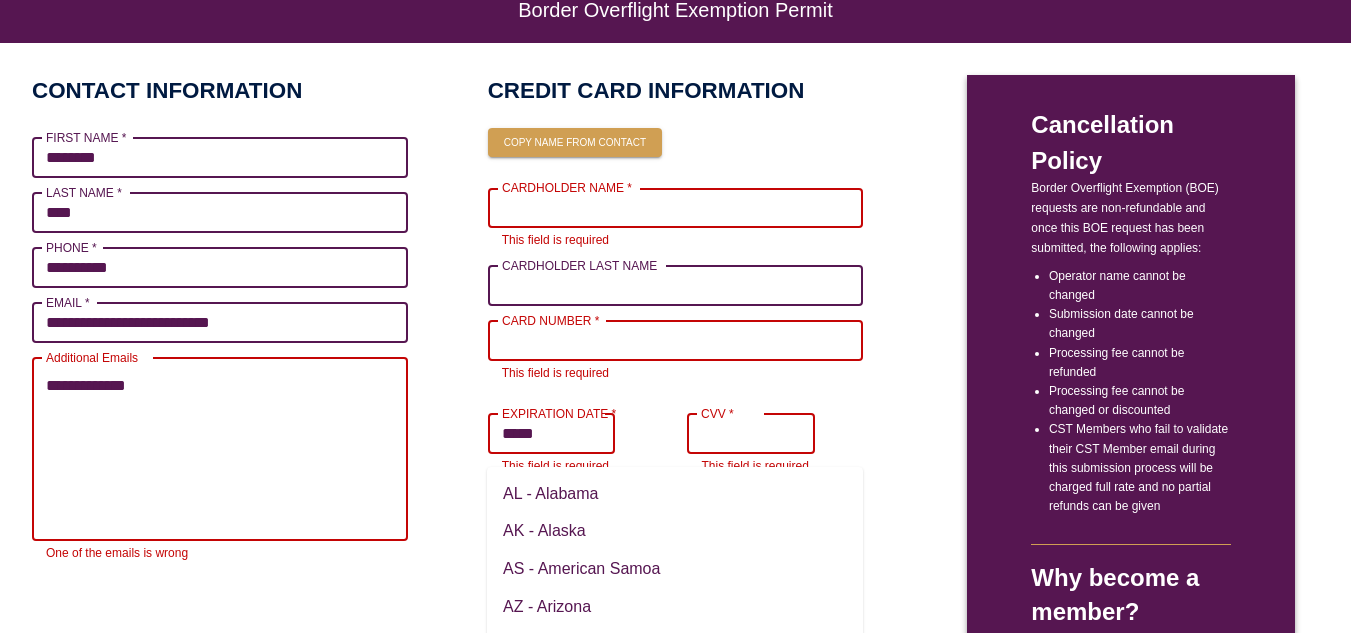 type on "**********" 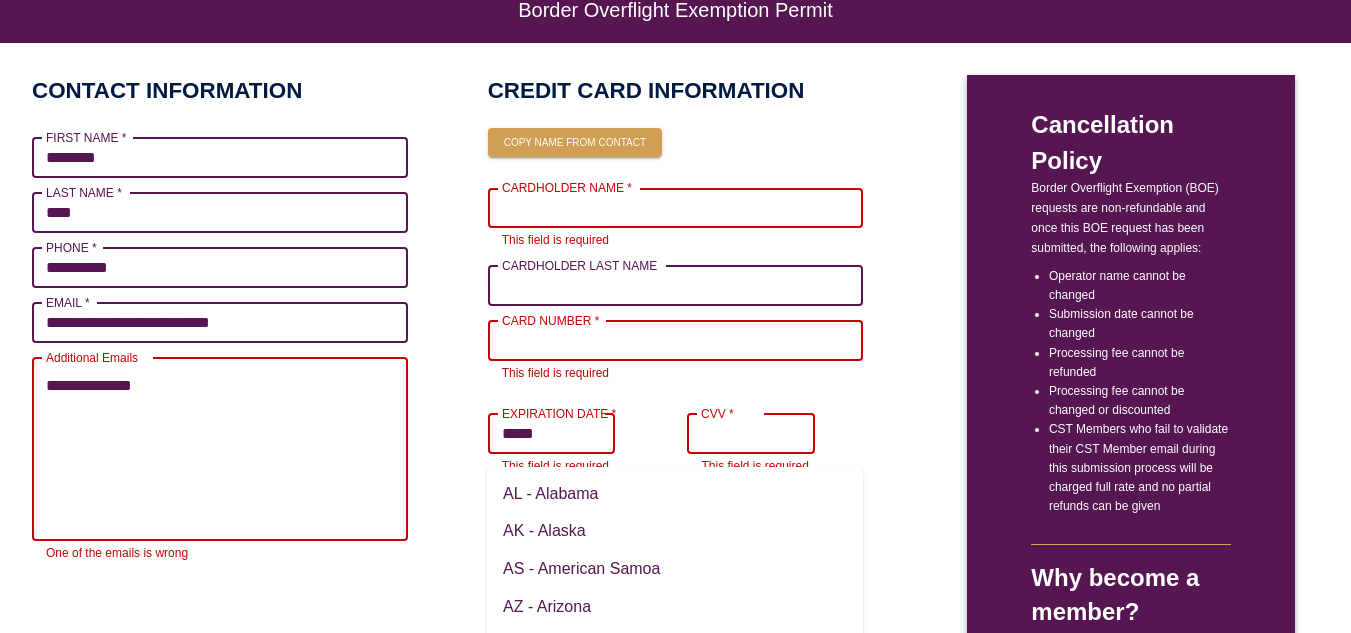 type on "*" 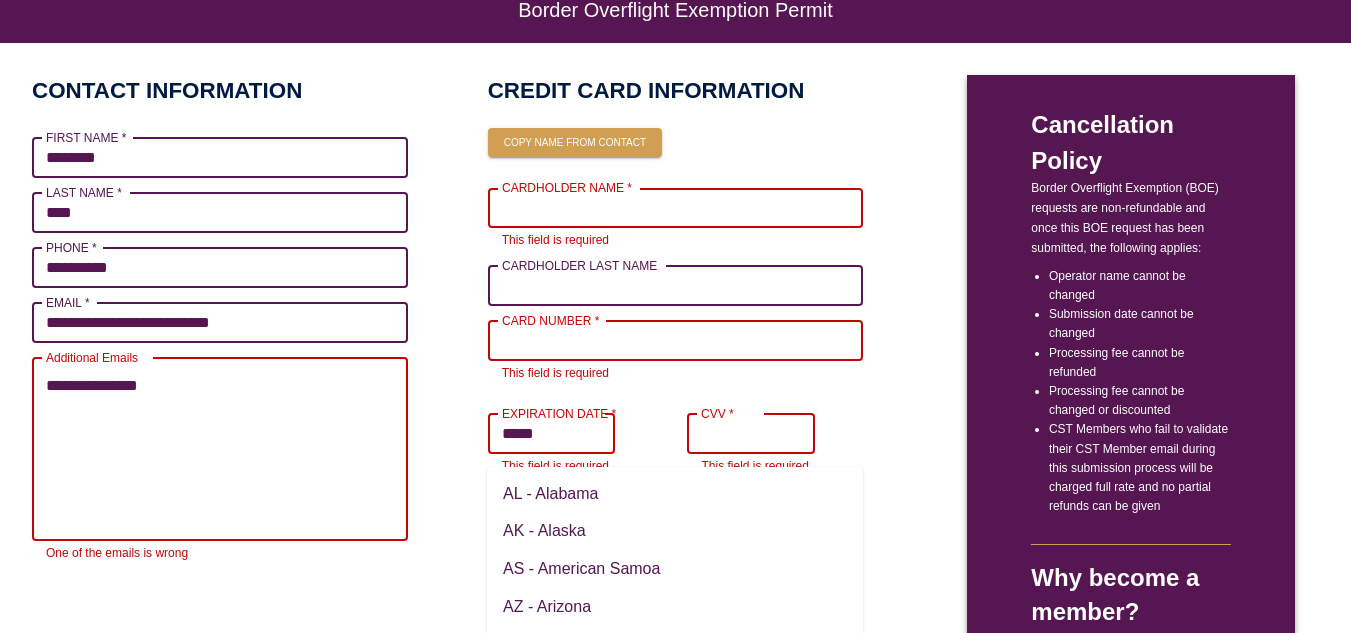 type on "**********" 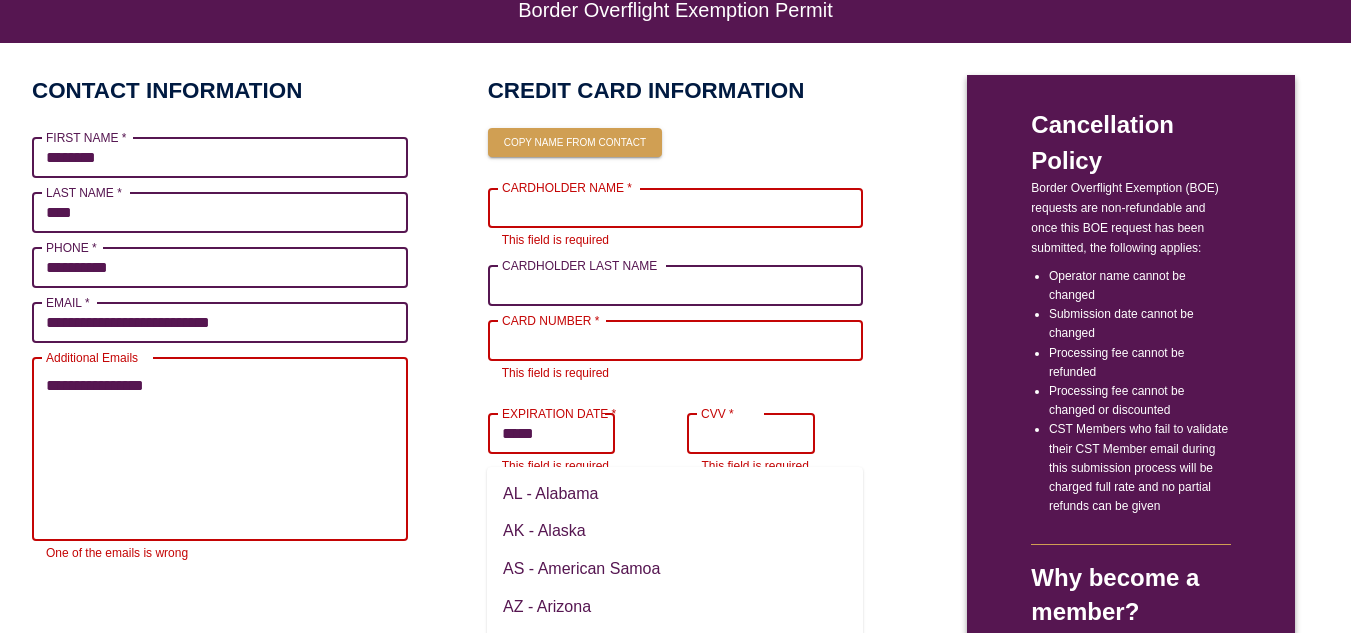 type on "**********" 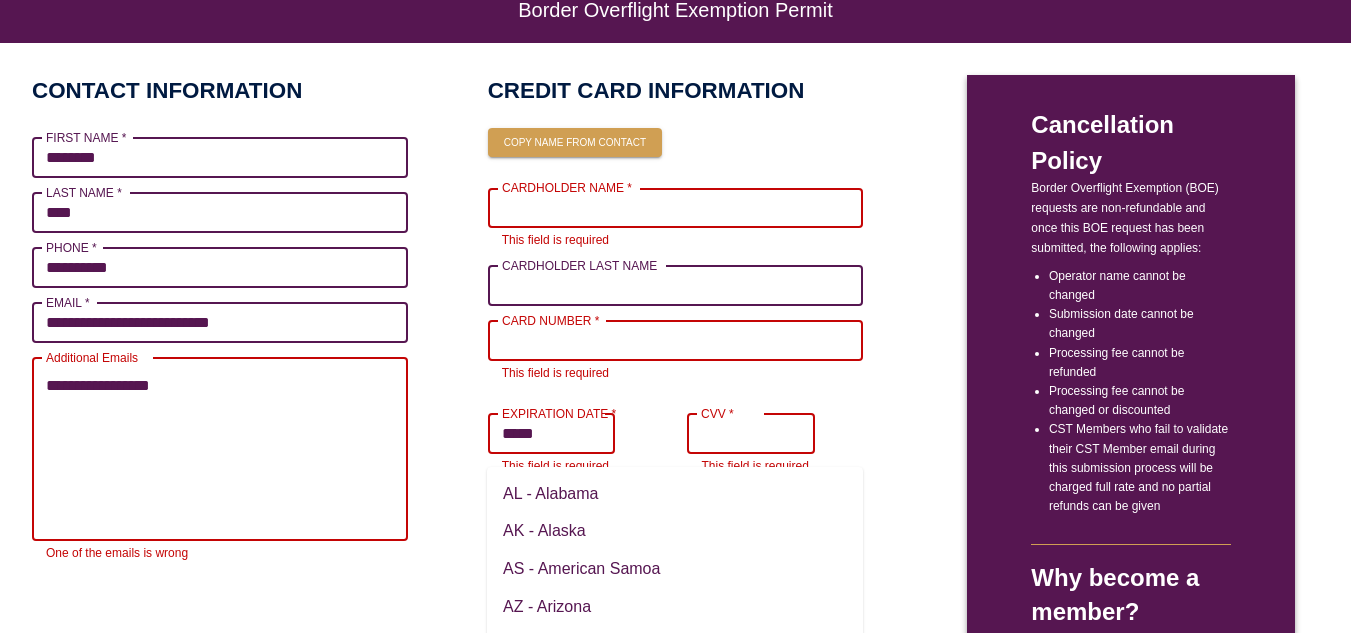 type on "**********" 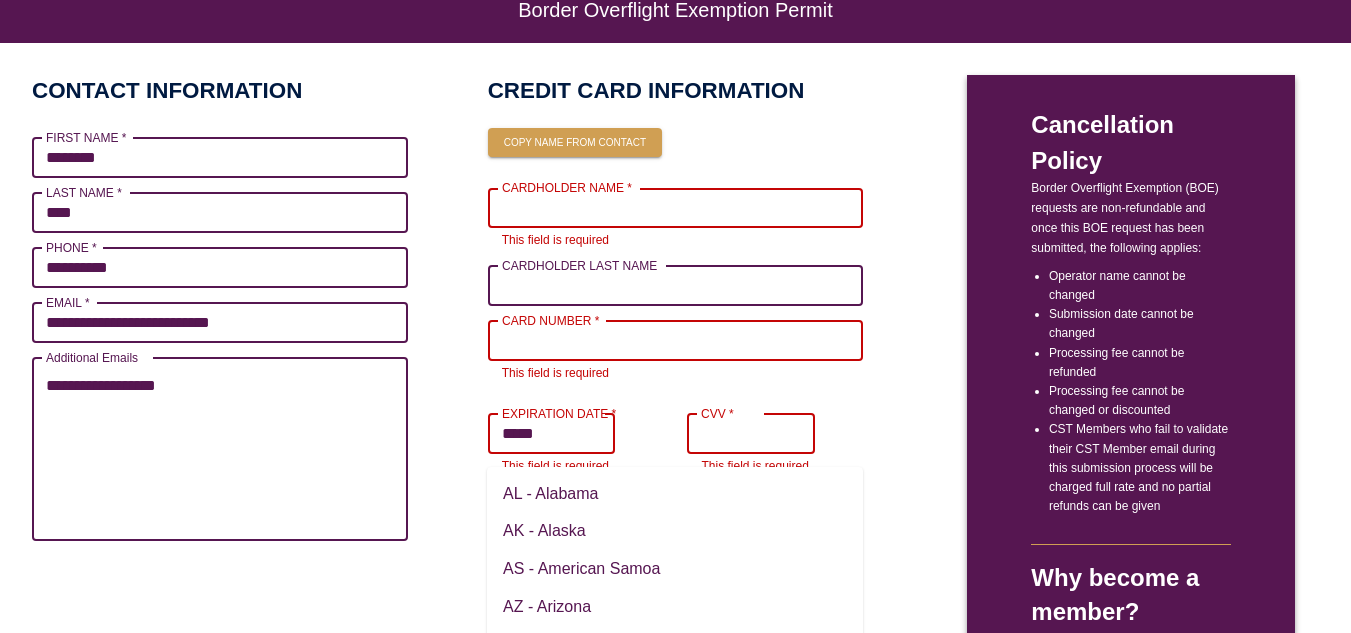 type on "**********" 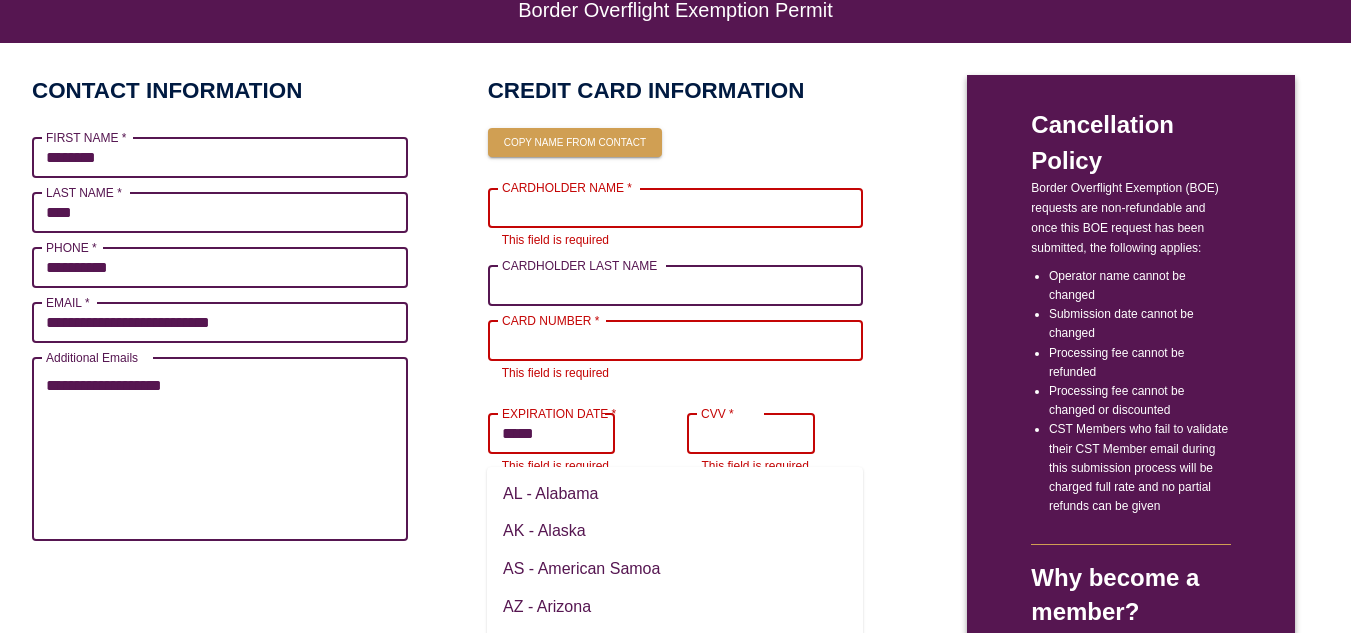 type on "**********" 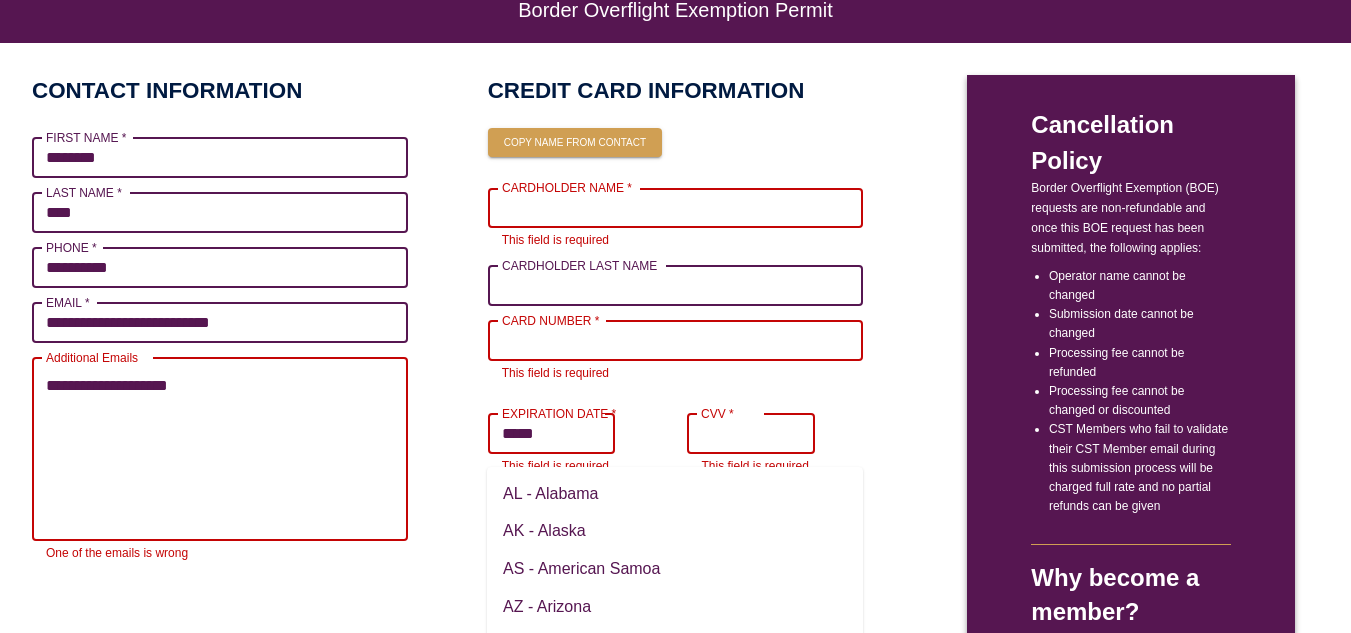 type on "**********" 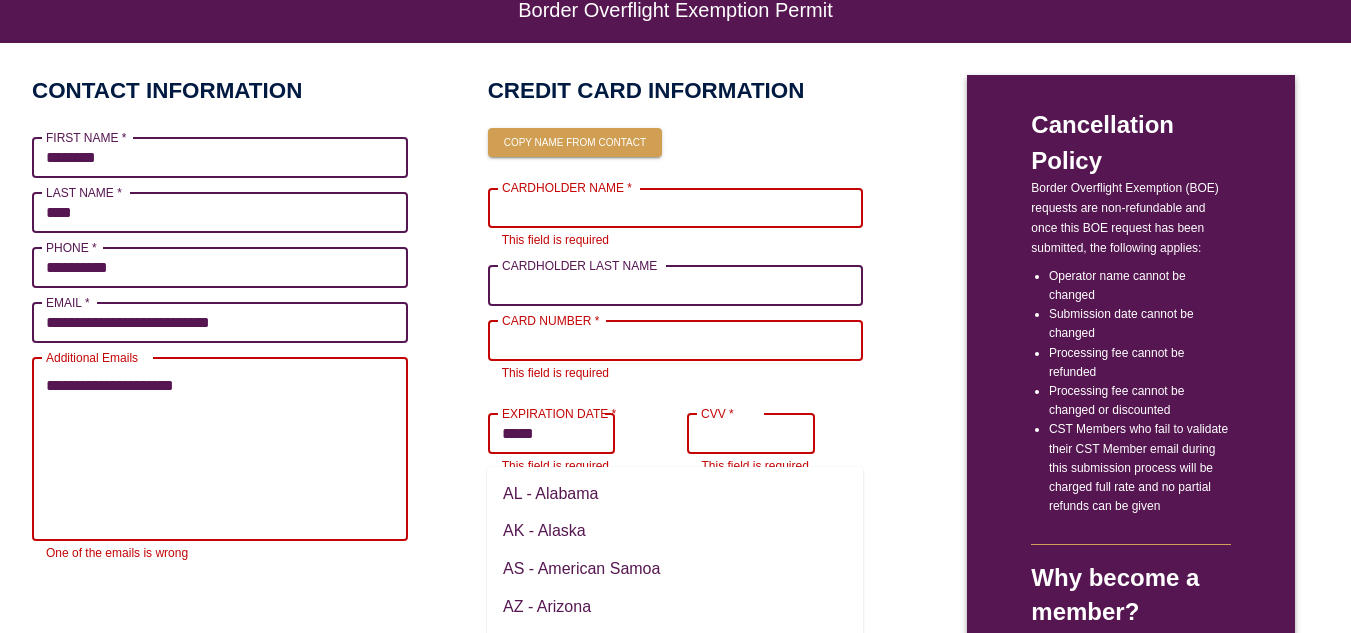 type on "**********" 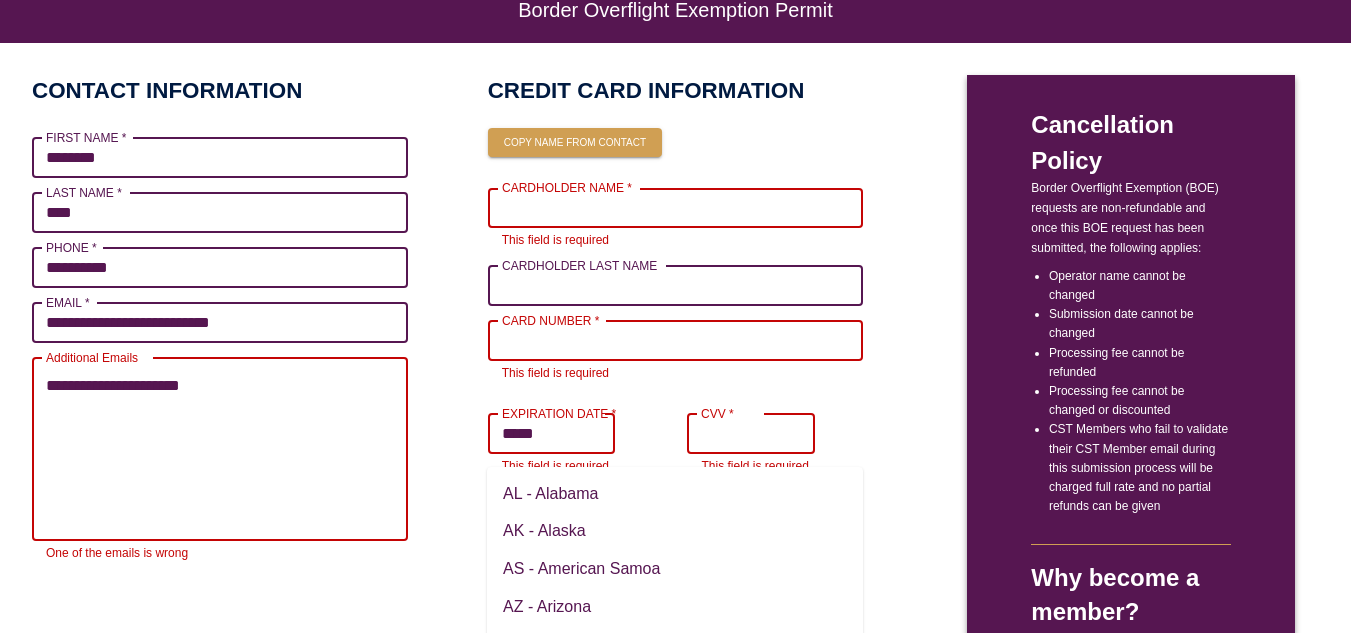 type on "*" 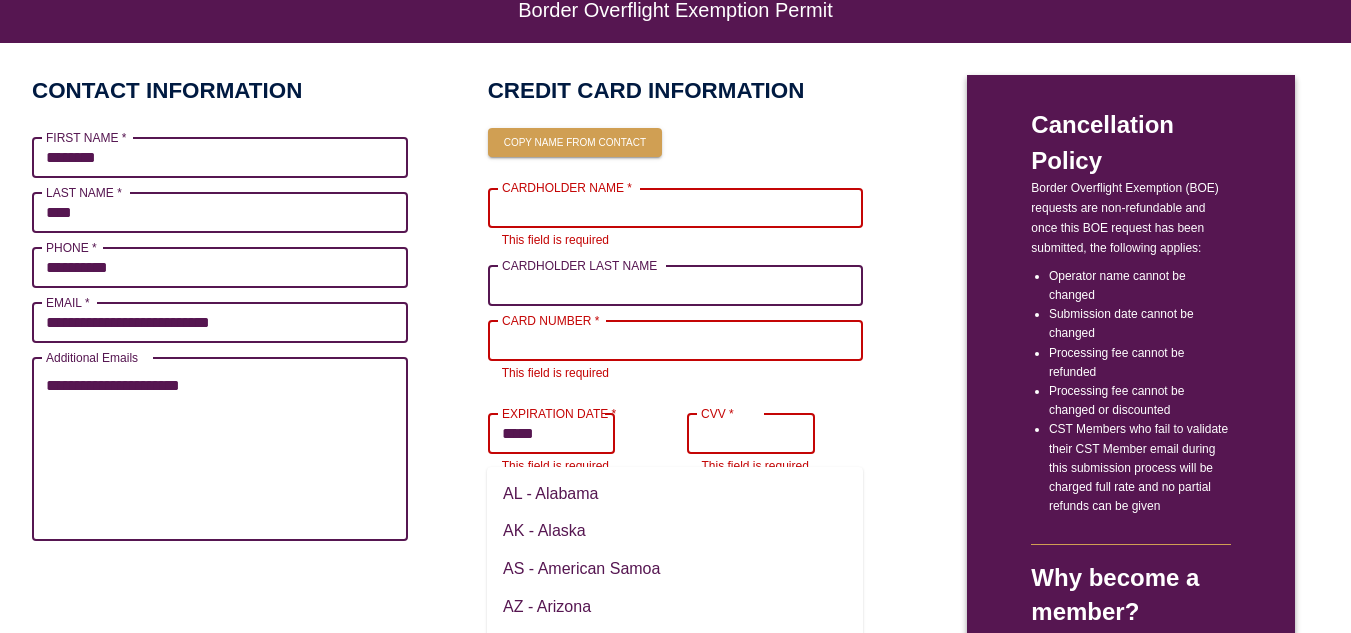 type on "**********" 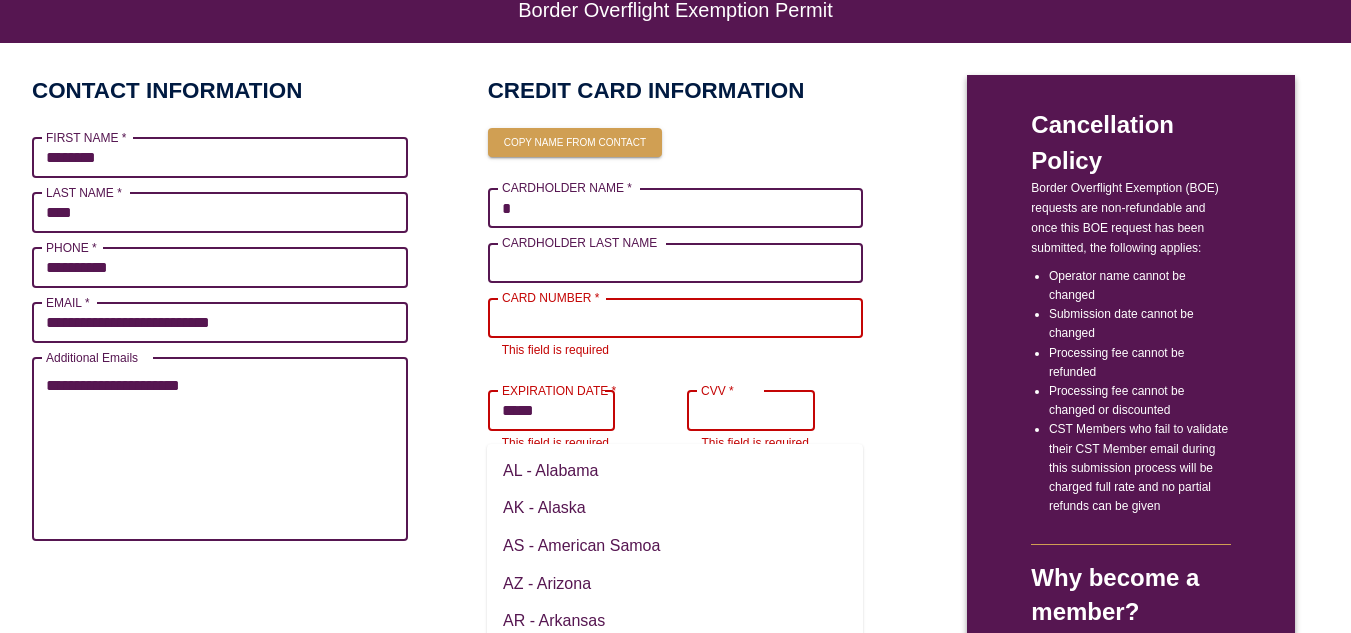type on "*" 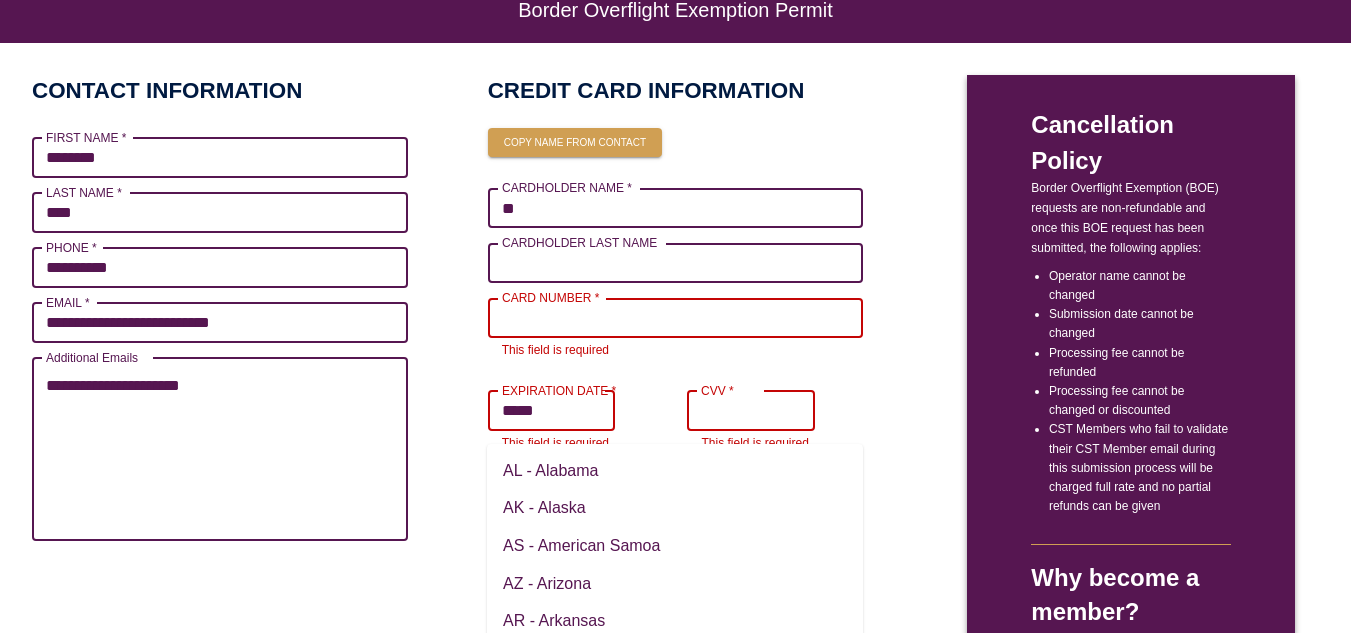 type on "*" 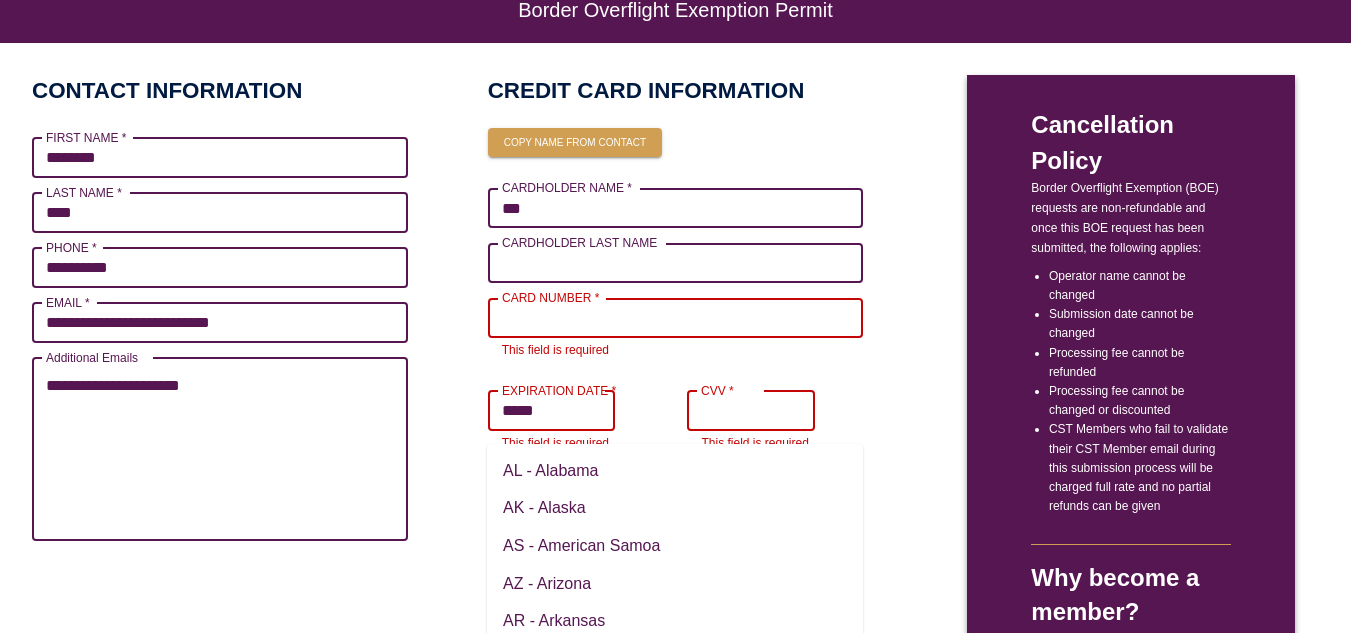 type on "********" 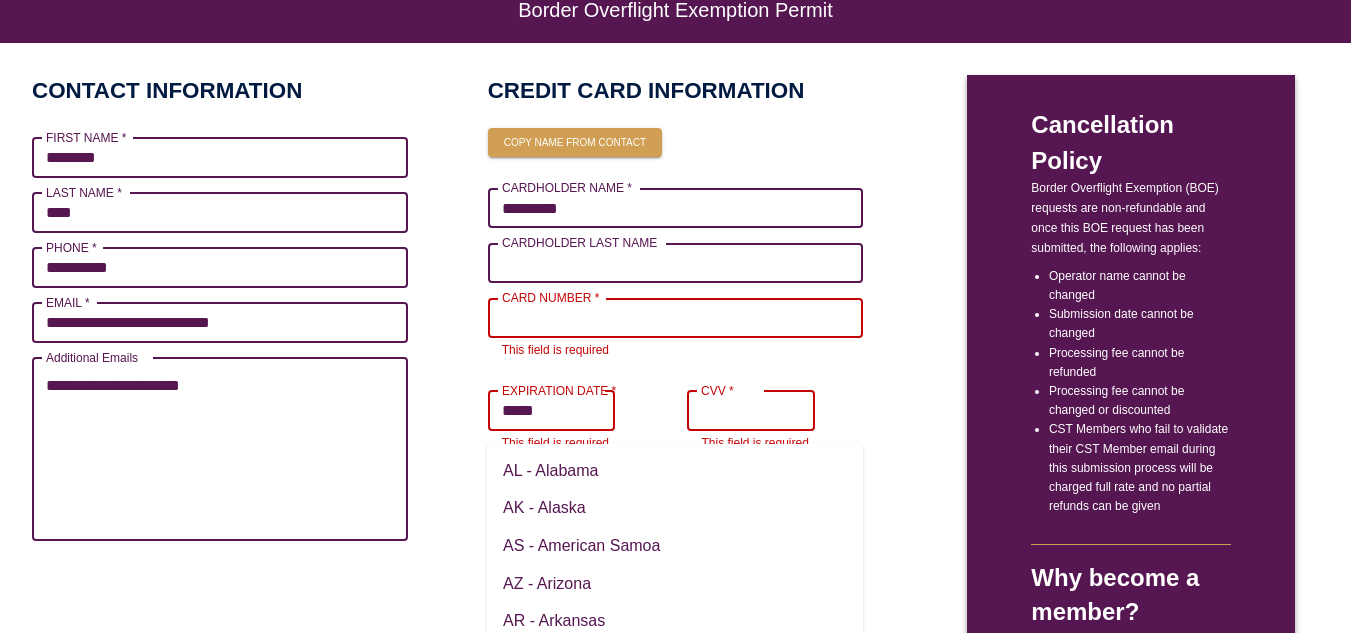 type on "*" 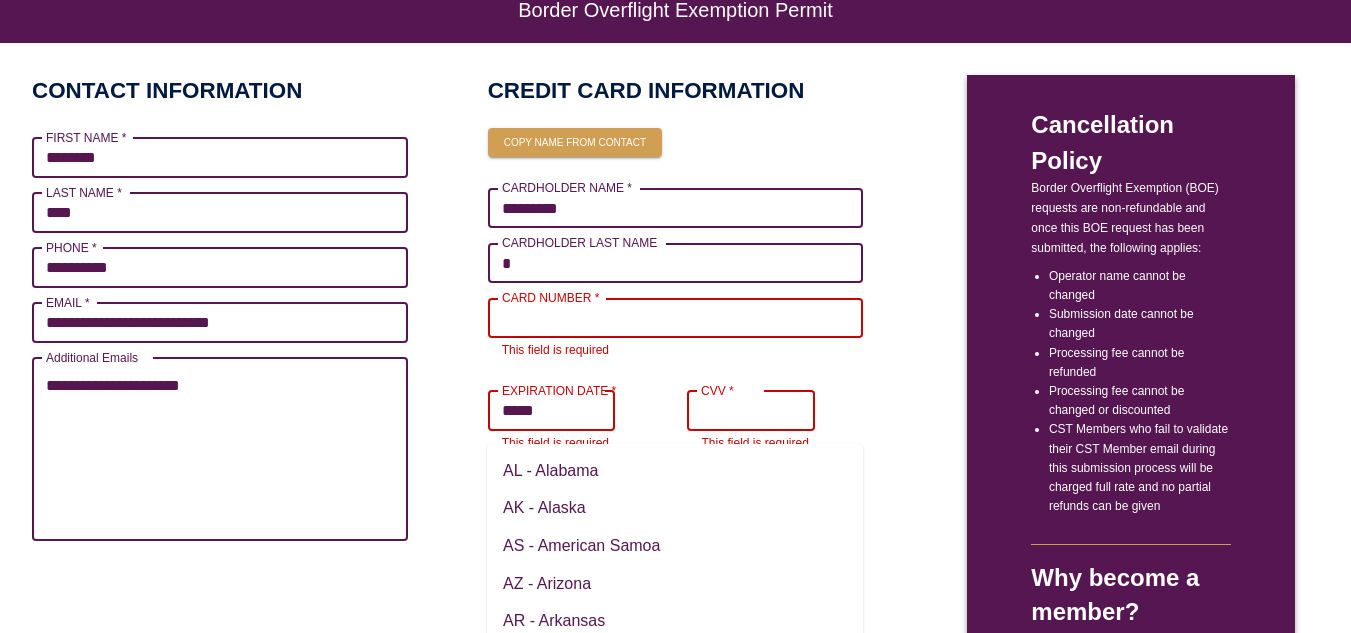 type on "*" 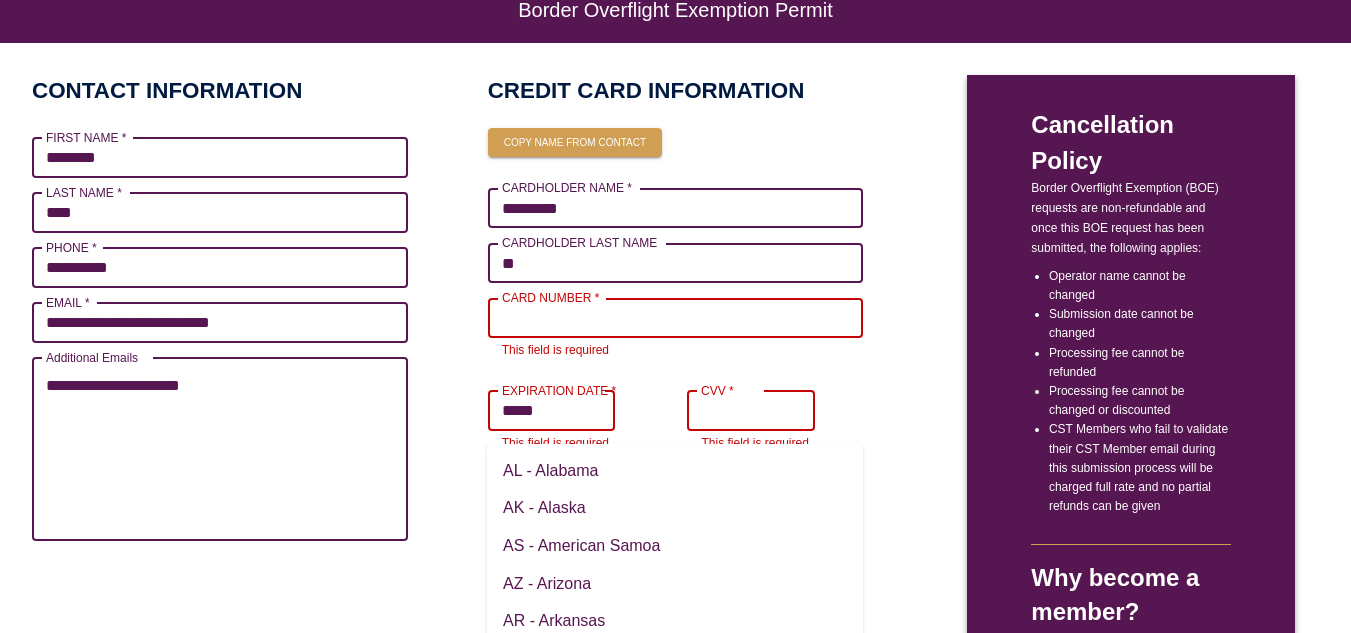 type on "*******" 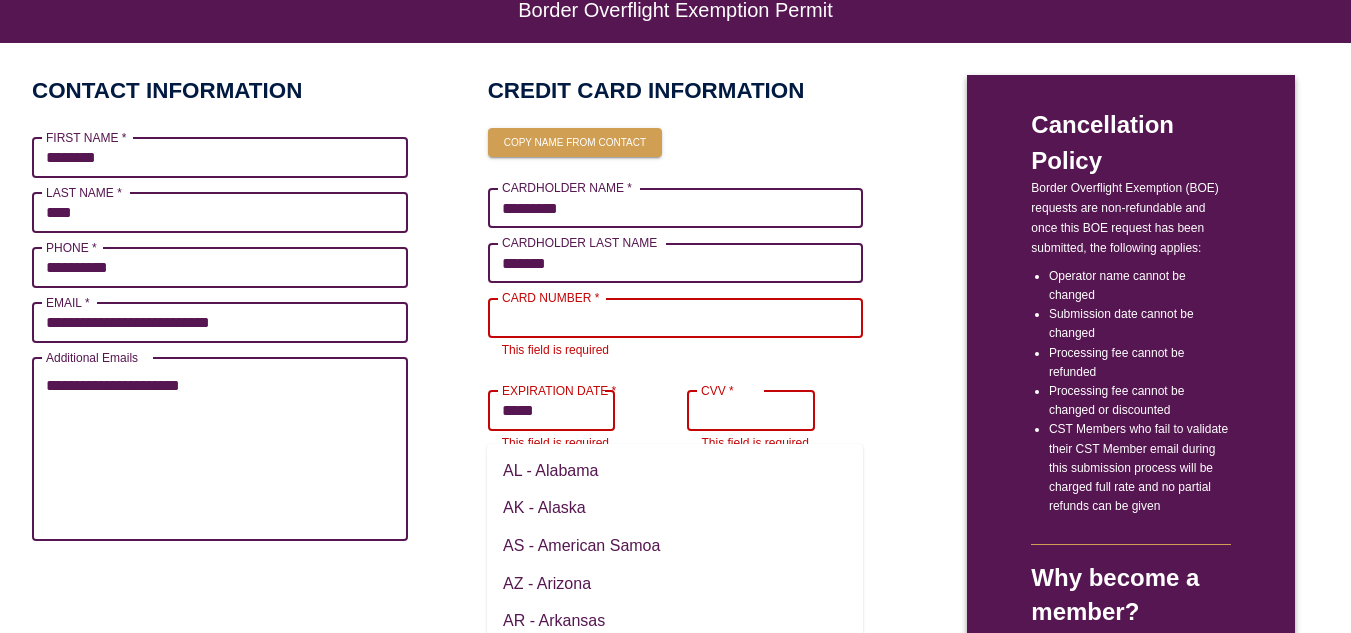 paste on "**********" 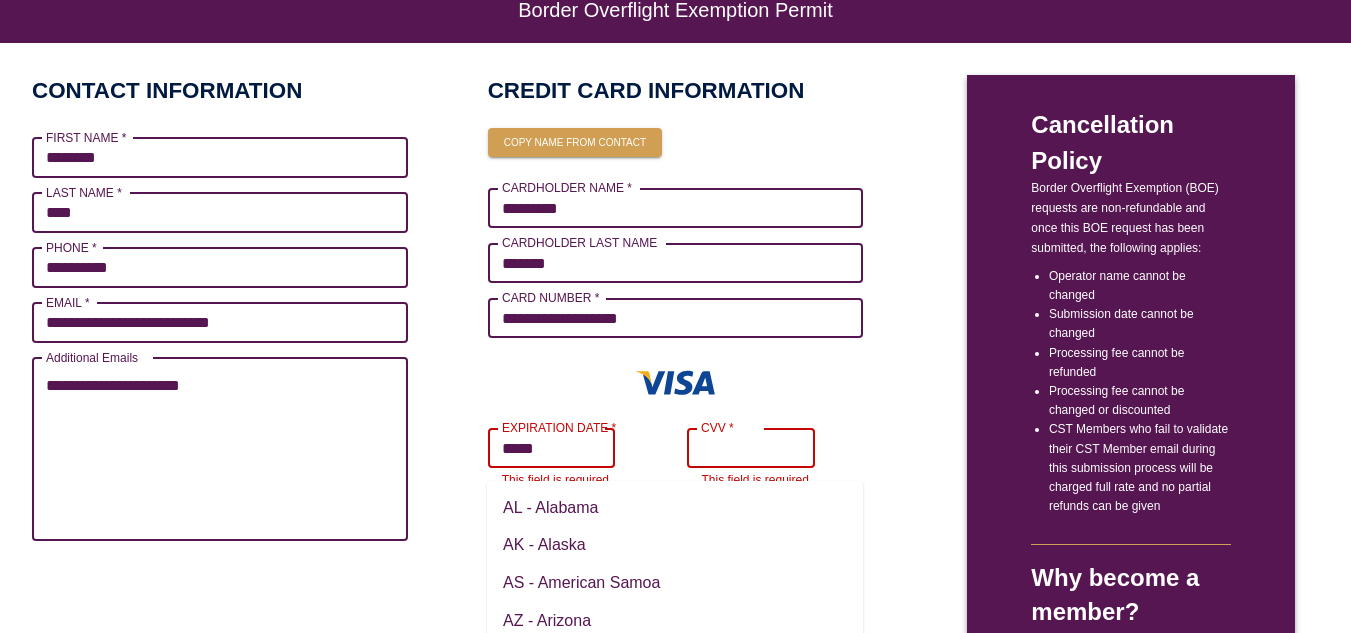 type on "**********" 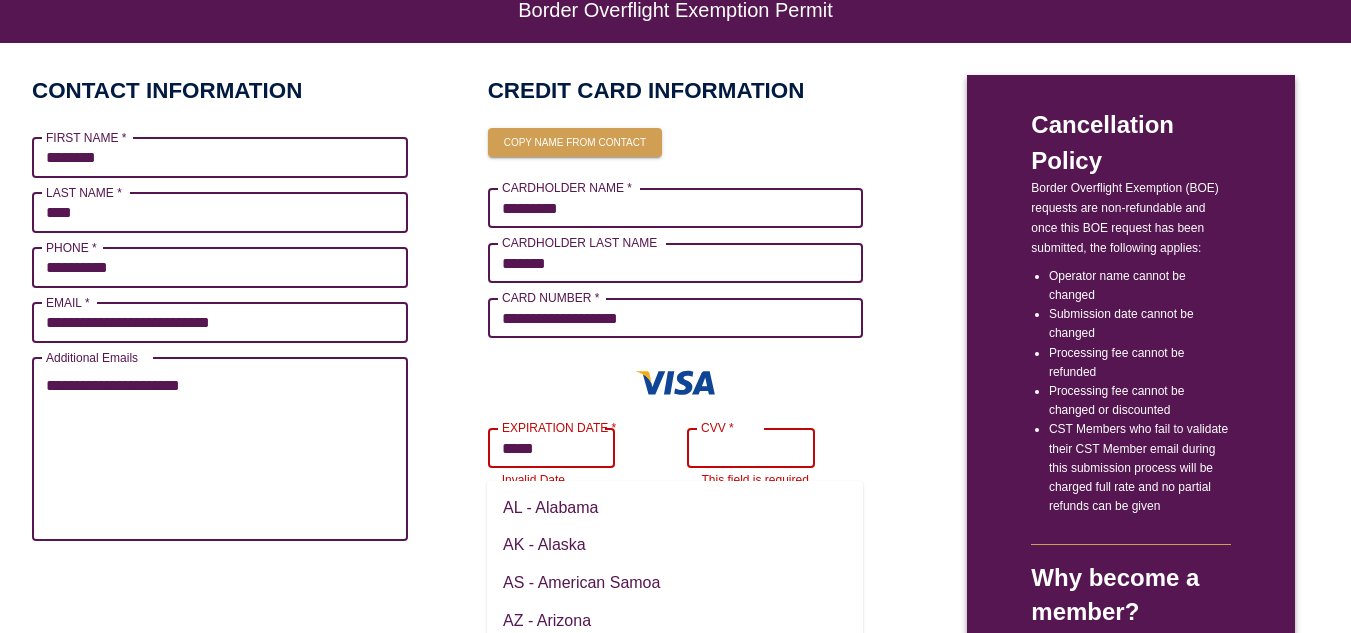 type on "*" 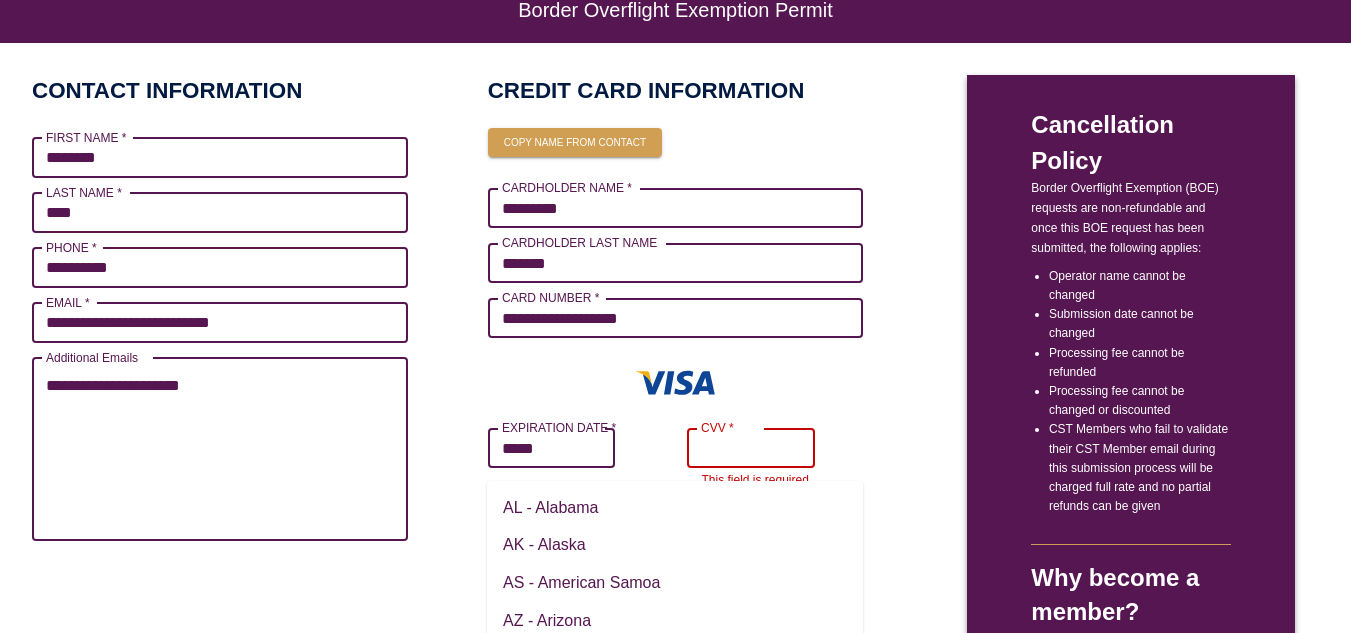 type on "*****" 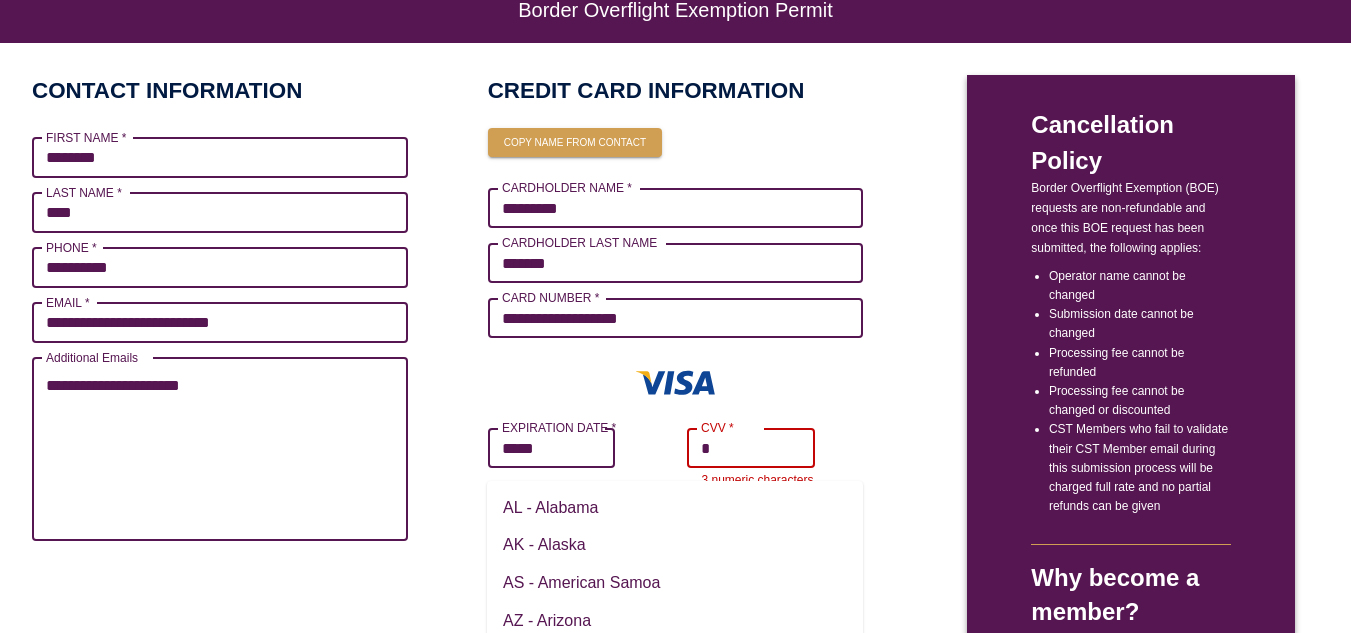 type on "*" 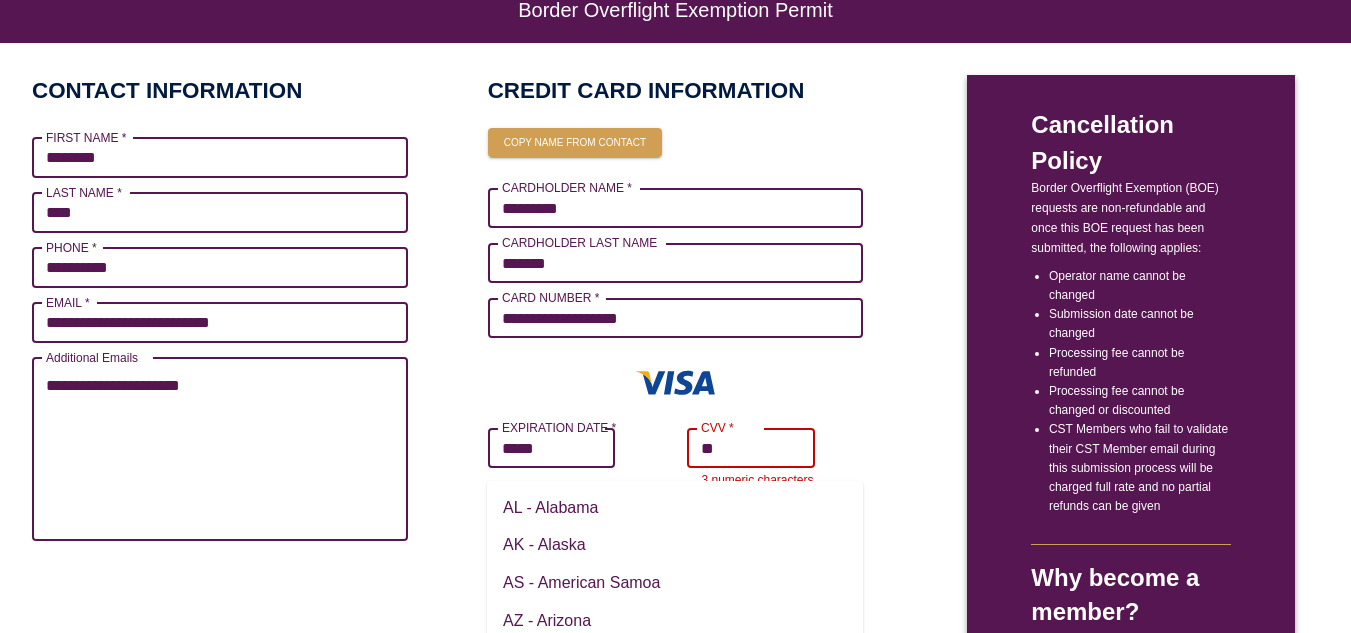type on "*" 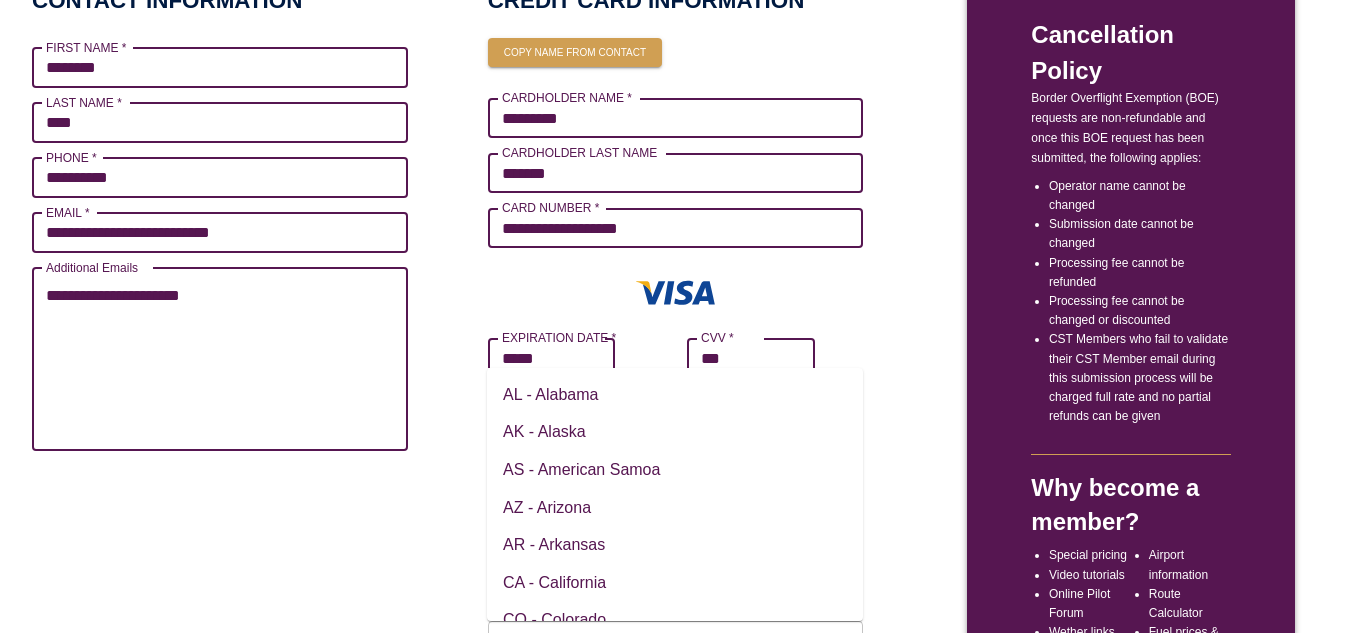 scroll, scrollTop: 217, scrollLeft: 0, axis: vertical 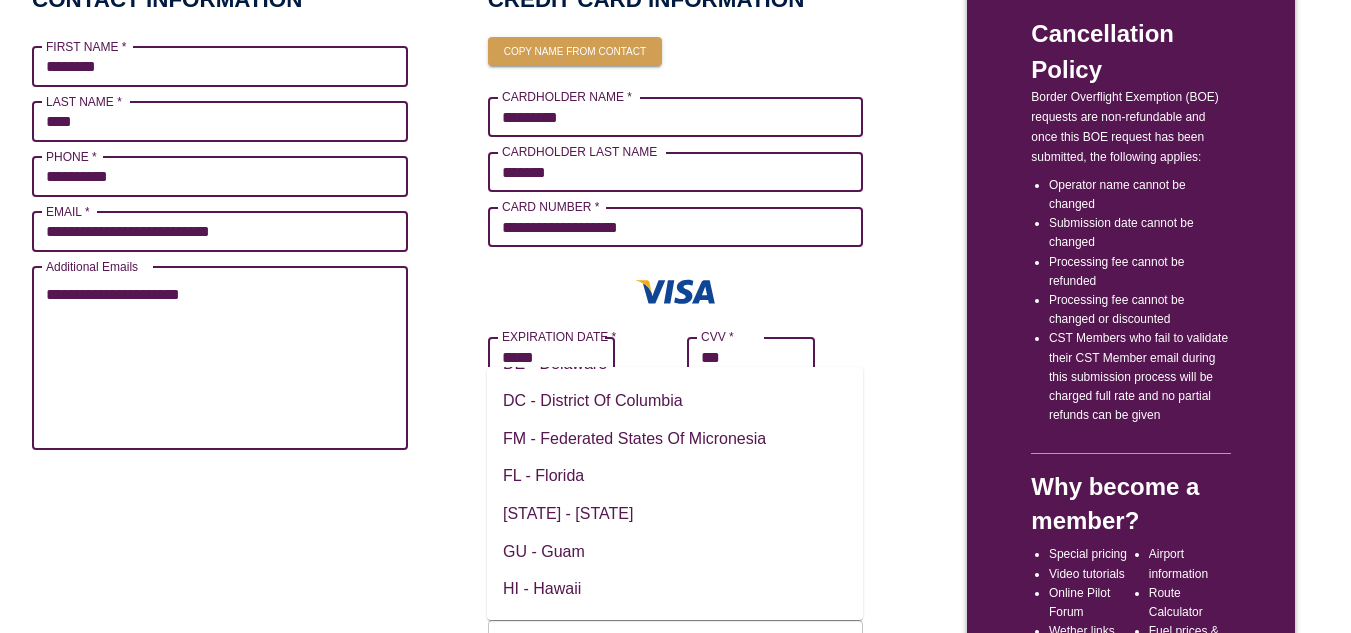 click on "FL - Florida" at bounding box center [675, 476] 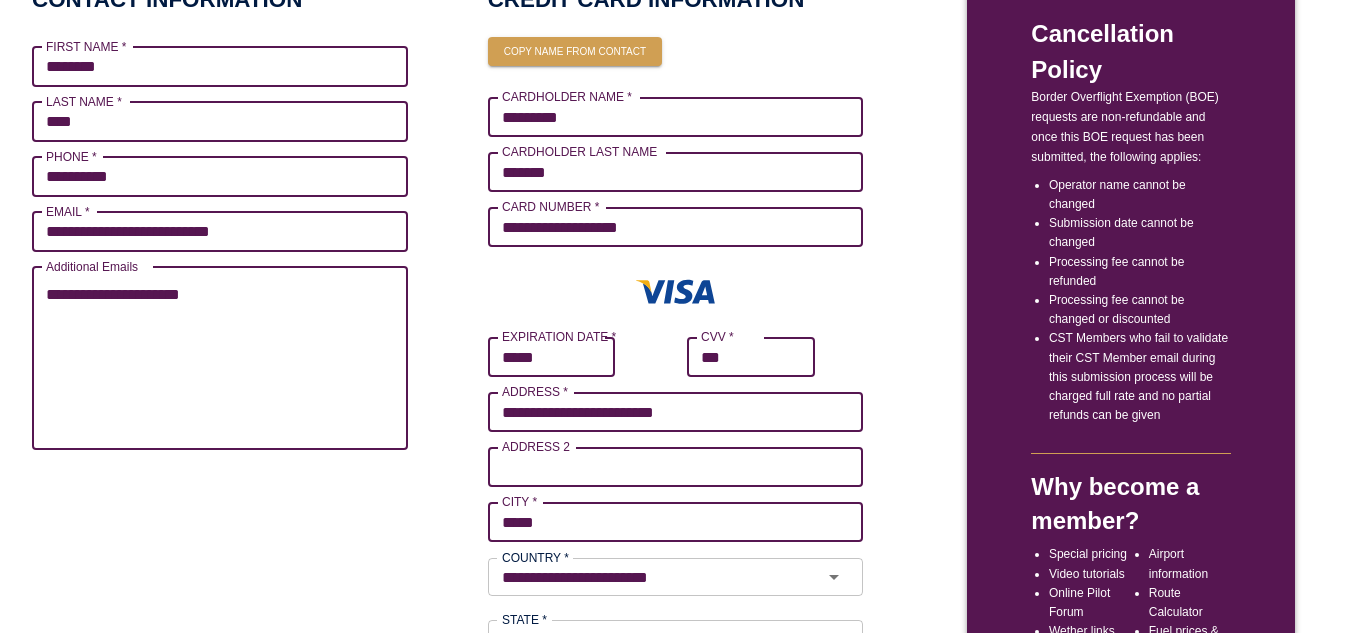 type on "***" 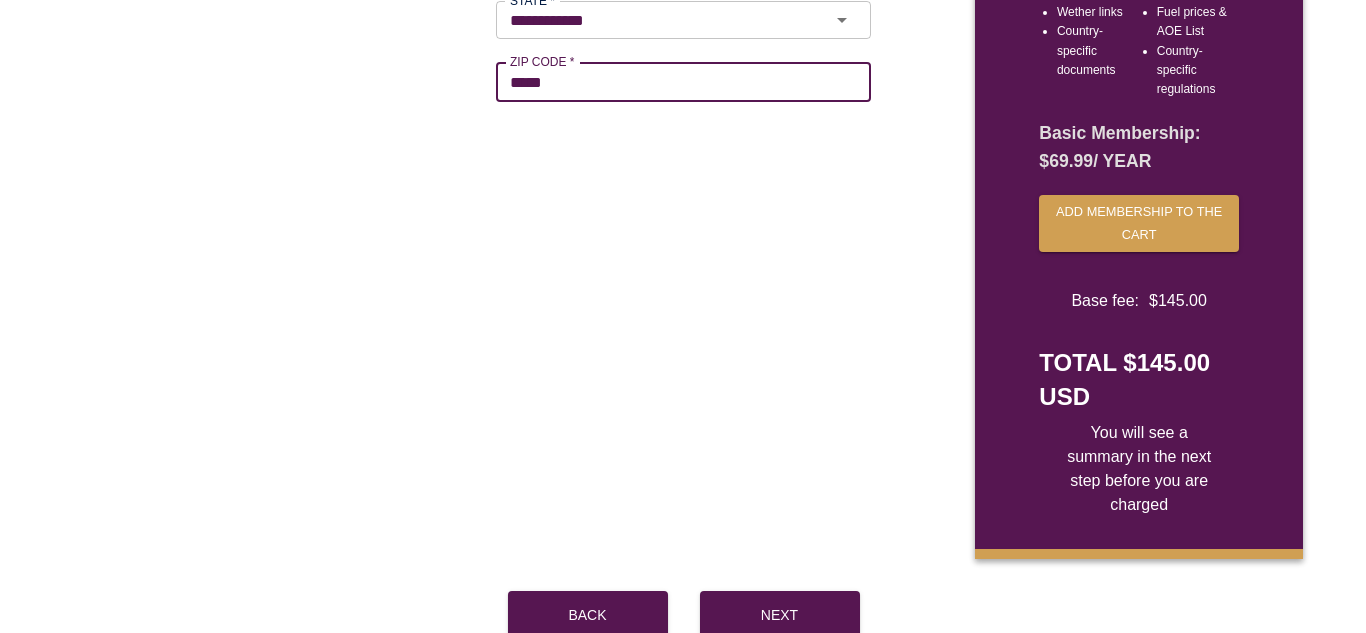scroll, scrollTop: 837, scrollLeft: 0, axis: vertical 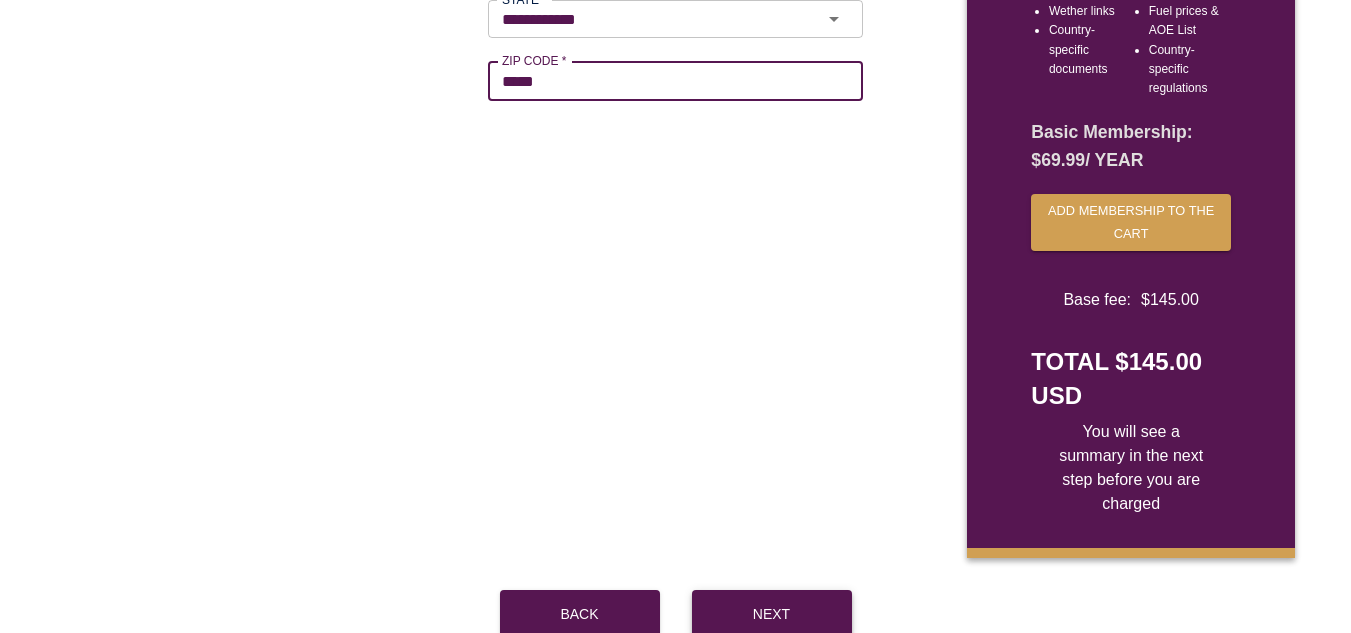 click on "Next" at bounding box center [772, 614] 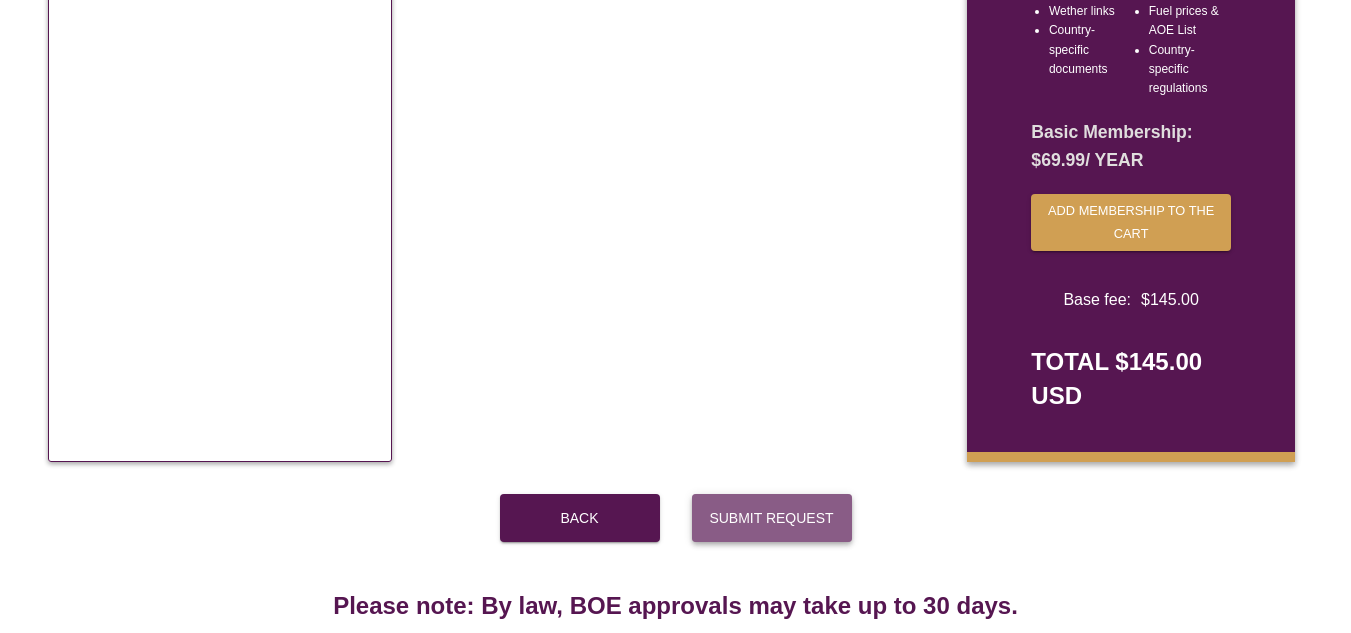 click on "Submit Request" at bounding box center (772, 518) 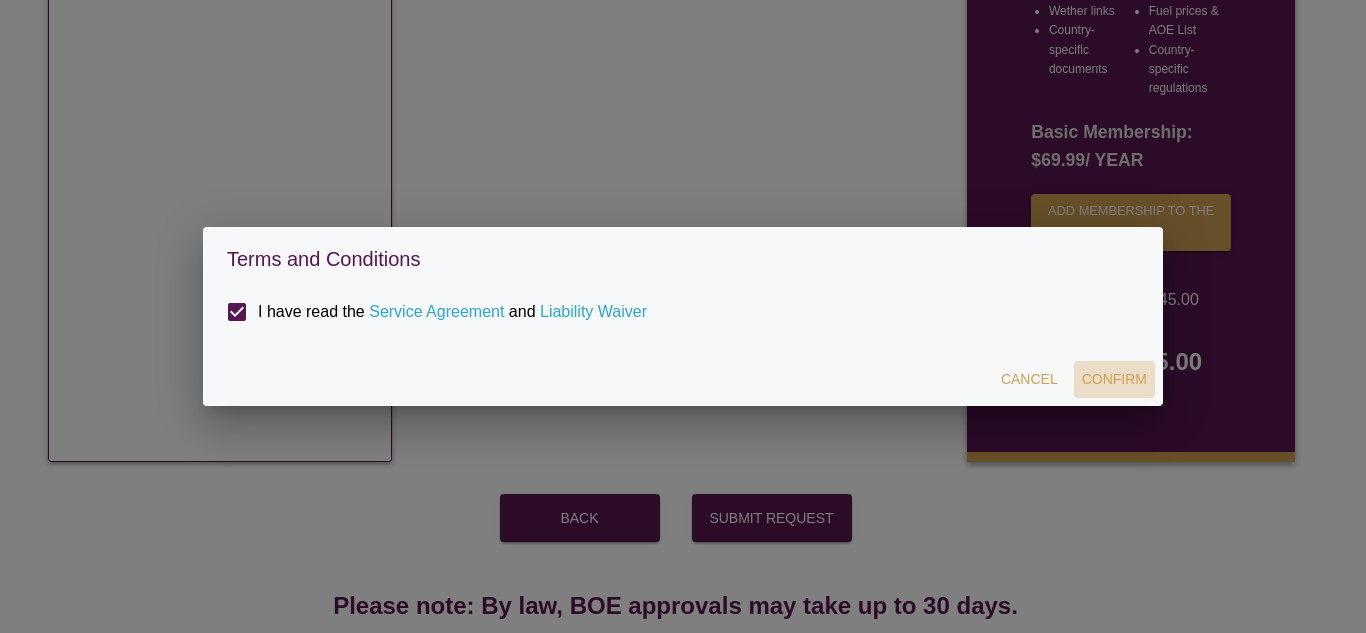 click on "Confirm" at bounding box center [1114, 379] 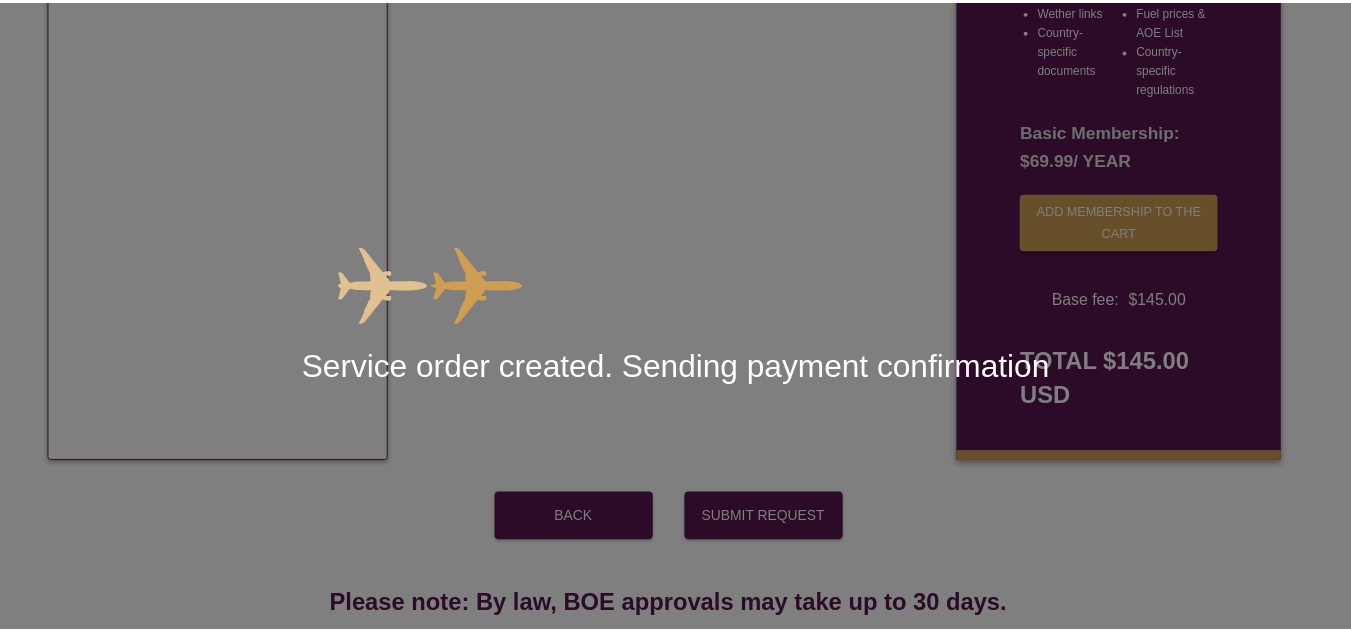 scroll, scrollTop: 450, scrollLeft: 0, axis: vertical 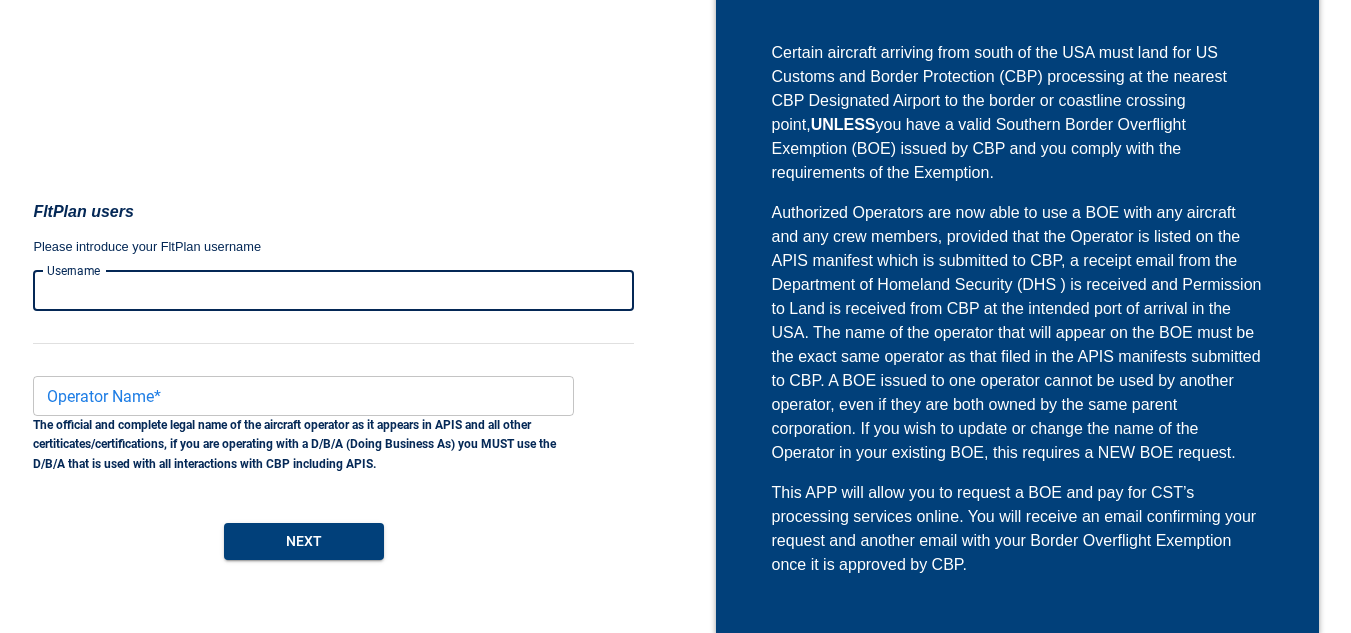 click on "Username" at bounding box center (333, 291) 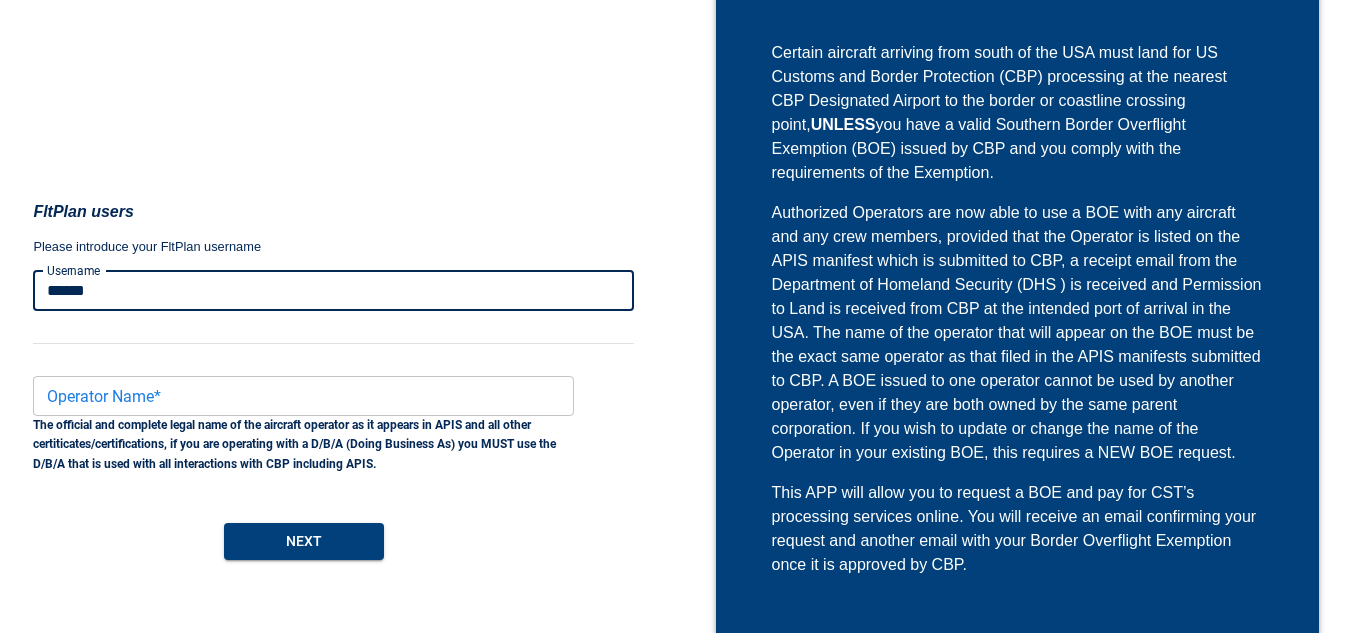 type on "******" 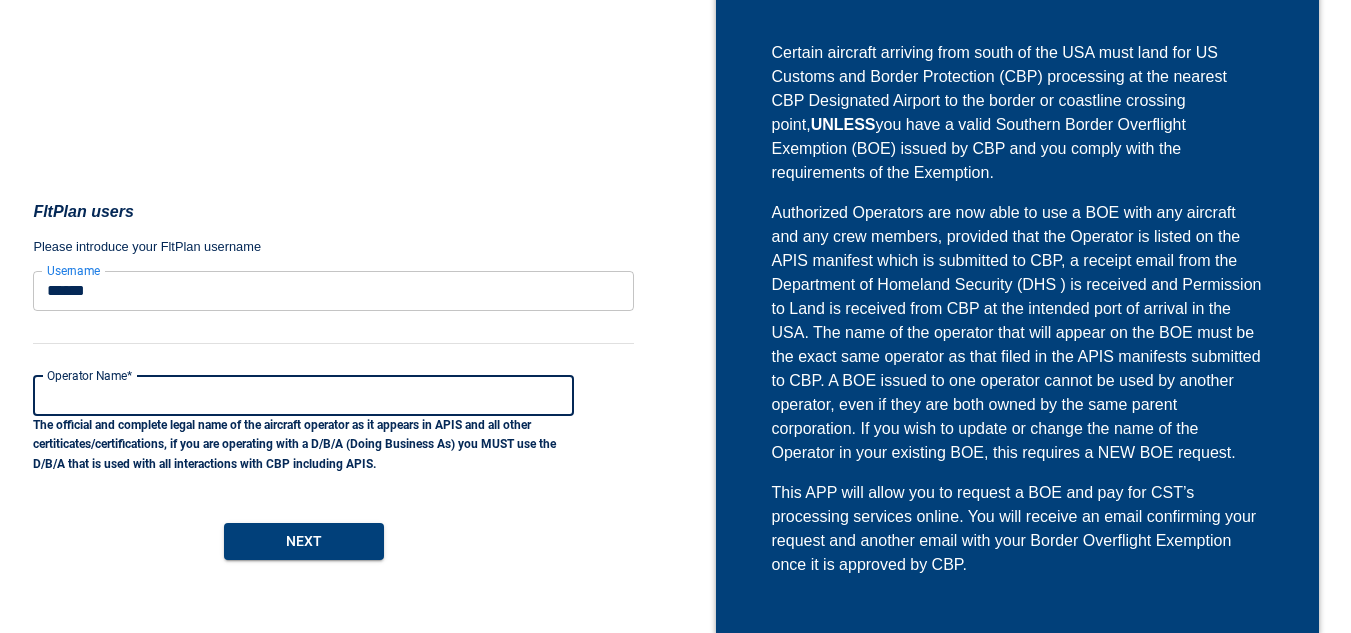 click on "Operator Name*" at bounding box center [303, 396] 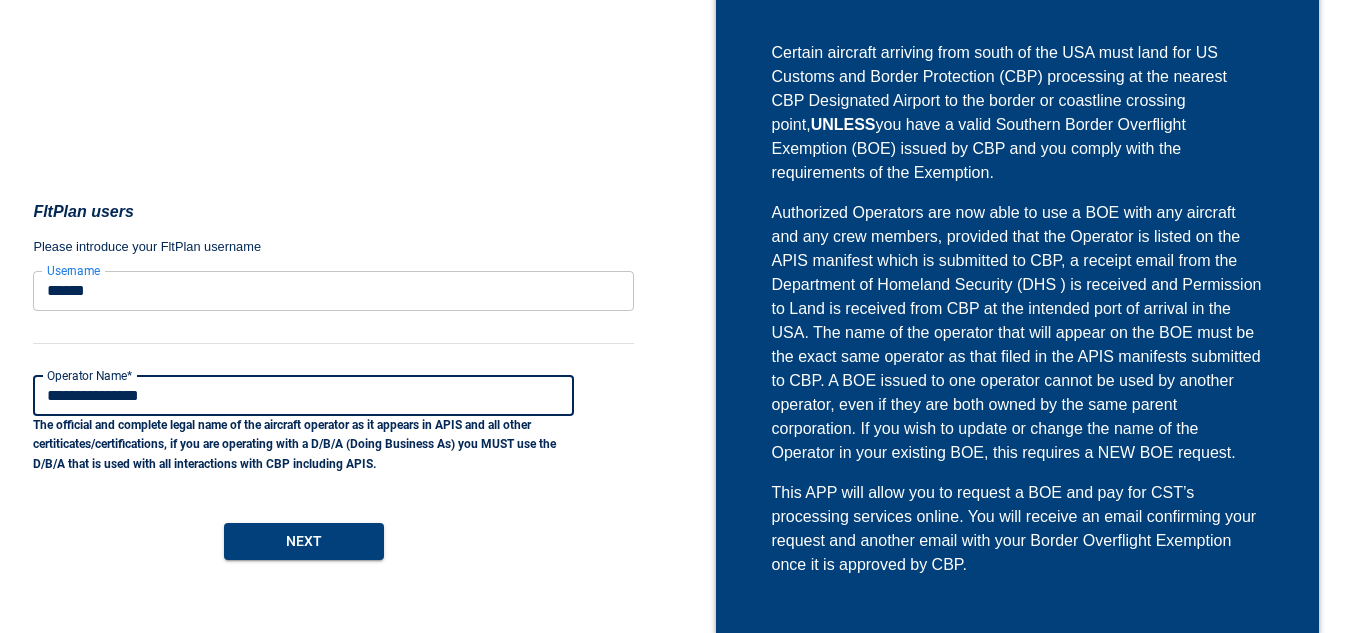 type on "**********" 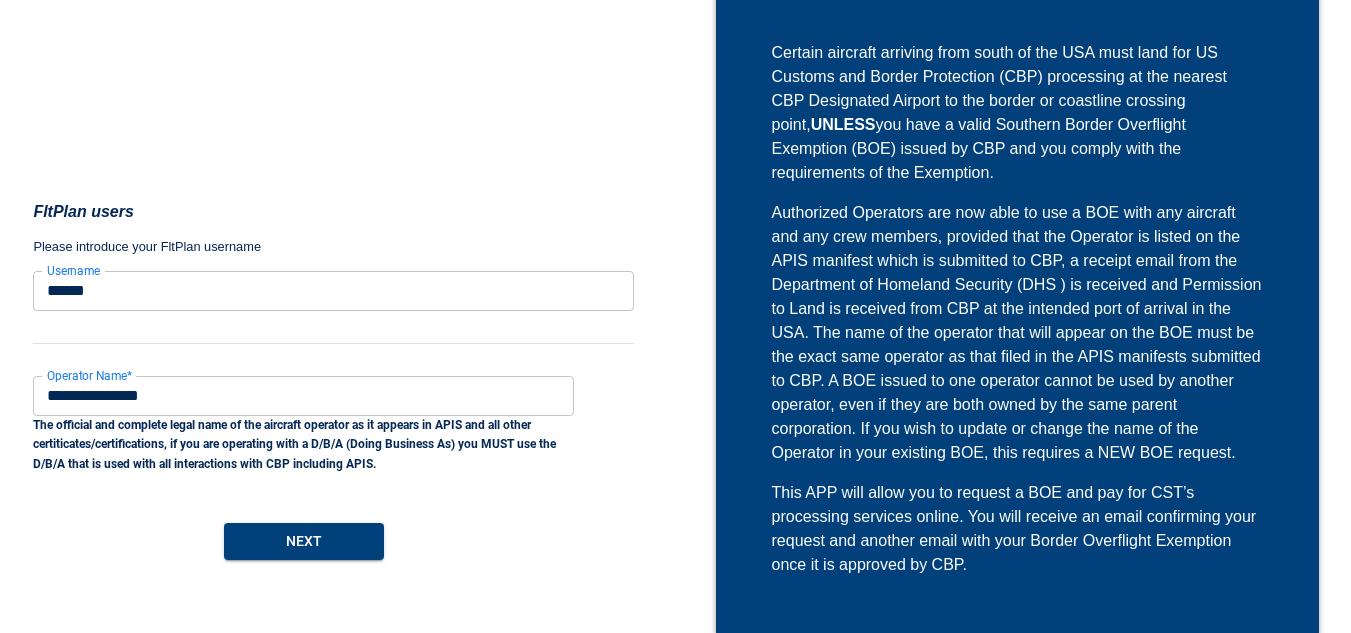 click on "Next" at bounding box center [295, 533] 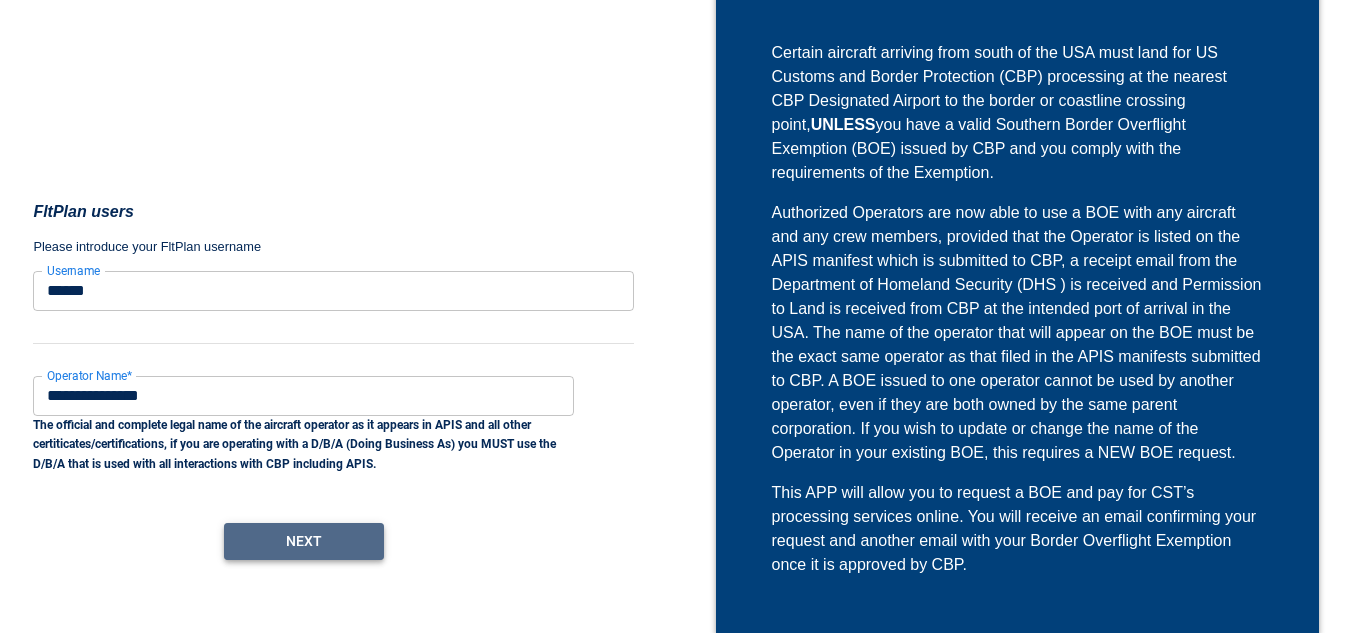click on "Next" at bounding box center (304, 541) 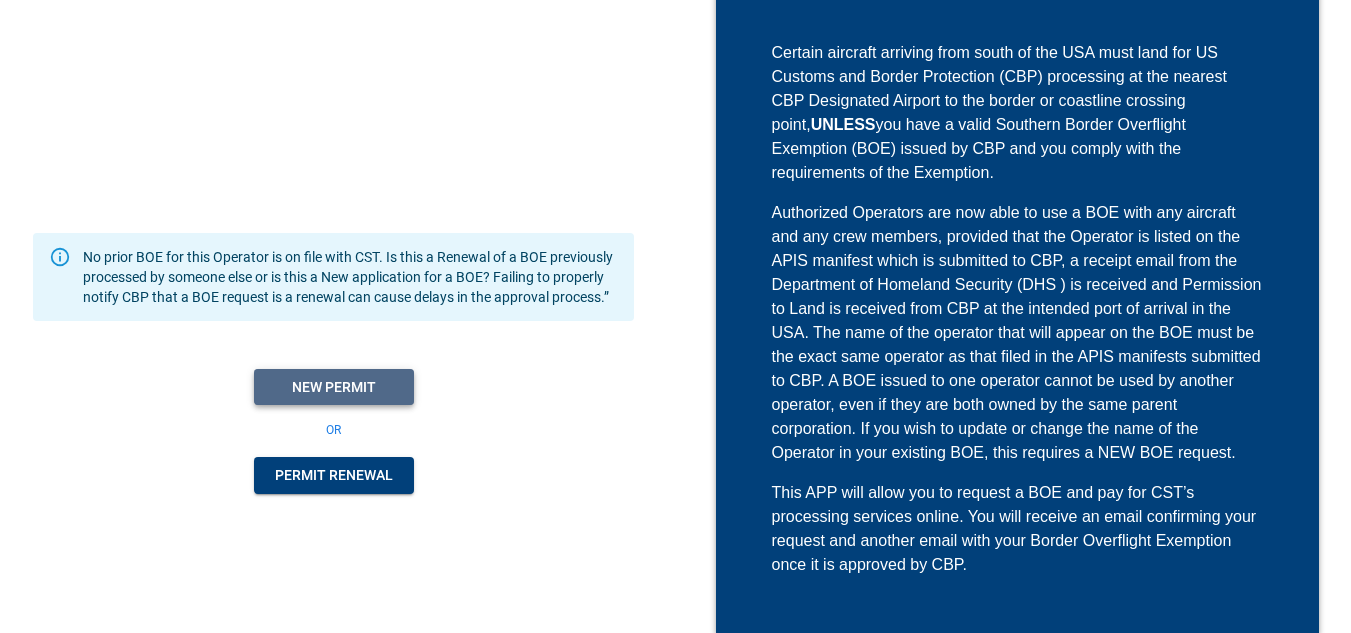 click on "New Permit" at bounding box center [334, 387] 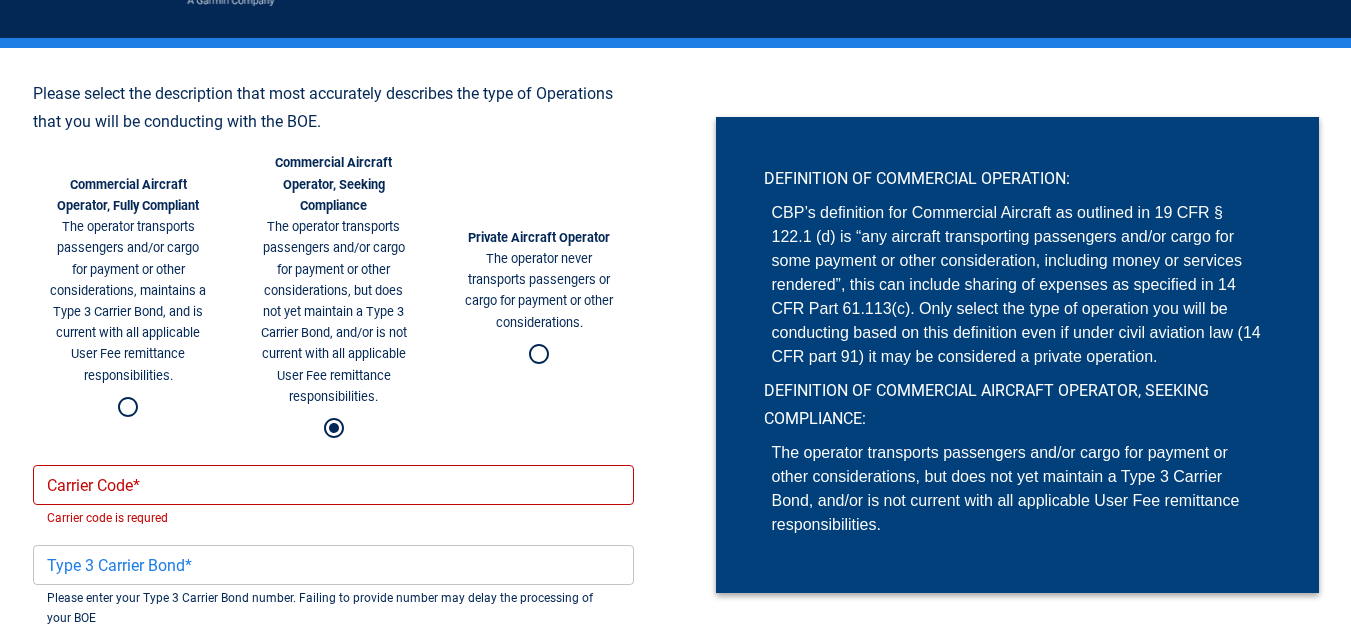scroll, scrollTop: 127, scrollLeft: 0, axis: vertical 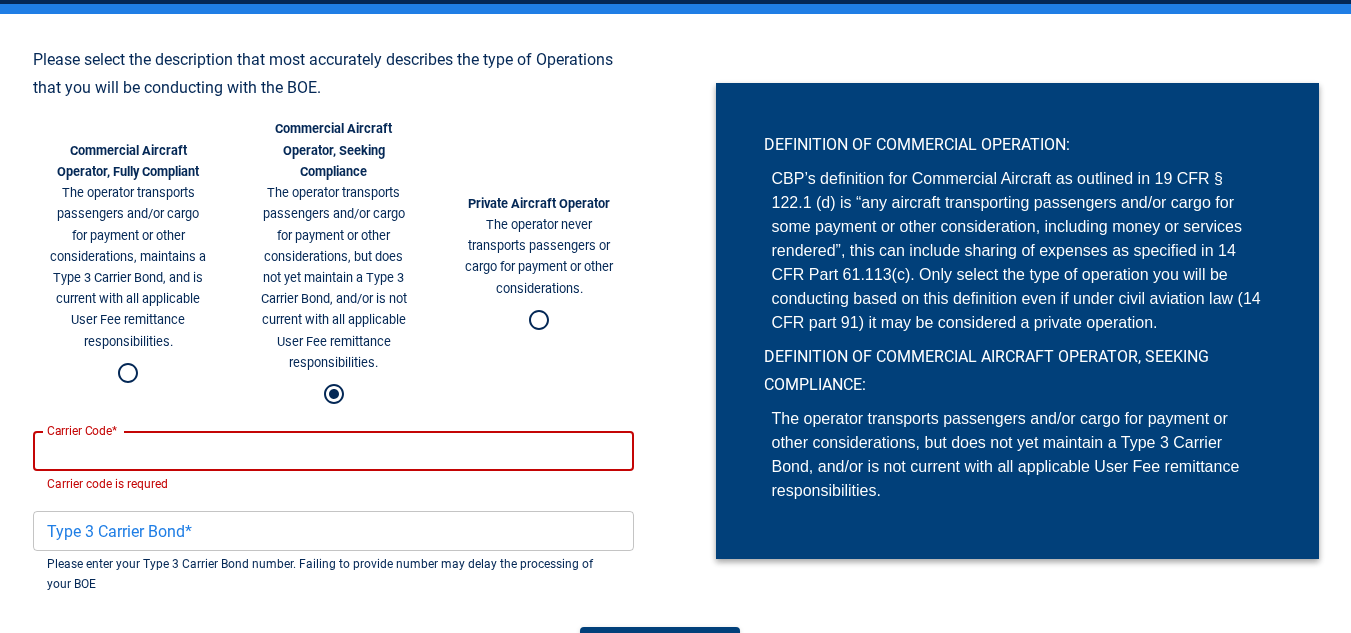 click on "Carrier Code*" at bounding box center [333, 451] 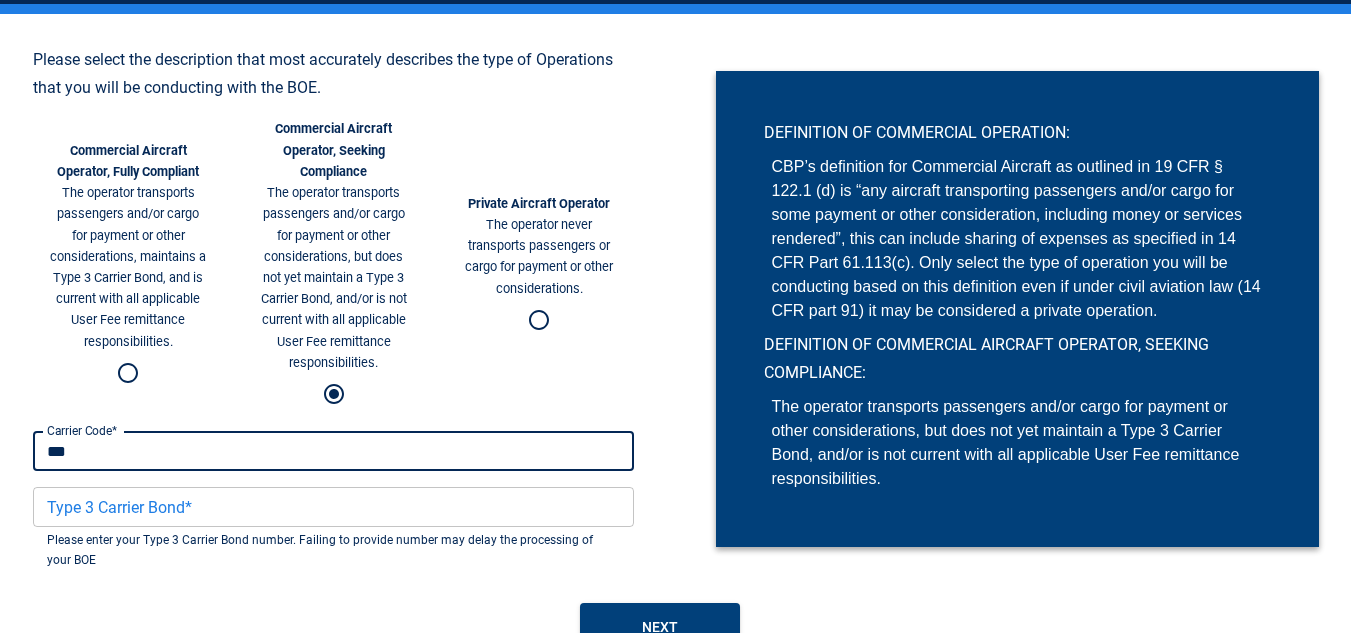 type on "***" 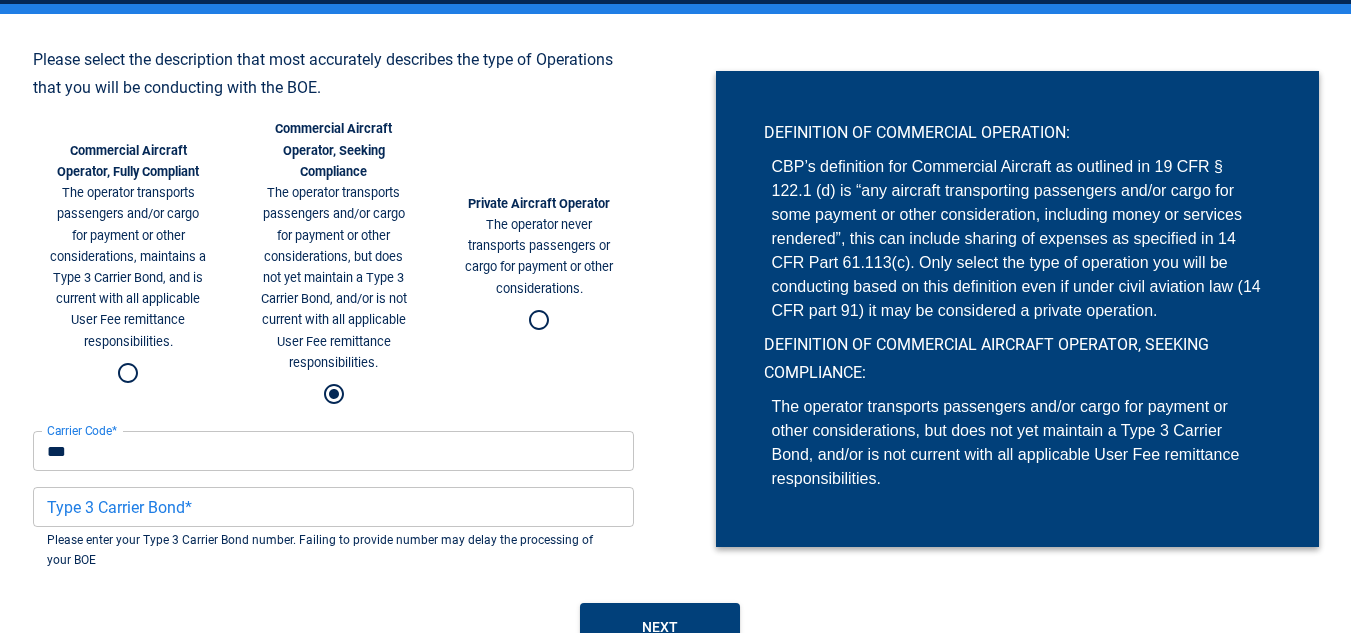 click on "Please enter your Type 3 Carrier Bond number. Failing to provide number may delay the processing of your BOE" at bounding box center (333, 551) 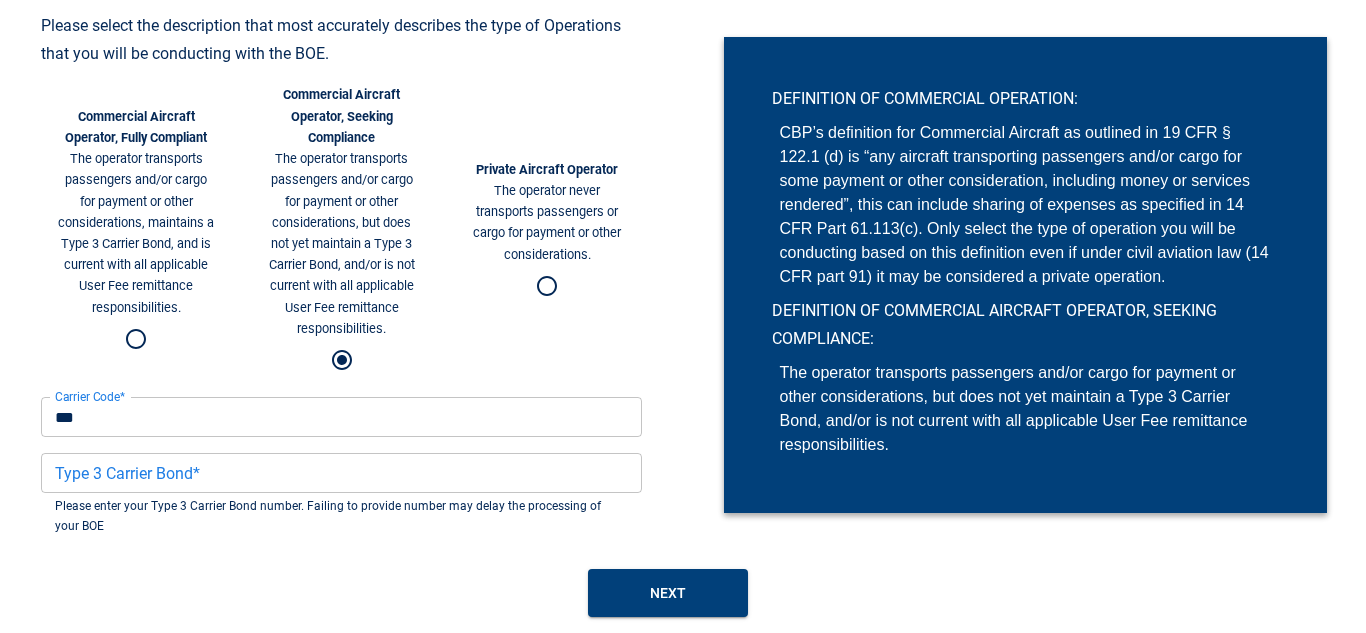 scroll, scrollTop: 162, scrollLeft: 0, axis: vertical 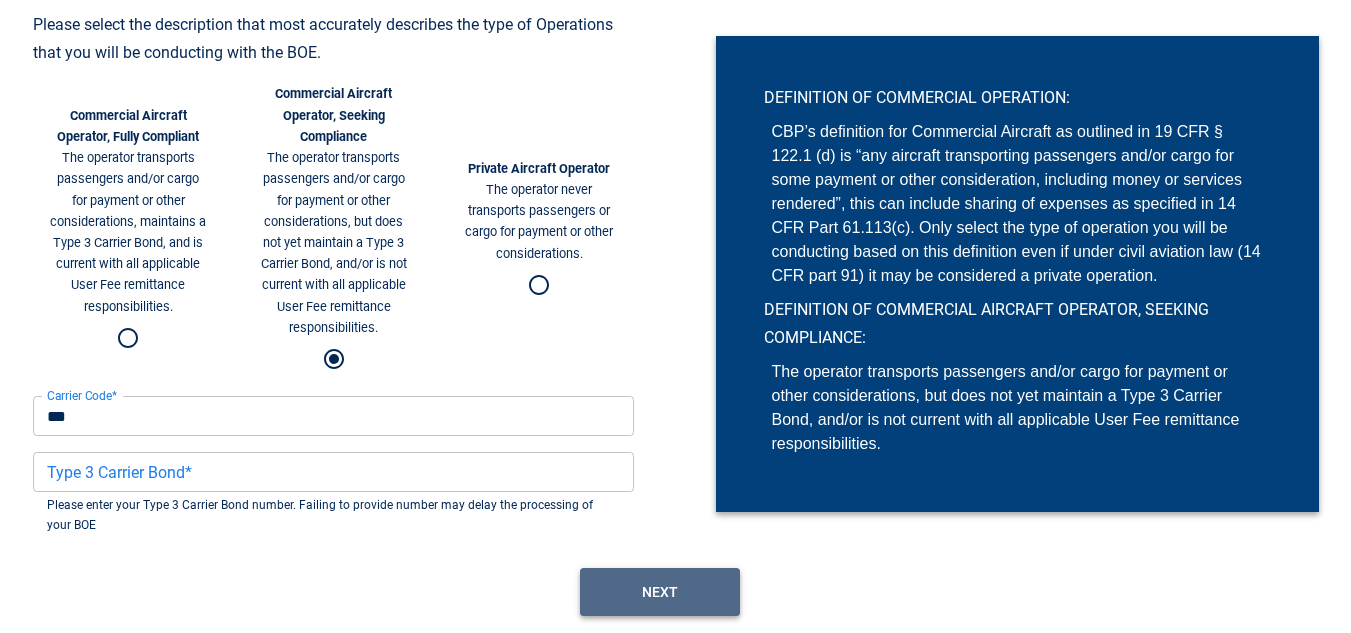 click on "Next" at bounding box center (660, 592) 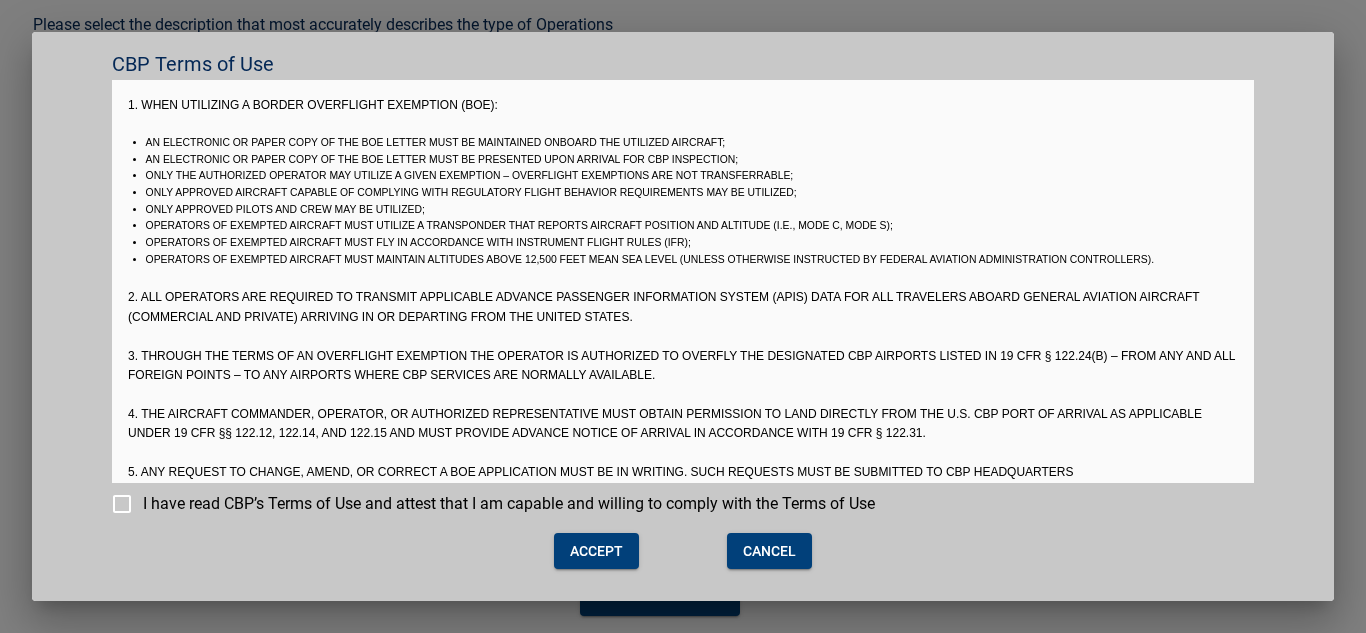 click on "I have read CBP’s Terms of Use and attest that I am capable and willing to comply with the Terms of Use" at bounding box center (509, 504) 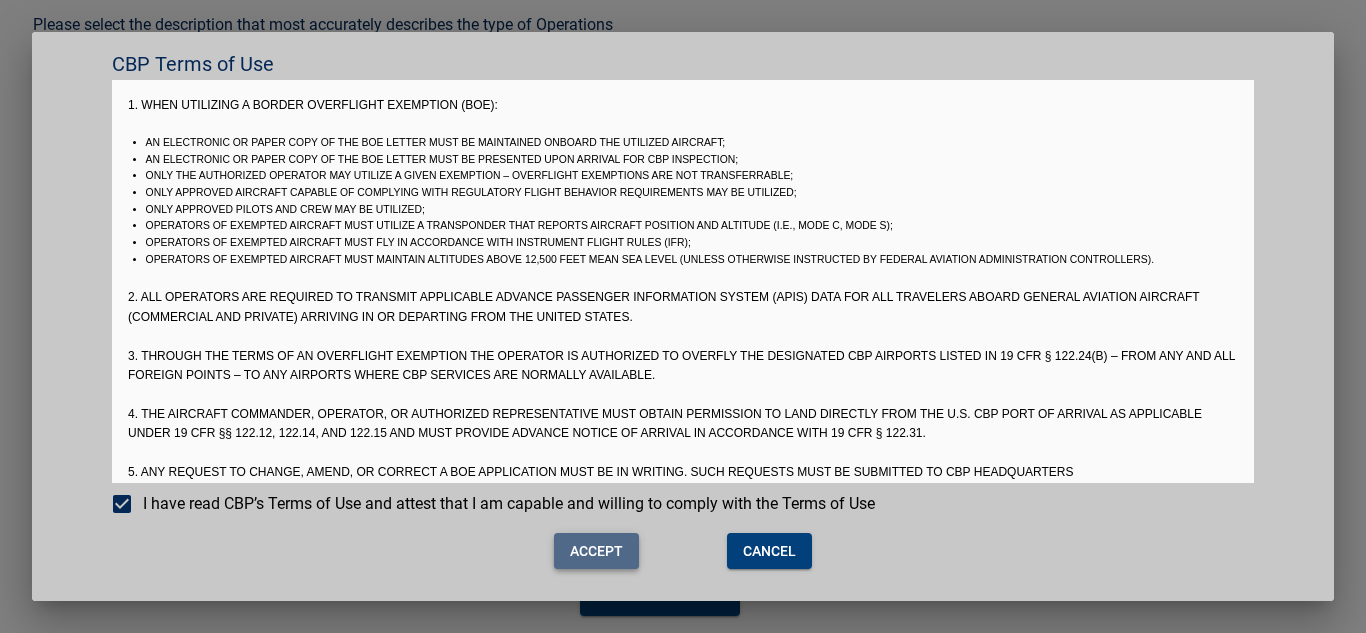 click on "Accept" at bounding box center (596, 551) 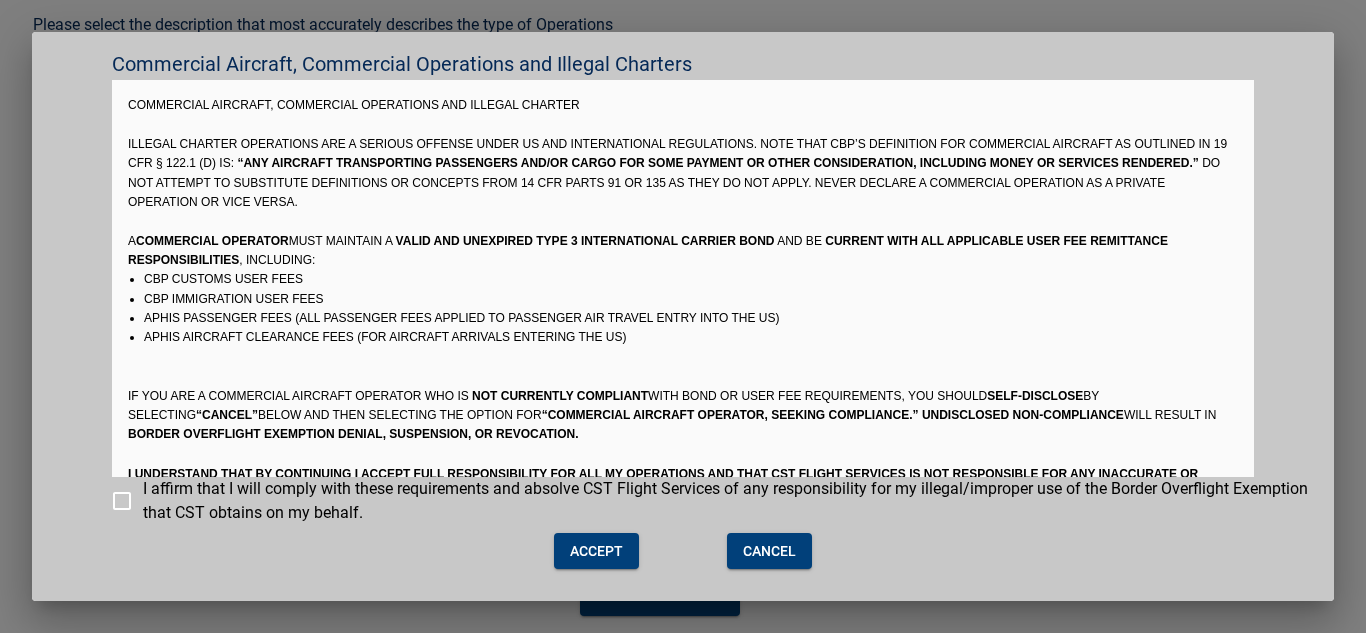 click on "I affirm that I will comply with these requirements and absolve CST Flight Services of any responsibility for my illegal/improper use of the Border Overflight Exemption that CST obtains on my behalf." at bounding box center [730, 501] 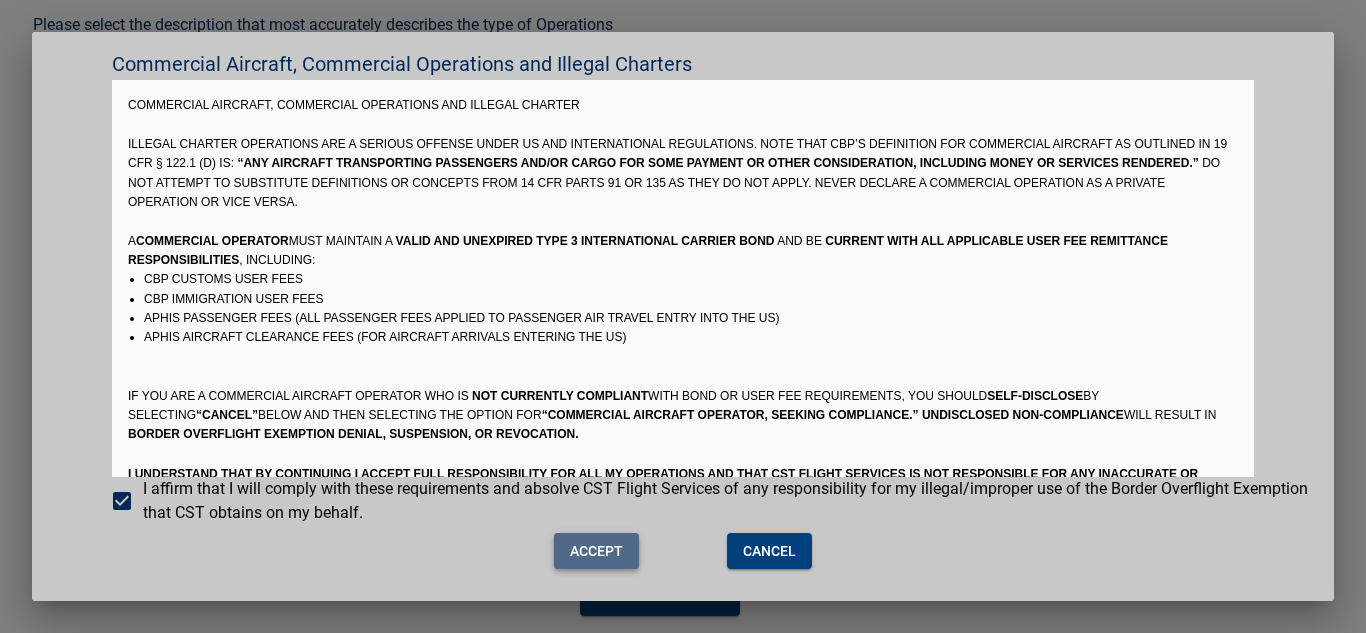 click on "Accept" at bounding box center (596, 551) 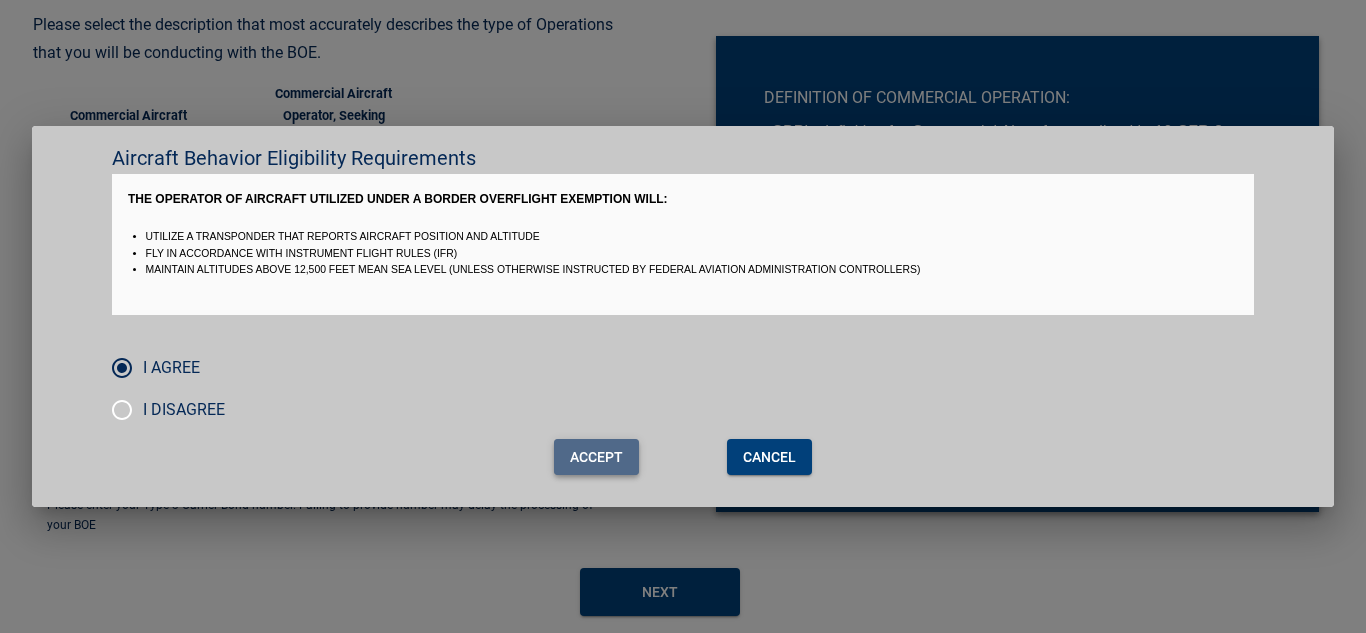 click on "Accept" at bounding box center (596, 457) 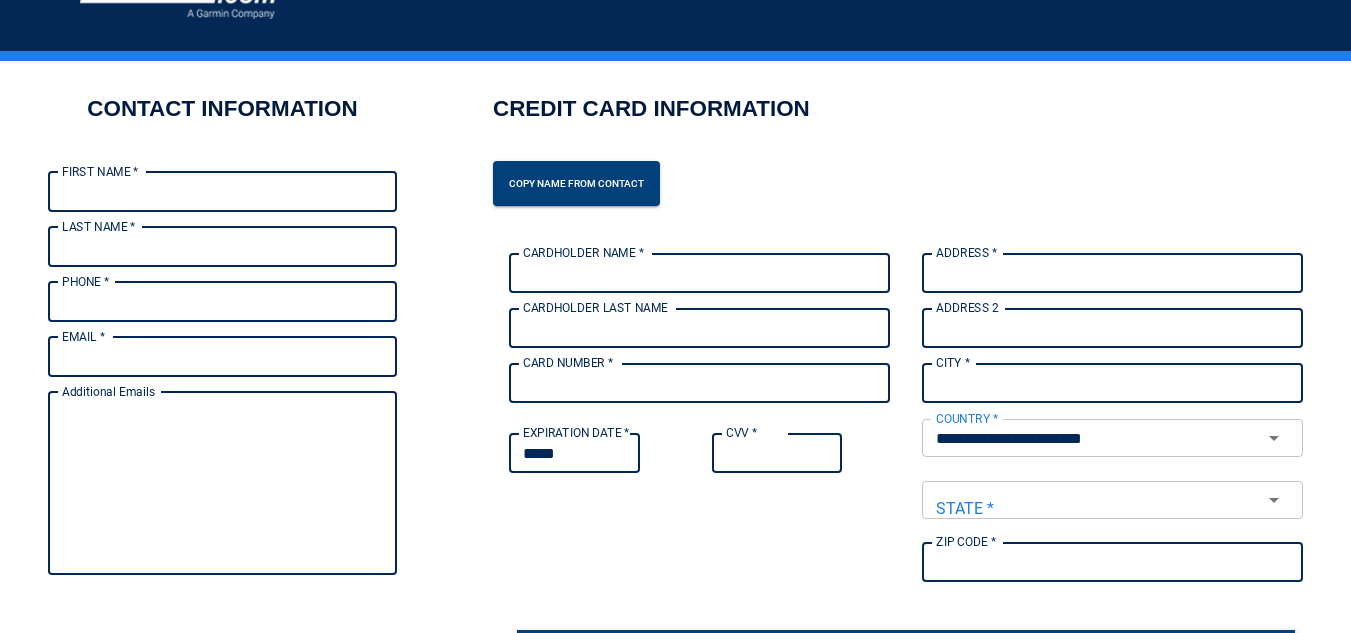 scroll, scrollTop: 0, scrollLeft: 0, axis: both 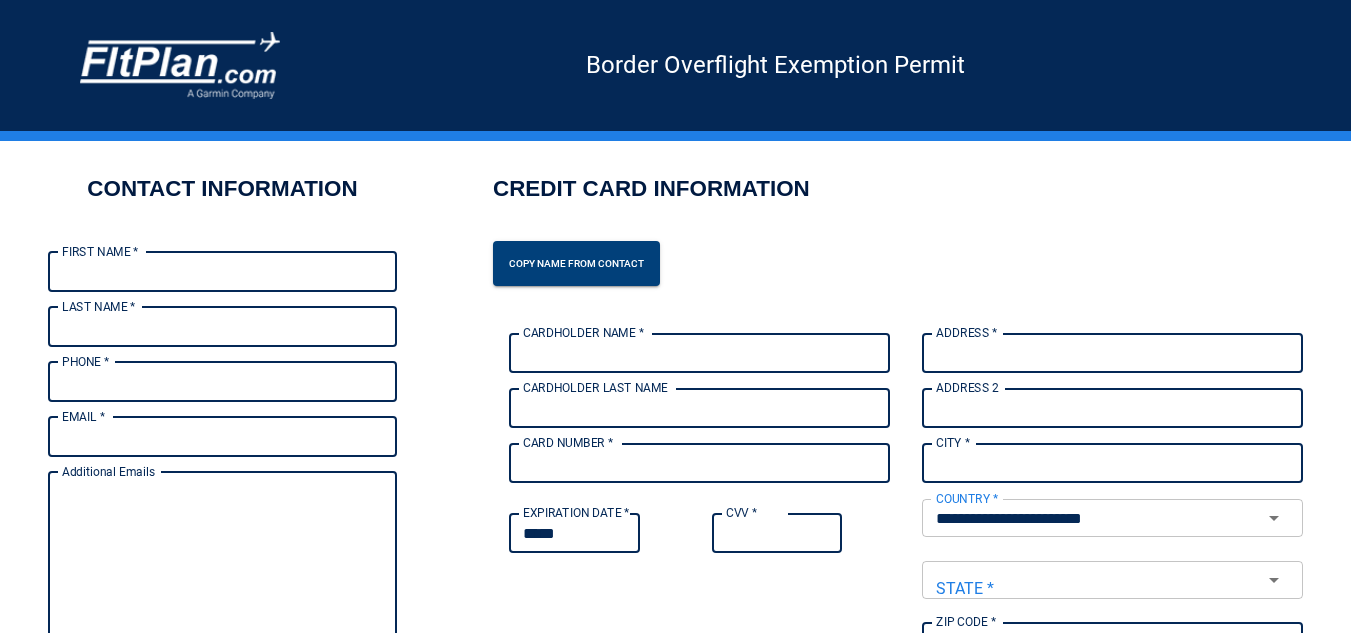 click on "FIRST NAME *" at bounding box center (222, 272) 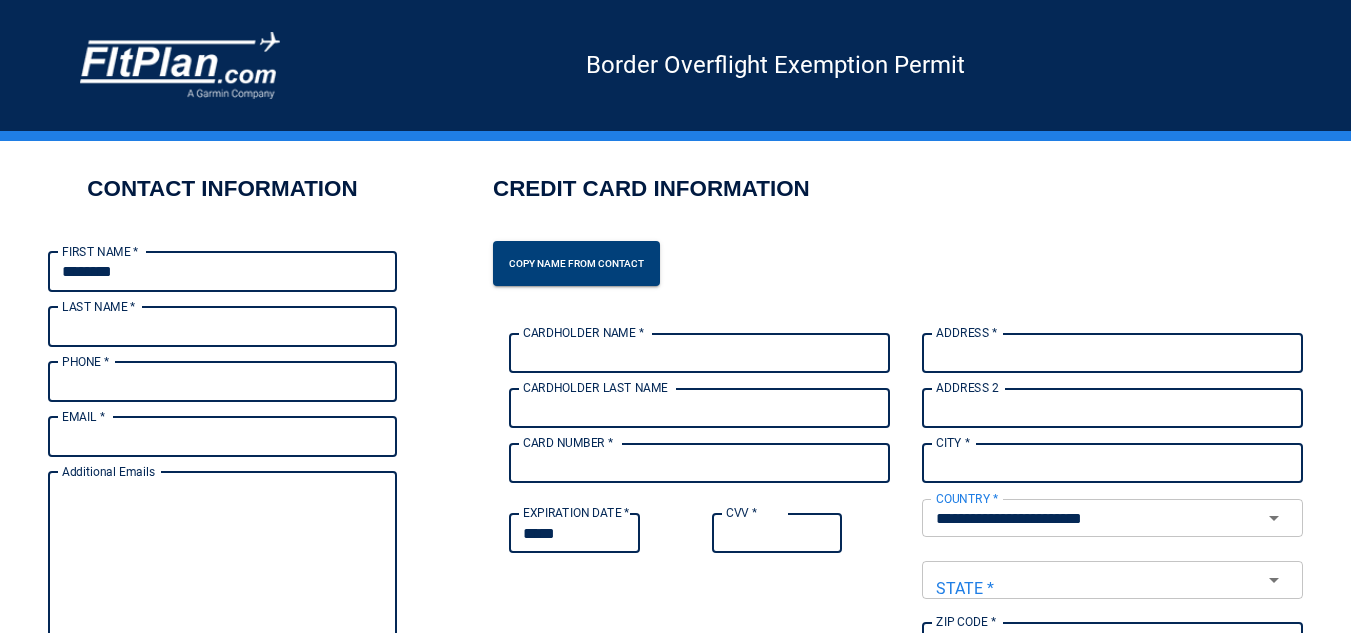 type on "****" 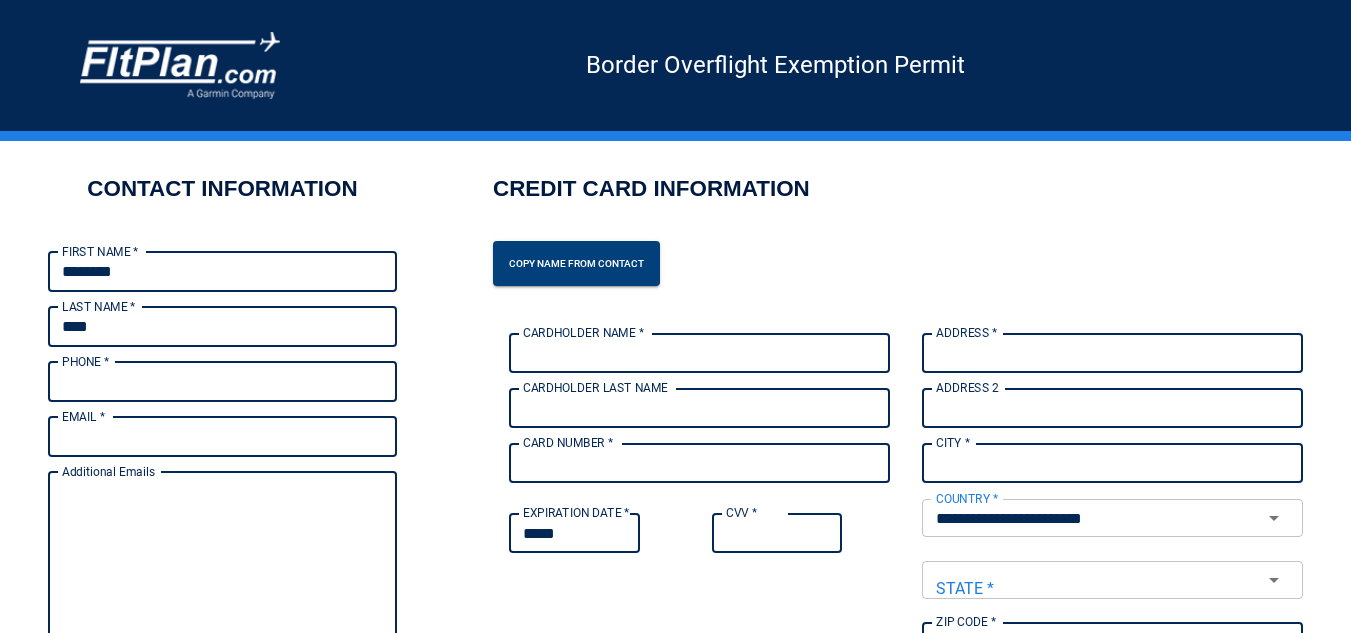 type on "**********" 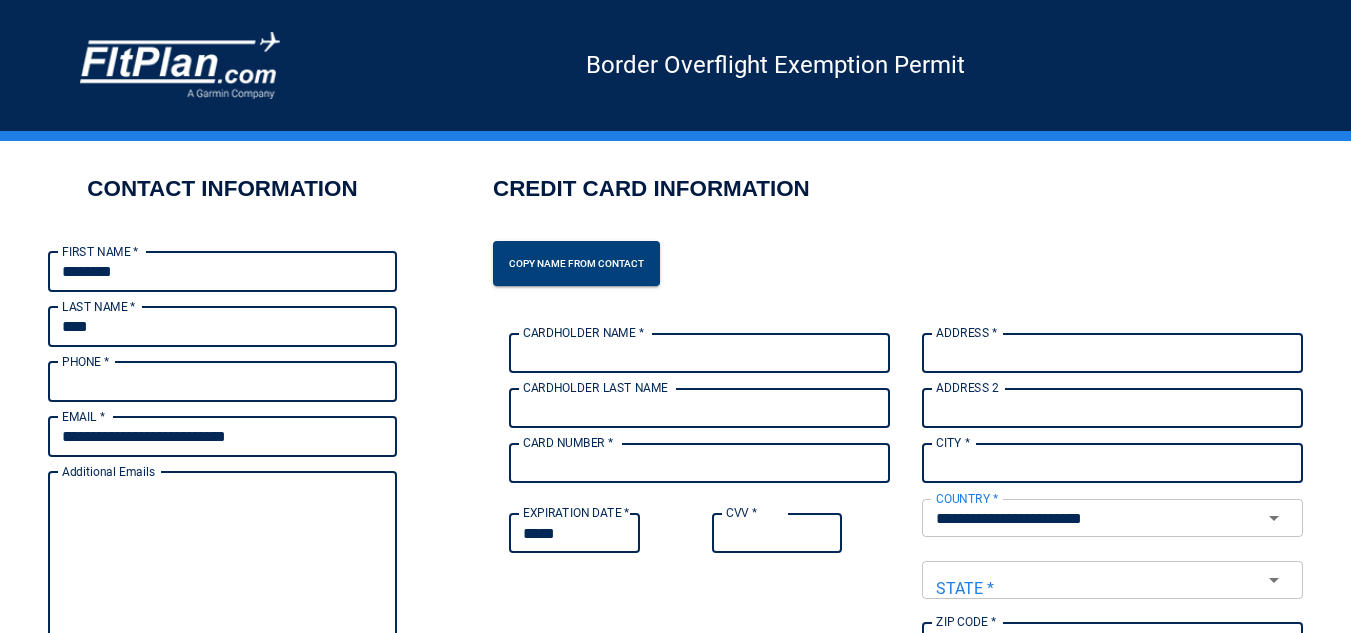type on "**********" 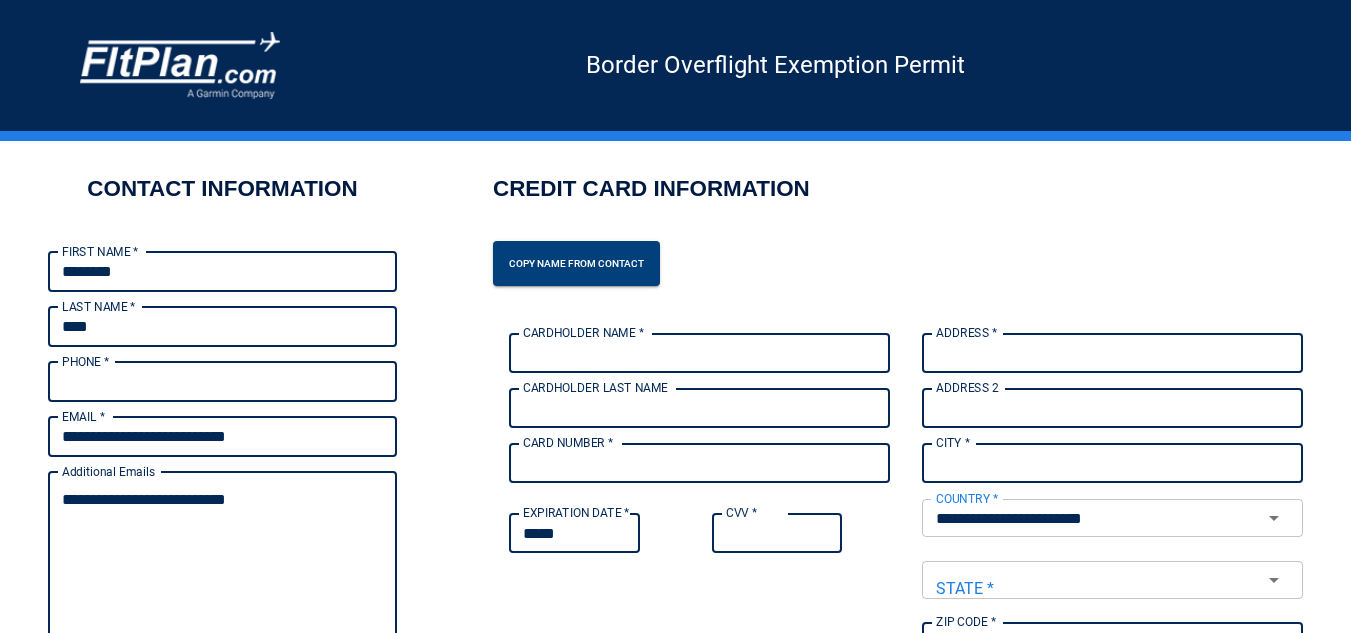 type on "**********" 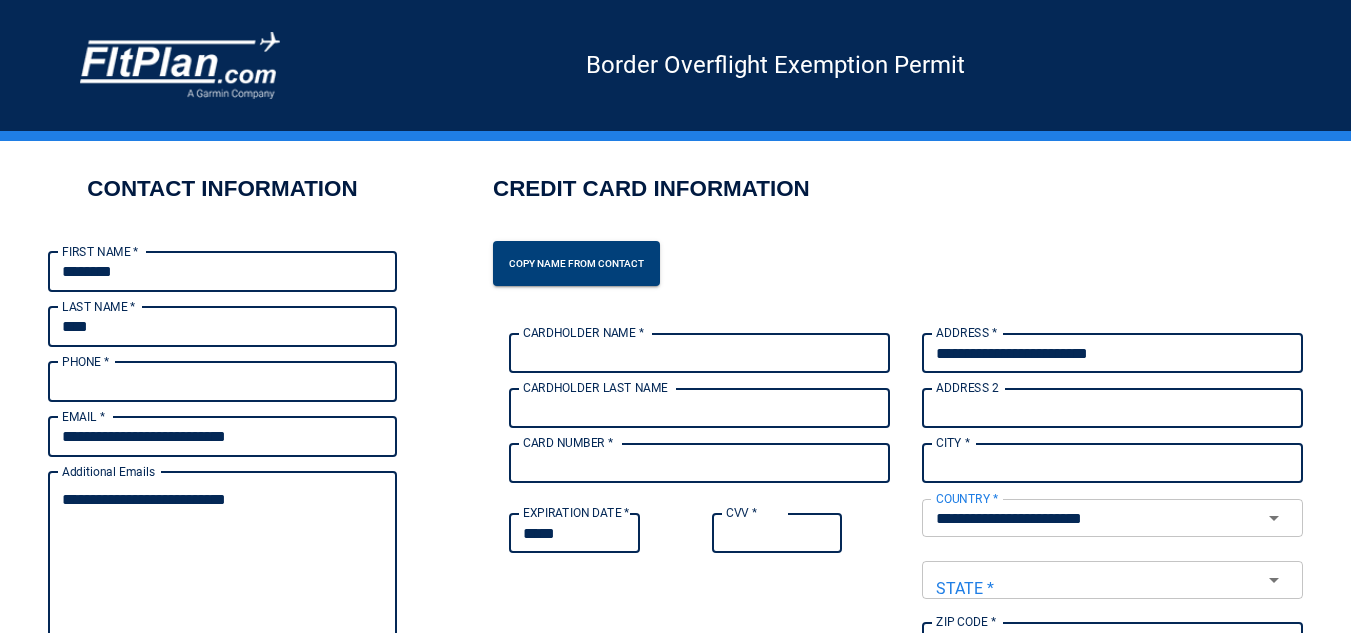 type on "*****" 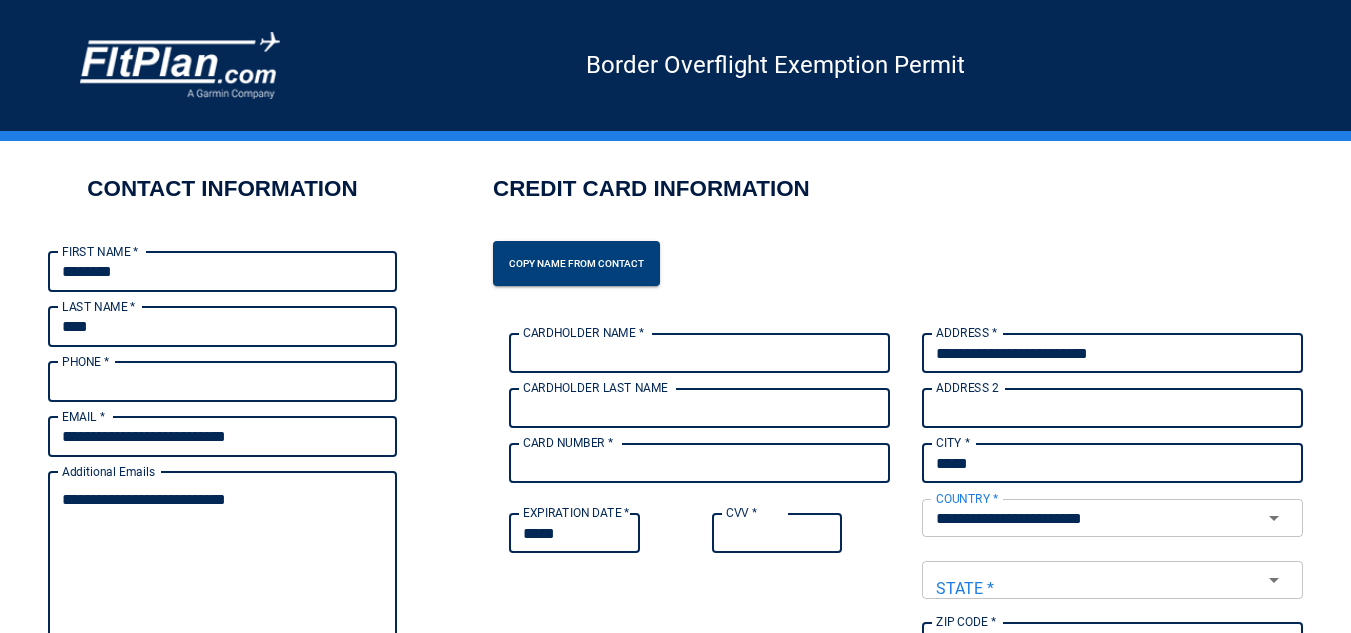 type on "**" 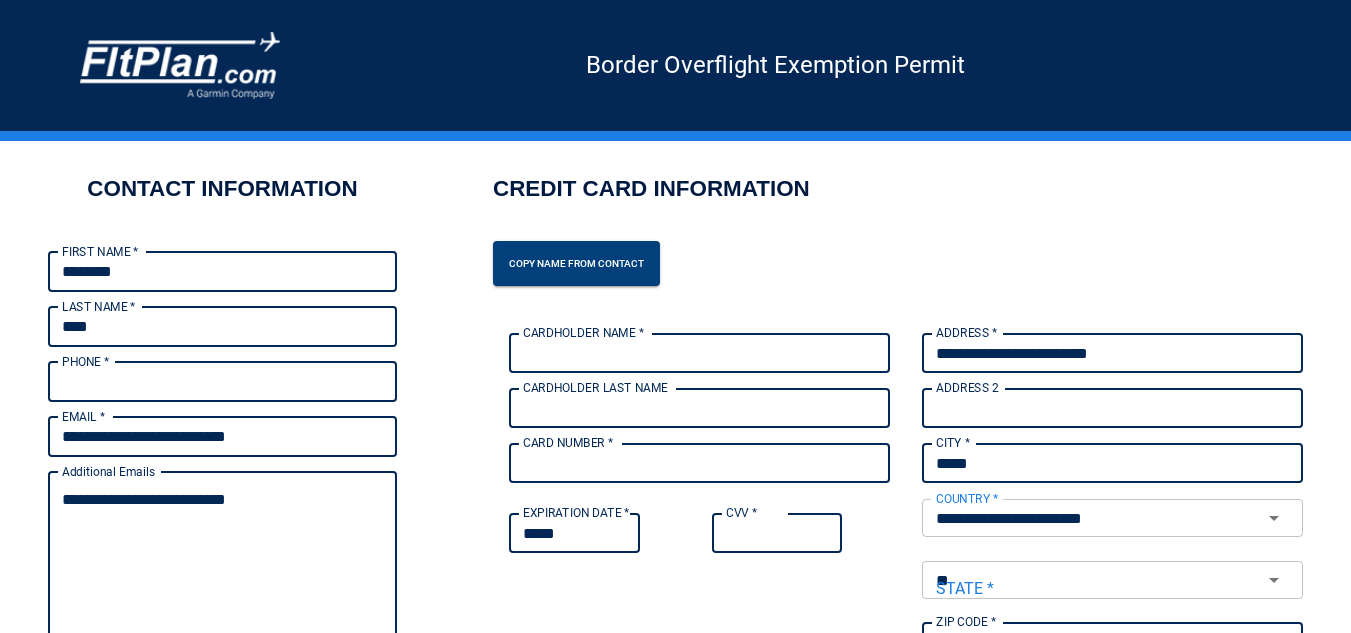 type on "*****" 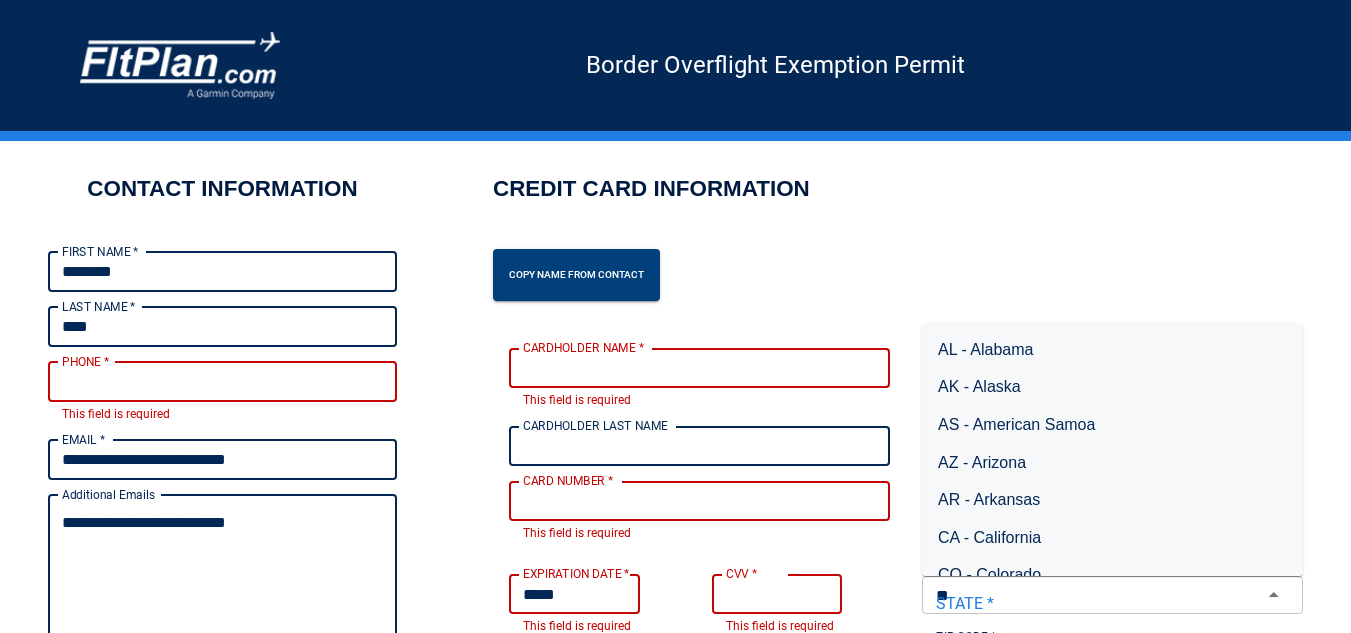 type 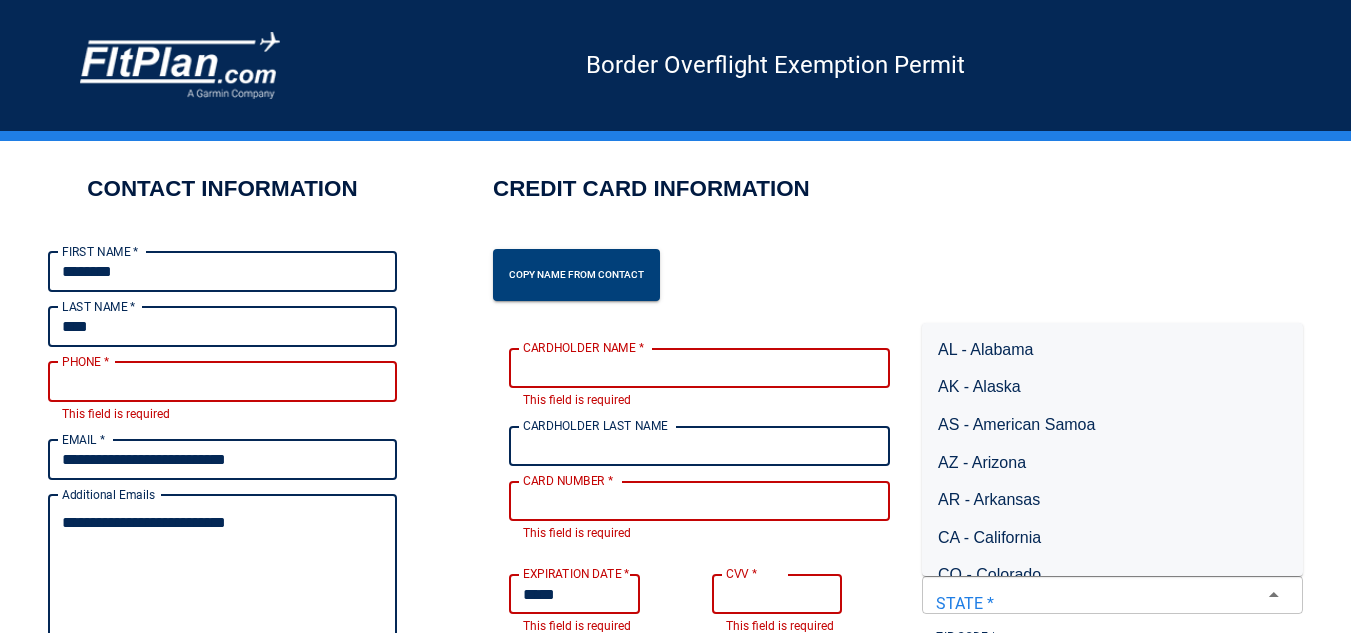 type on "*" 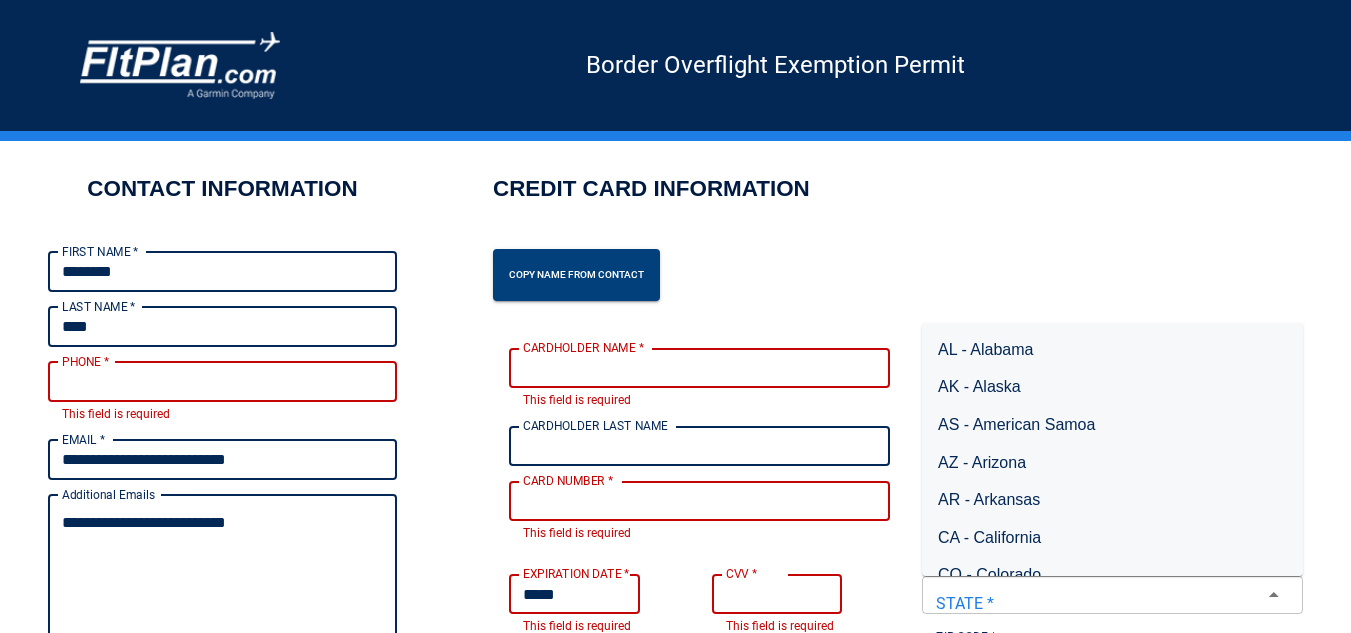 type on "**********" 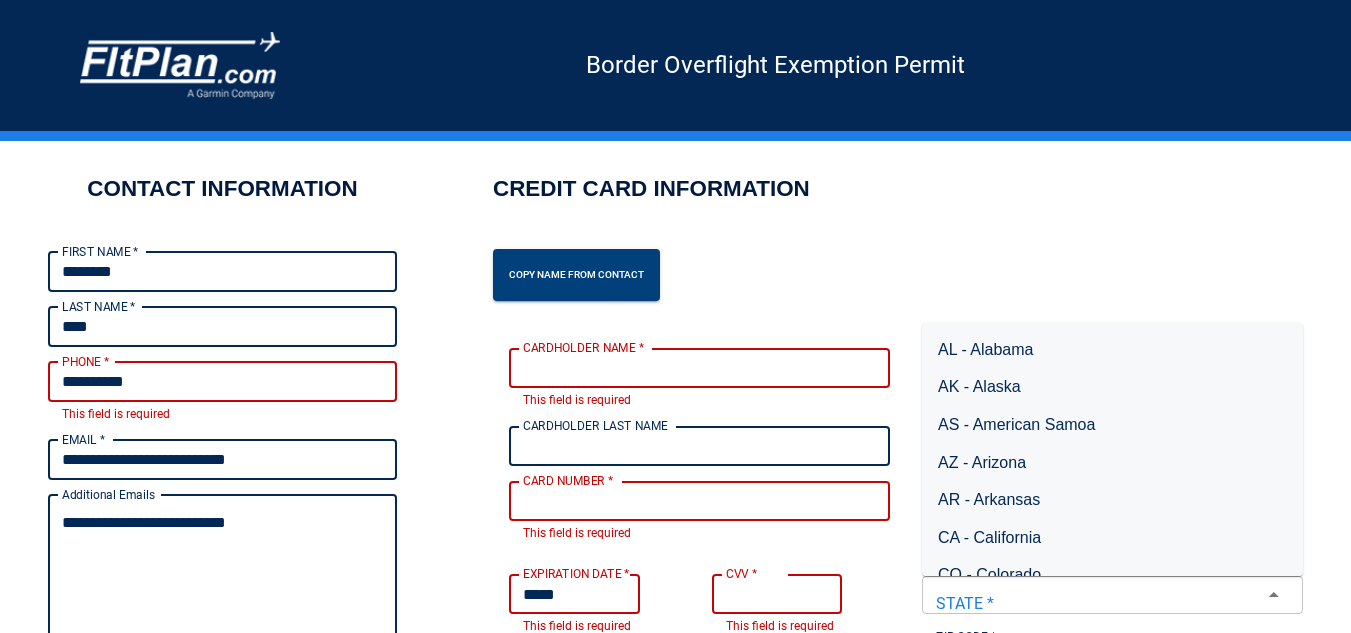 type on "*" 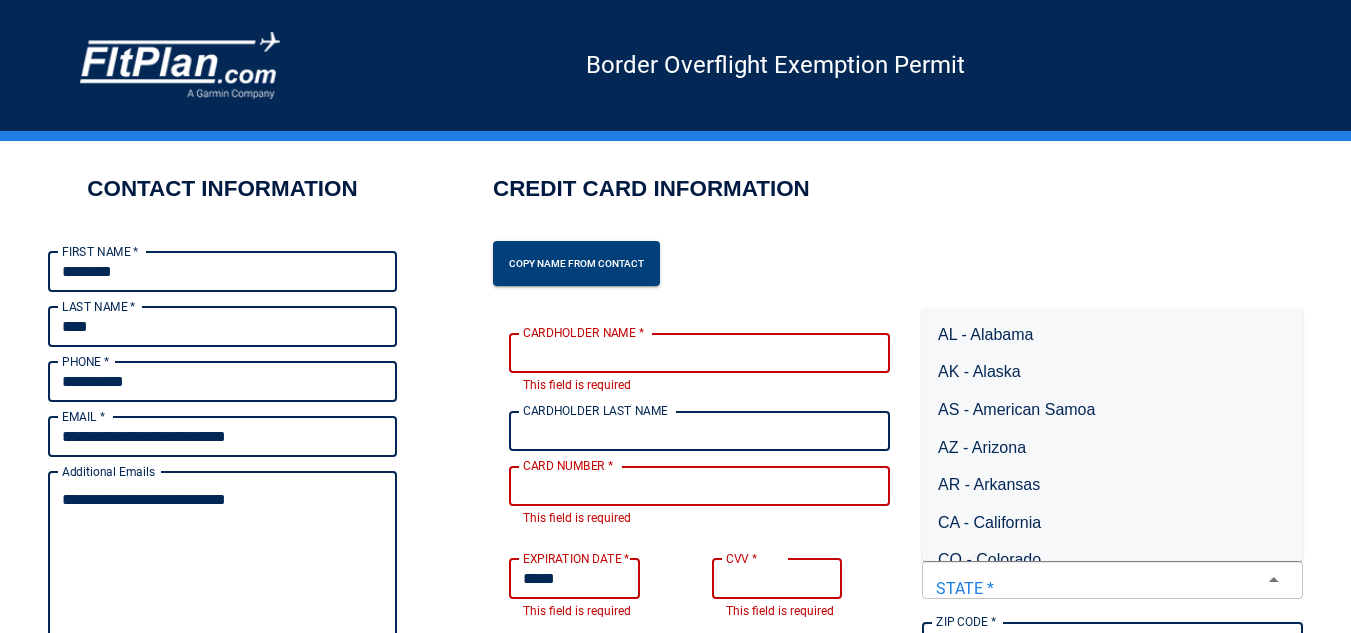 click on "**********" at bounding box center (222, 563) 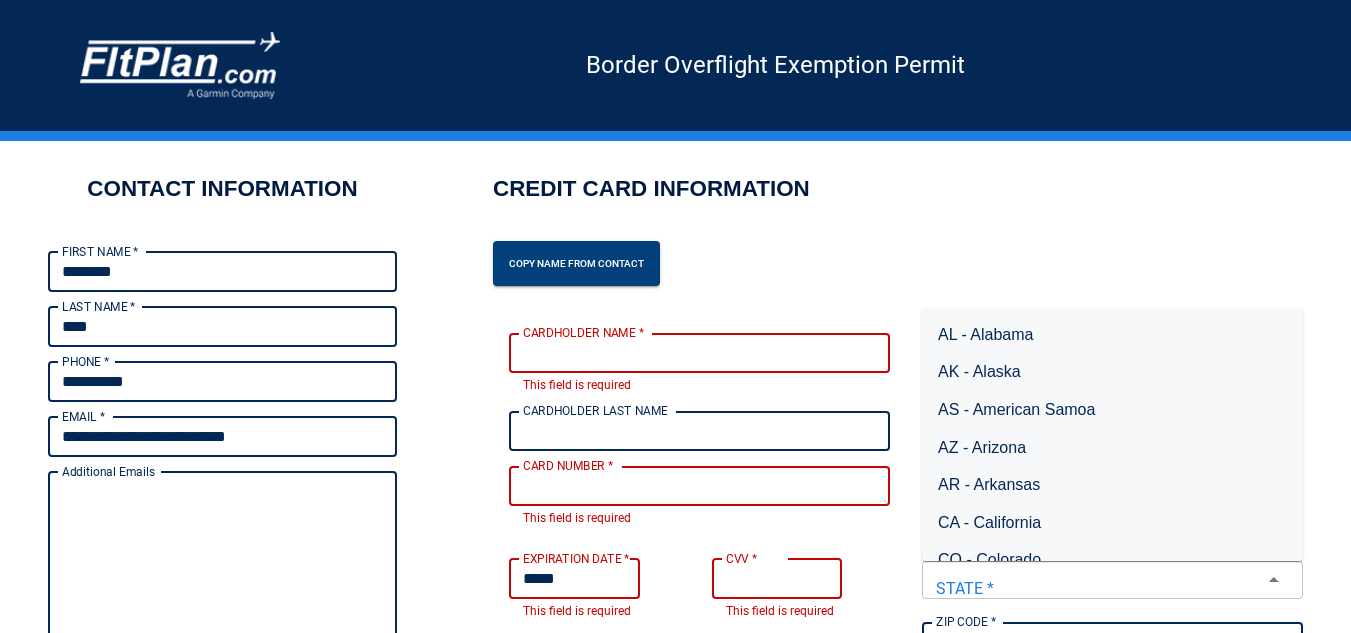 type 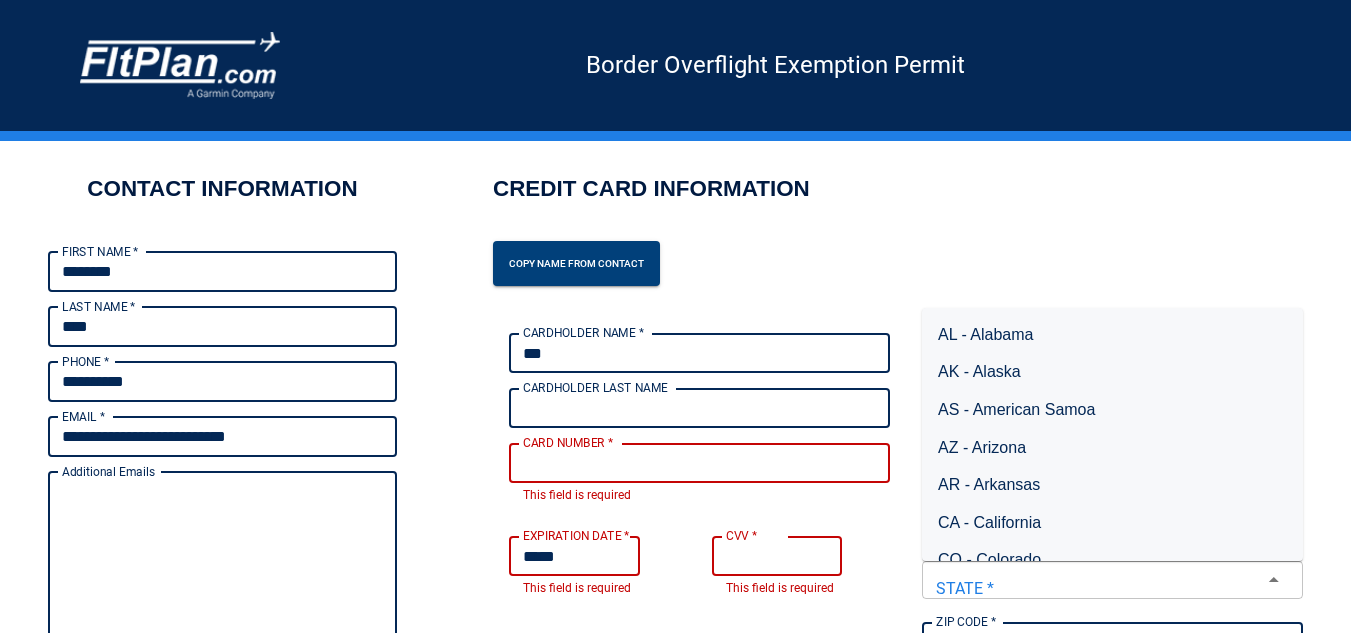 type on "********" 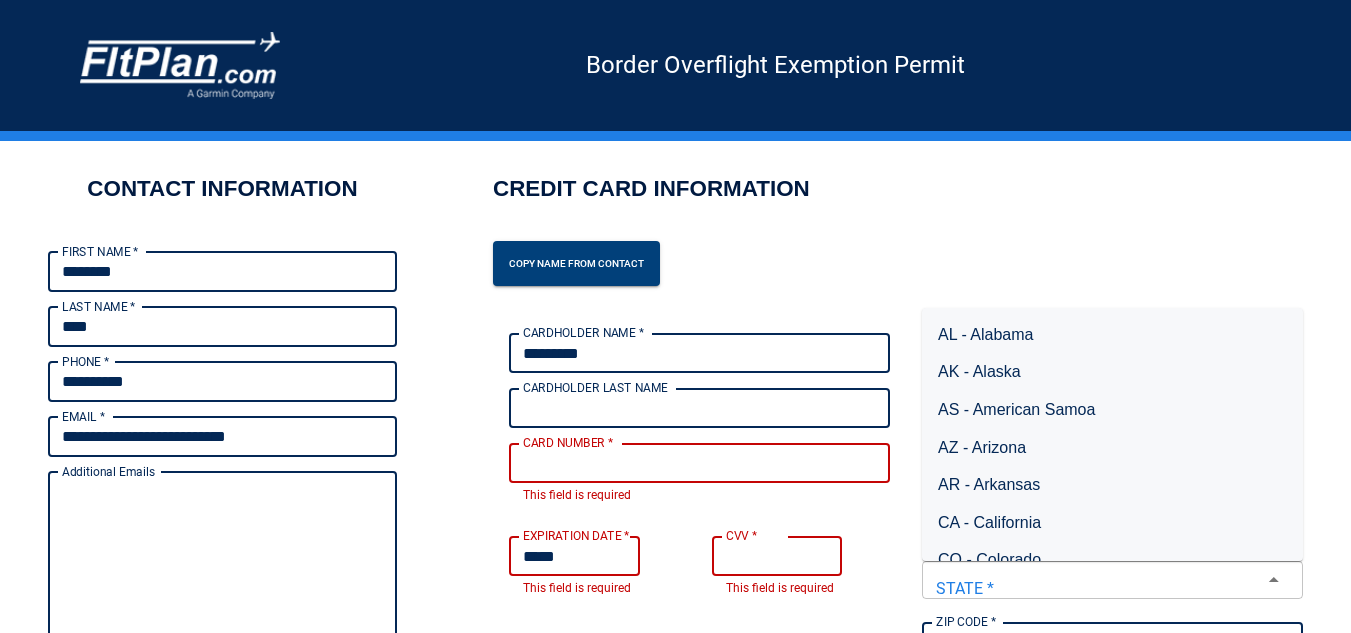 click on "CARDHOLDER LAST NAME" at bounding box center (699, 408) 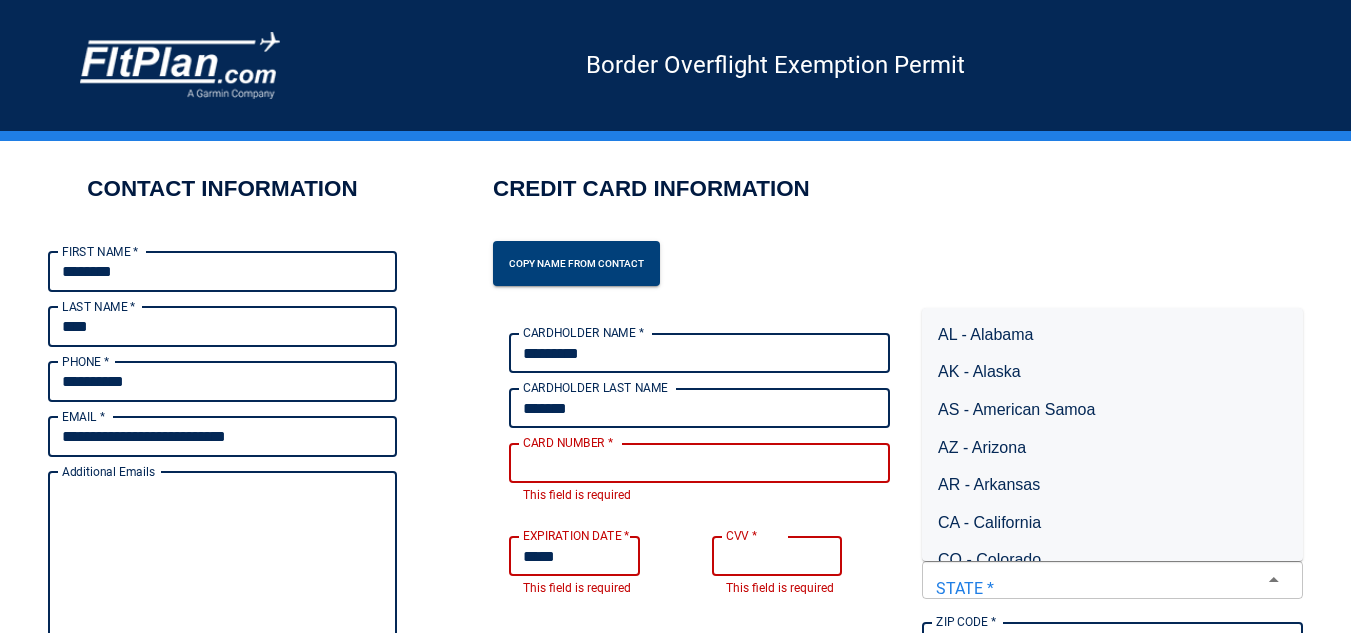 type on "*******" 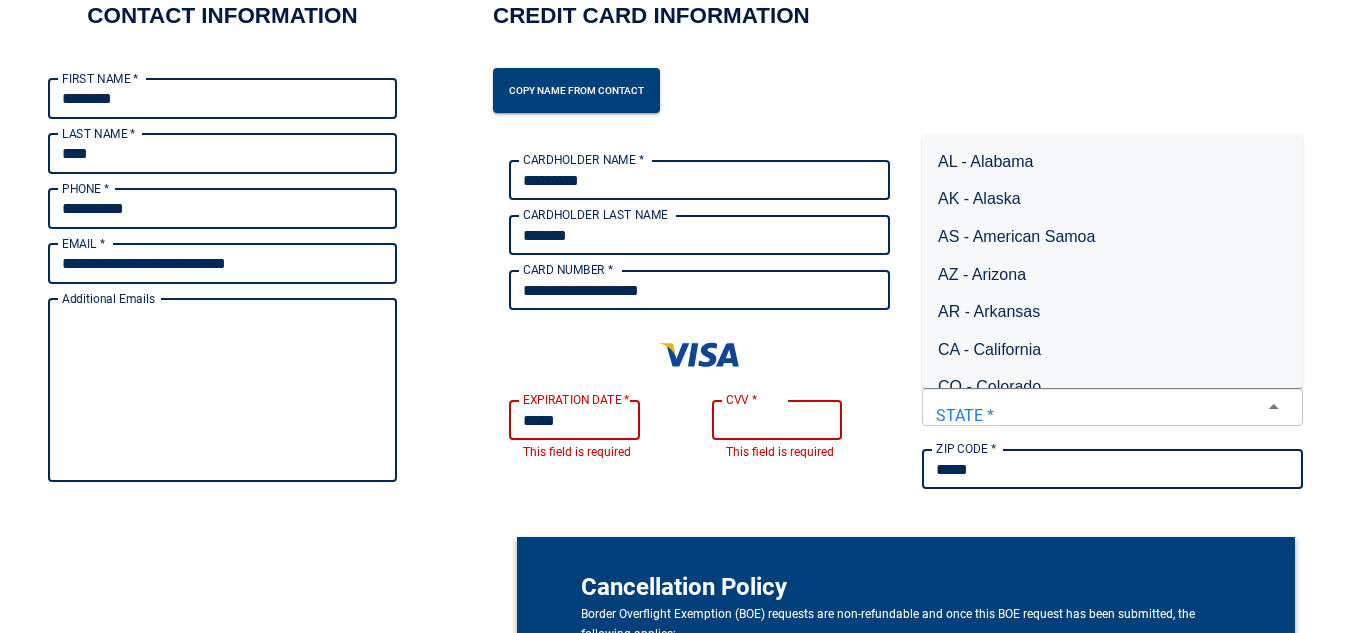 scroll, scrollTop: 174, scrollLeft: 0, axis: vertical 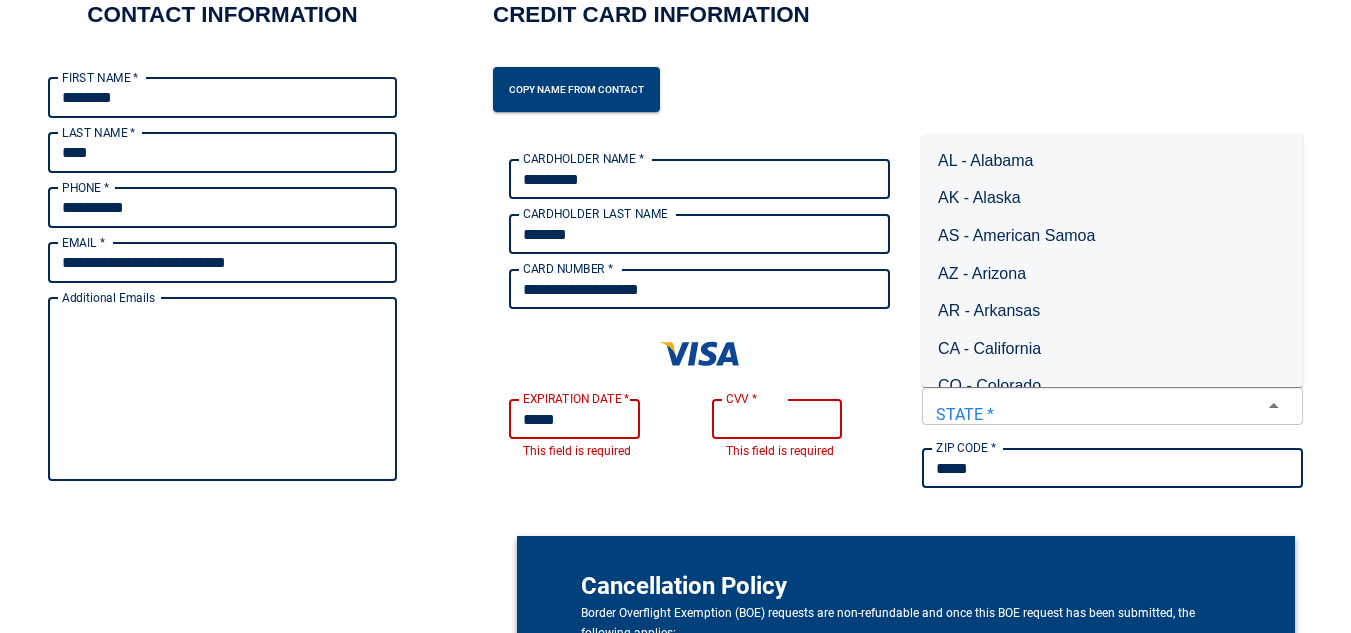 type on "**********" 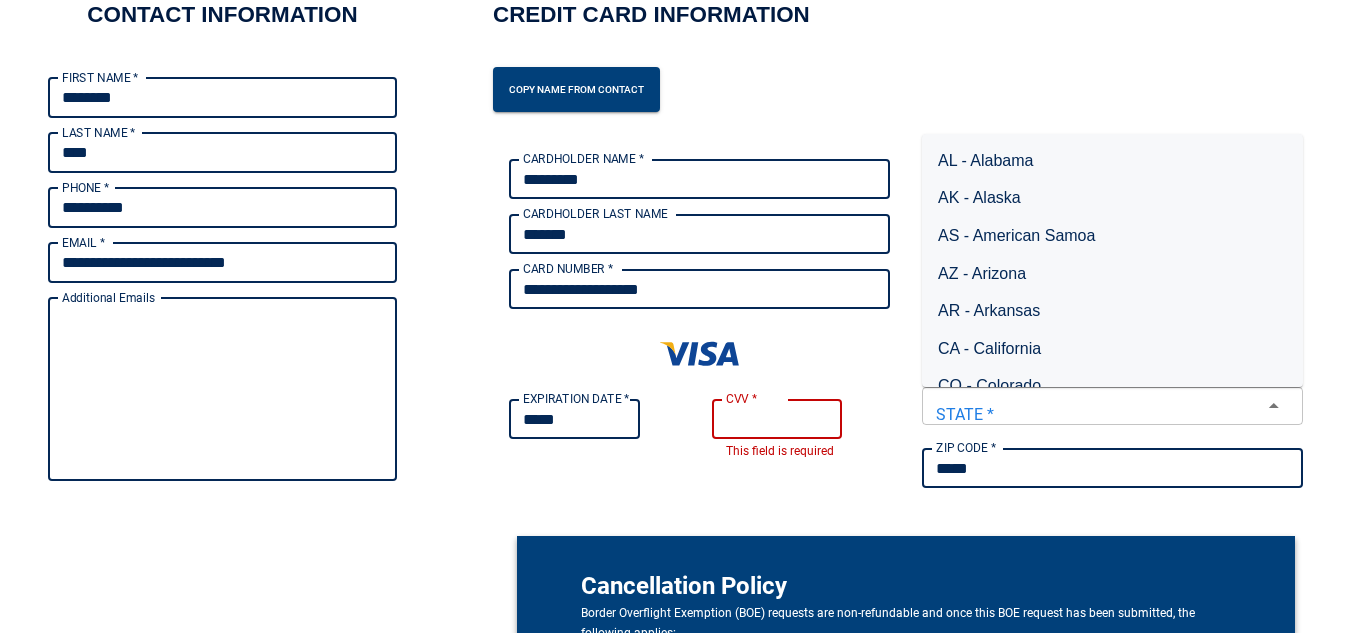 type on "*****" 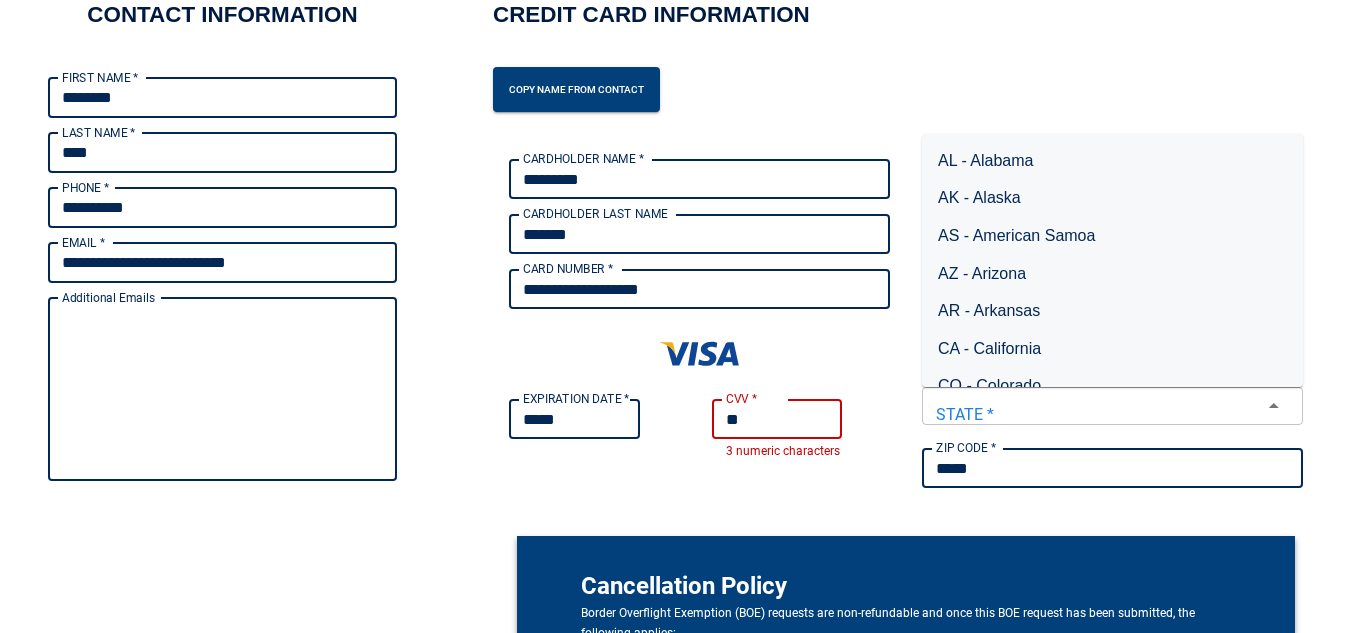 type on "***" 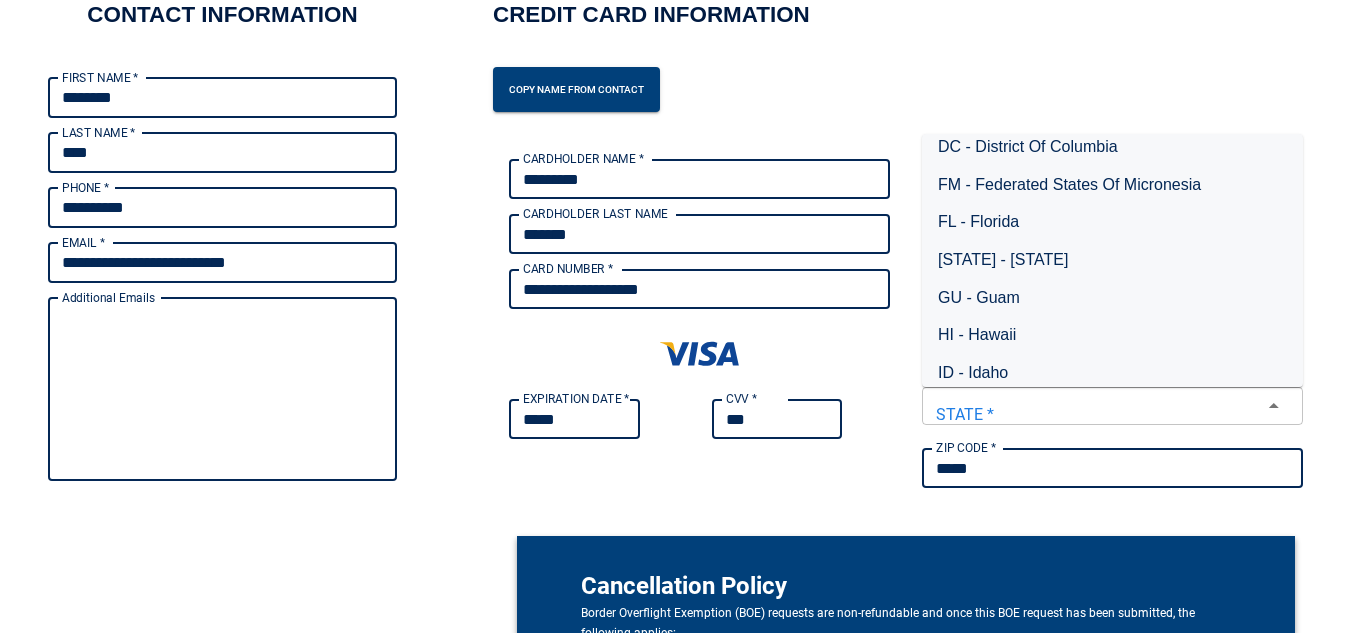 scroll, scrollTop: 353, scrollLeft: 0, axis: vertical 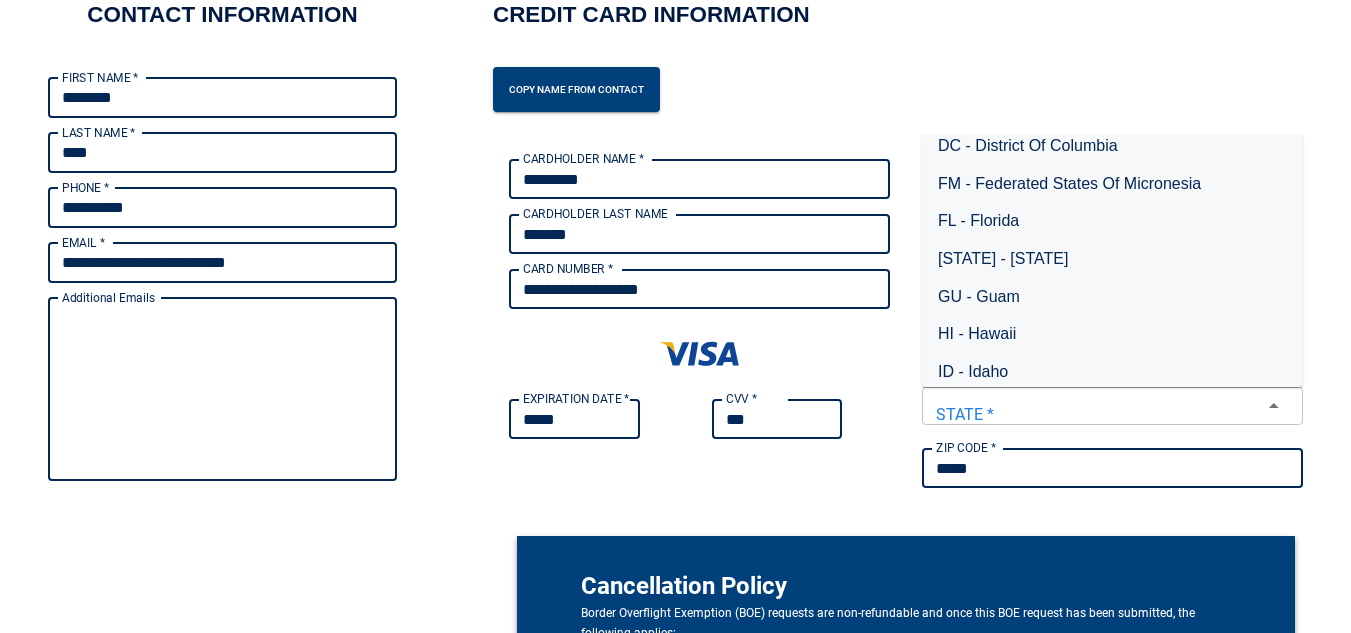 click on "FL - Florida" at bounding box center (1112, 221) 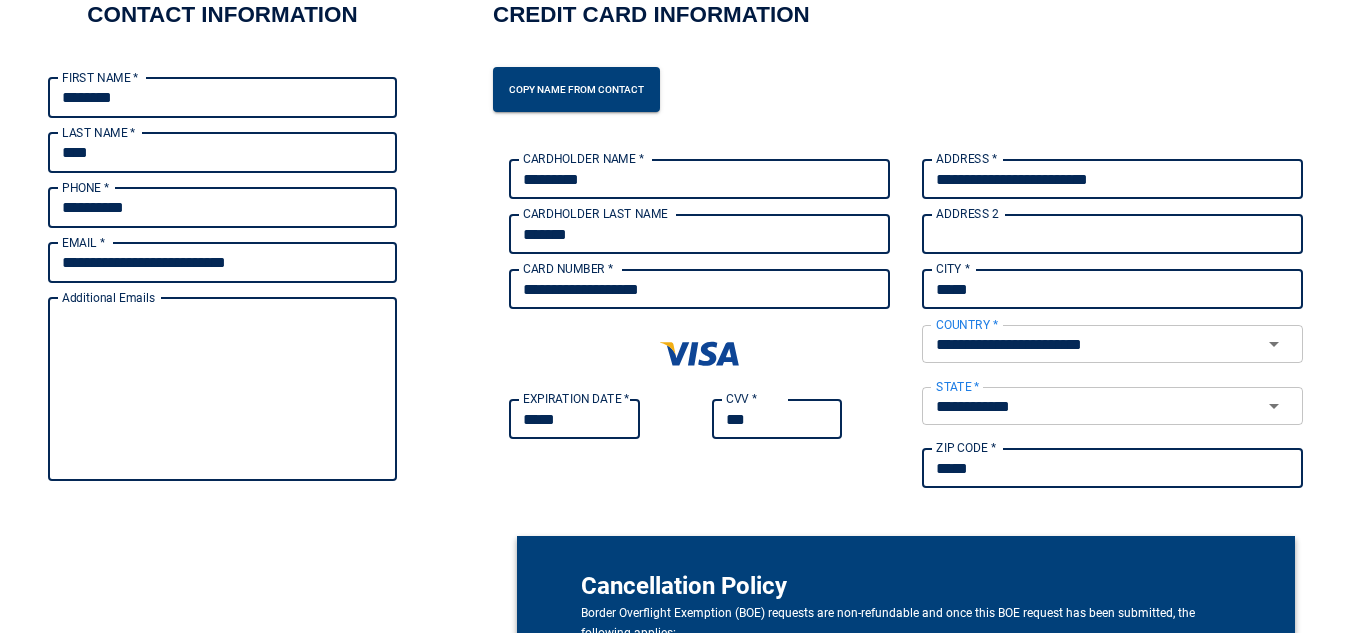 type on "***" 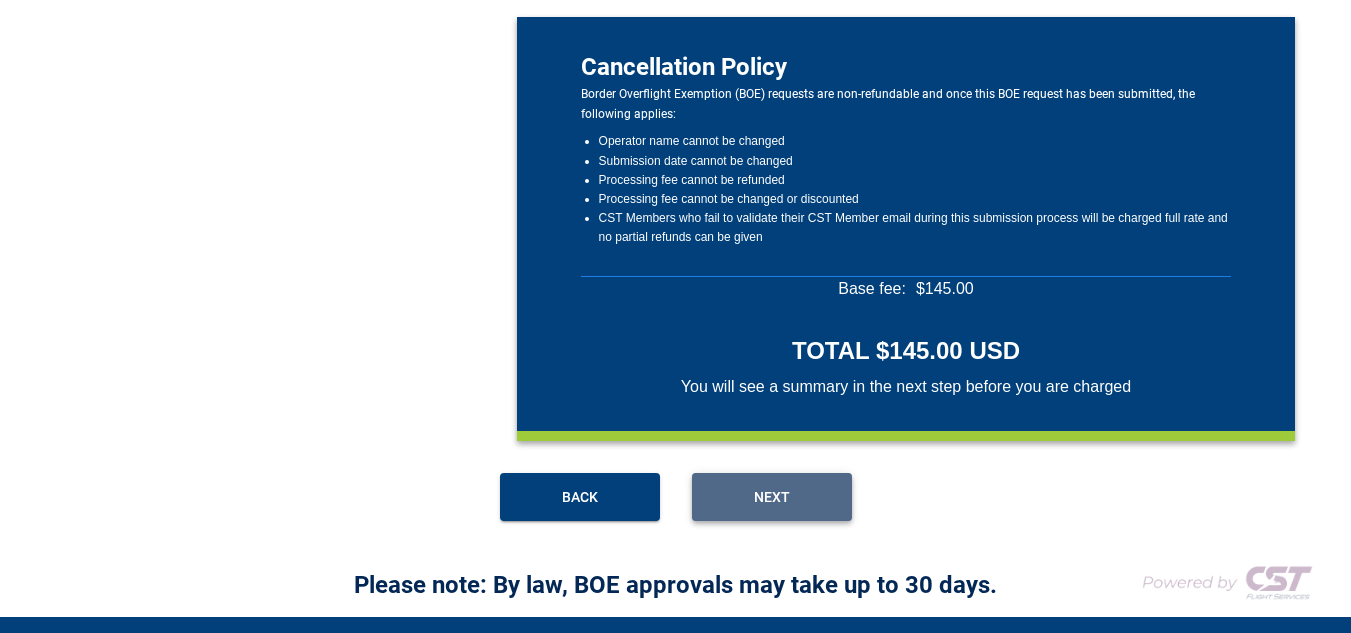 click on "Next" at bounding box center [772, 497] 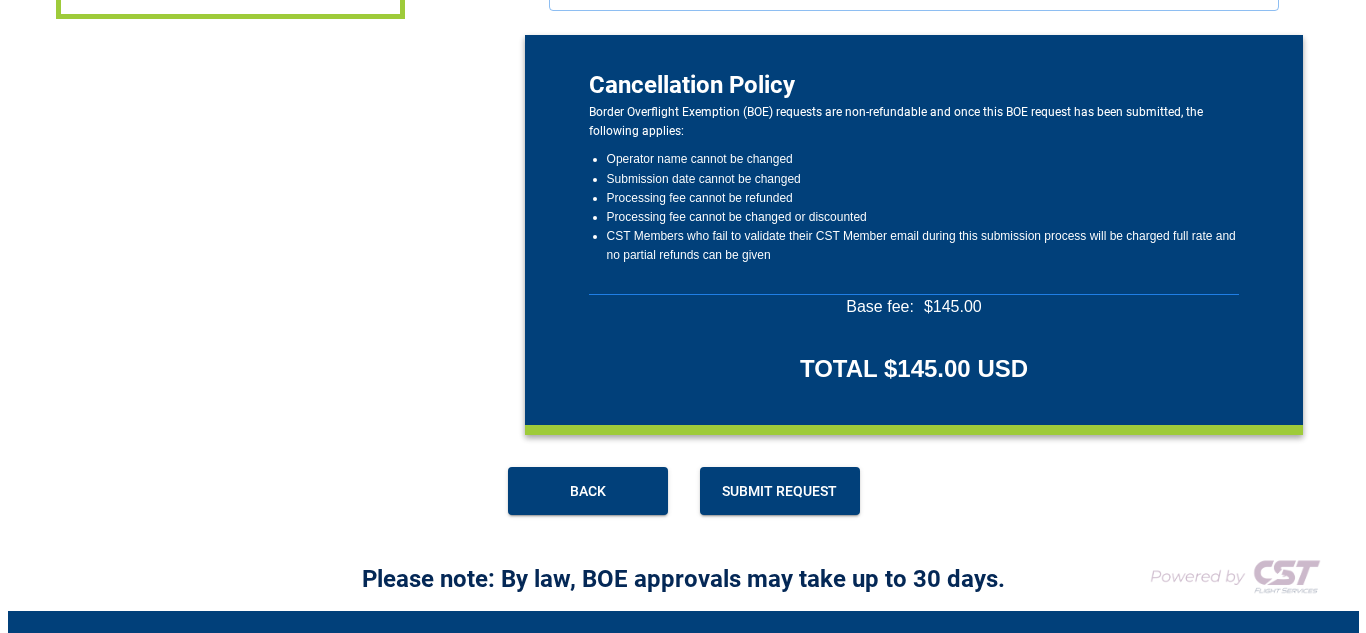 scroll, scrollTop: 578, scrollLeft: 0, axis: vertical 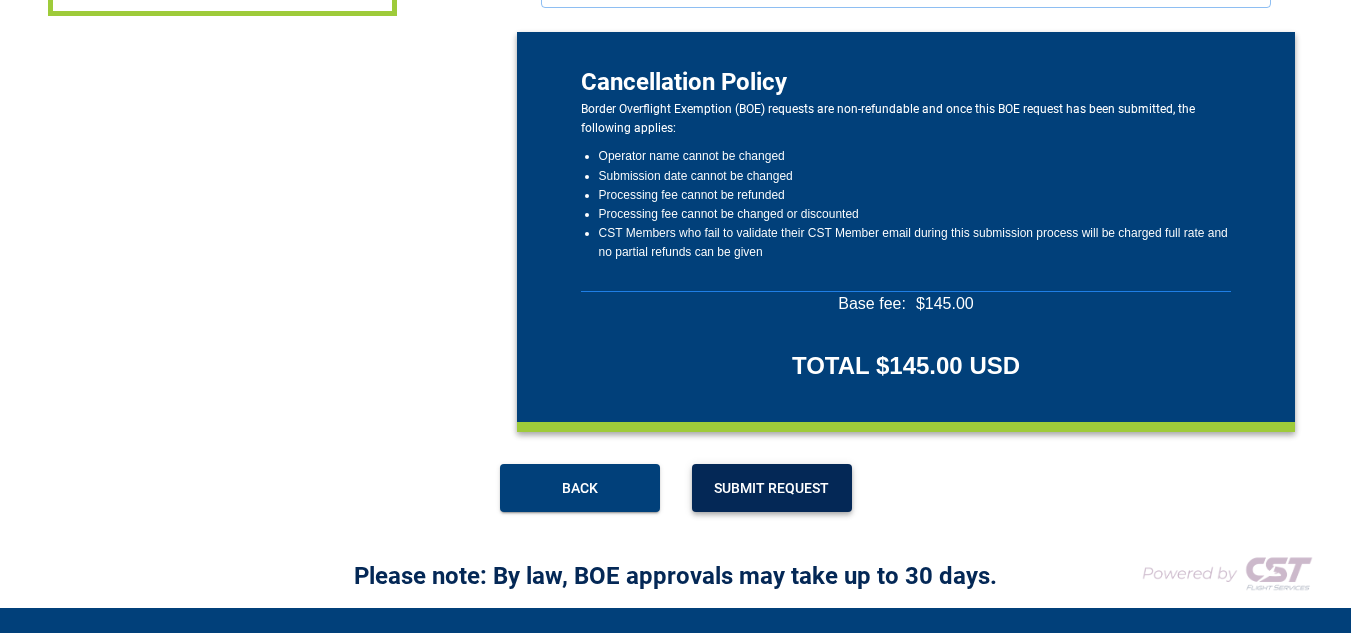 click on "Submit Request" at bounding box center [772, 488] 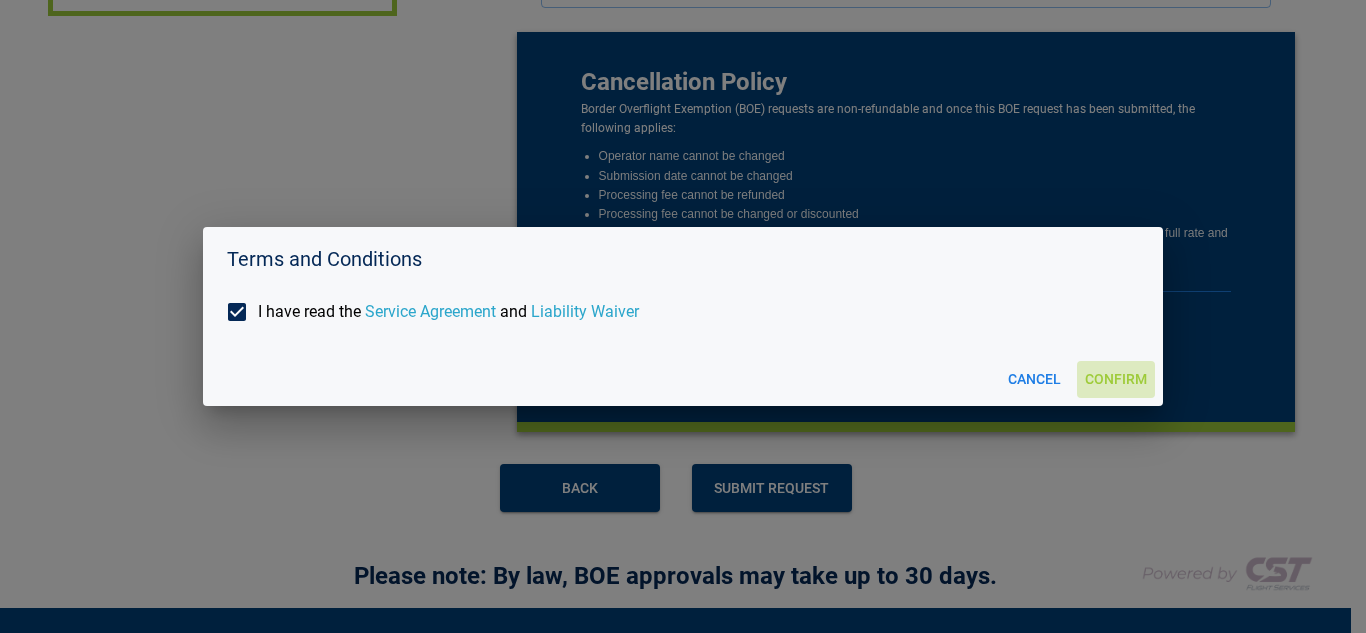 click on "Confirm" at bounding box center (1116, 379) 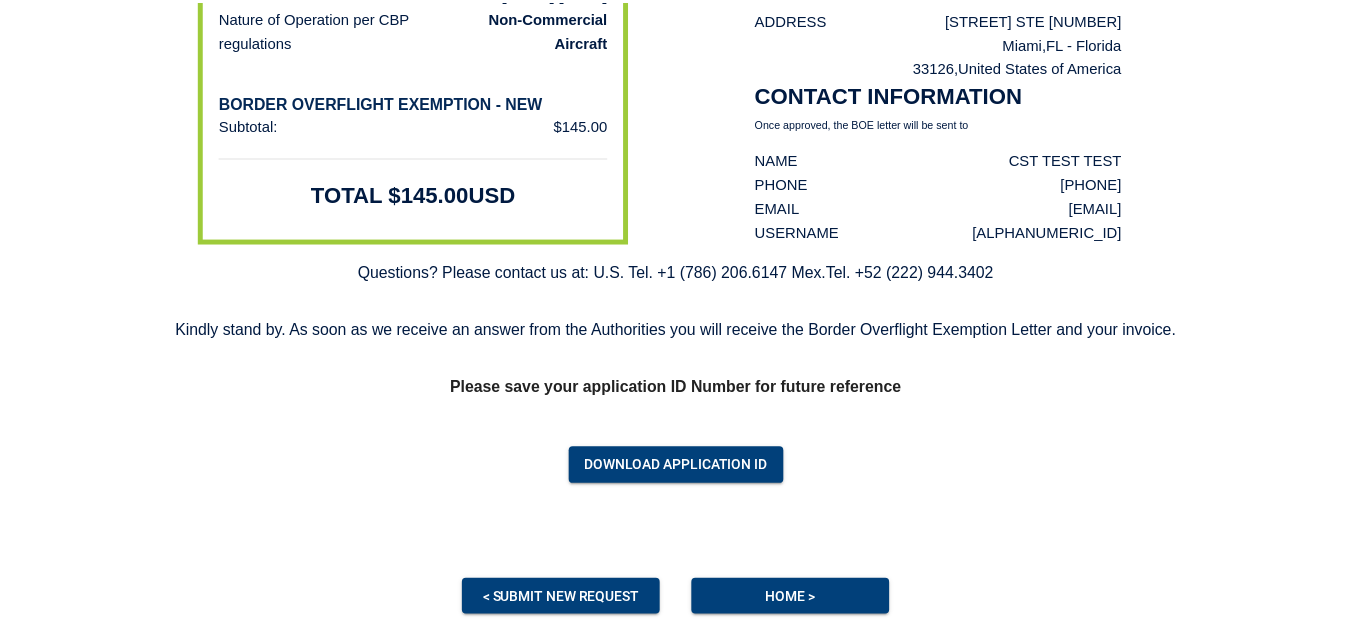 scroll, scrollTop: 346, scrollLeft: 0, axis: vertical 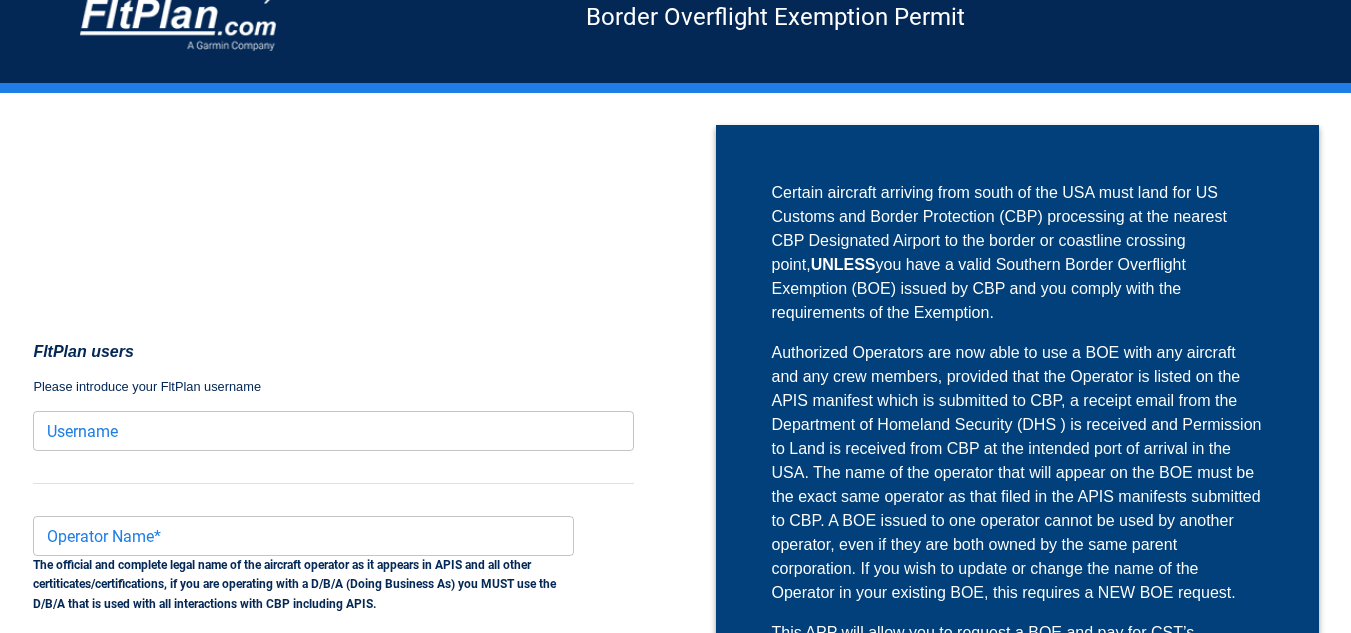 click on "Operator Name* Operator Name* The official and complete legal name of the aircraft operator as it appears in APIS and all other certiticates/certifications, if you are operating with a D/B/A (Doing Business As) you MUST use the D/B/A that is used with all interactions with CBP including APIS." at bounding box center [295, 558] 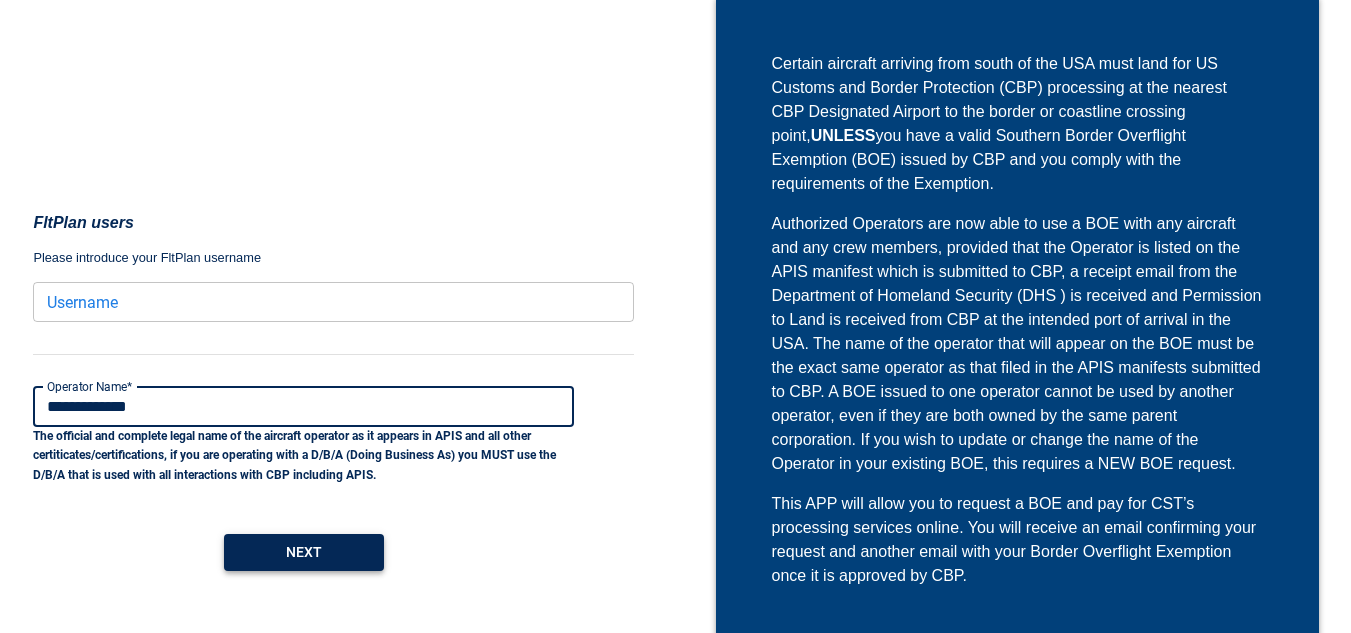 type on "**********" 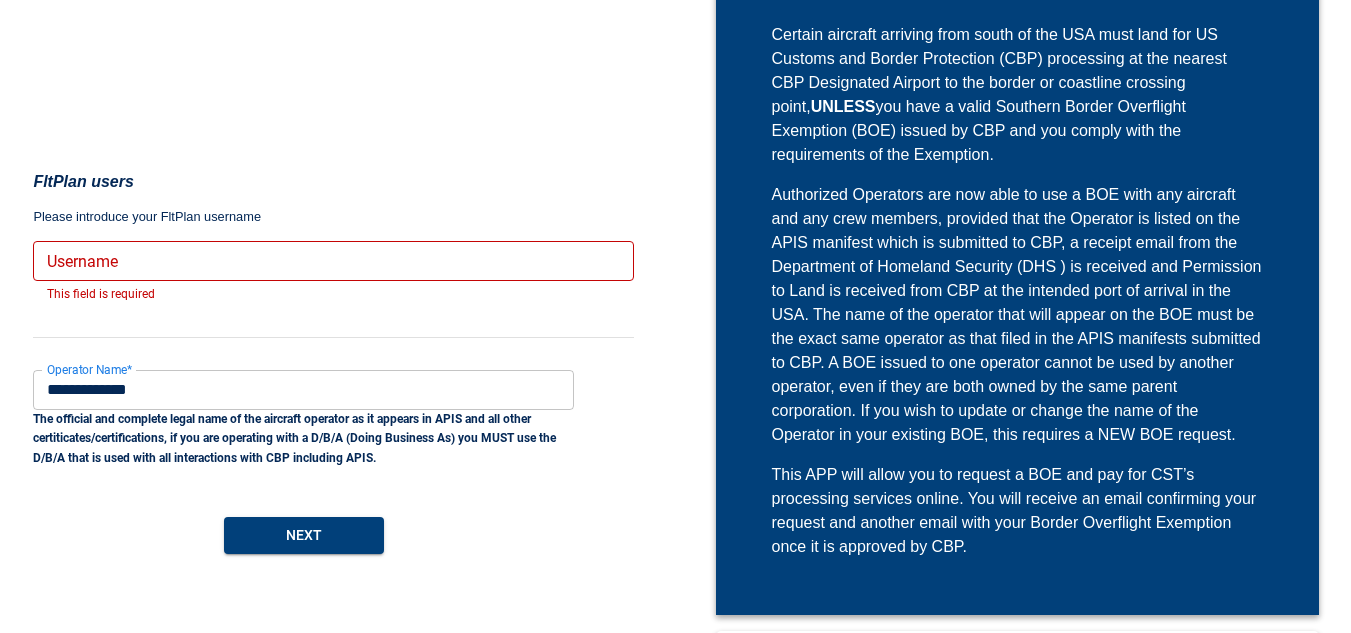 scroll, scrollTop: 207, scrollLeft: 0, axis: vertical 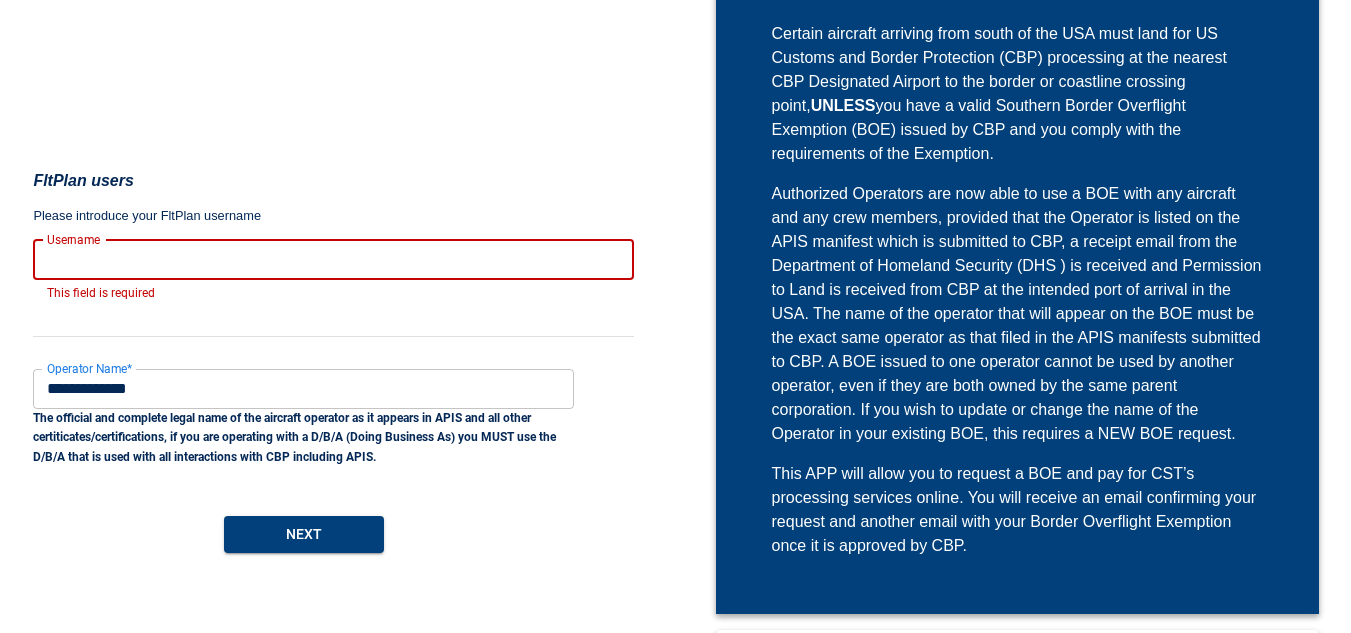 click on "Username" at bounding box center (333, 260) 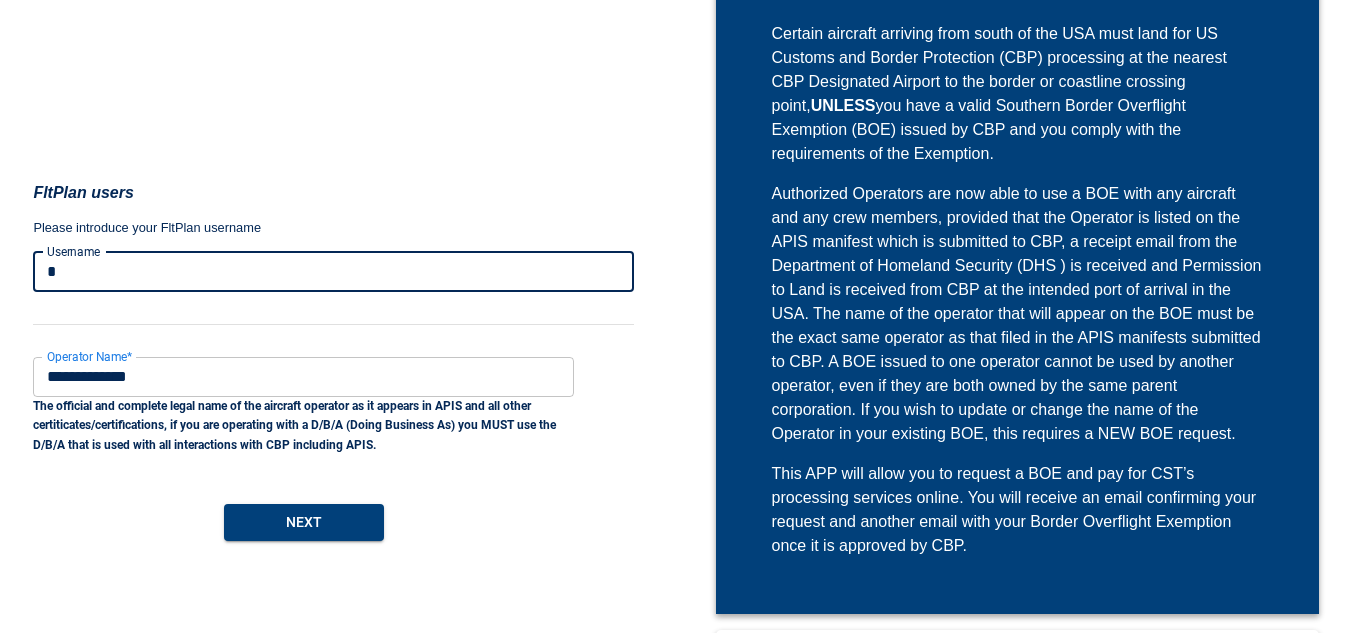 scroll, scrollTop: 219, scrollLeft: 0, axis: vertical 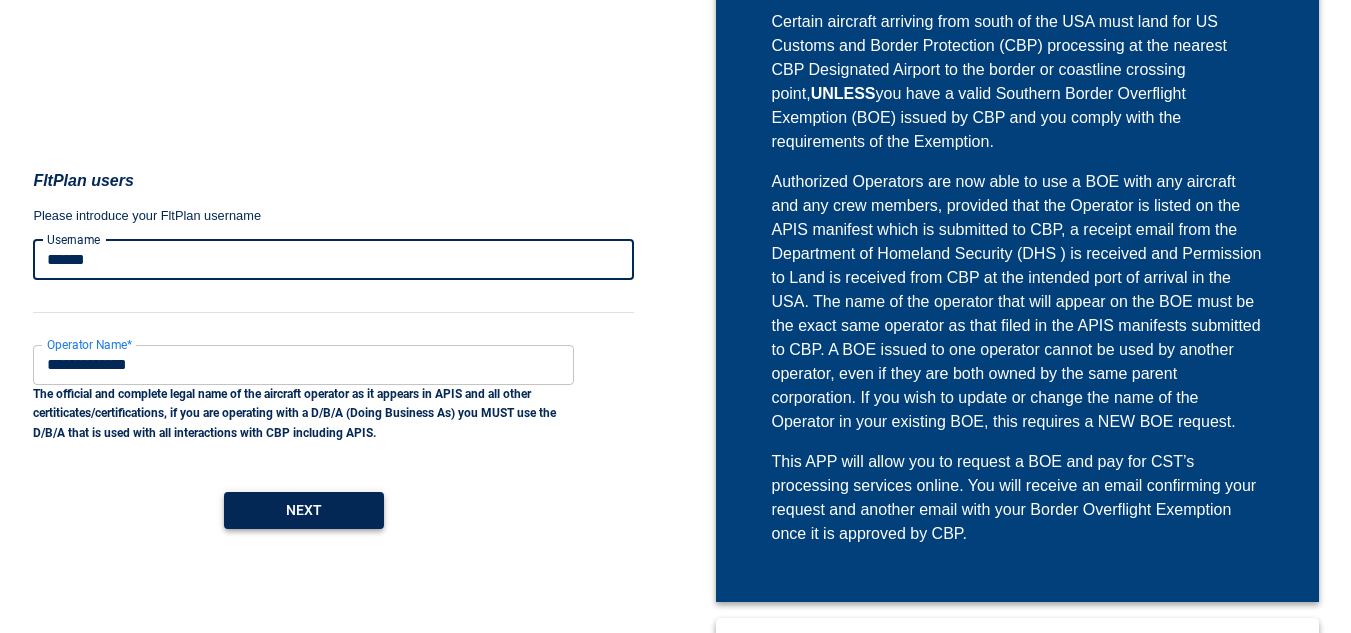 type on "******" 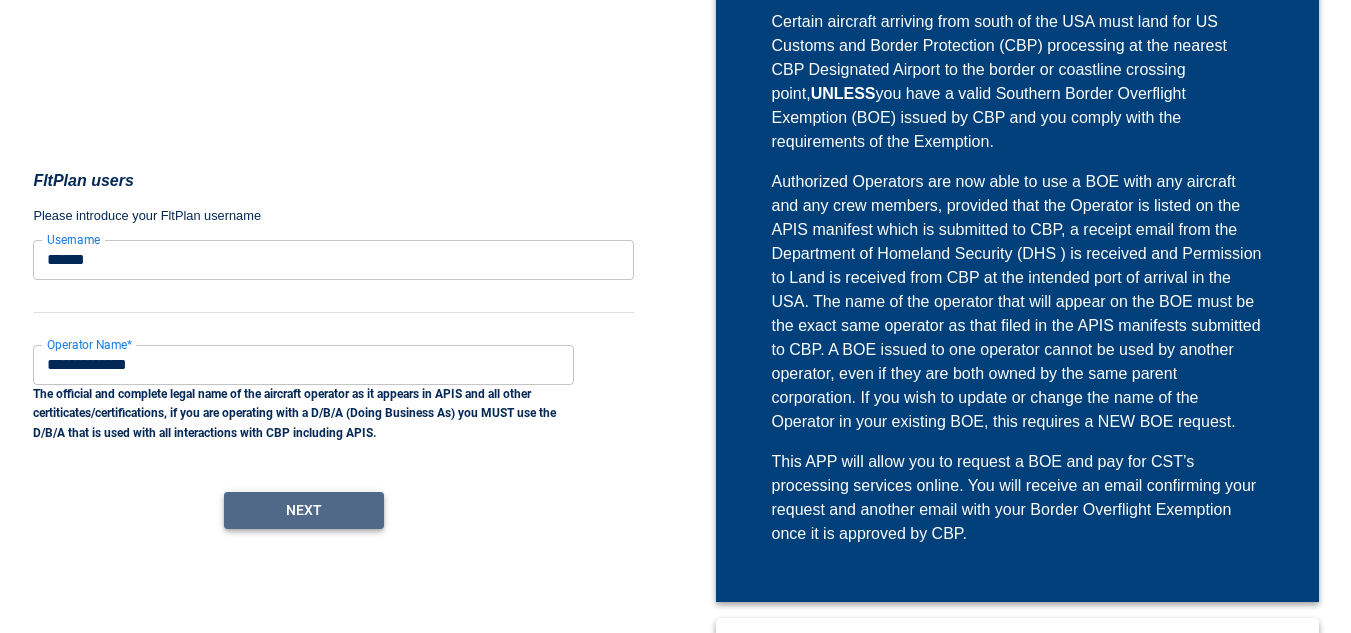 click on "Next" at bounding box center (304, 510) 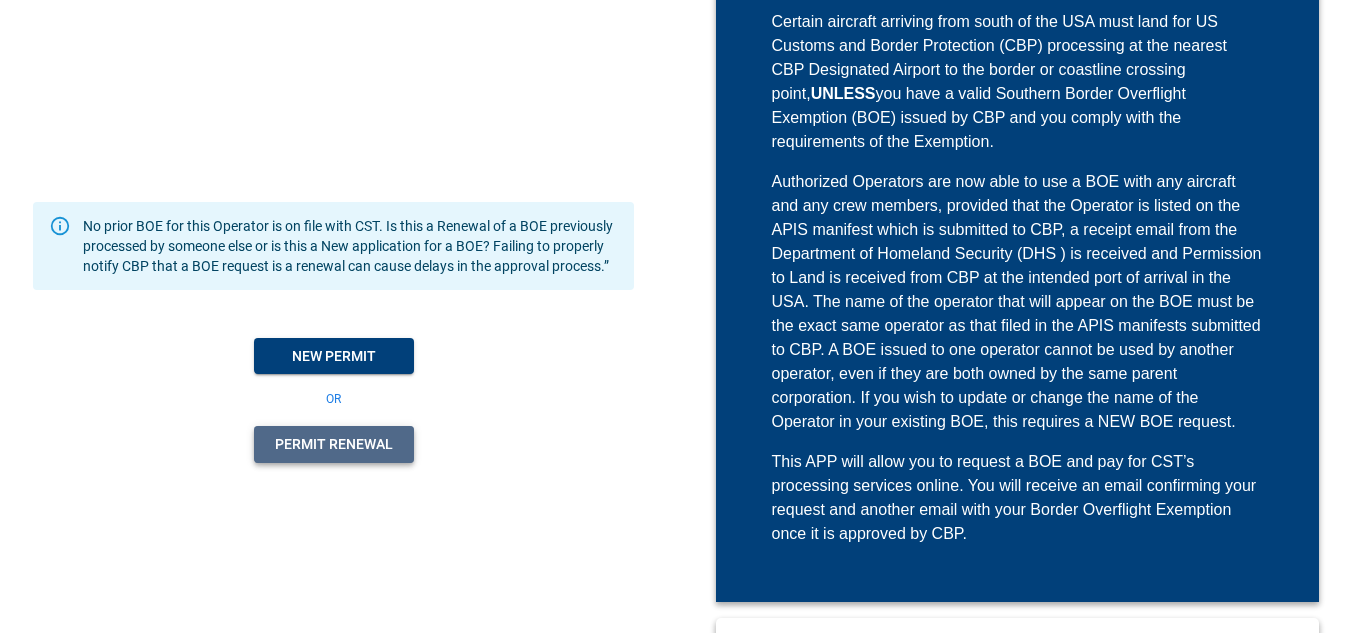 click on "Permit Renewal" at bounding box center (334, 444) 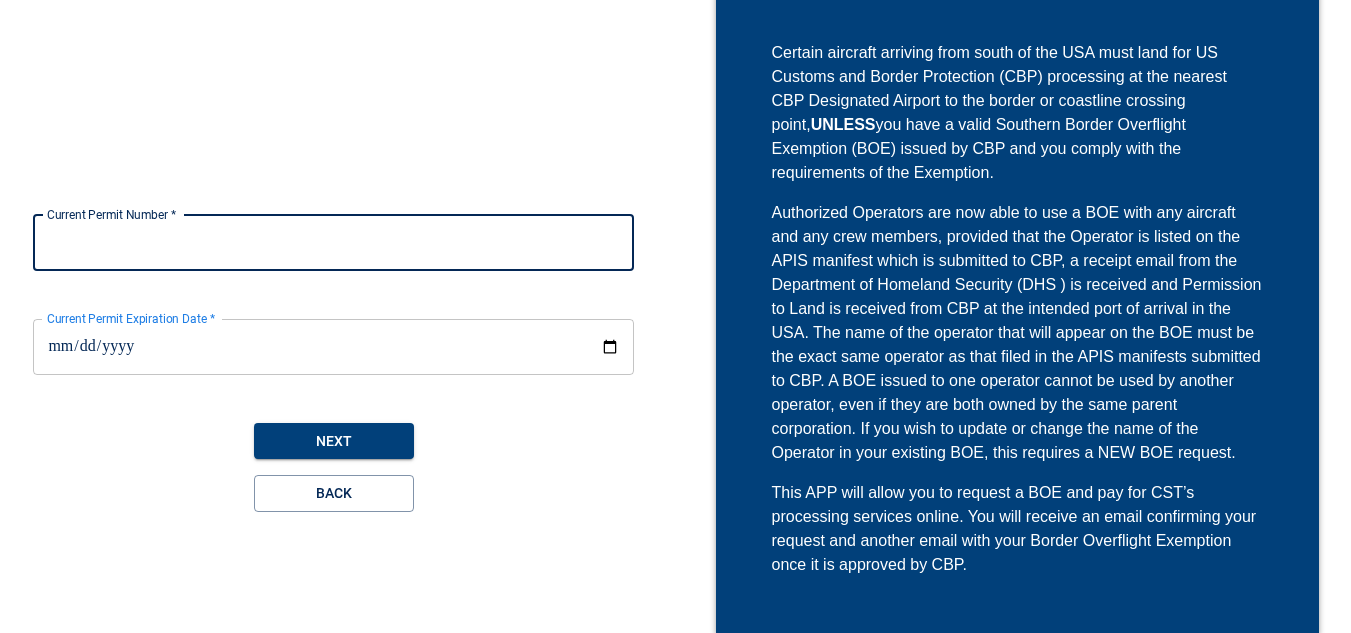 scroll, scrollTop: 187, scrollLeft: 0, axis: vertical 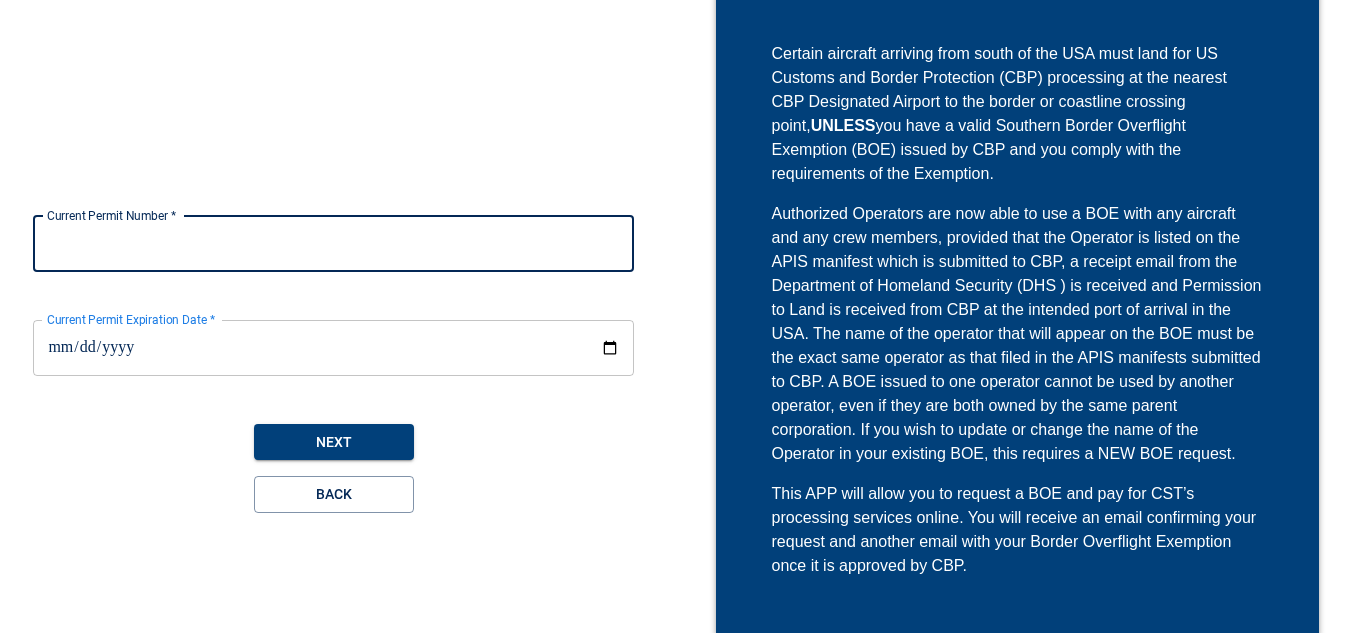 click on "Current Permit Number *" at bounding box center [333, 244] 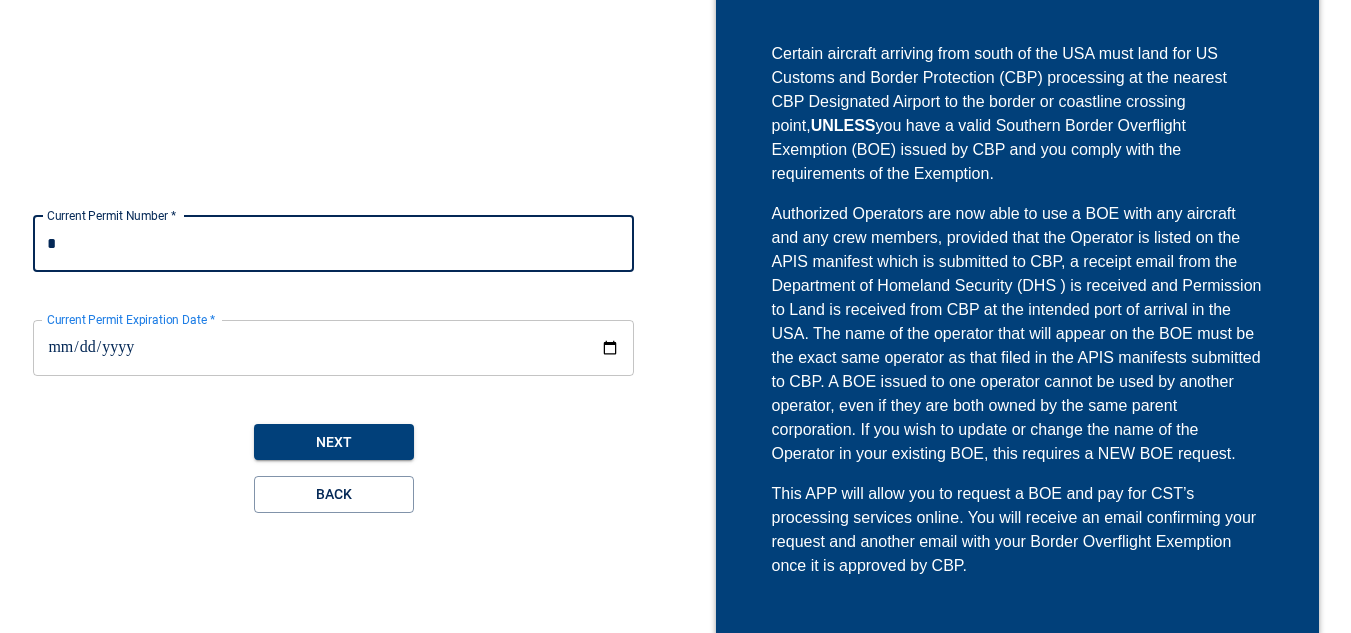 type on "**" 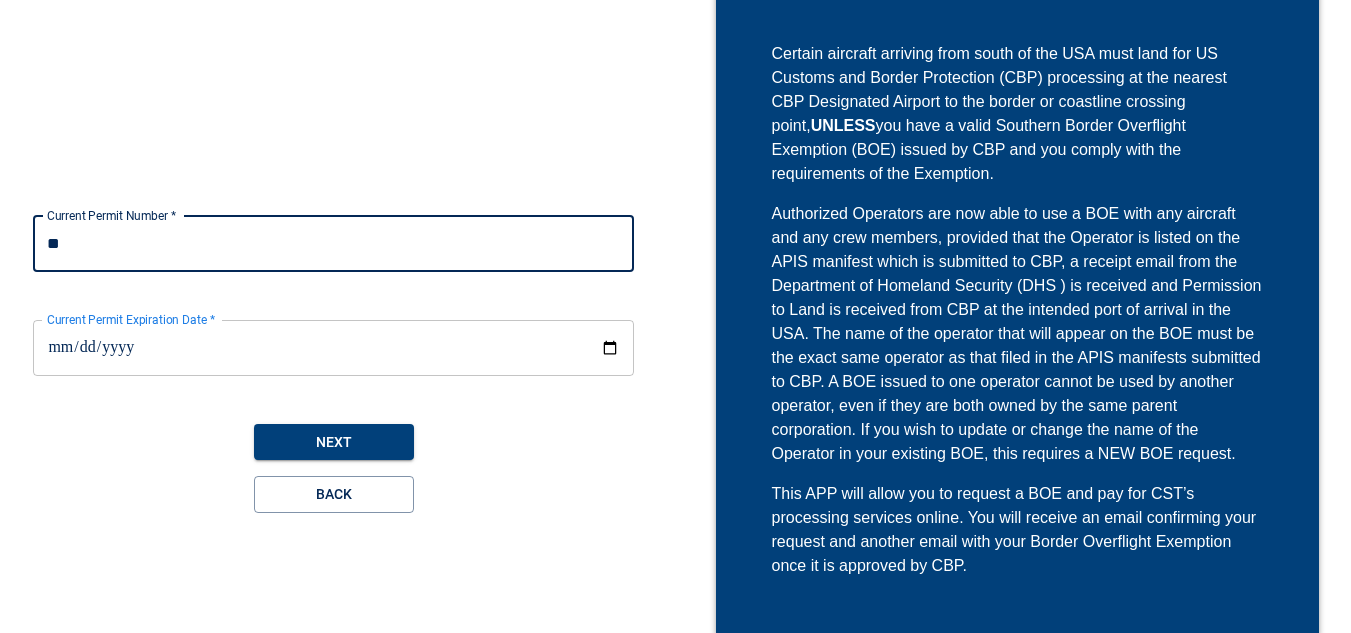 type on "***" 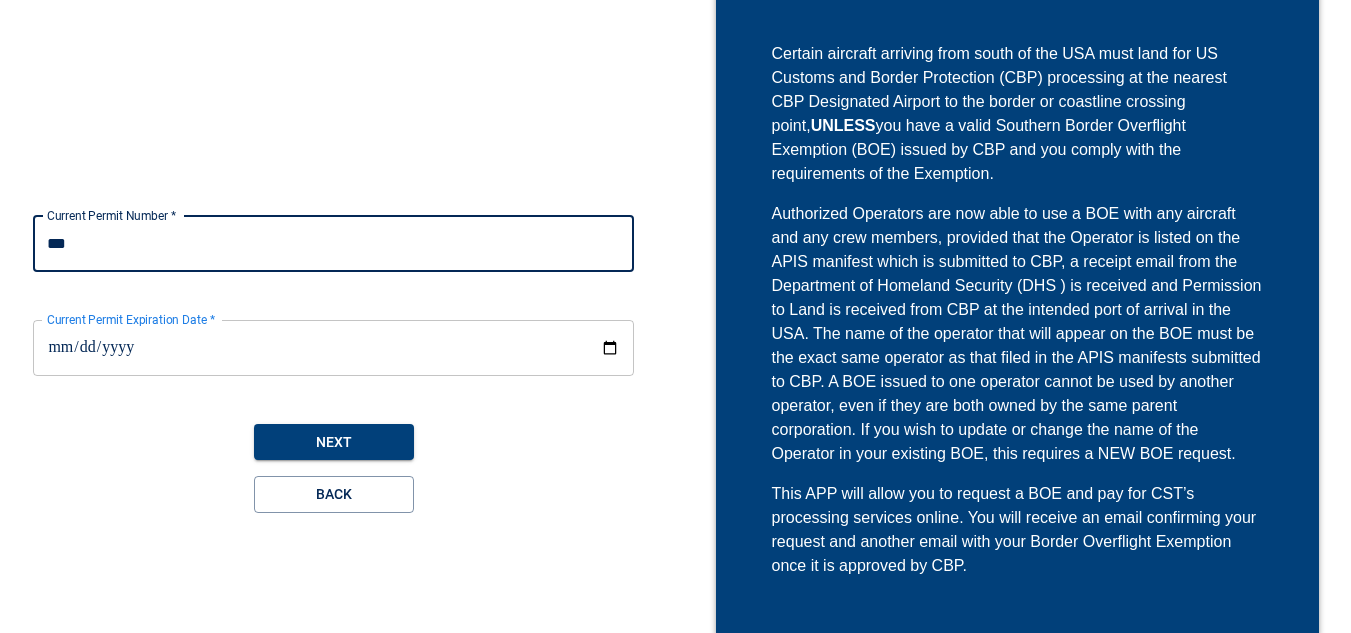type on "****" 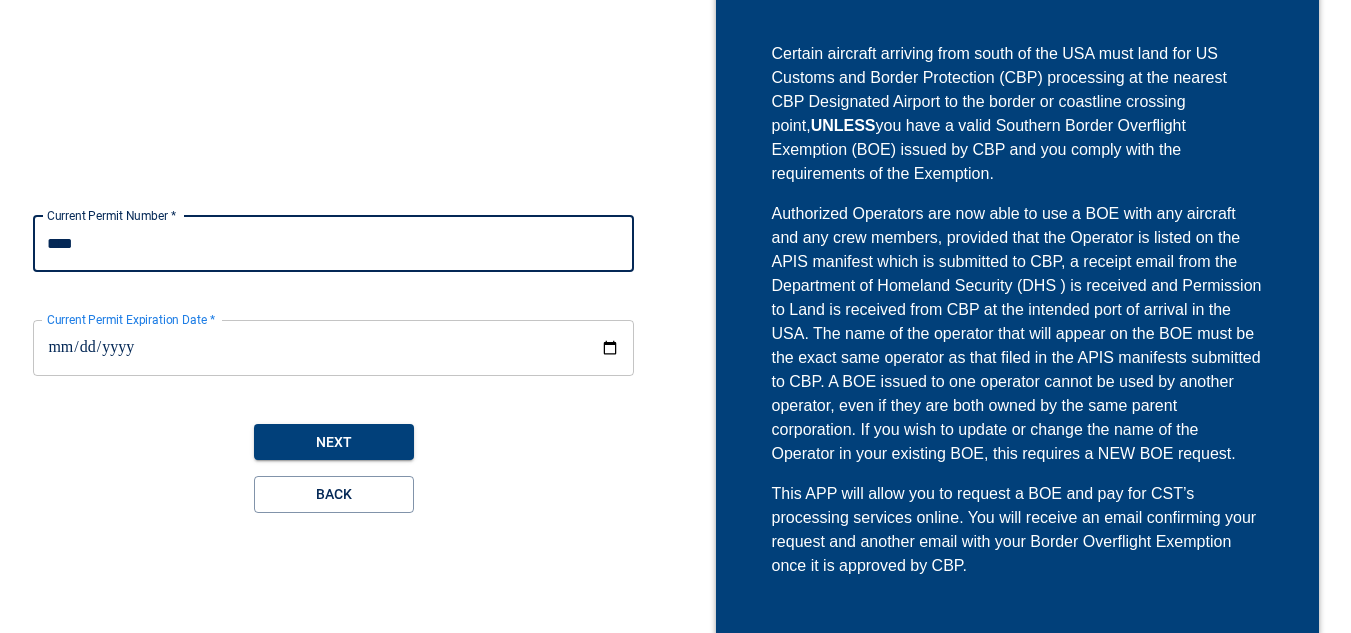 type on "****" 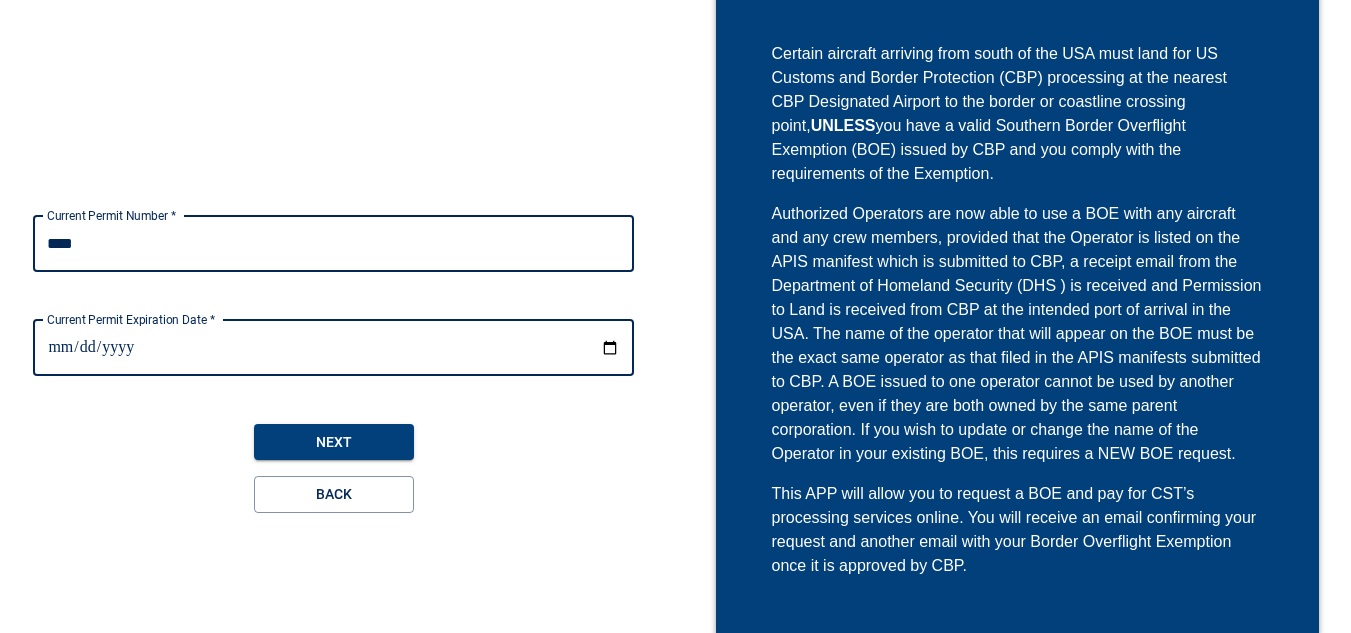 type on "**********" 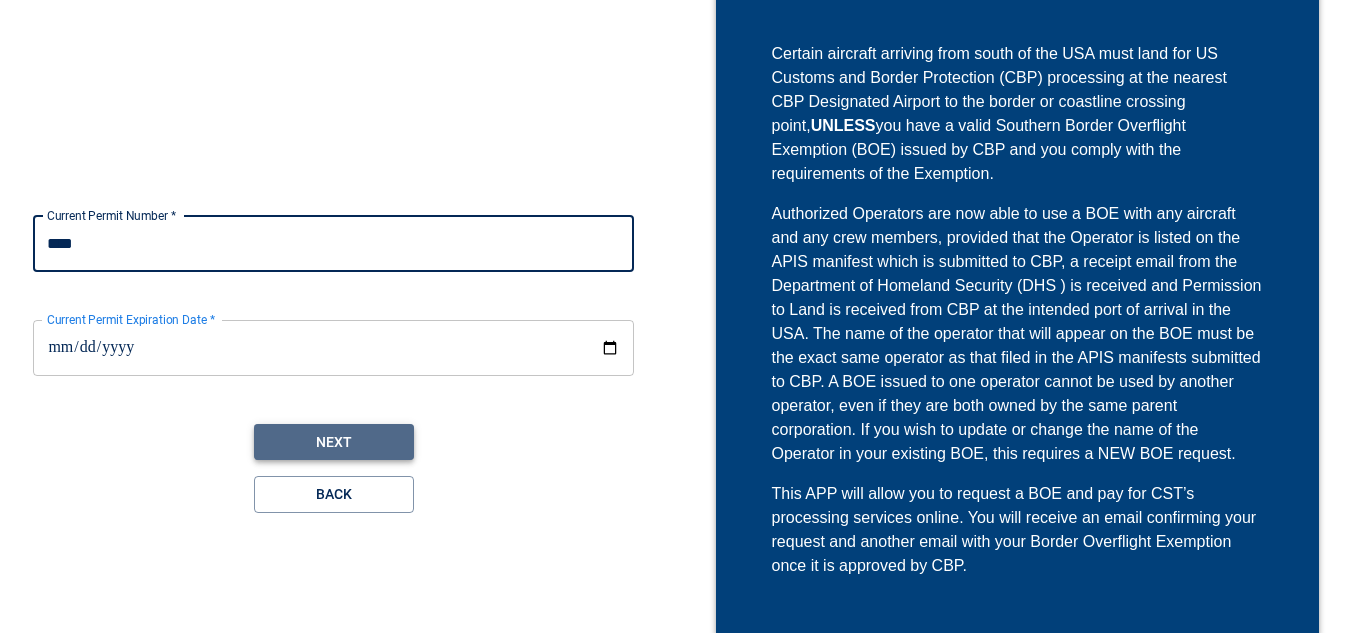 click on "Next" at bounding box center [334, 442] 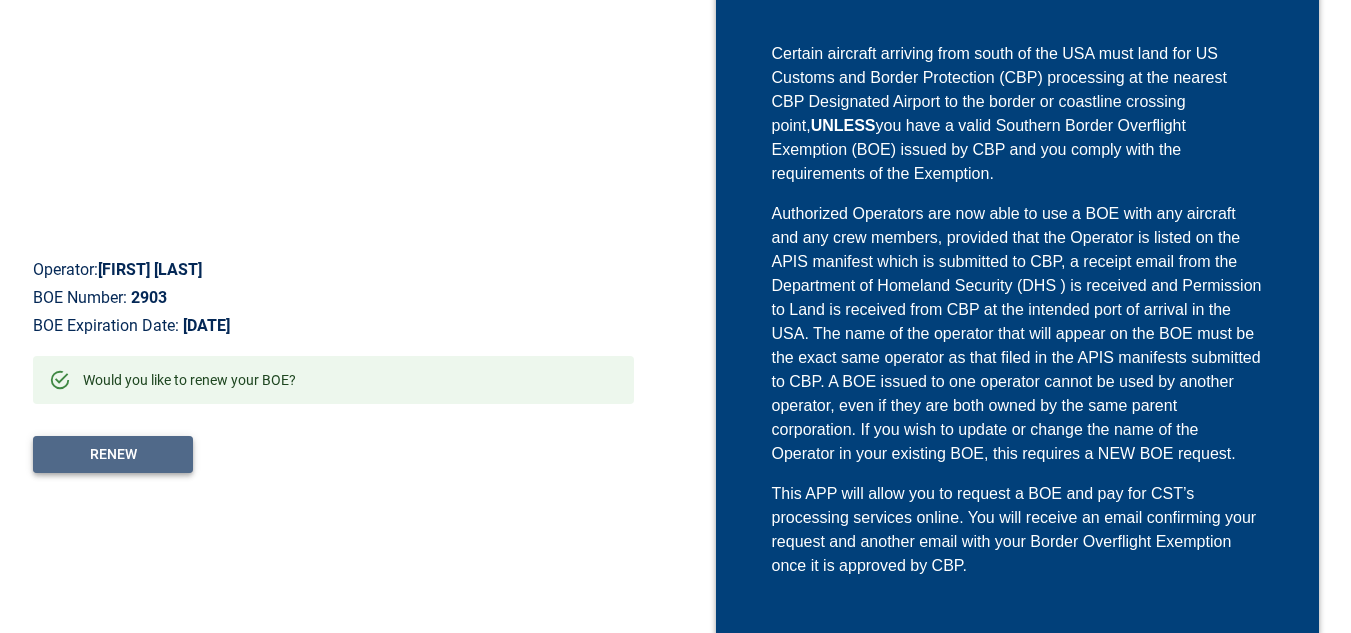 click on "RENEW" at bounding box center [113, 454] 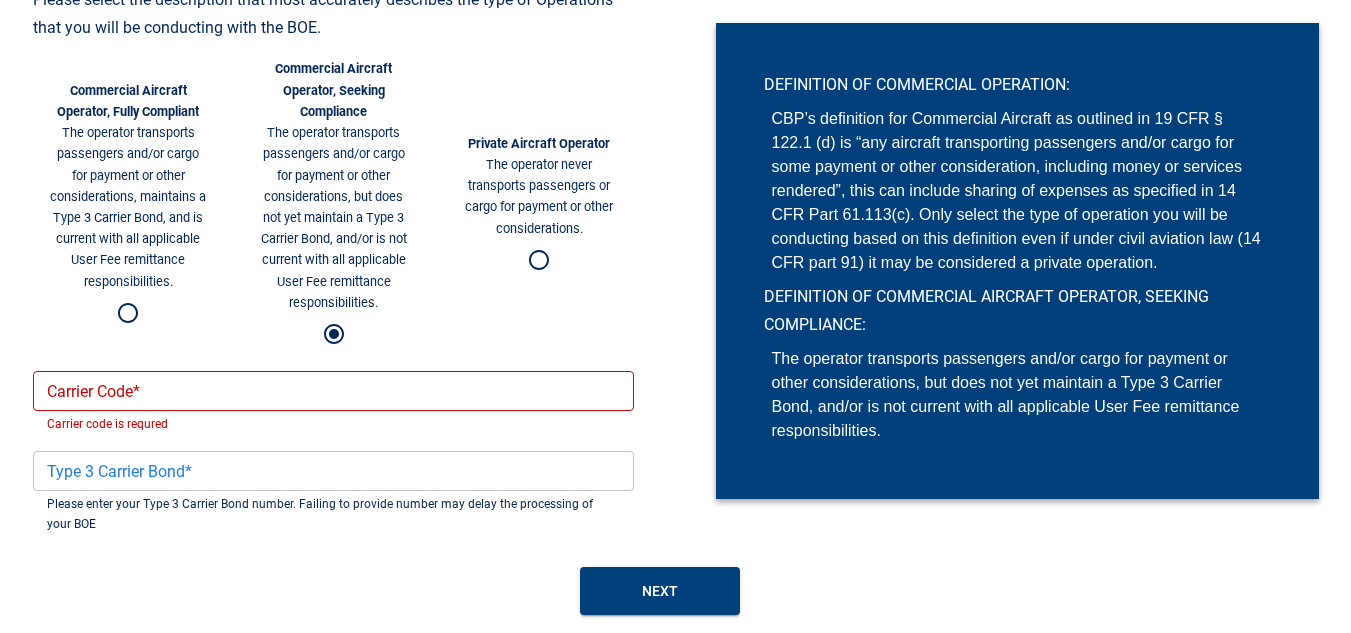 scroll, scrollTop: 92, scrollLeft: 0, axis: vertical 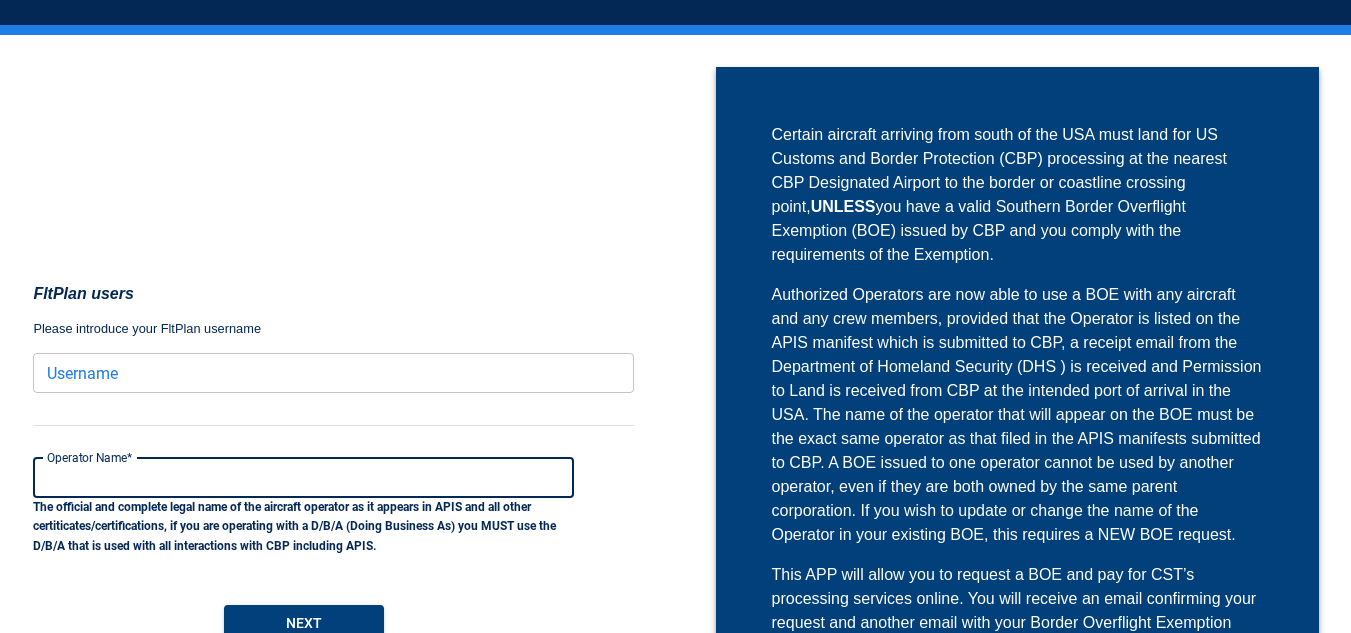 click on "Operator Name*" at bounding box center [303, 478] 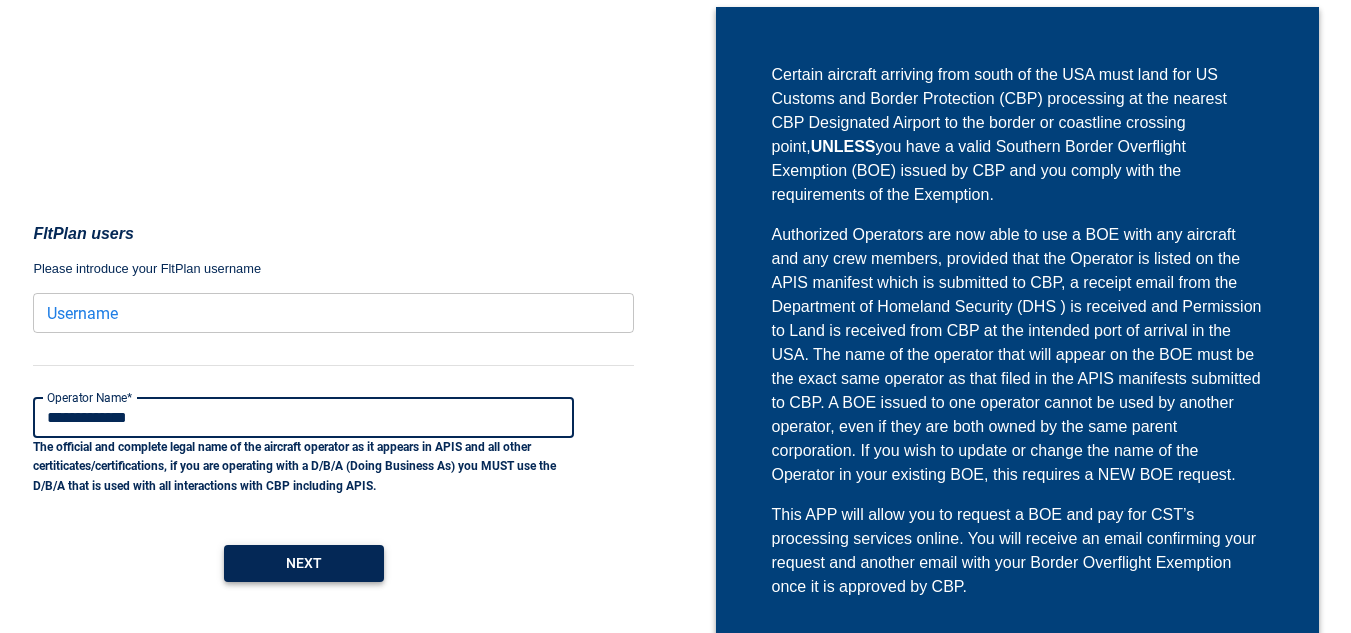 type on "**********" 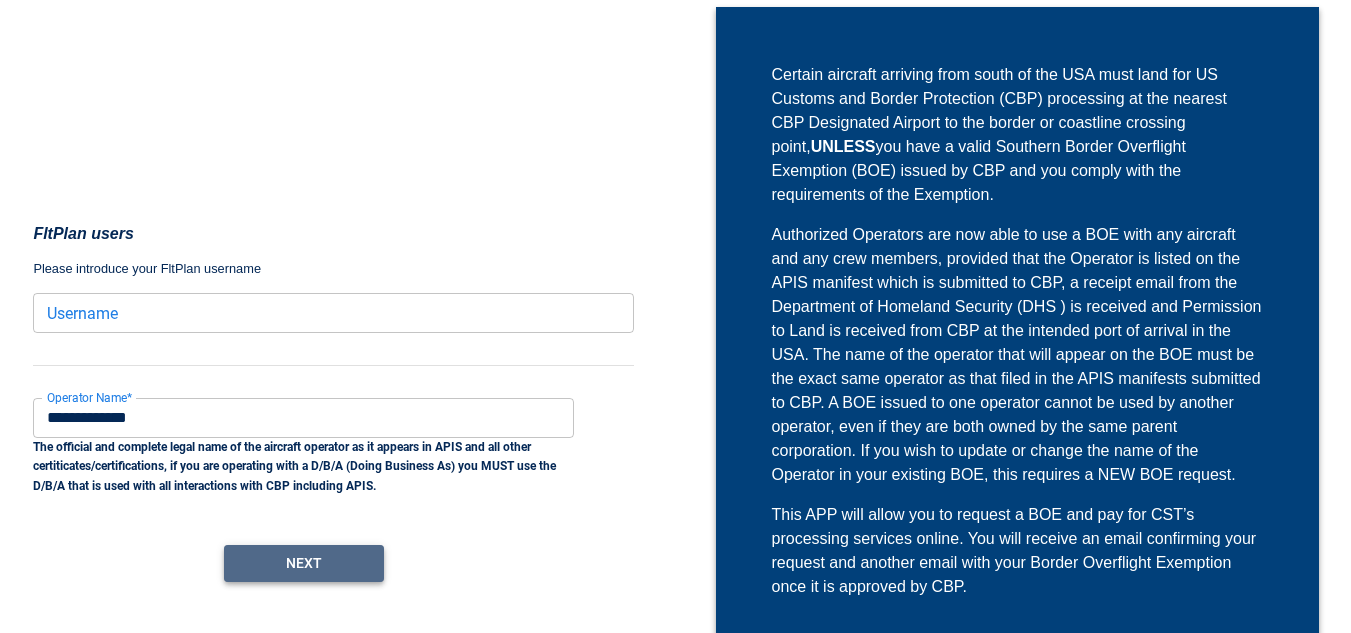 click on "Next" at bounding box center (304, 563) 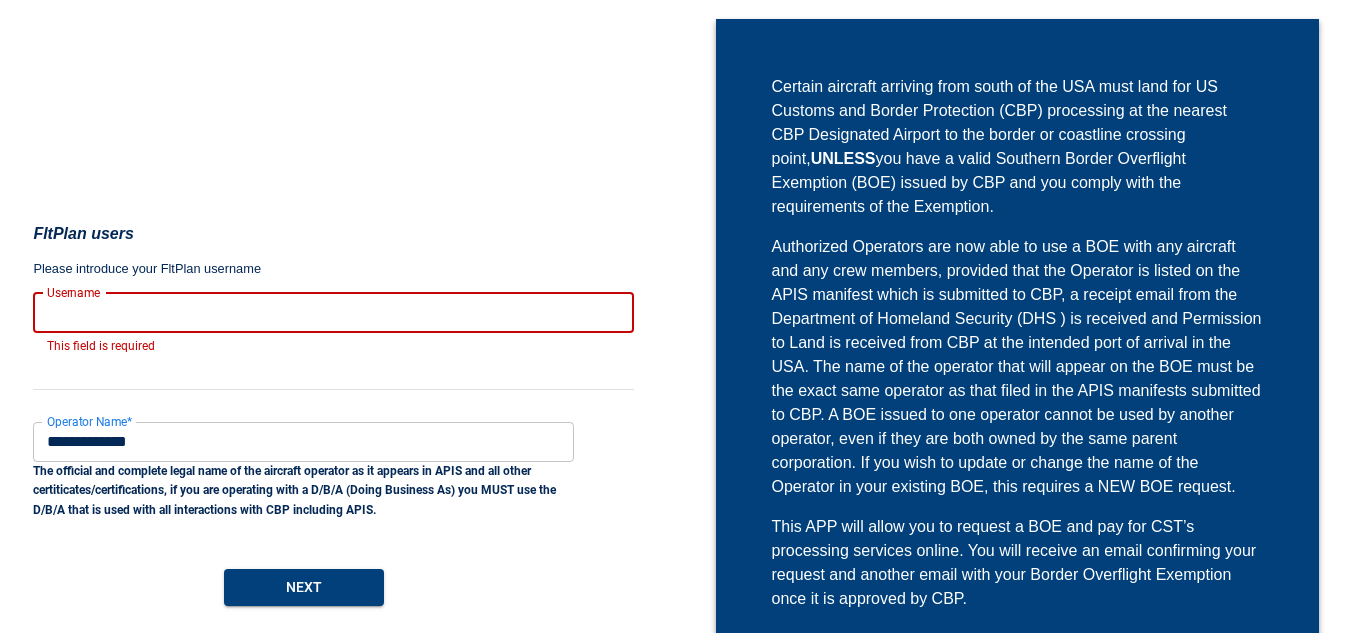 click on "Username" at bounding box center [333, 313] 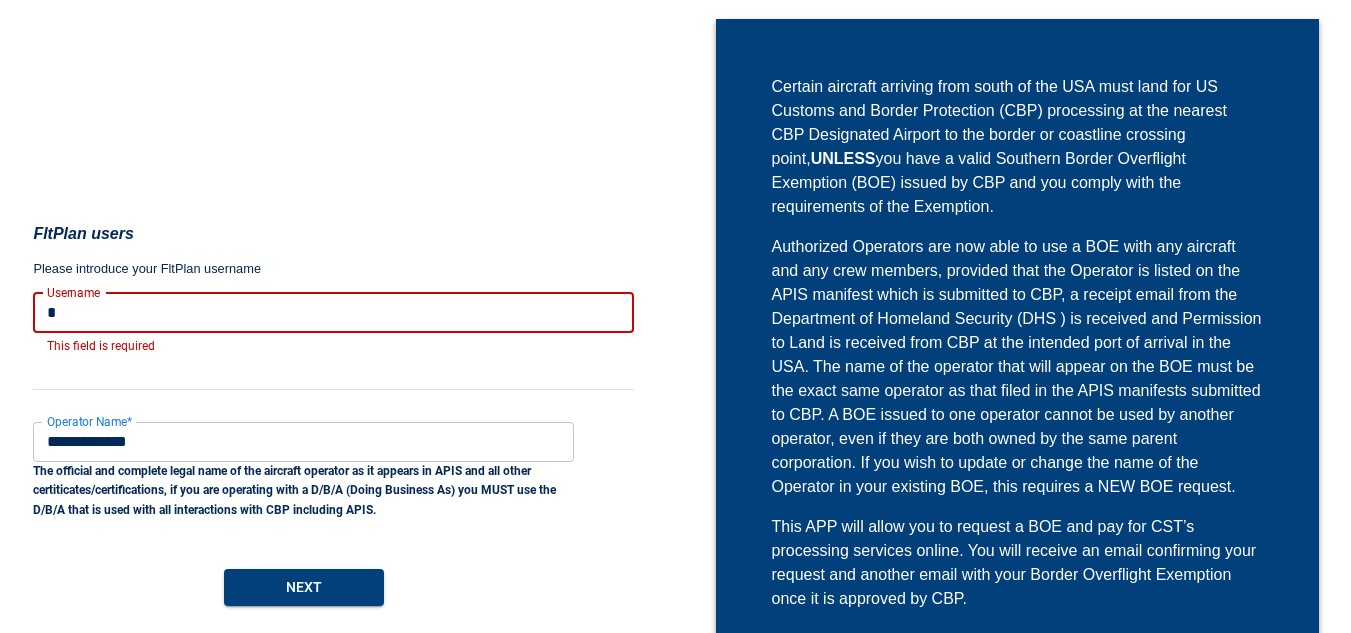 scroll, scrollTop: 166, scrollLeft: 0, axis: vertical 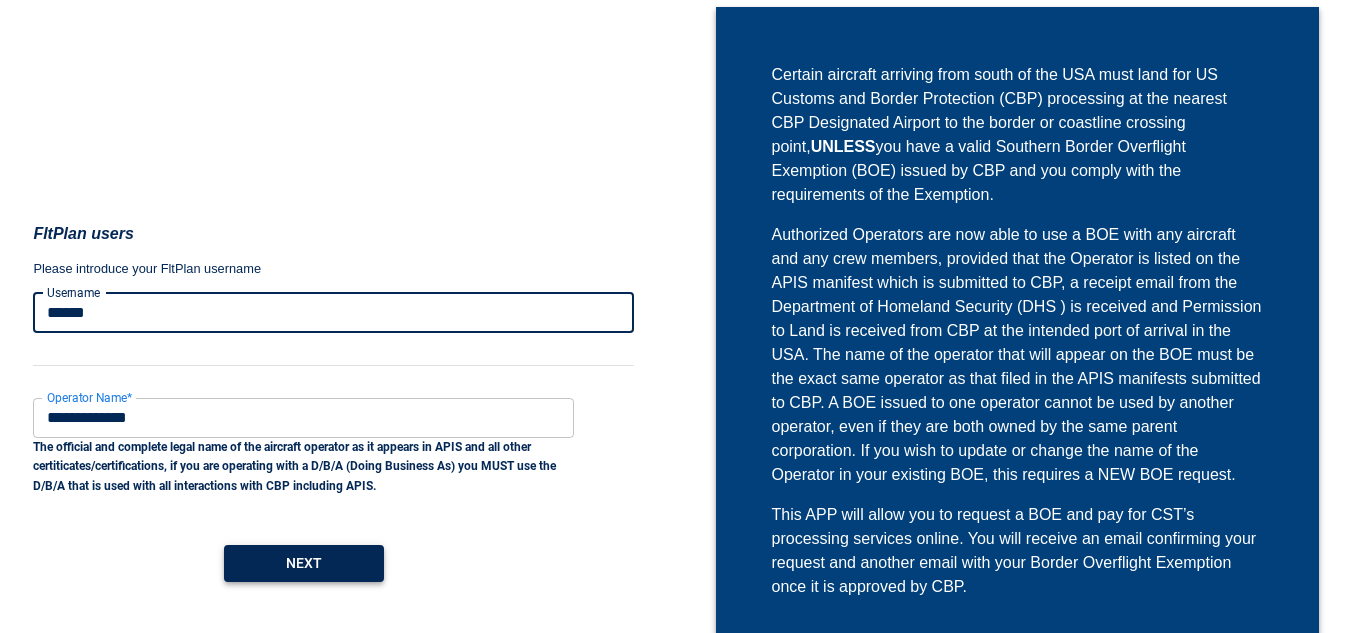 type on "******" 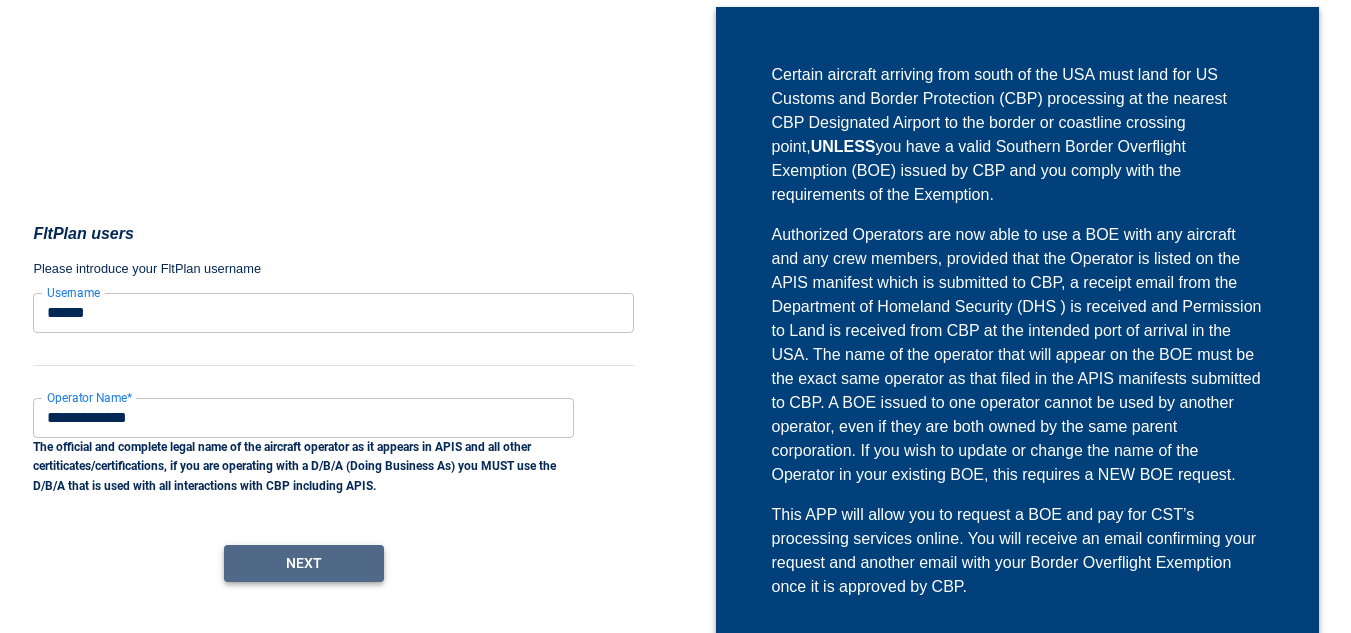 click on "Next" at bounding box center (304, 563) 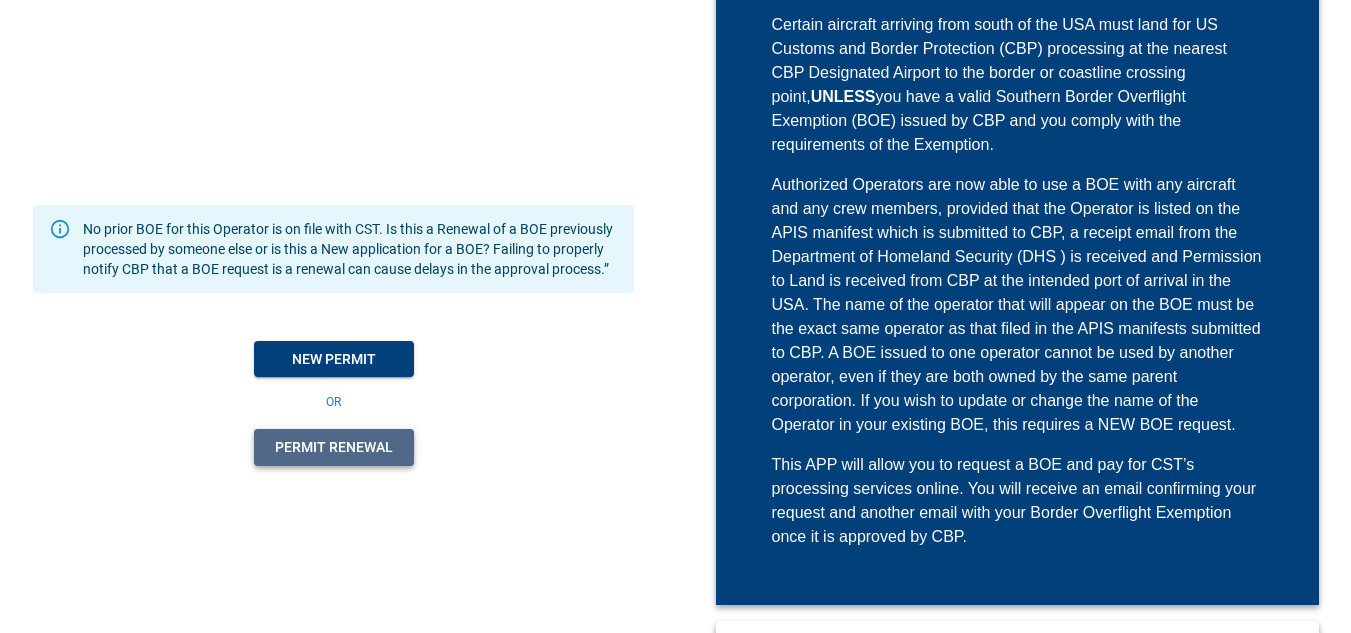 click on "Permit Renewal" at bounding box center [334, 447] 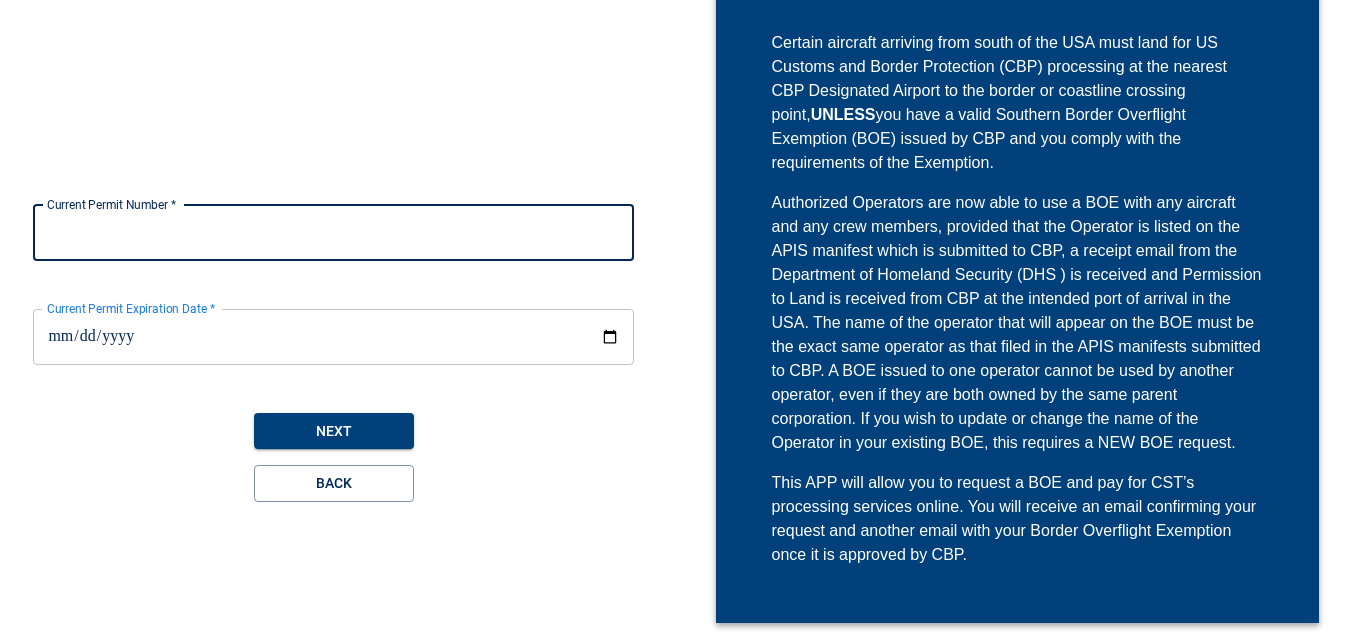 click on "Current Permit Number *" at bounding box center [333, 233] 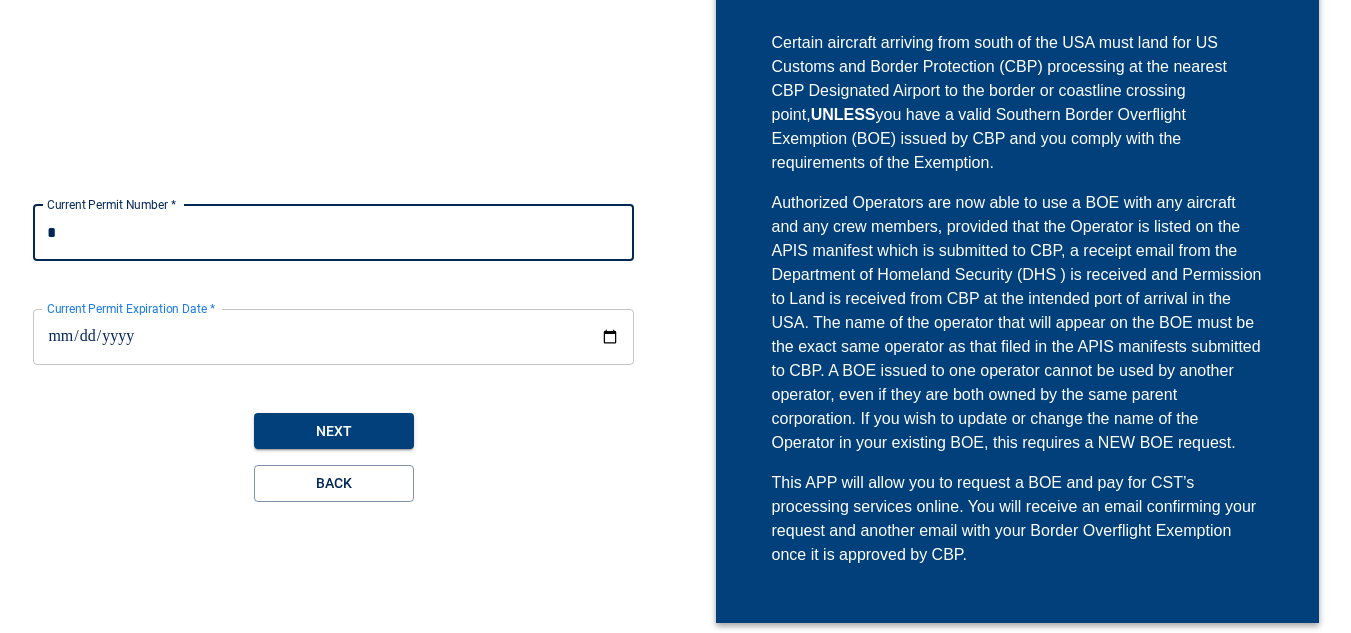 type on "**" 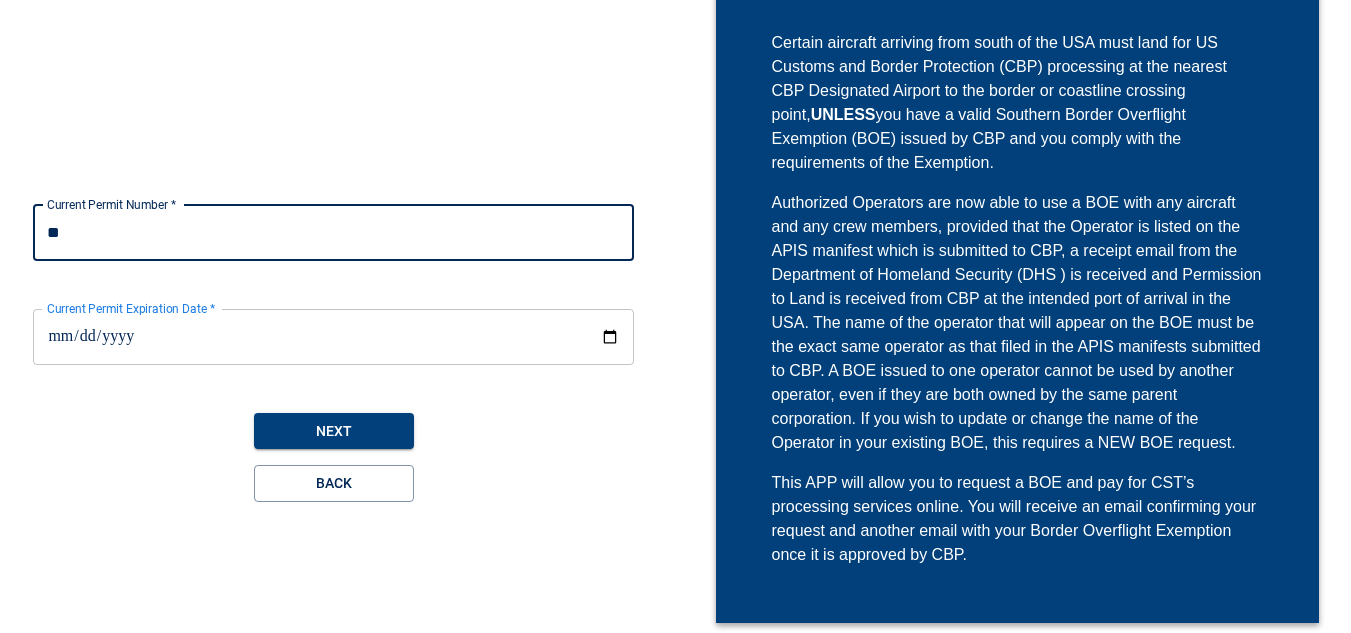 type on "***" 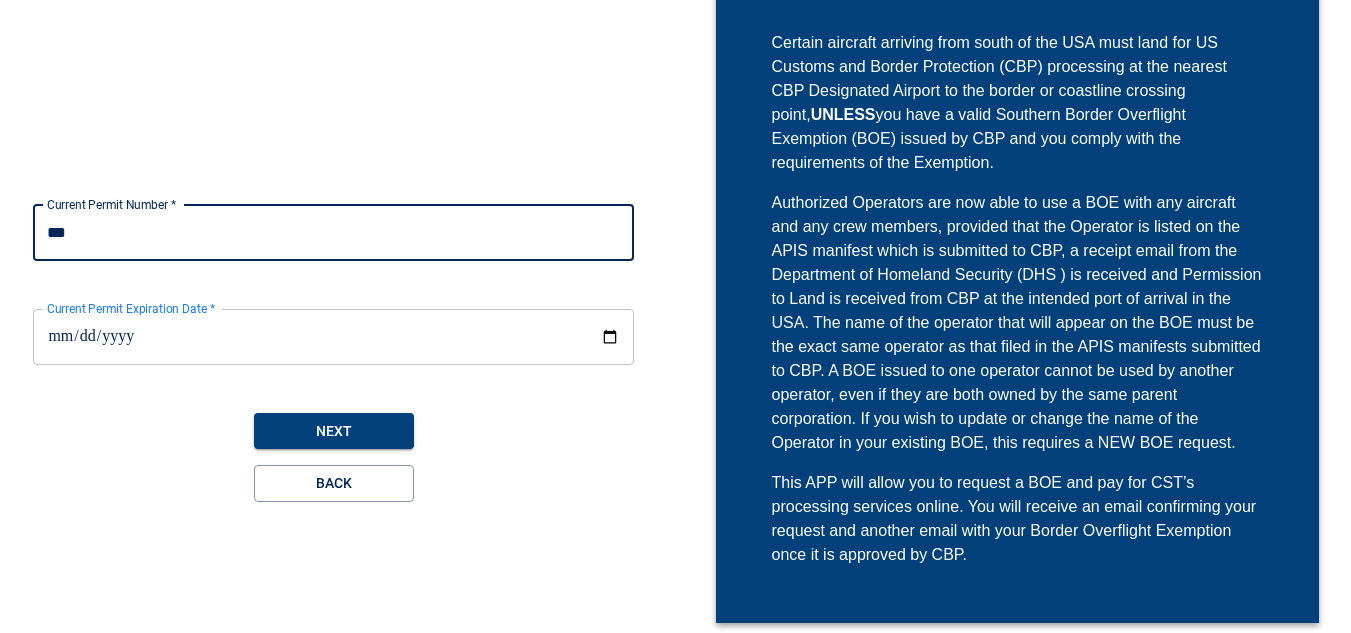 type on "****" 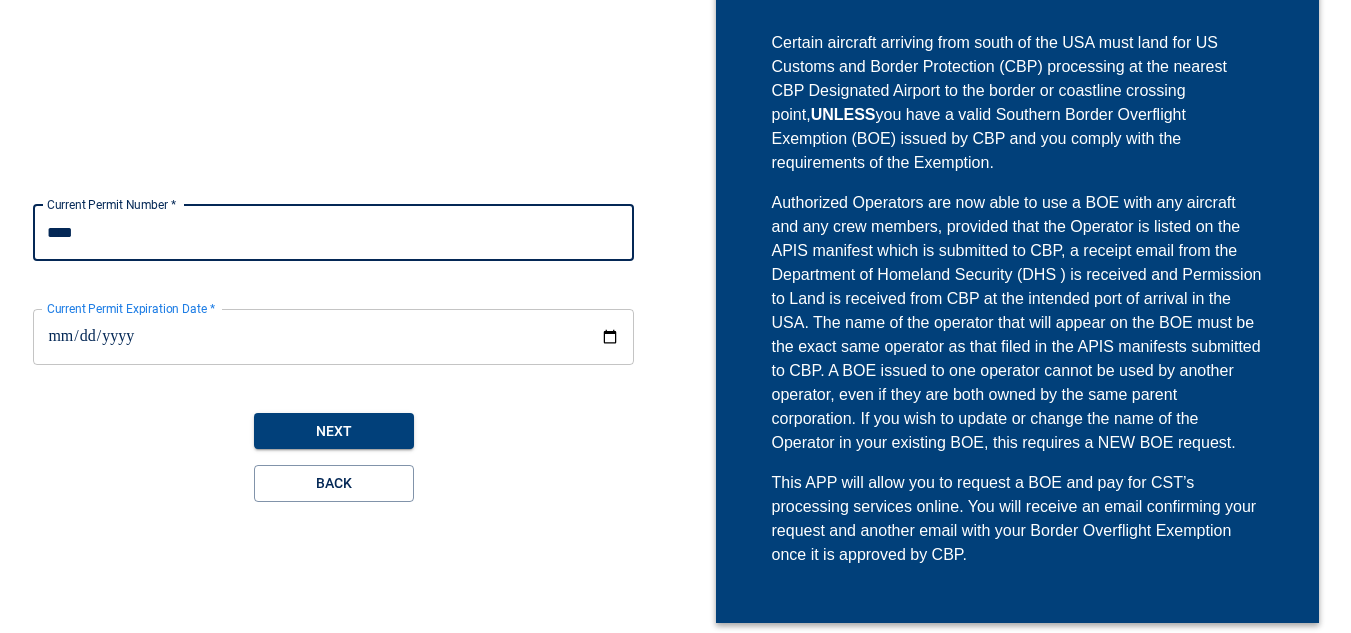 type on "****" 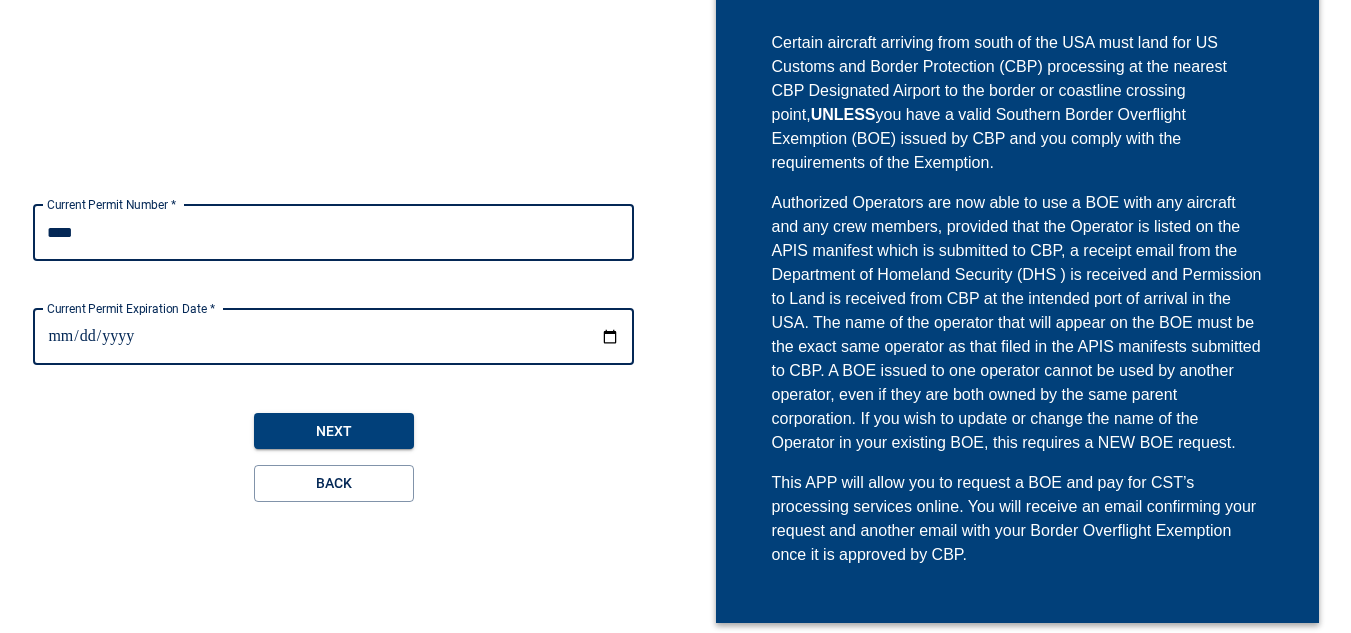 type on "**********" 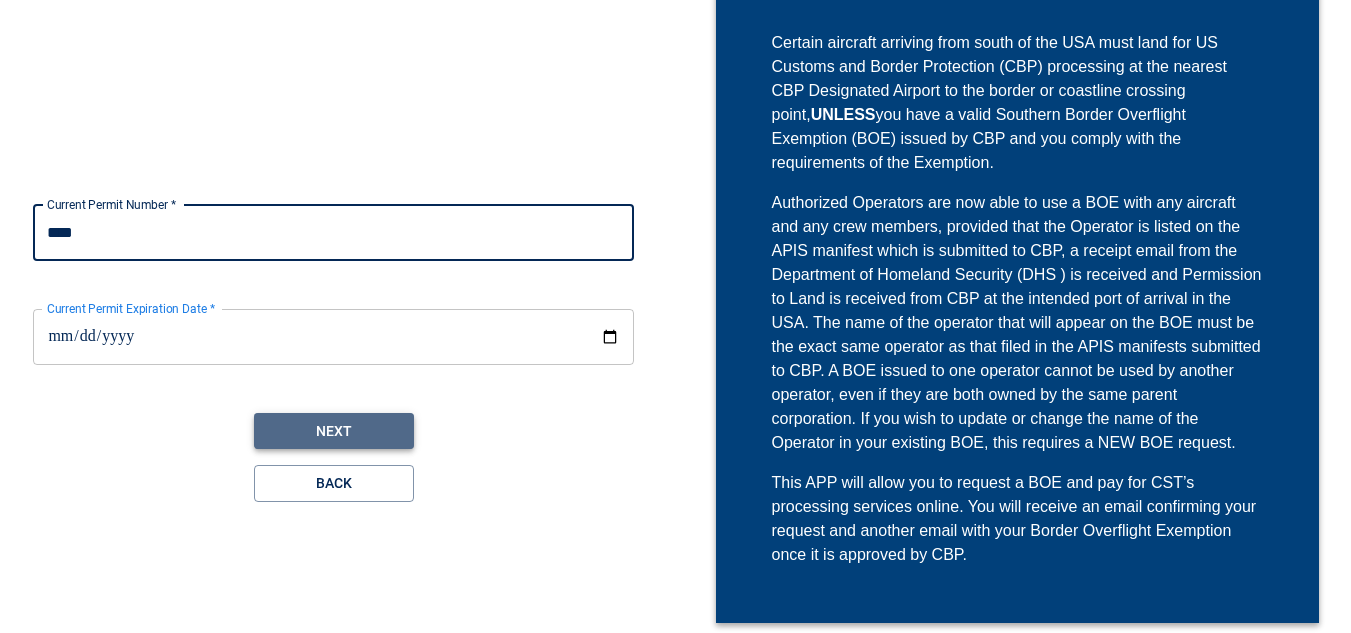 click on "Next" at bounding box center [334, 431] 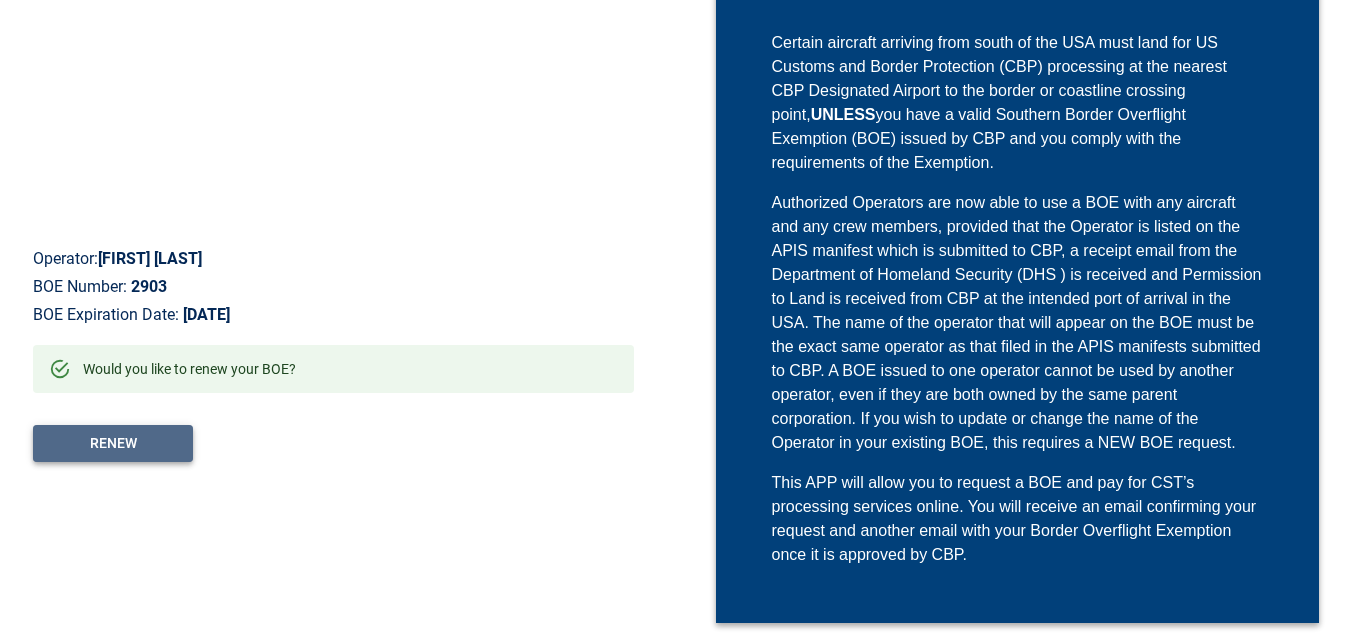 click on "RENEW" at bounding box center (113, 443) 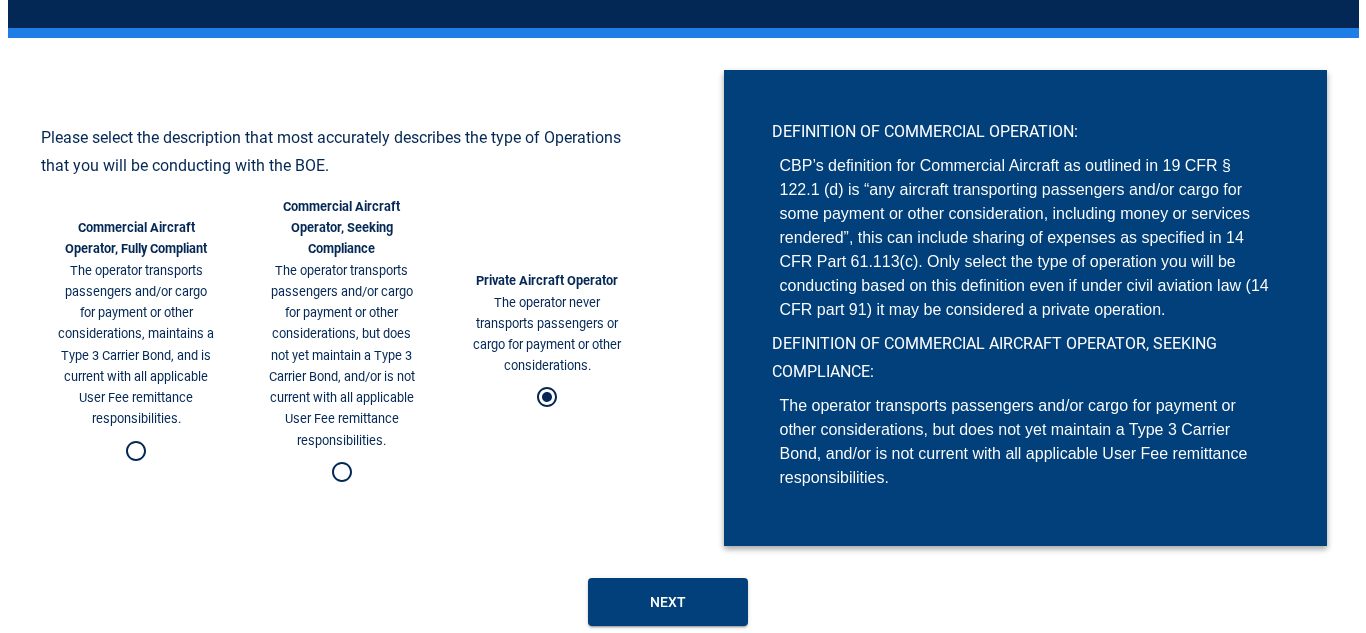 scroll, scrollTop: 177, scrollLeft: 0, axis: vertical 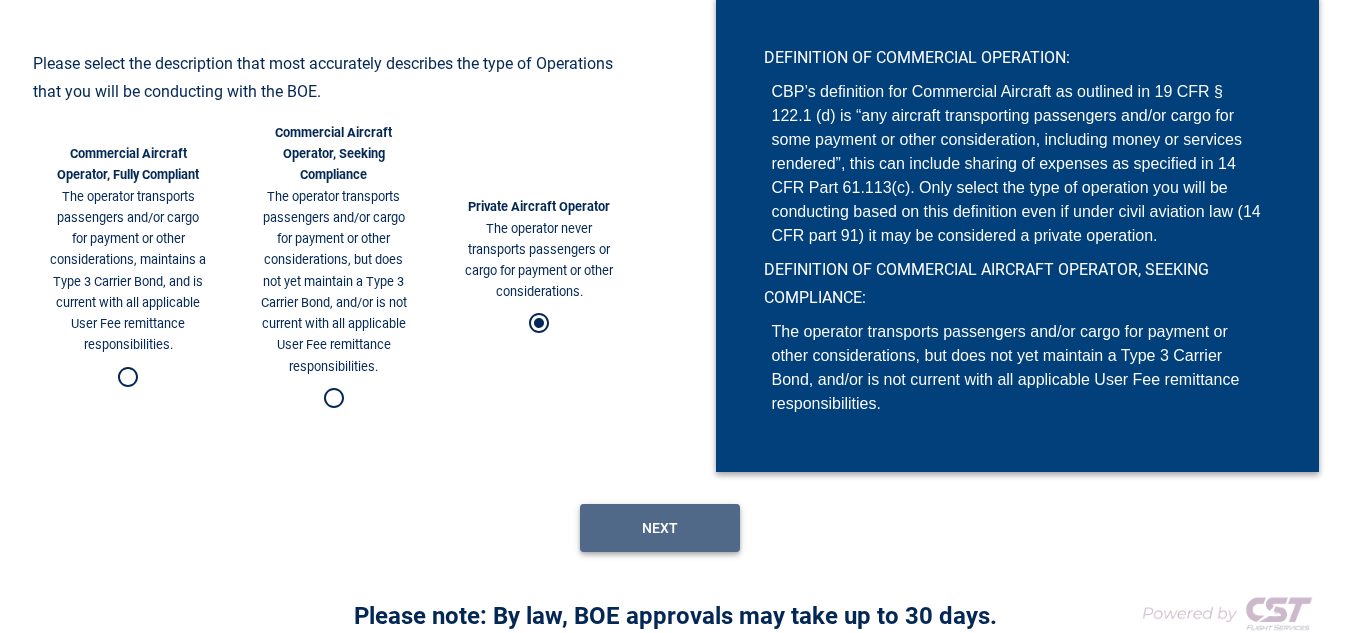 click on "Next" at bounding box center [660, 528] 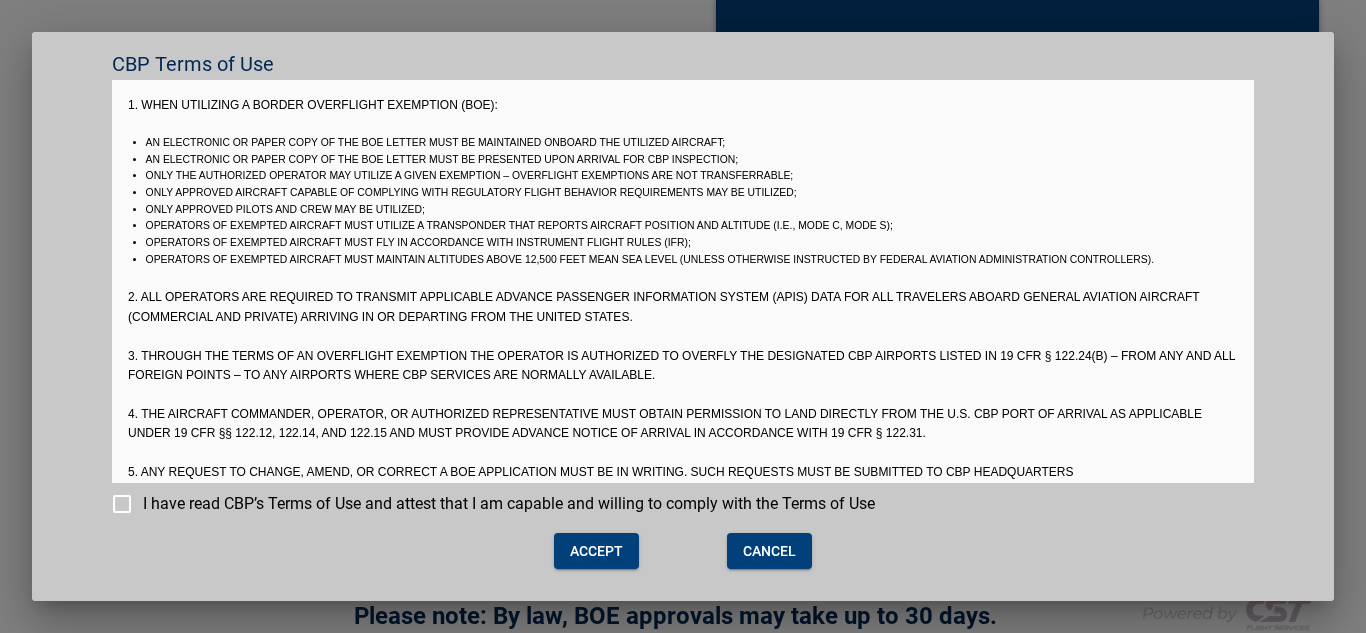 click on "I have read CBP’s Terms of Use and attest that I am capable and willing to comply with the Terms of Use" at bounding box center (509, 504) 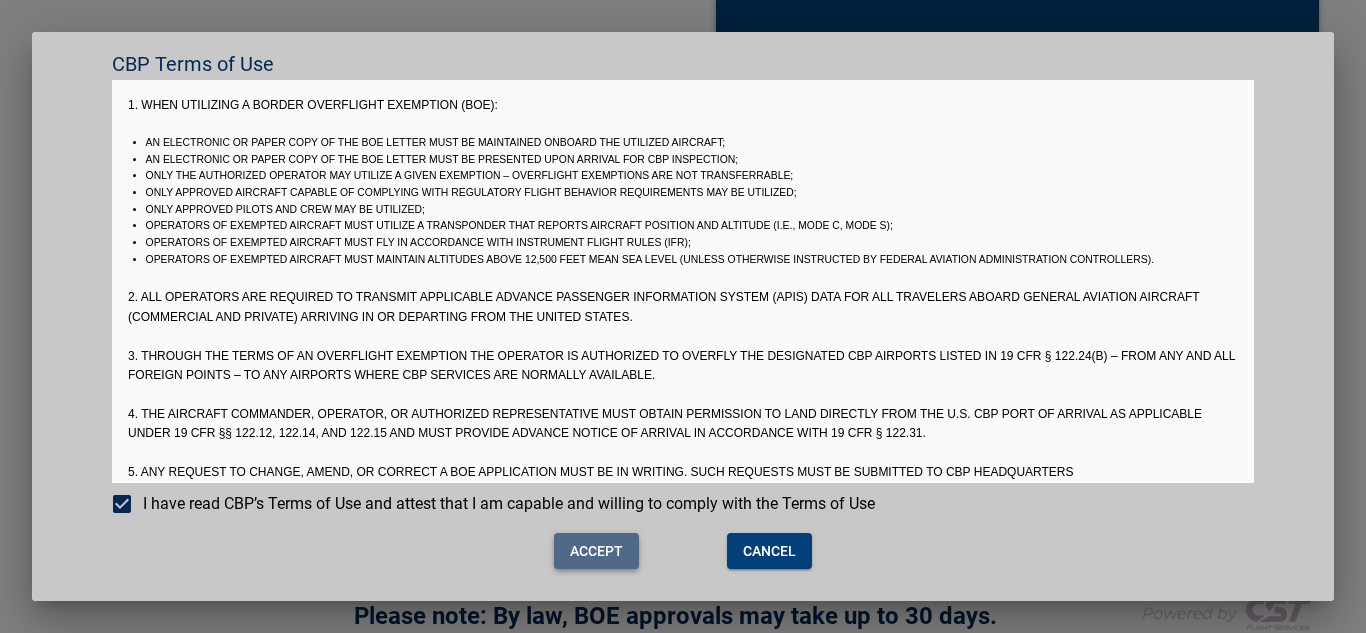 click on "Accept" at bounding box center (596, 551) 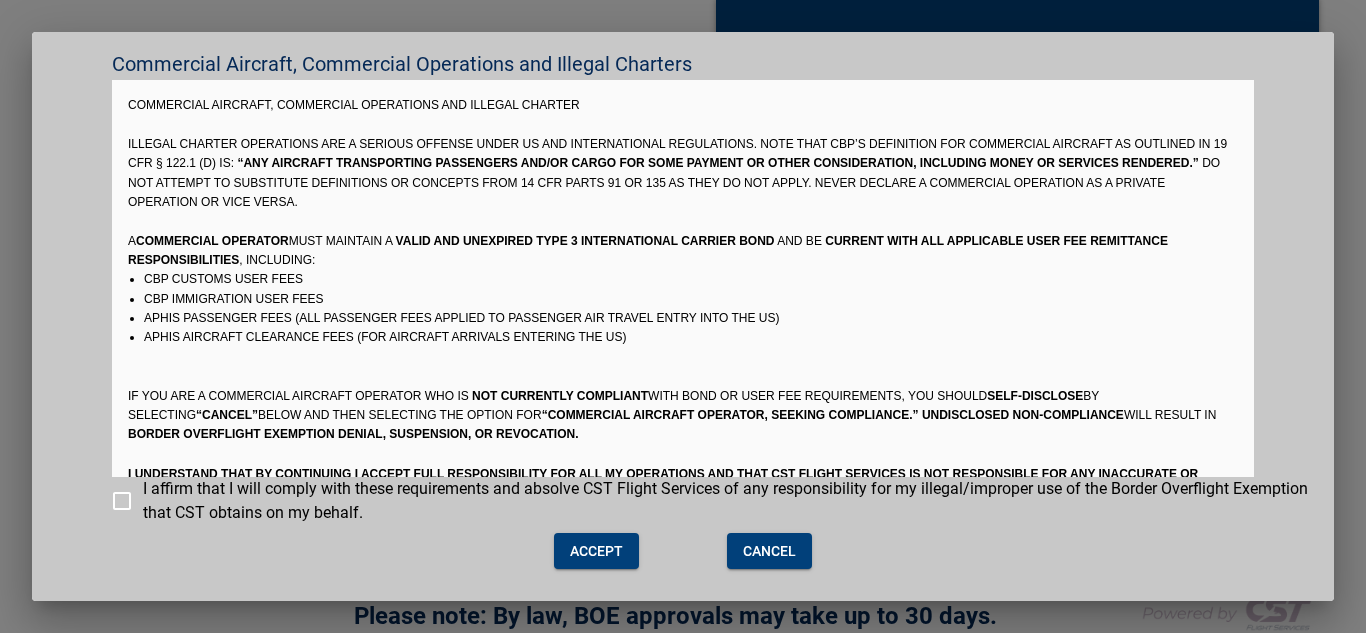 click on "I affirm that I will comply with these requirements and absolve CST Flight Services of any responsibility for my illegal/improper use of the Border Overflight Exemption that CST obtains on my behalf." at bounding box center (730, 501) 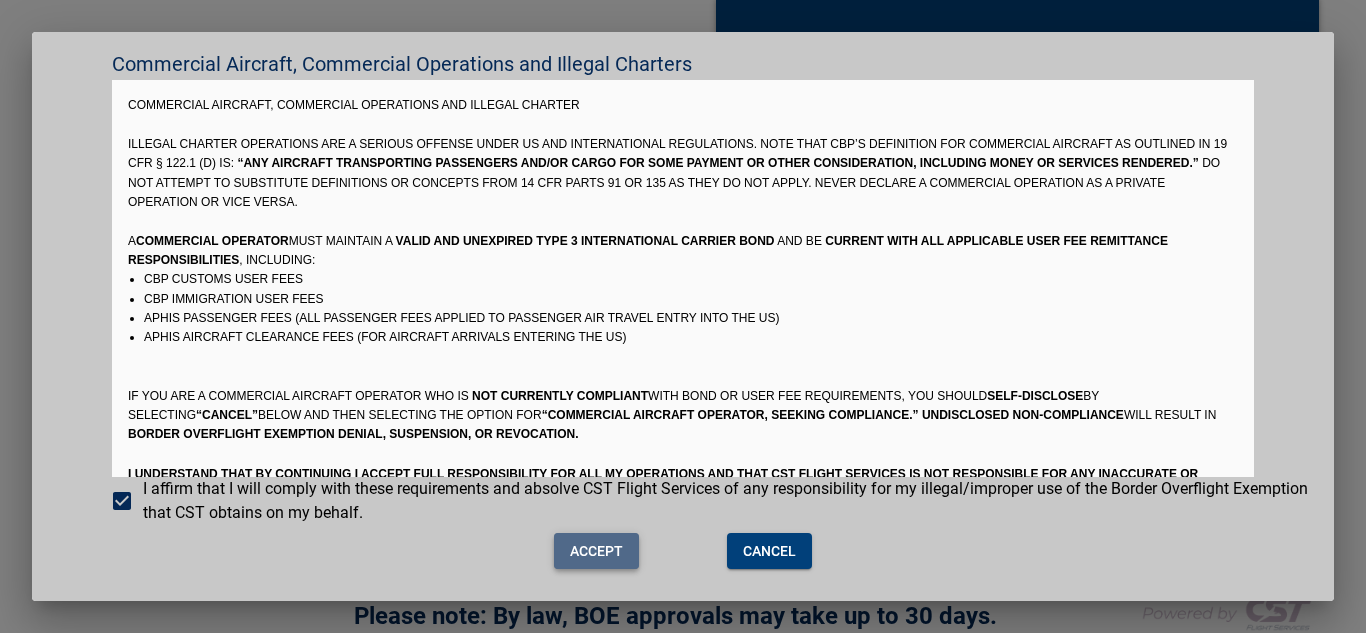 click on "Accept" at bounding box center (596, 551) 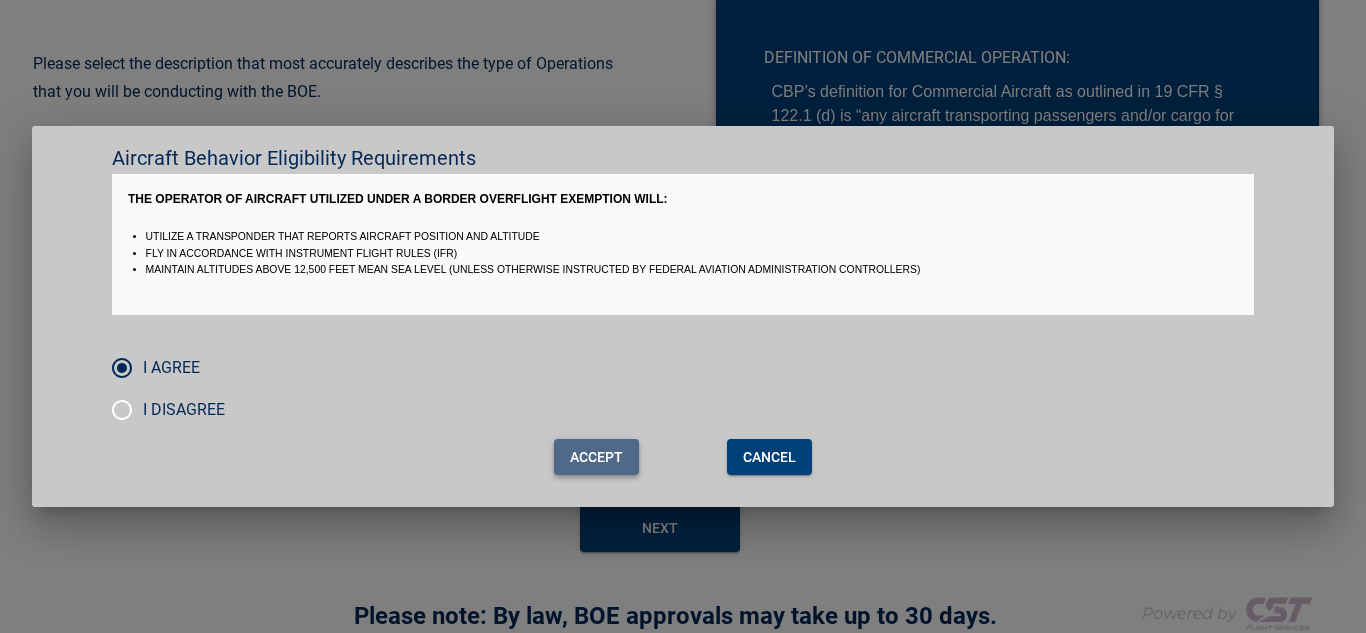 click on "Accept" at bounding box center [596, 457] 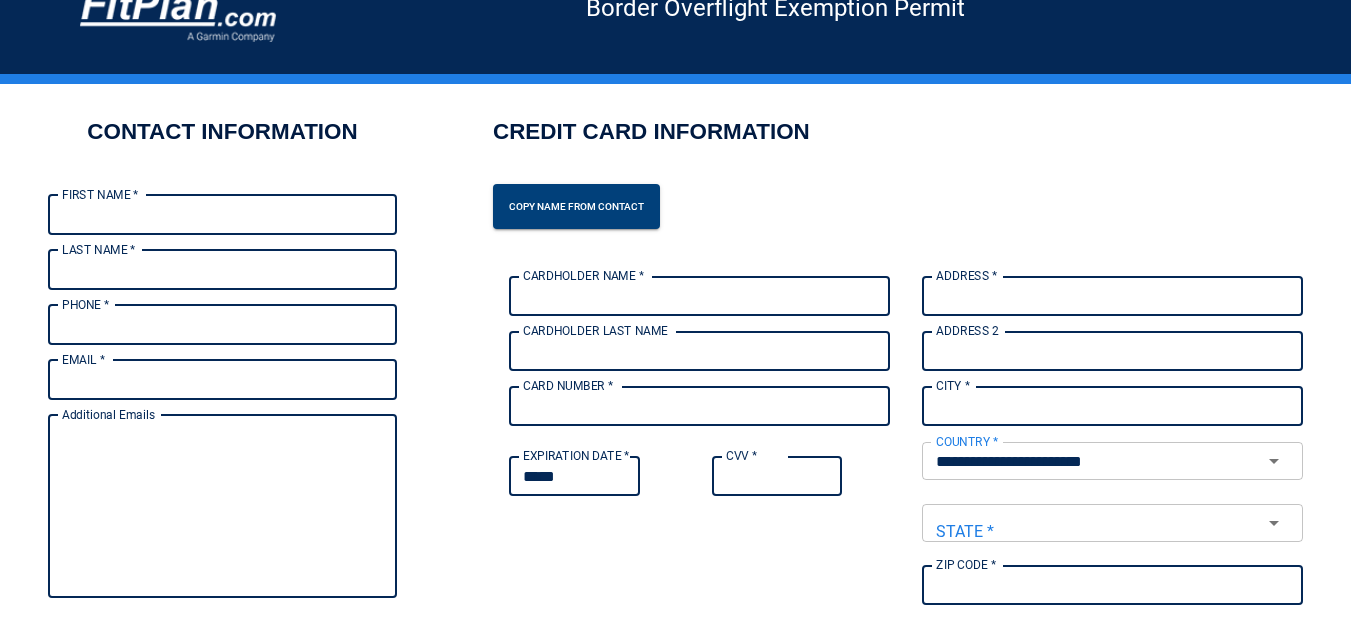 scroll, scrollTop: 0, scrollLeft: 0, axis: both 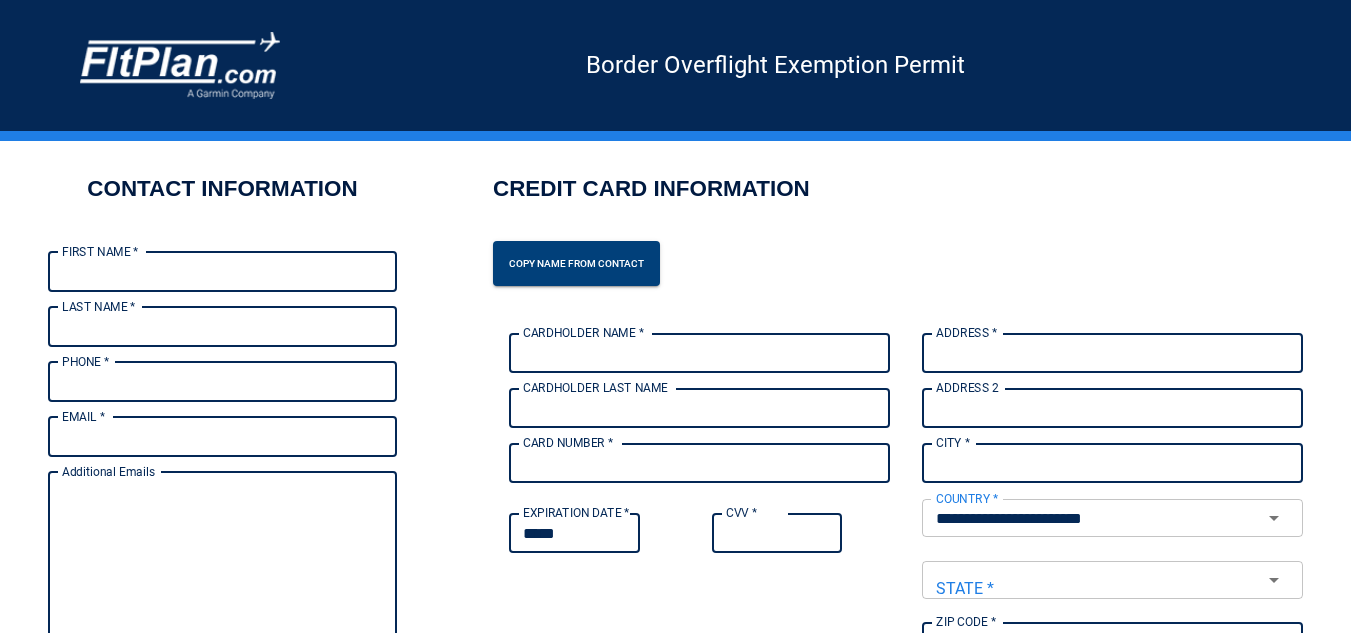 click on "FIRST NAME *" at bounding box center [222, 272] 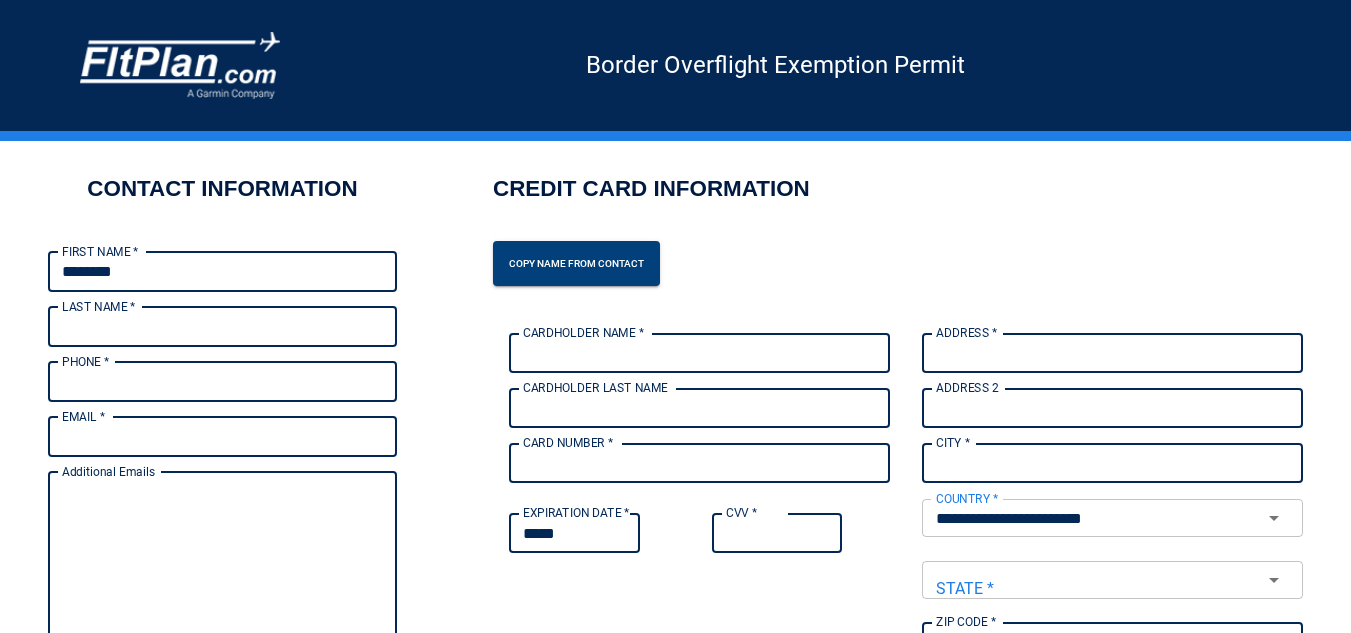 type on "****" 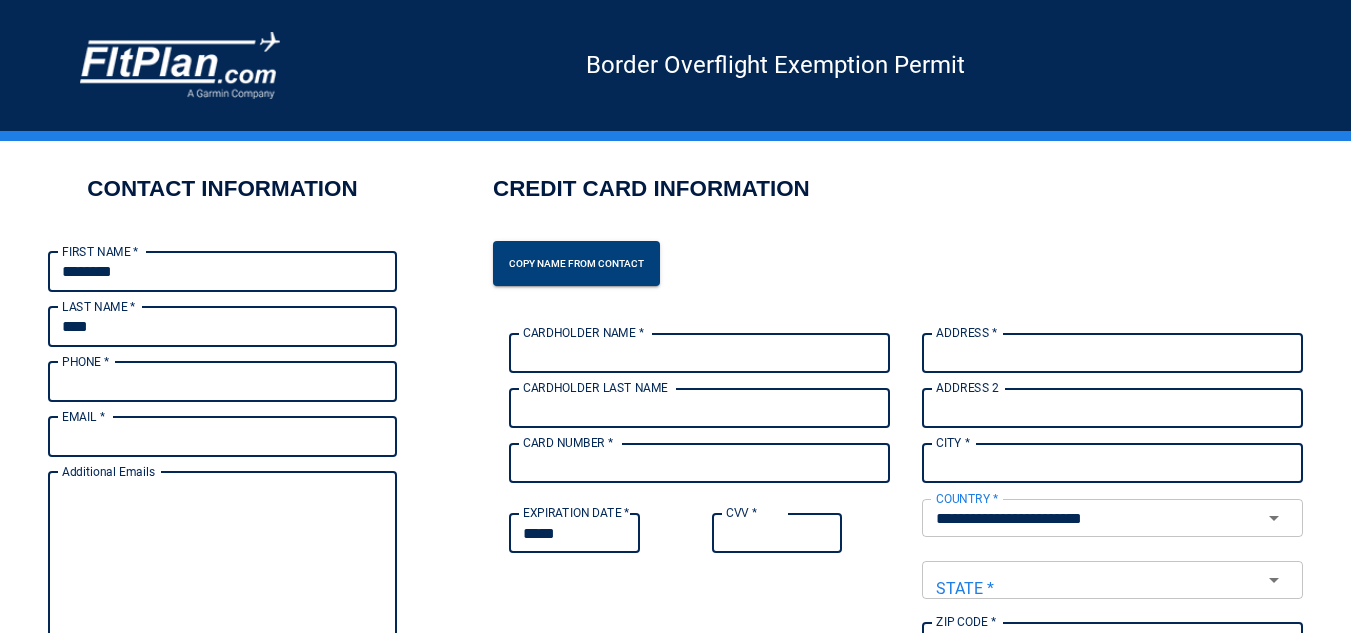 type on "**********" 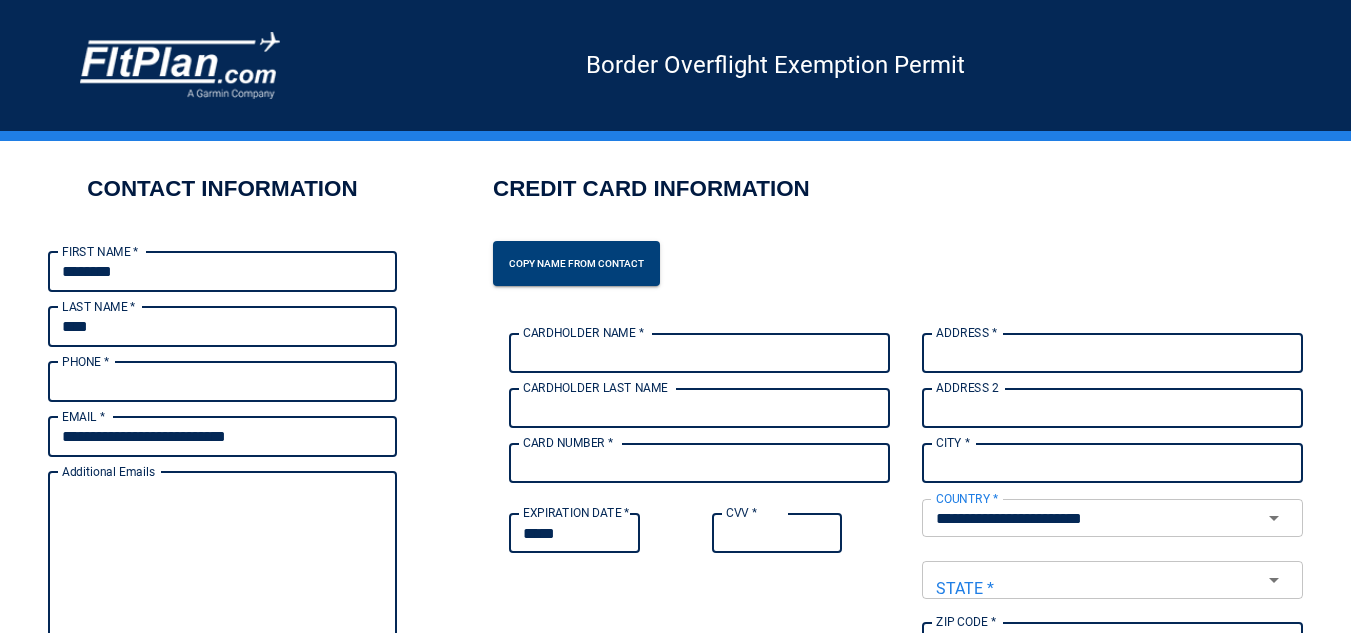 type on "**********" 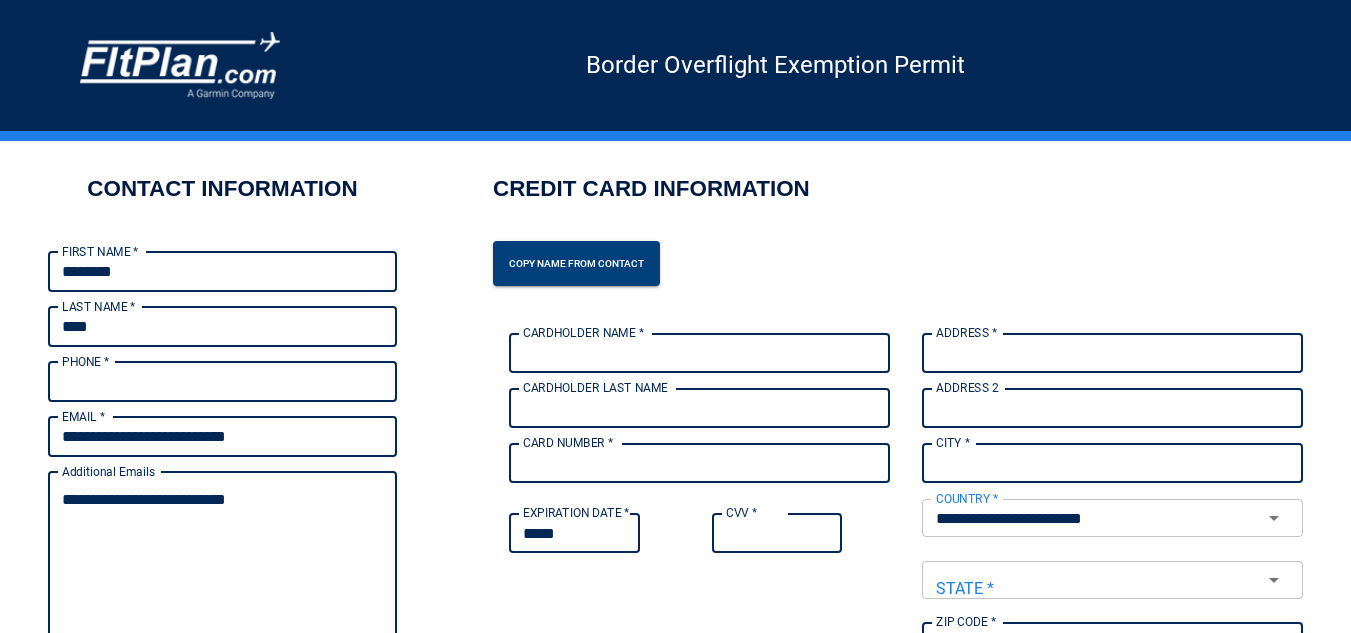 type on "**********" 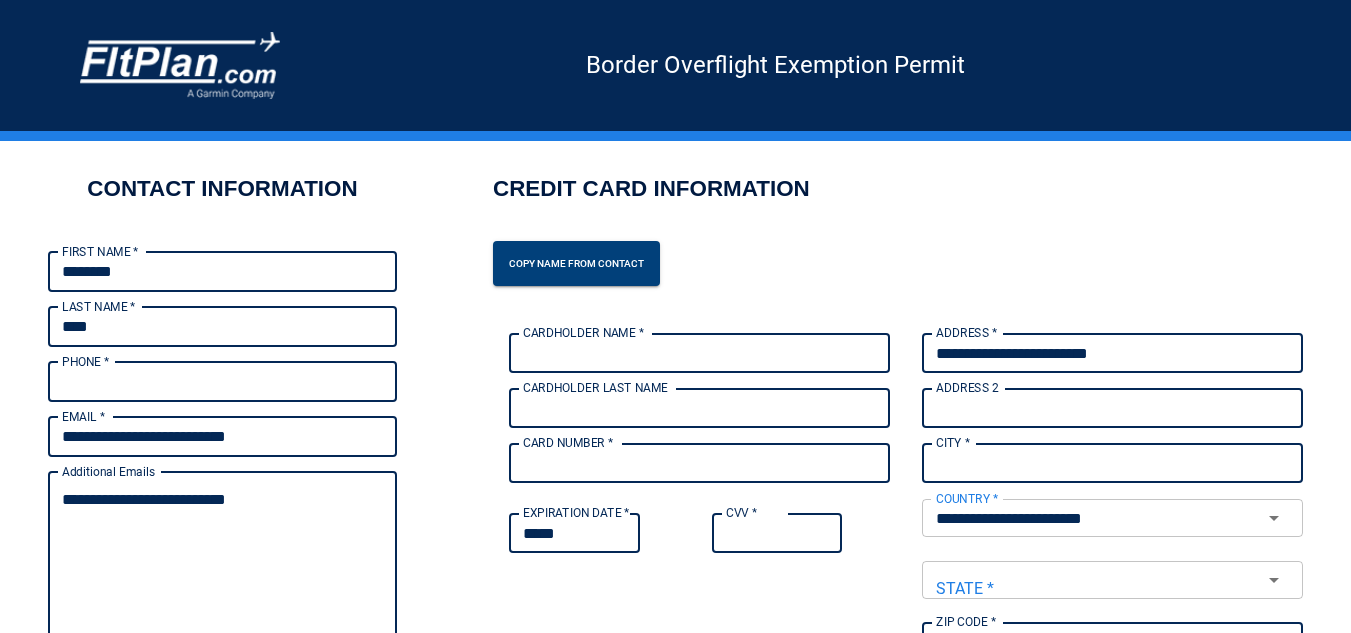 type on "*****" 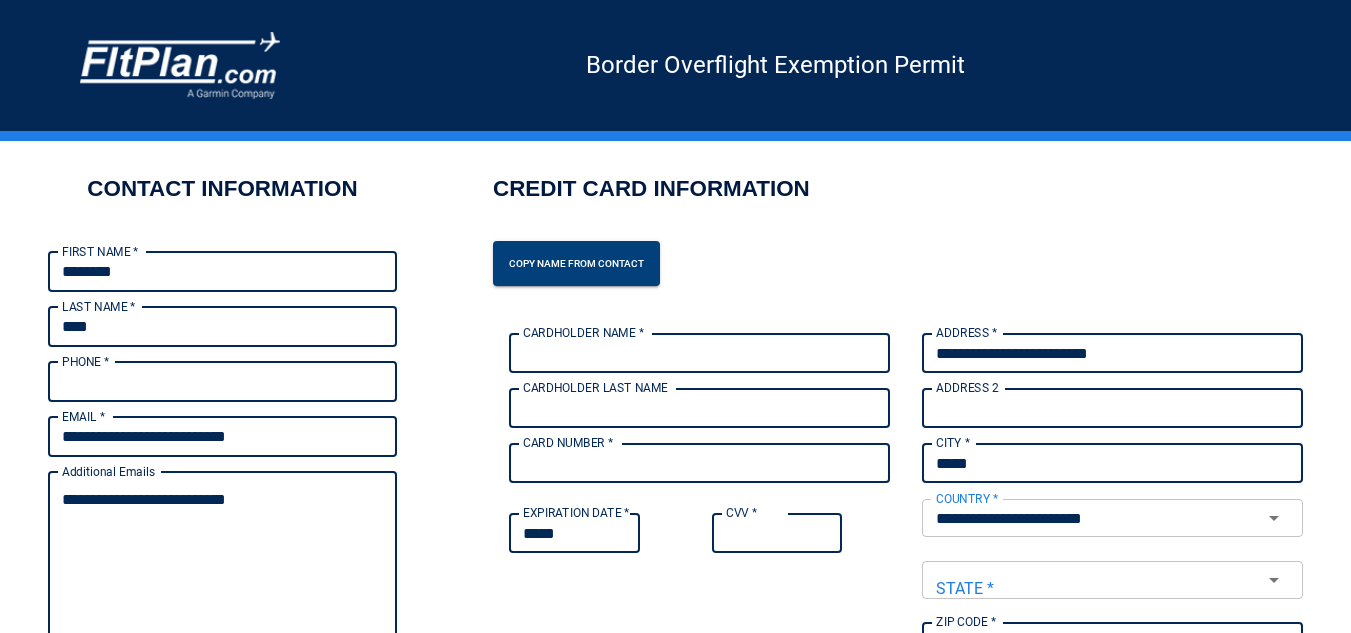 type on "**" 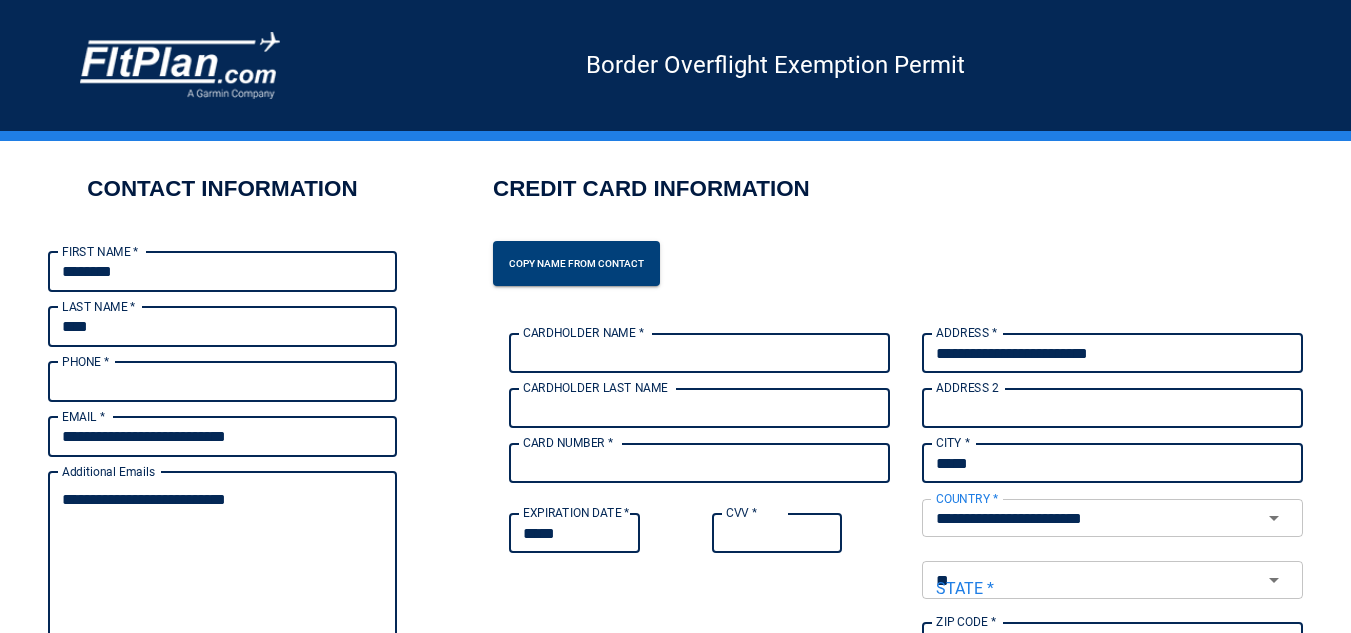 type on "*****" 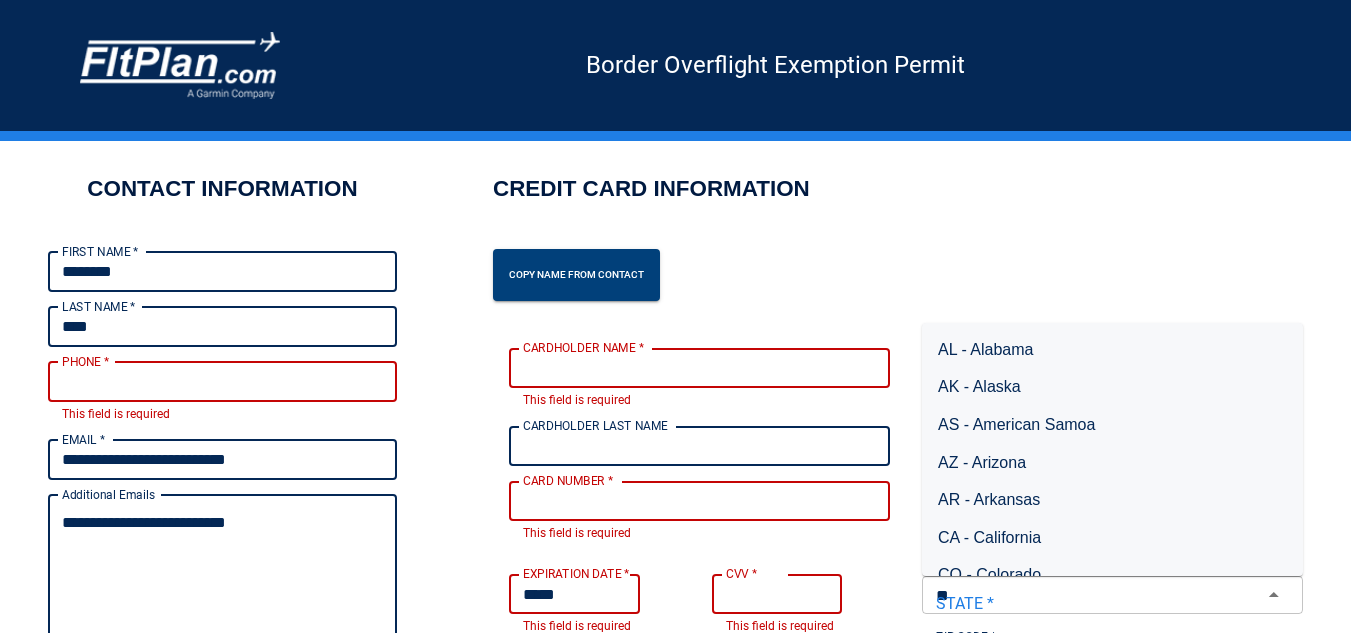 type 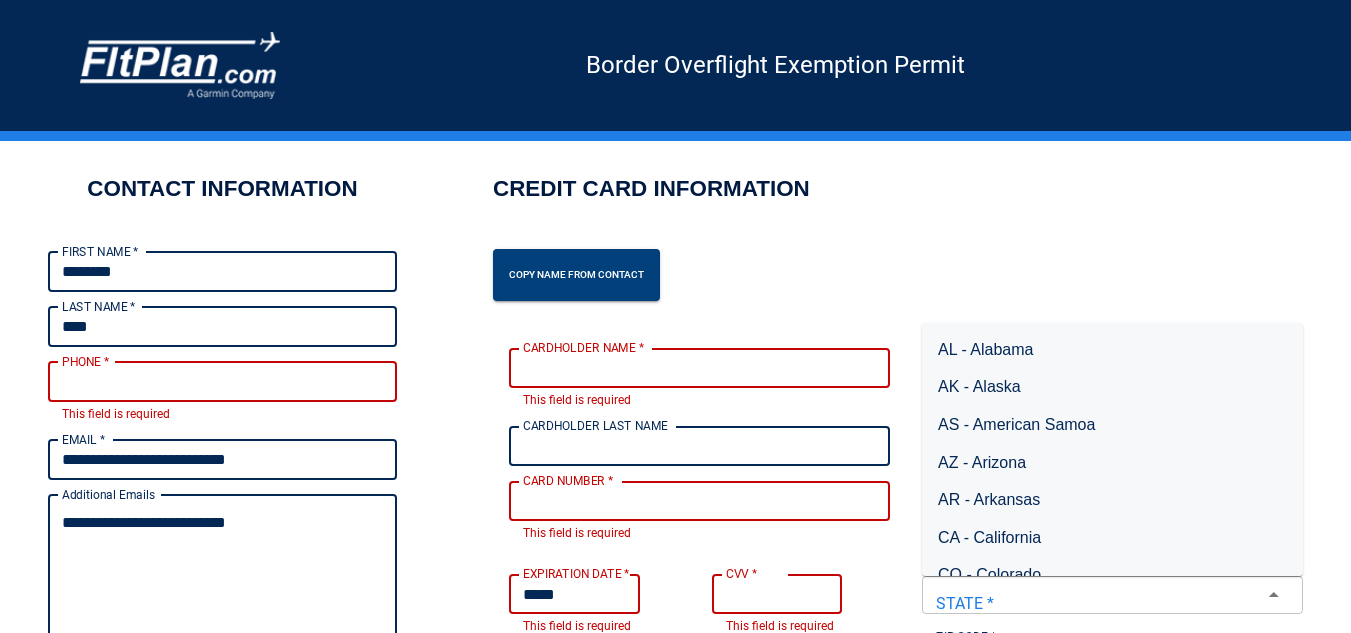 type on "*" 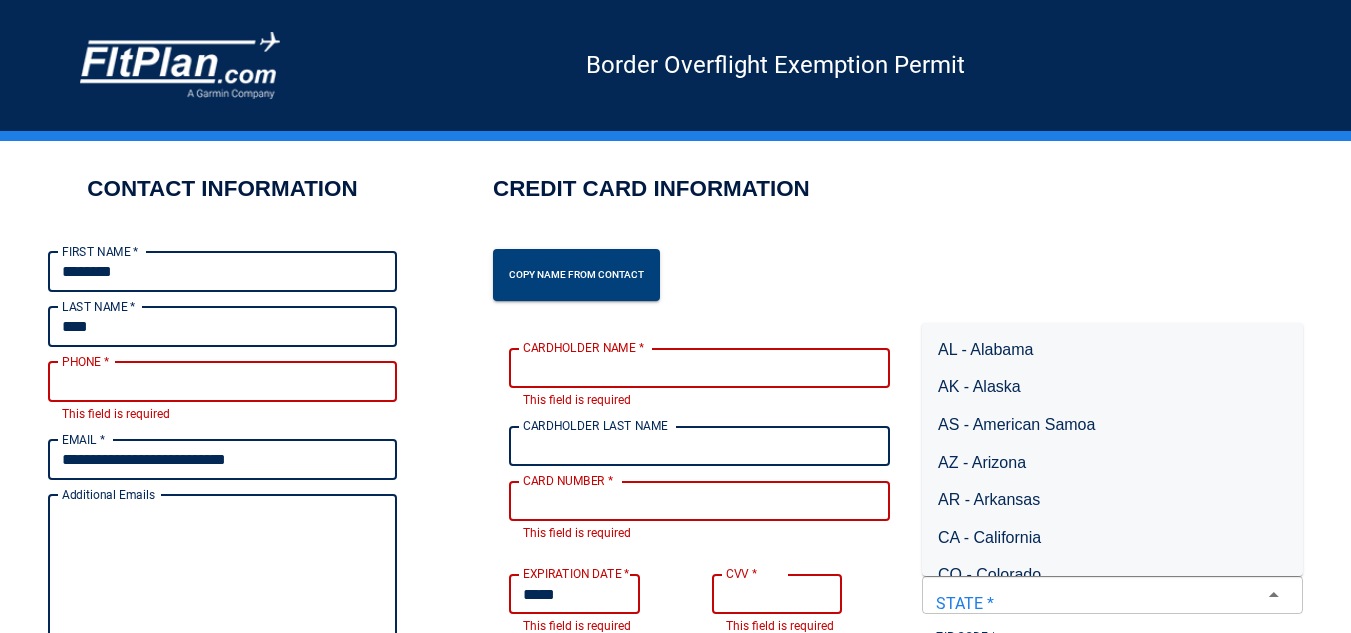type 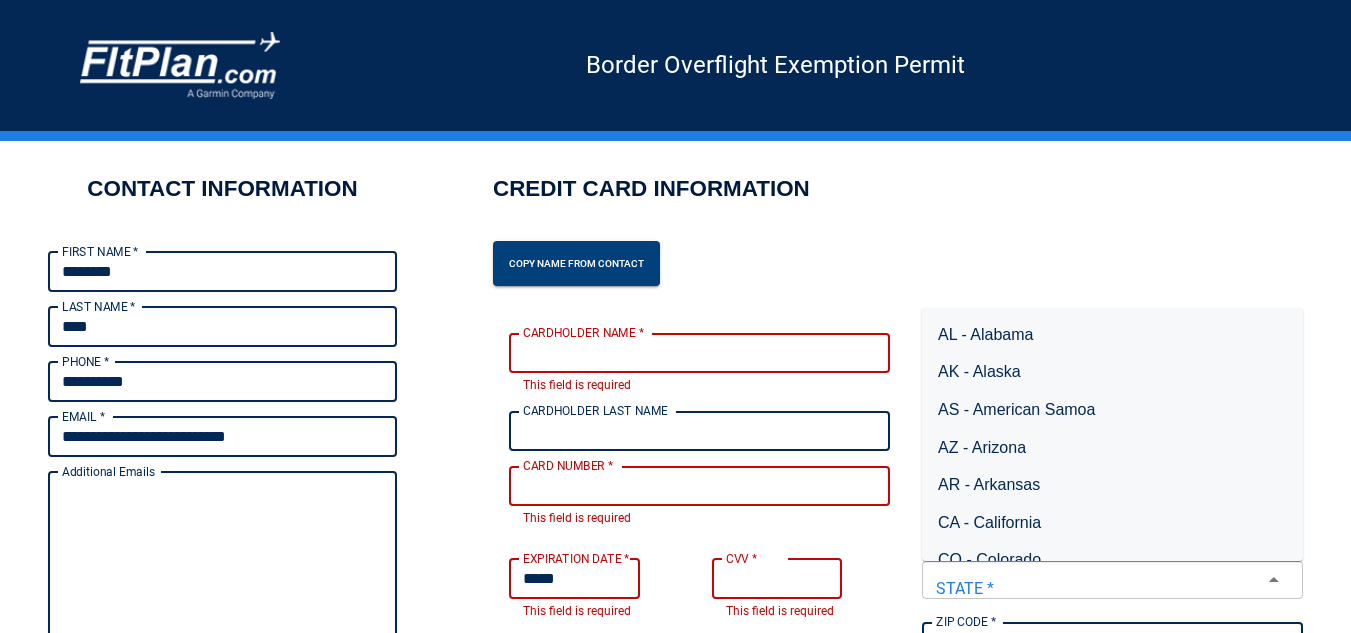 click on "CARDHOLDER NAME *" at bounding box center [699, 353] 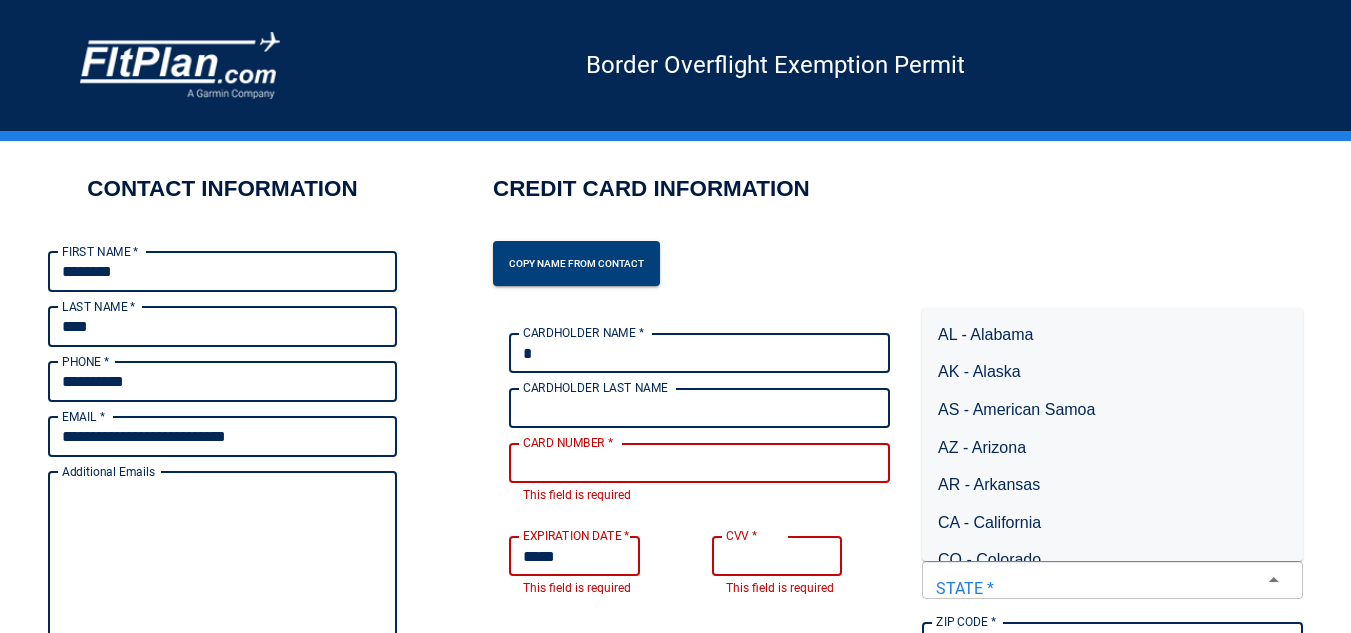 type on "********" 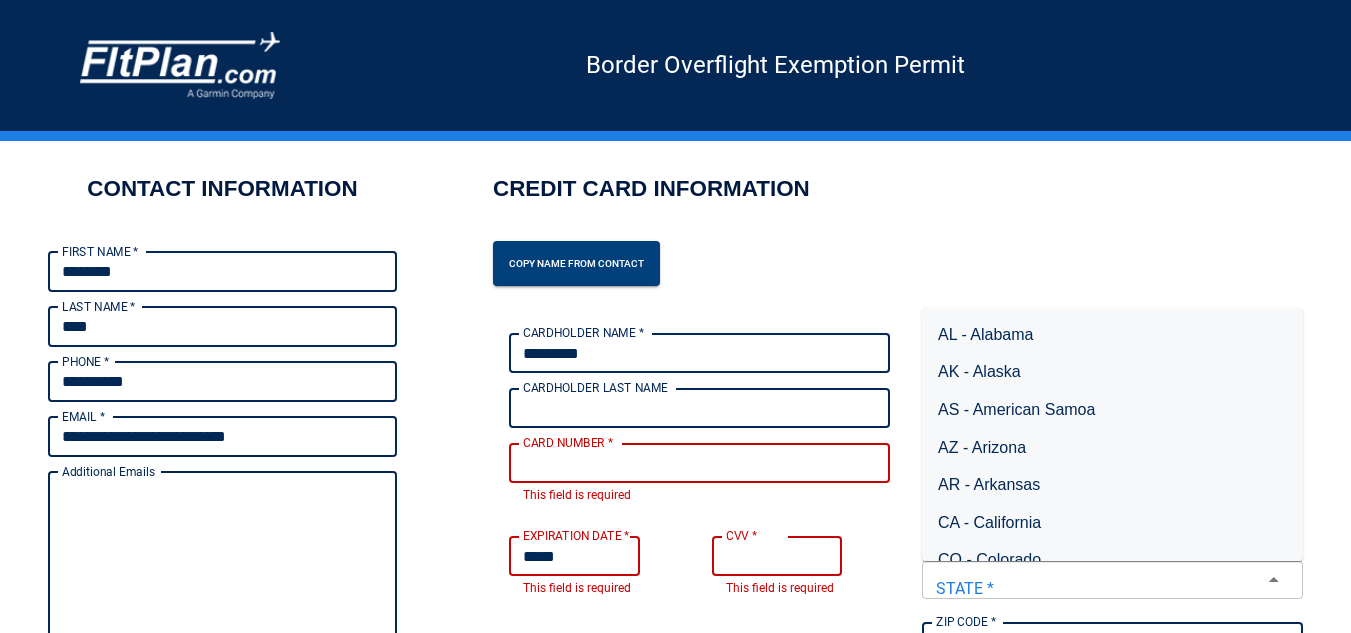 click on "CARDHOLDER LAST NAME" at bounding box center (699, 408) 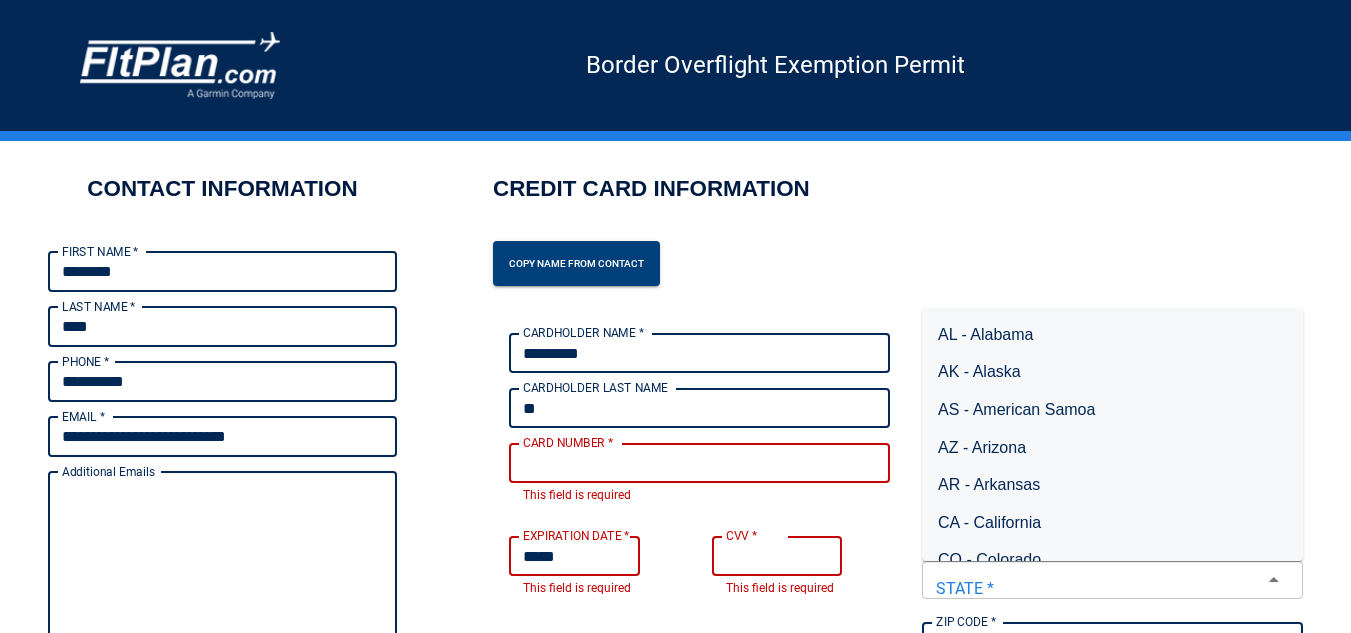 type on "*******" 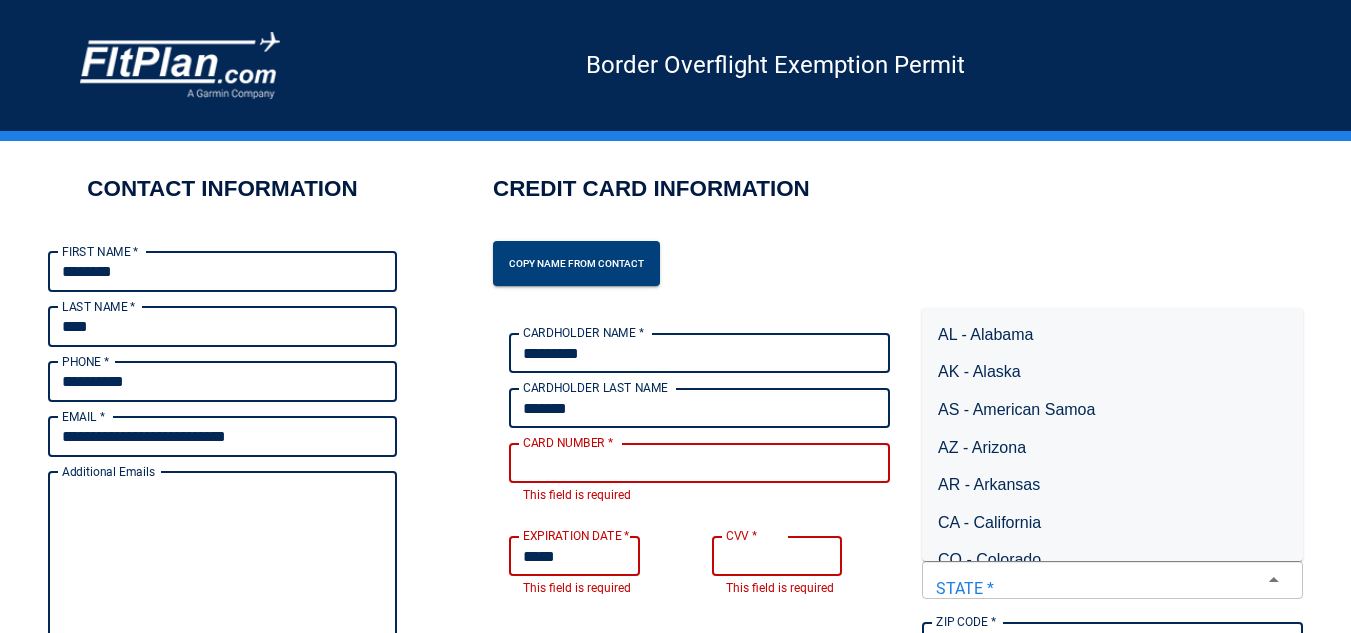 paste on "**********" 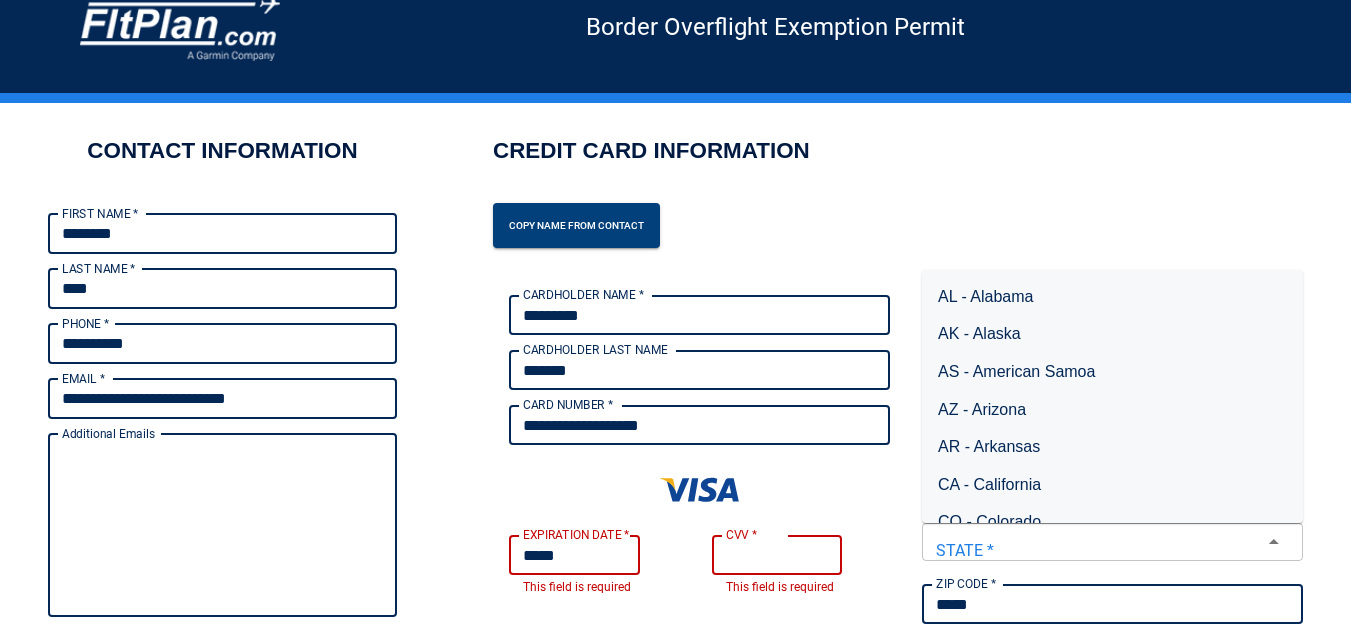 scroll, scrollTop: 40, scrollLeft: 0, axis: vertical 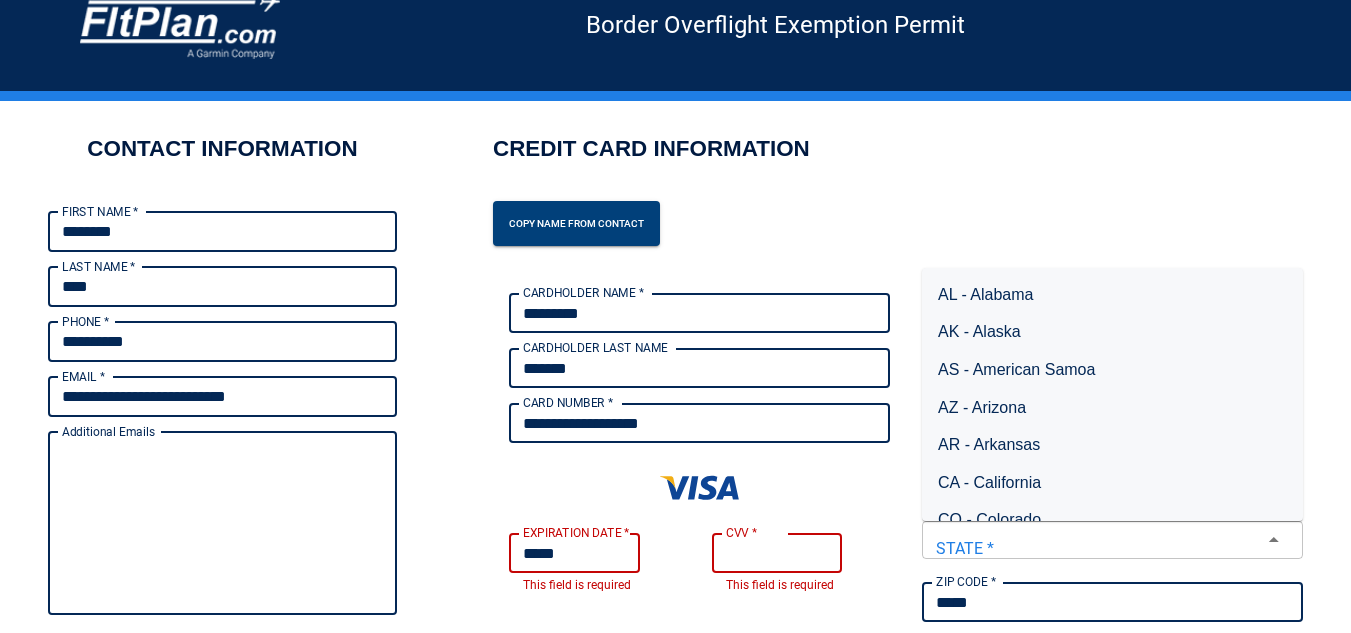 click on "**********" at bounding box center (699, 423) 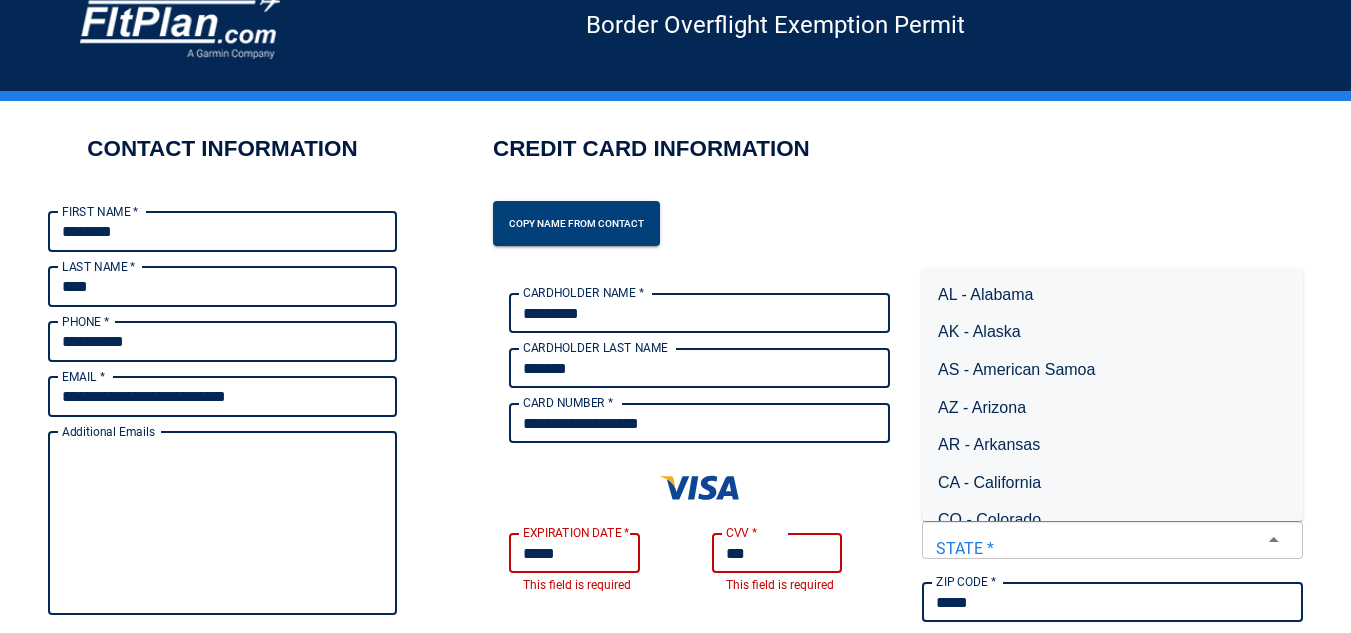 type on "**********" 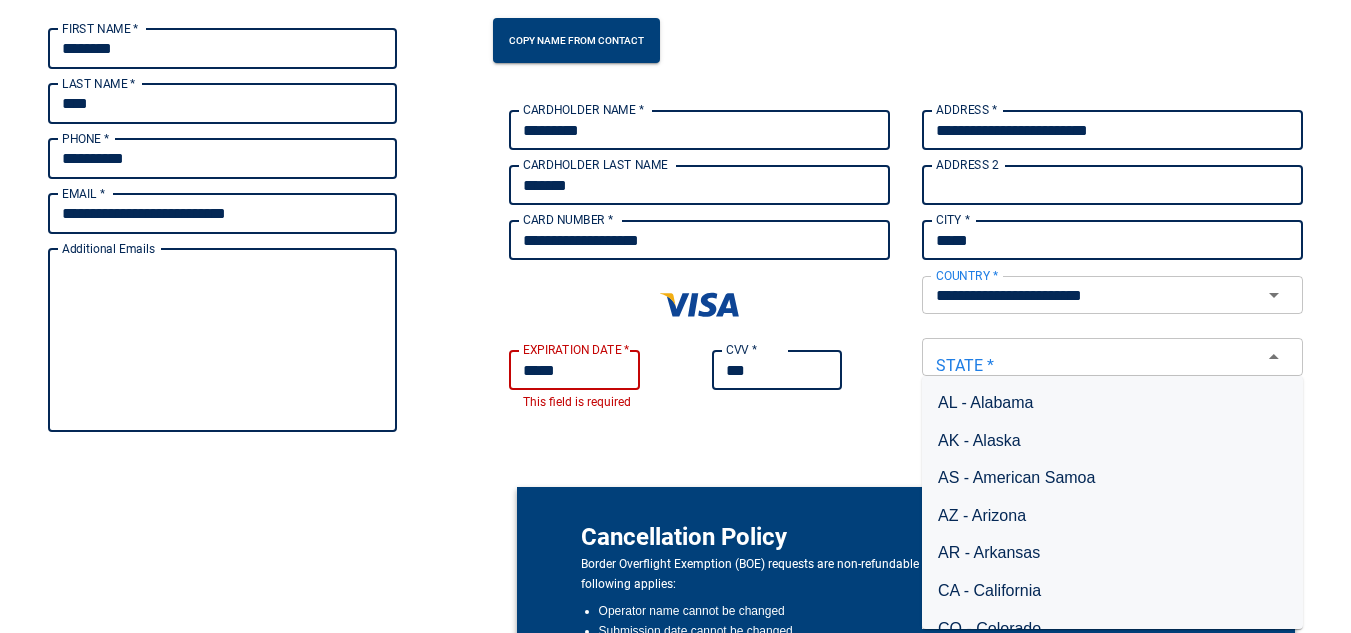 scroll, scrollTop: 224, scrollLeft: 0, axis: vertical 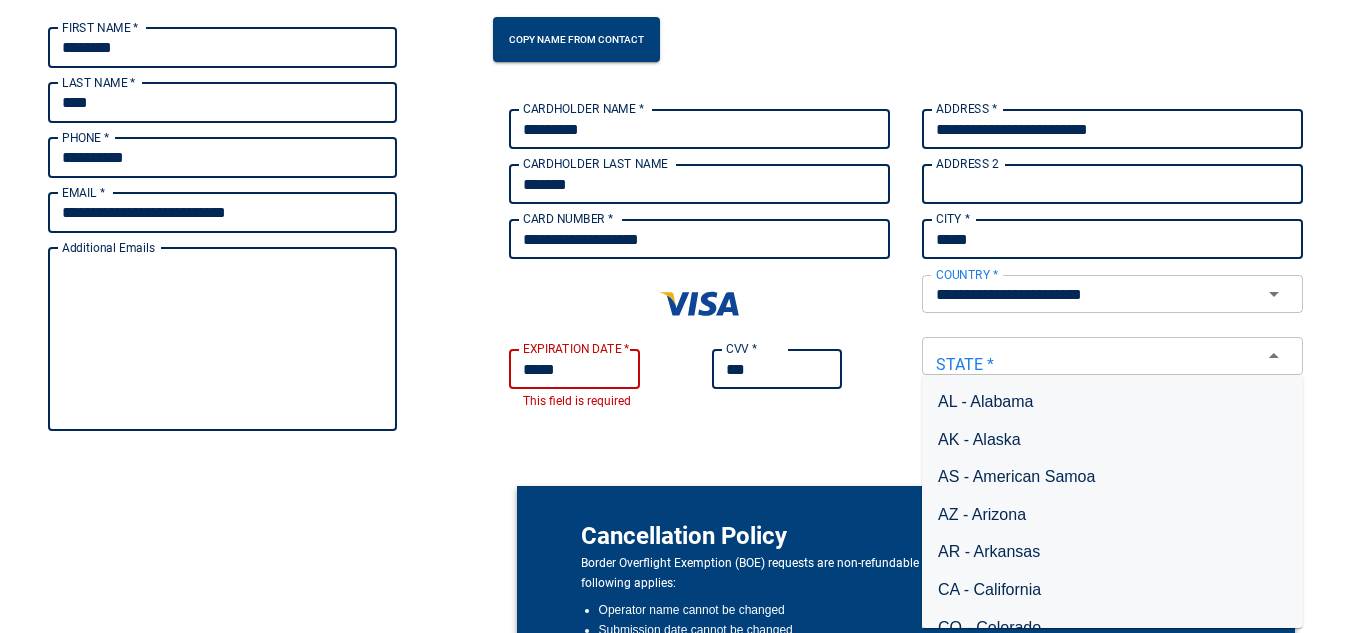 click on "*****" at bounding box center [574, 369] 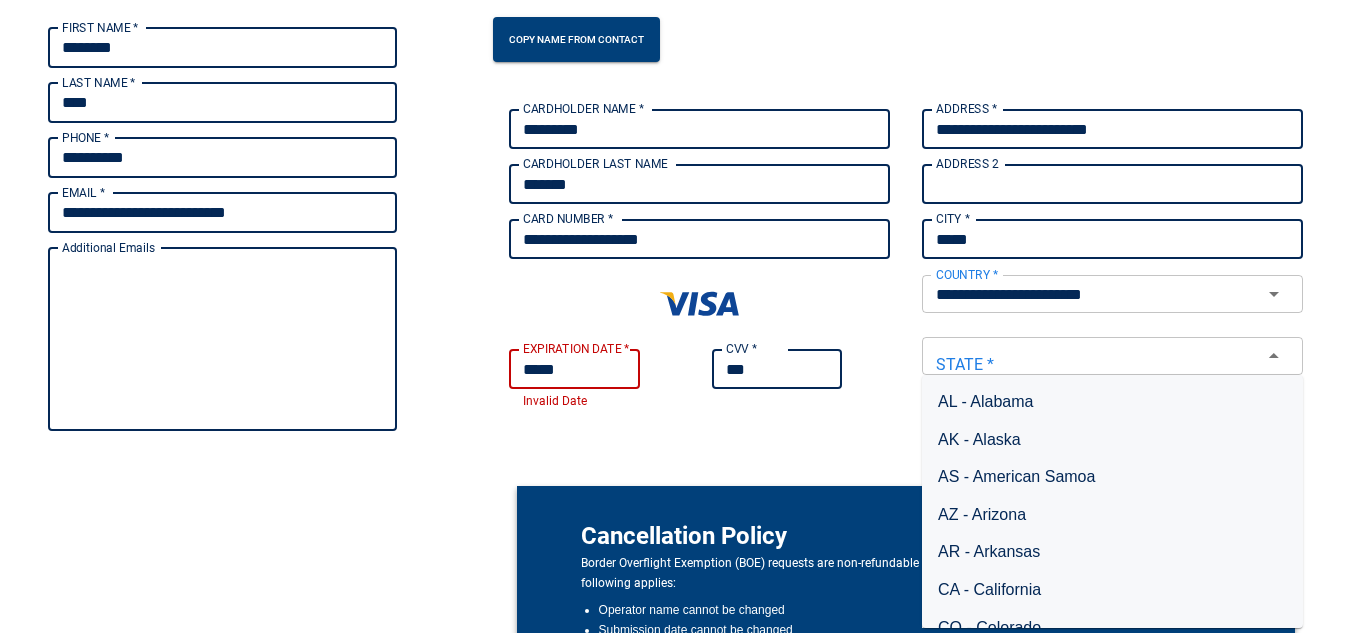 click on "**********" at bounding box center (699, 273) 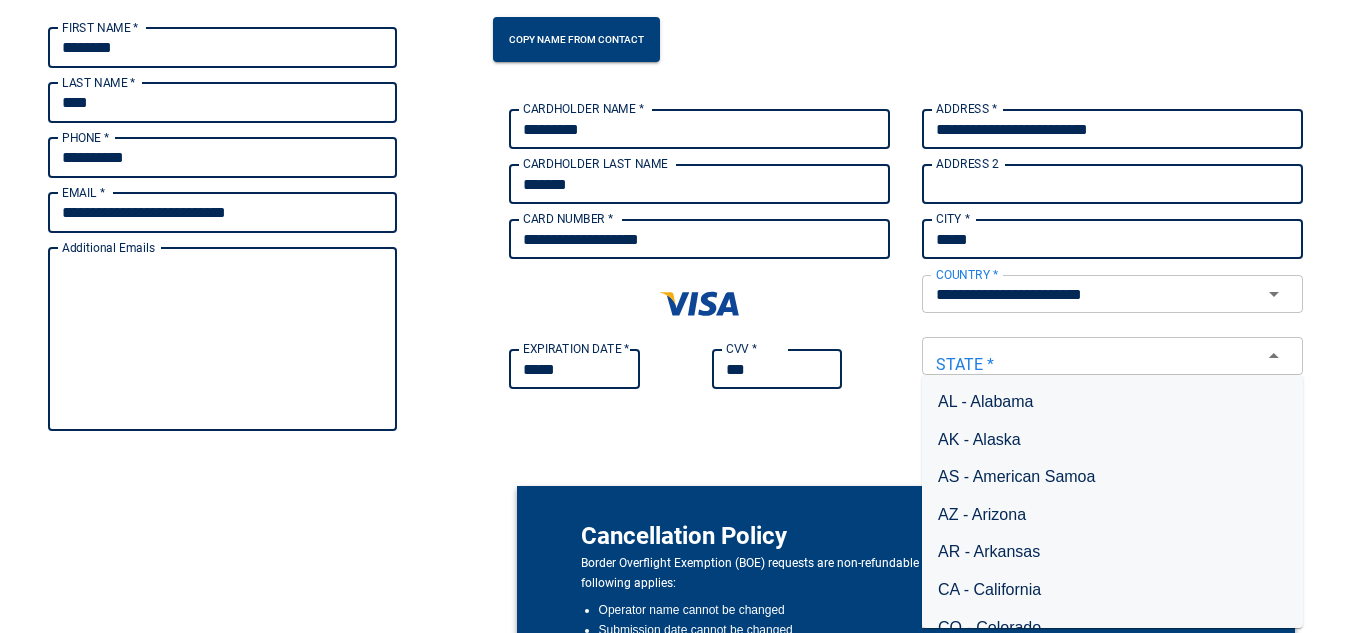 type on "*****" 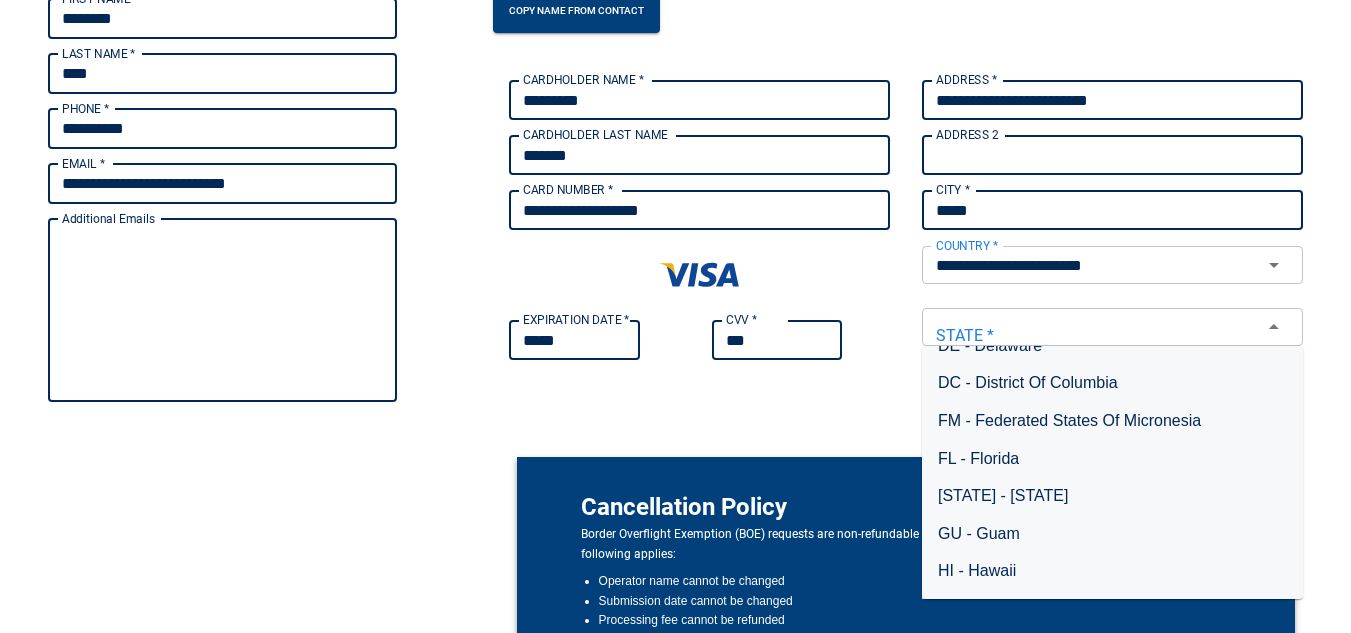 scroll, scrollTop: 329, scrollLeft: 0, axis: vertical 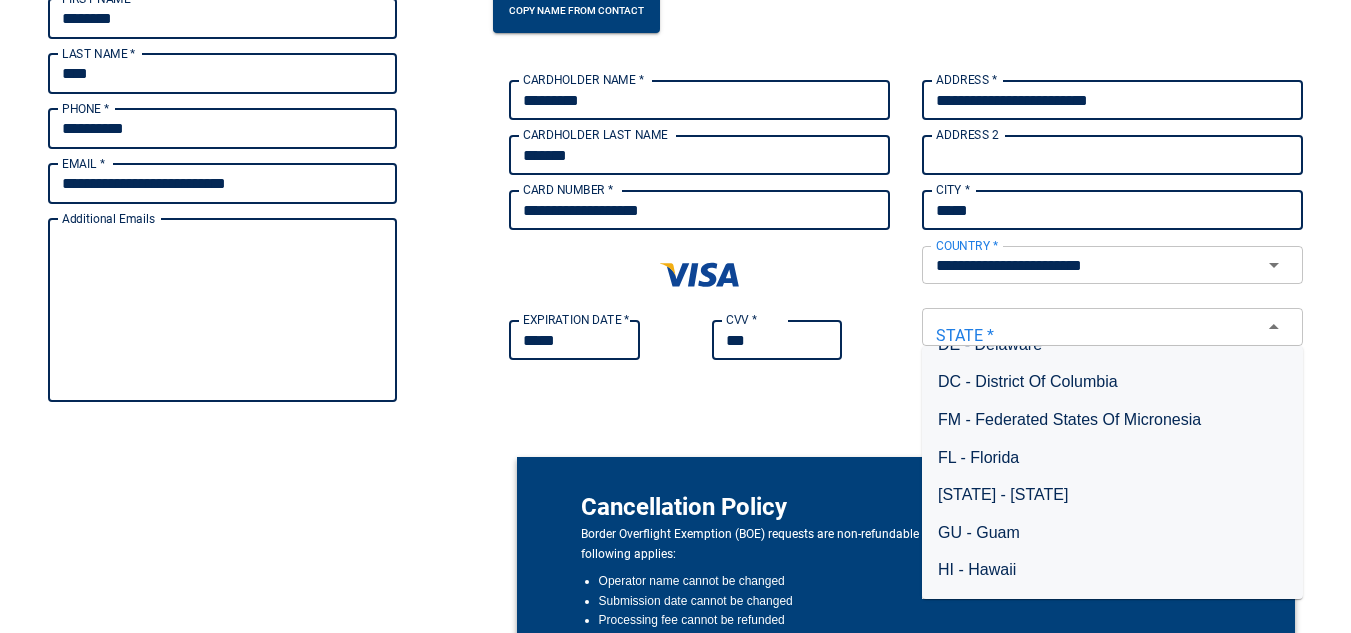 click on "FL - Florida" at bounding box center (1112, 458) 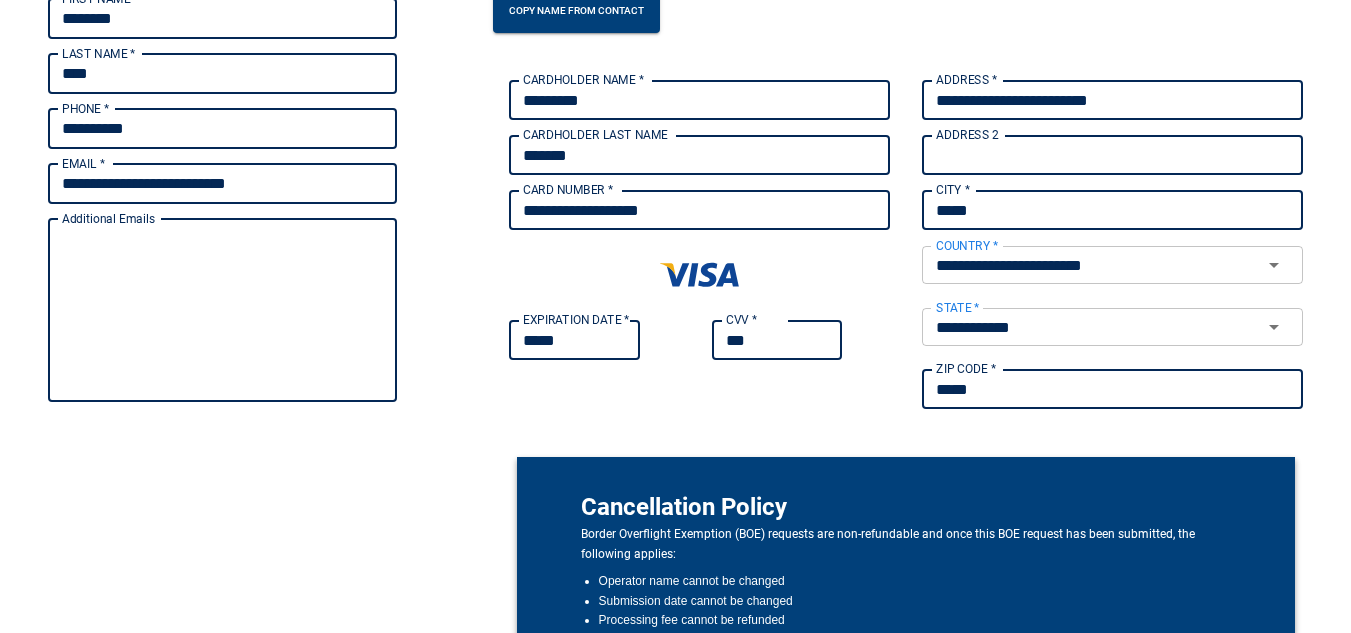 click on "**********" at bounding box center [699, 244] 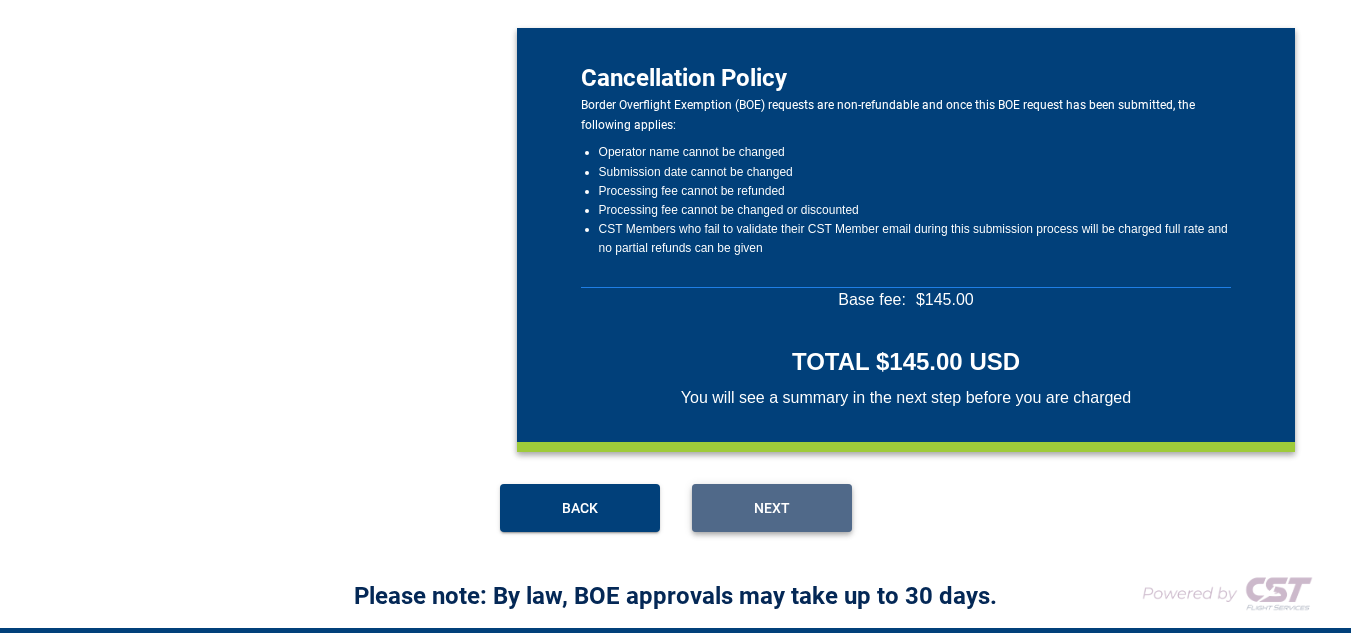 click on "Next" at bounding box center [772, 508] 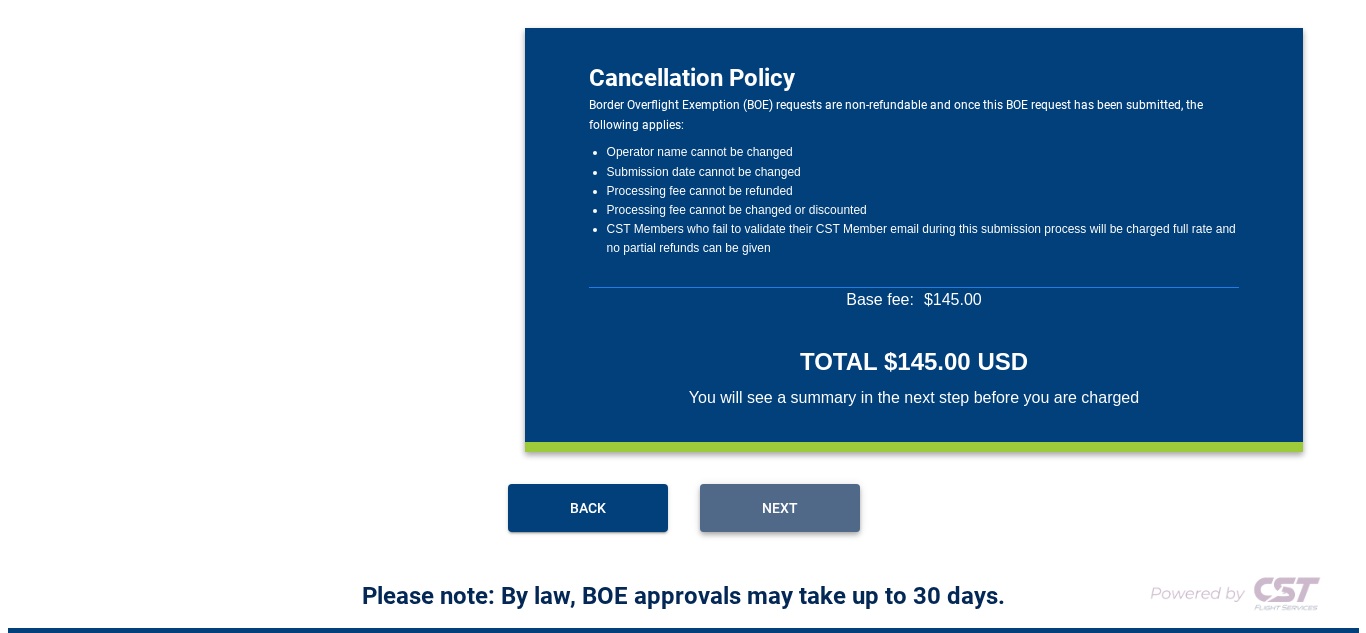 scroll, scrollTop: 641, scrollLeft: 0, axis: vertical 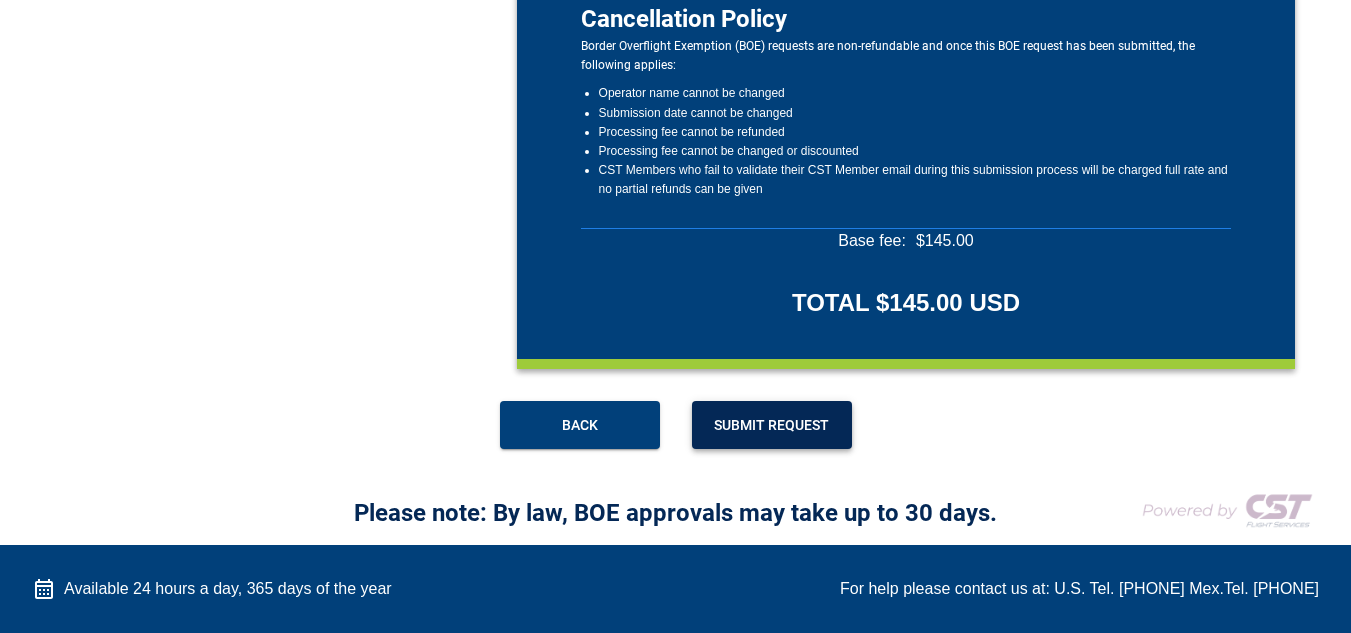 click on "Submit Request" at bounding box center (772, 425) 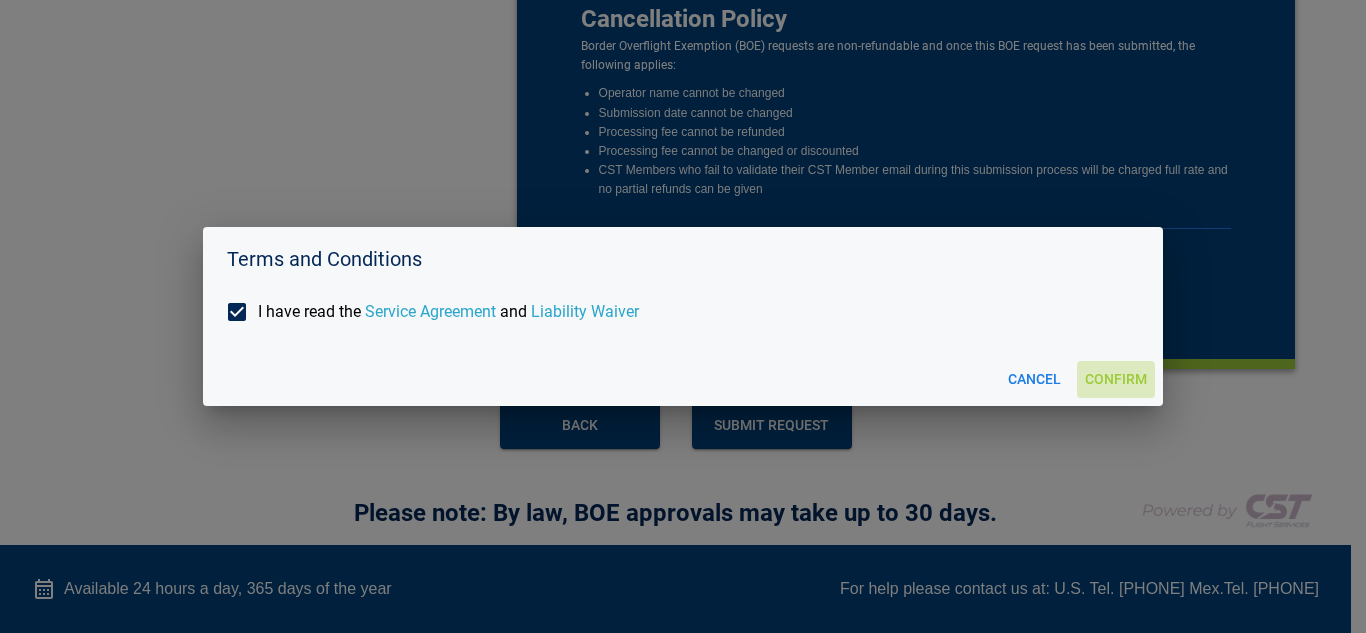 click on "Confirm" at bounding box center (1116, 379) 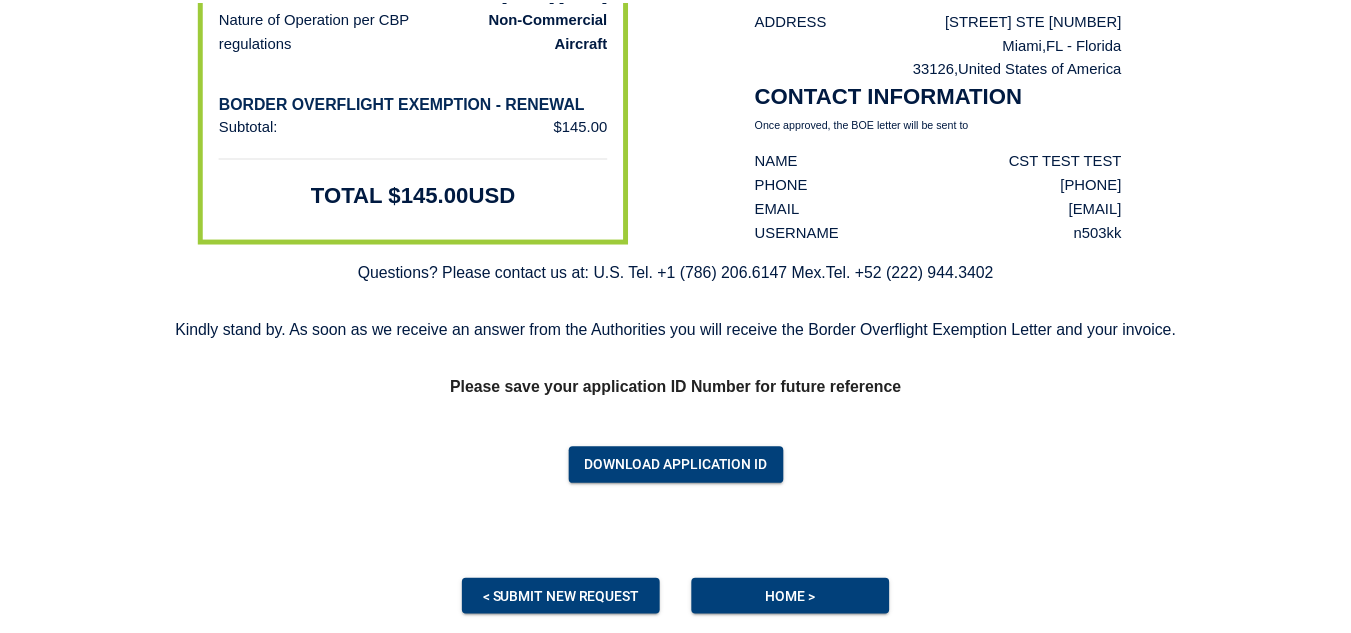 scroll, scrollTop: 346, scrollLeft: 0, axis: vertical 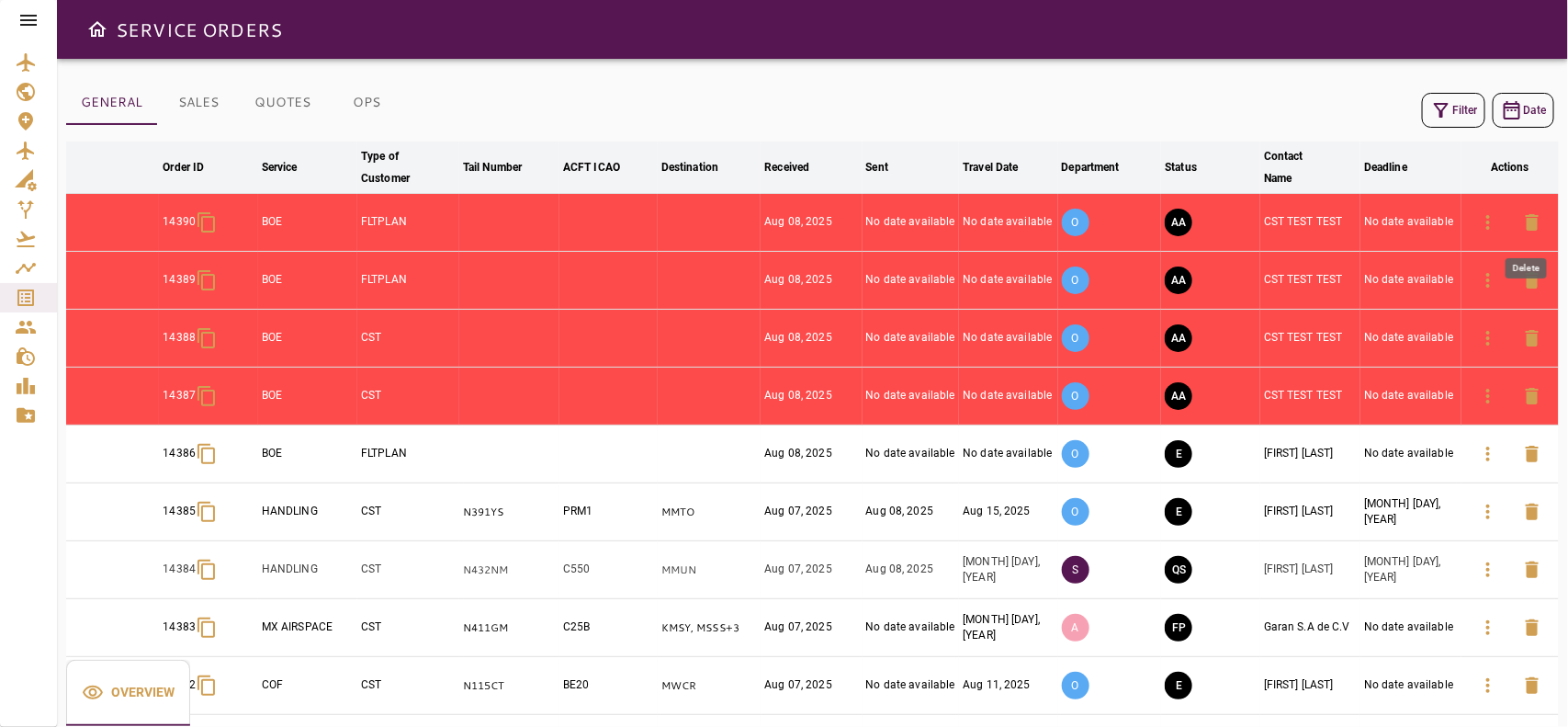click 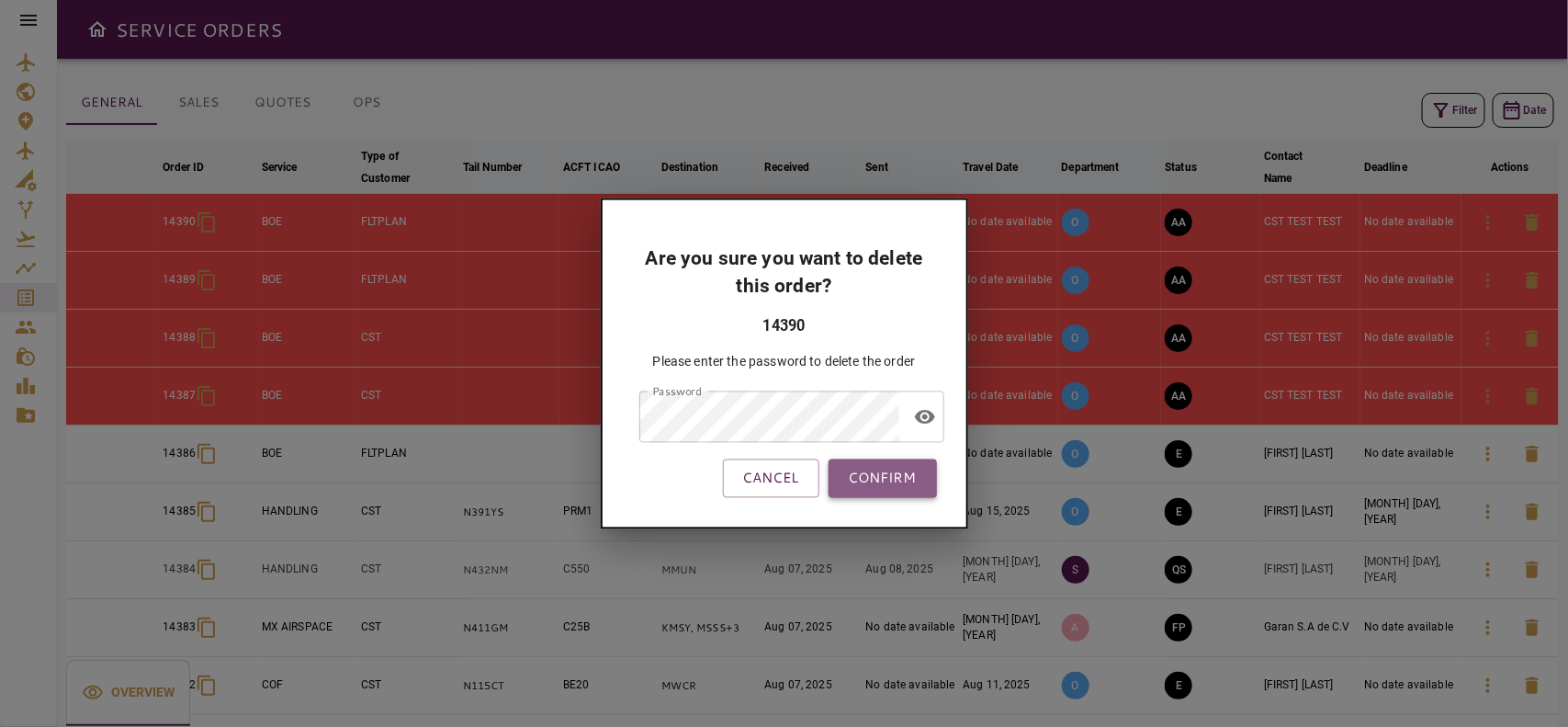 click on "CONFIRM" at bounding box center (883, 479) 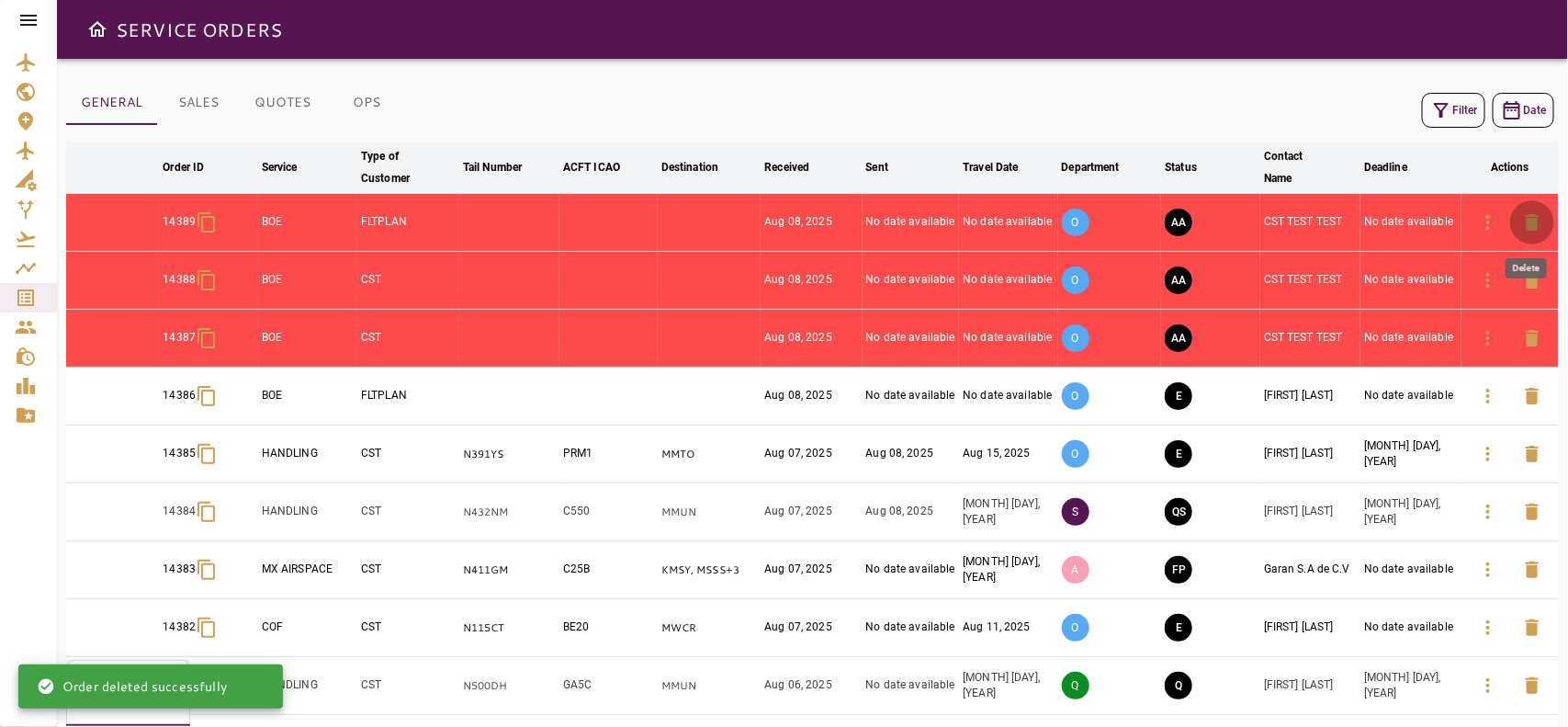click at bounding box center [1532, 222] 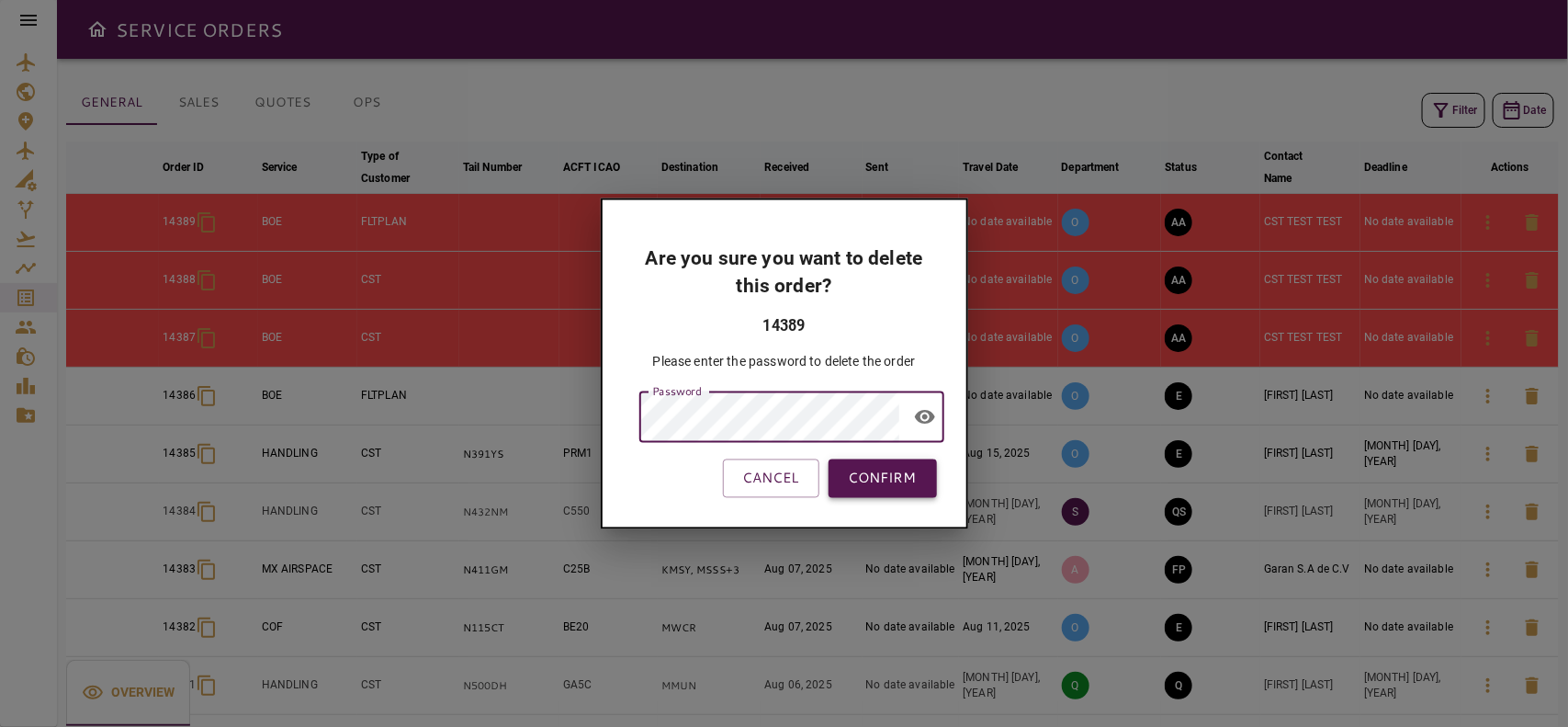 click on "CONFIRM" at bounding box center (883, 479) 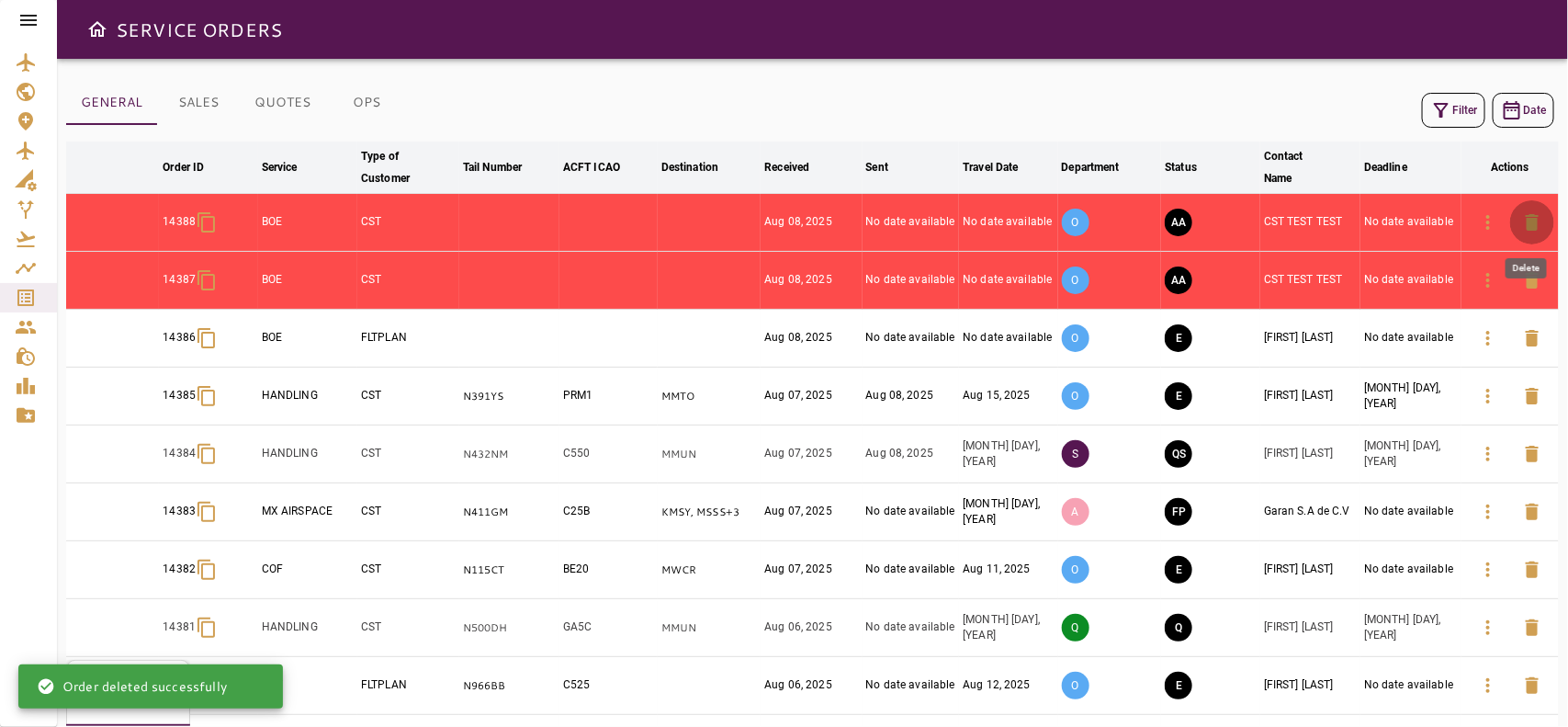 click 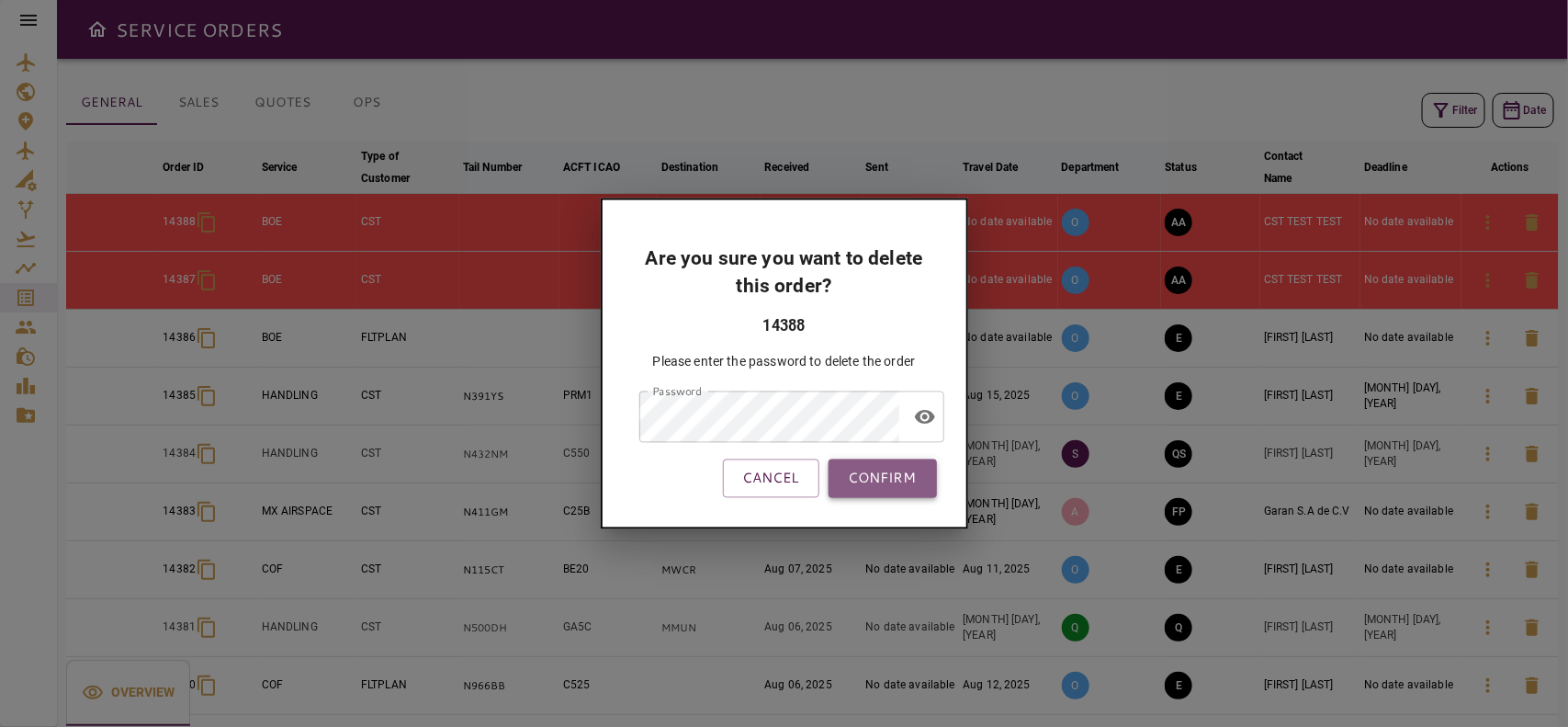 click on "CONFIRM" at bounding box center (883, 479) 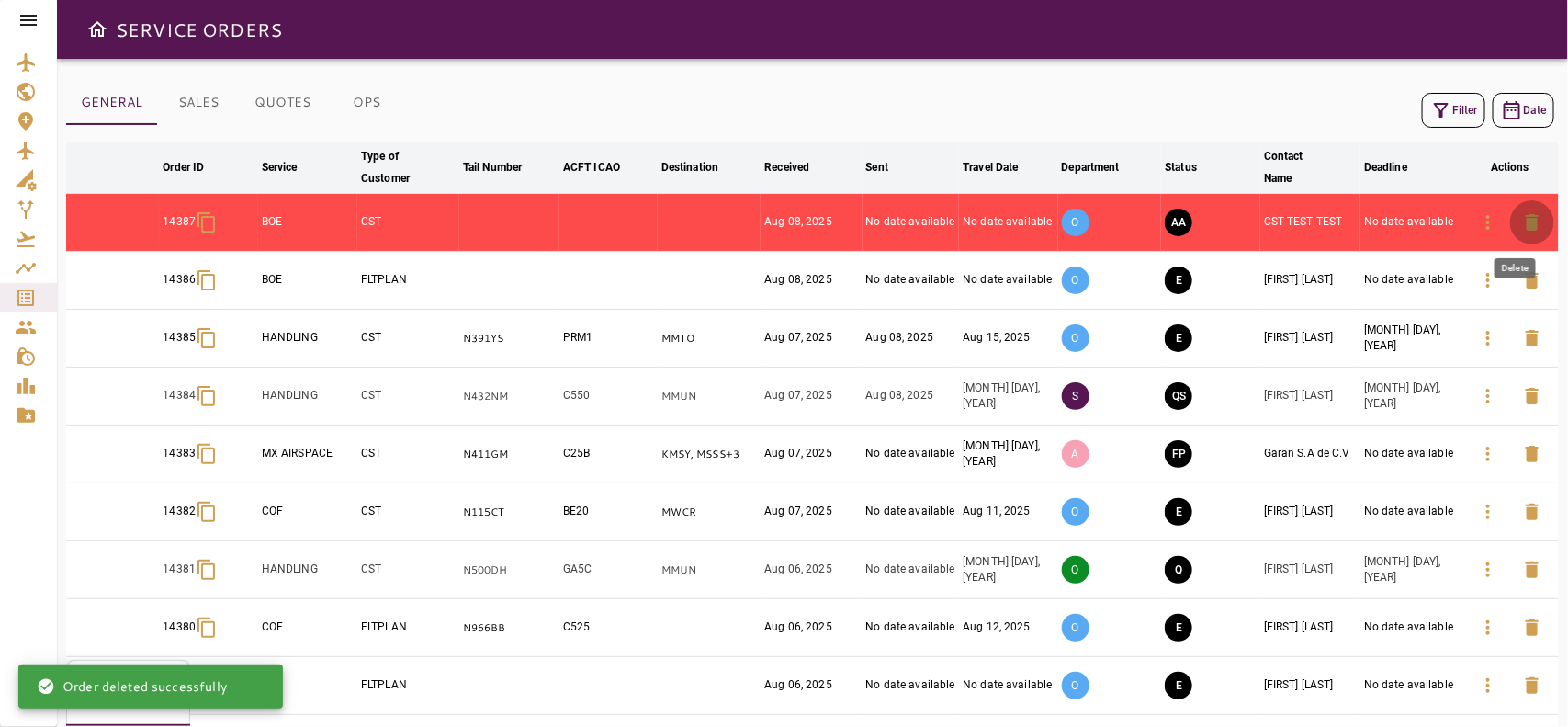 click at bounding box center [1532, 222] 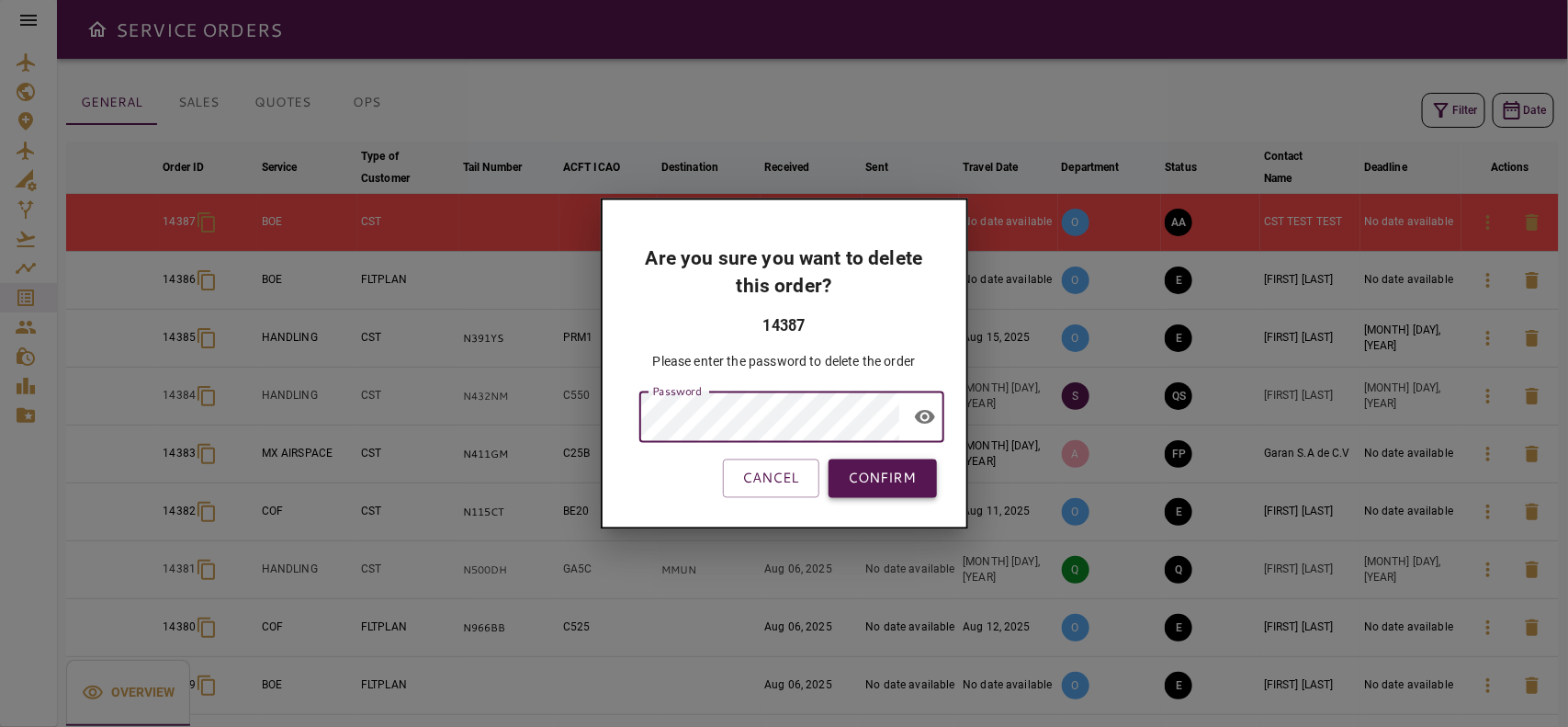 click on "CONFIRM" at bounding box center (883, 479) 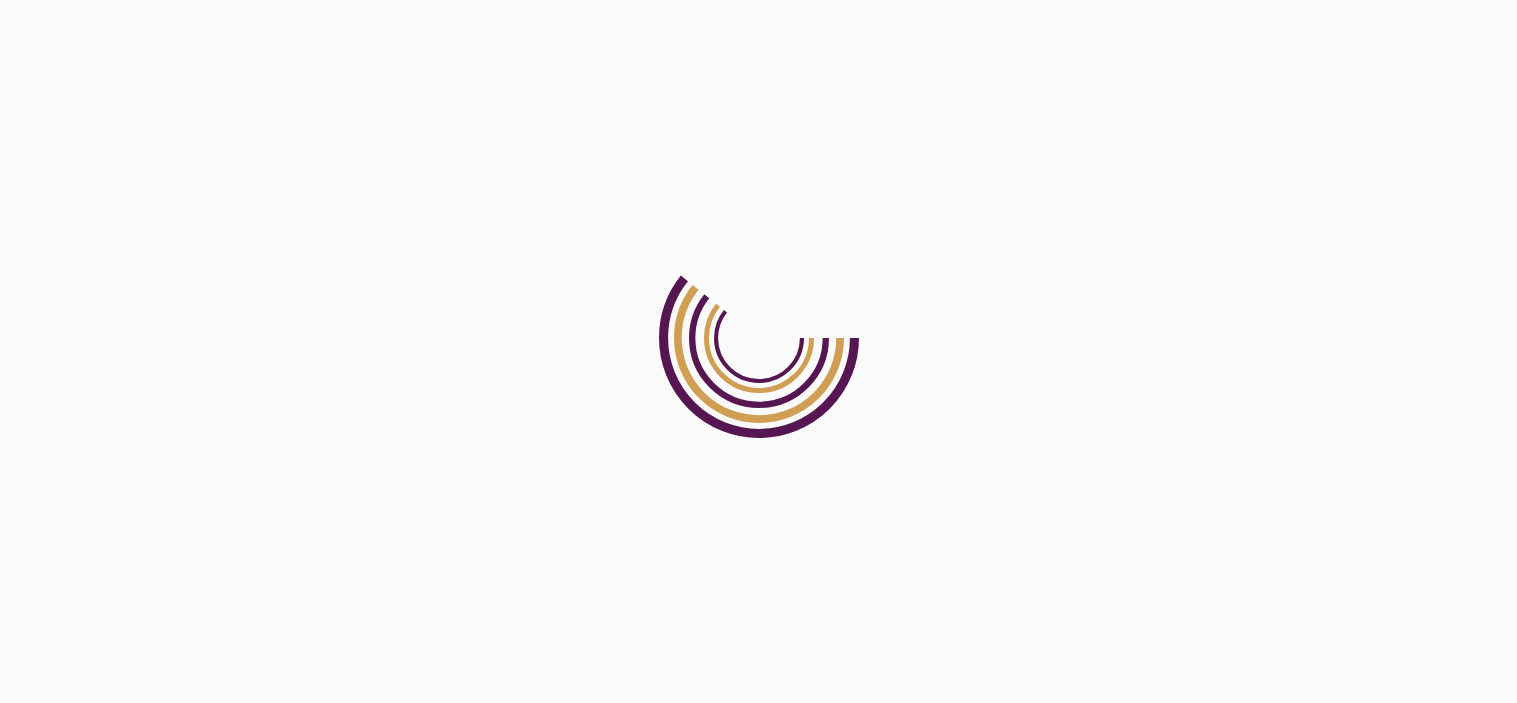scroll, scrollTop: 0, scrollLeft: 0, axis: both 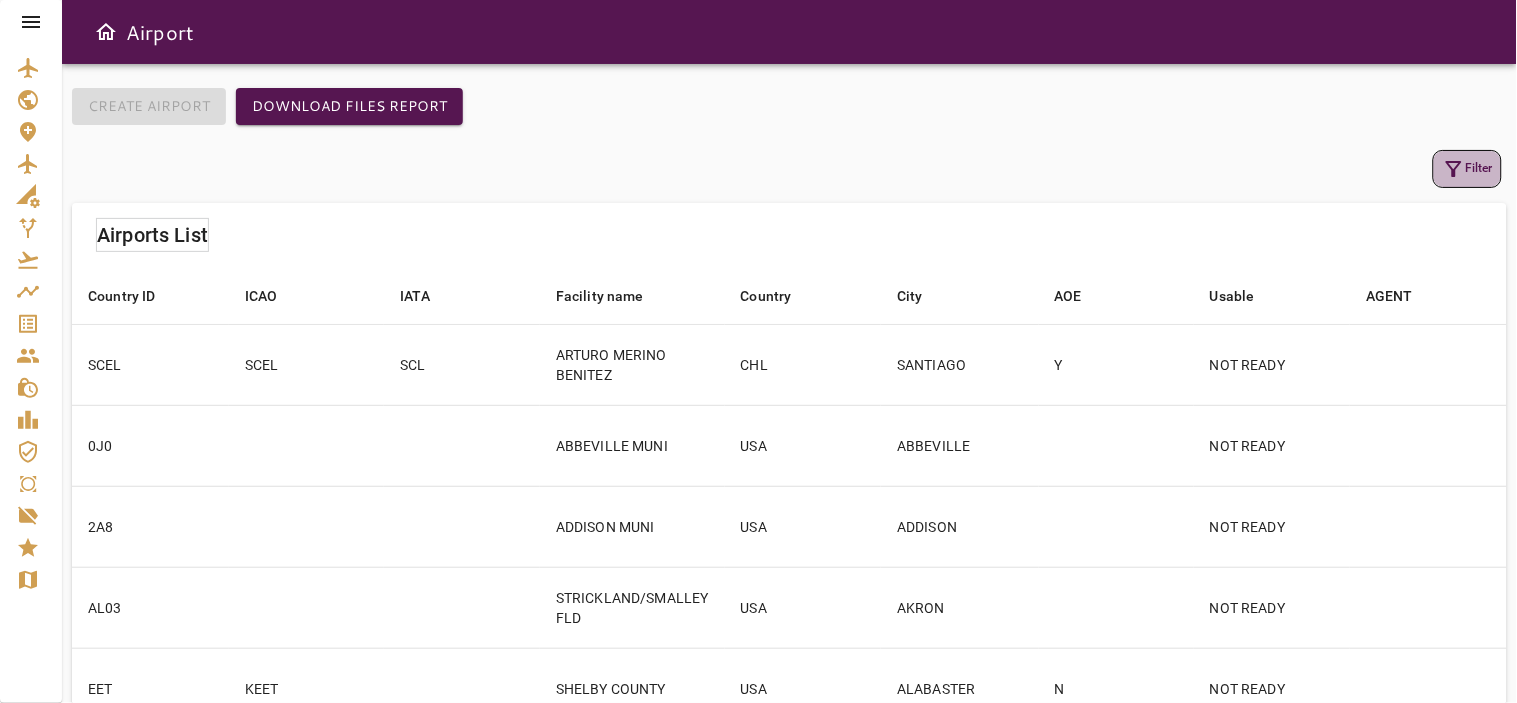 click on "Filter" at bounding box center (1467, 169) 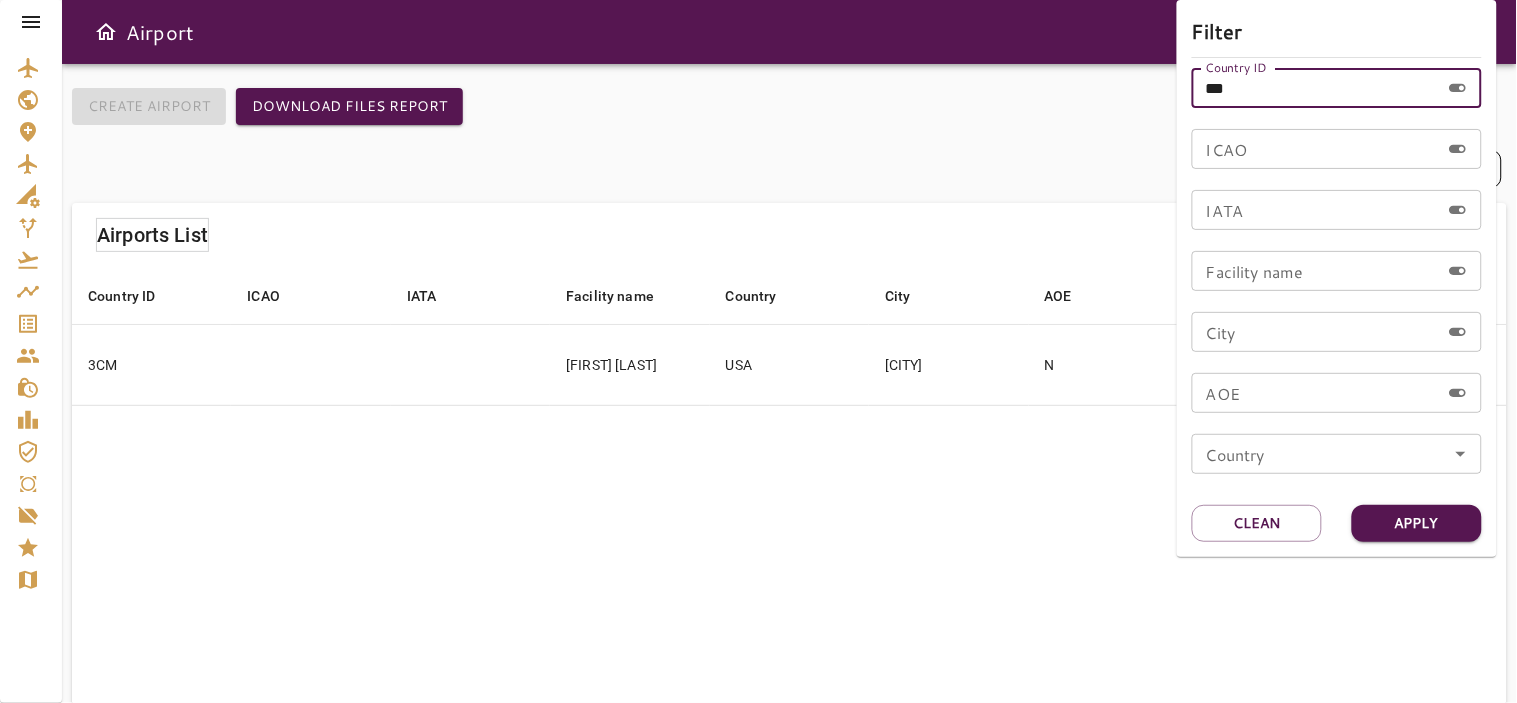 click on "***" at bounding box center (1316, 88) 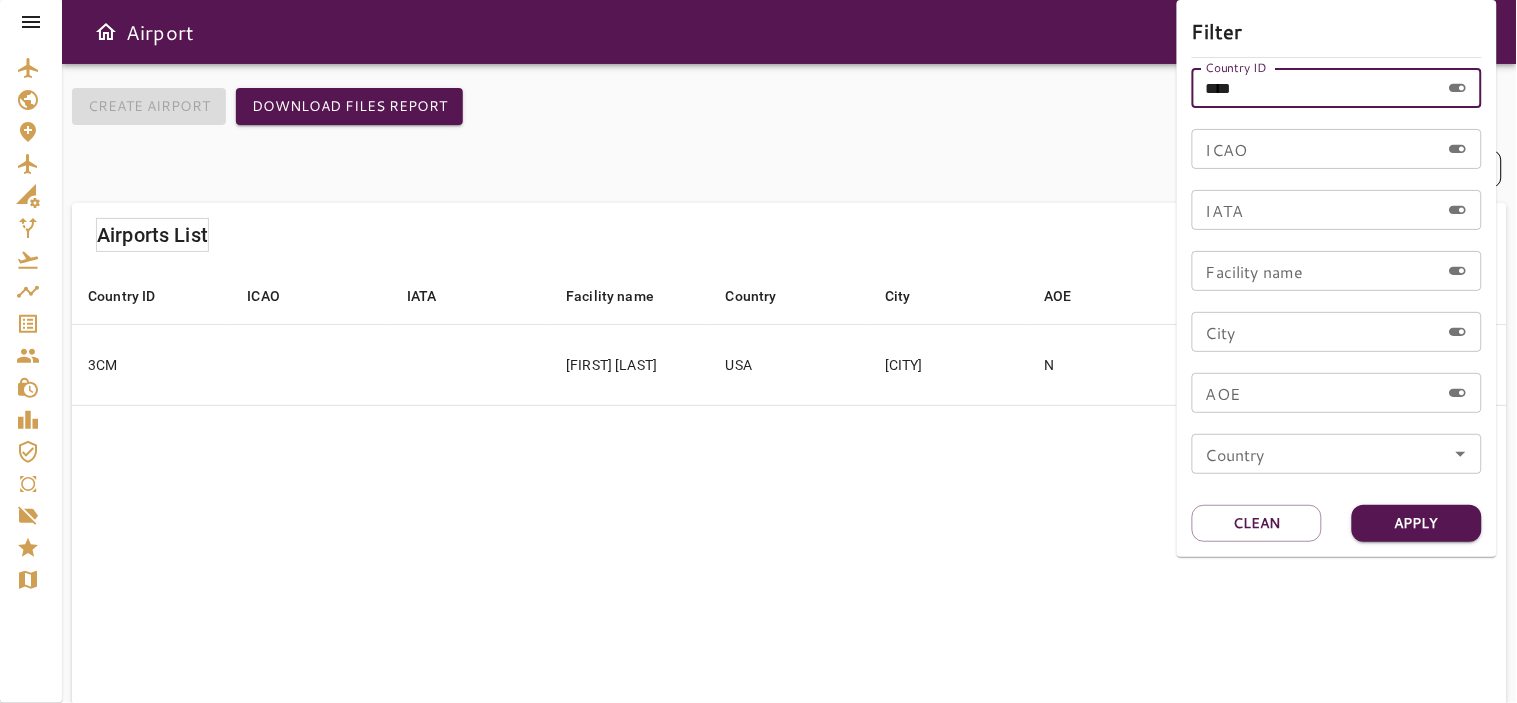 type on "****" 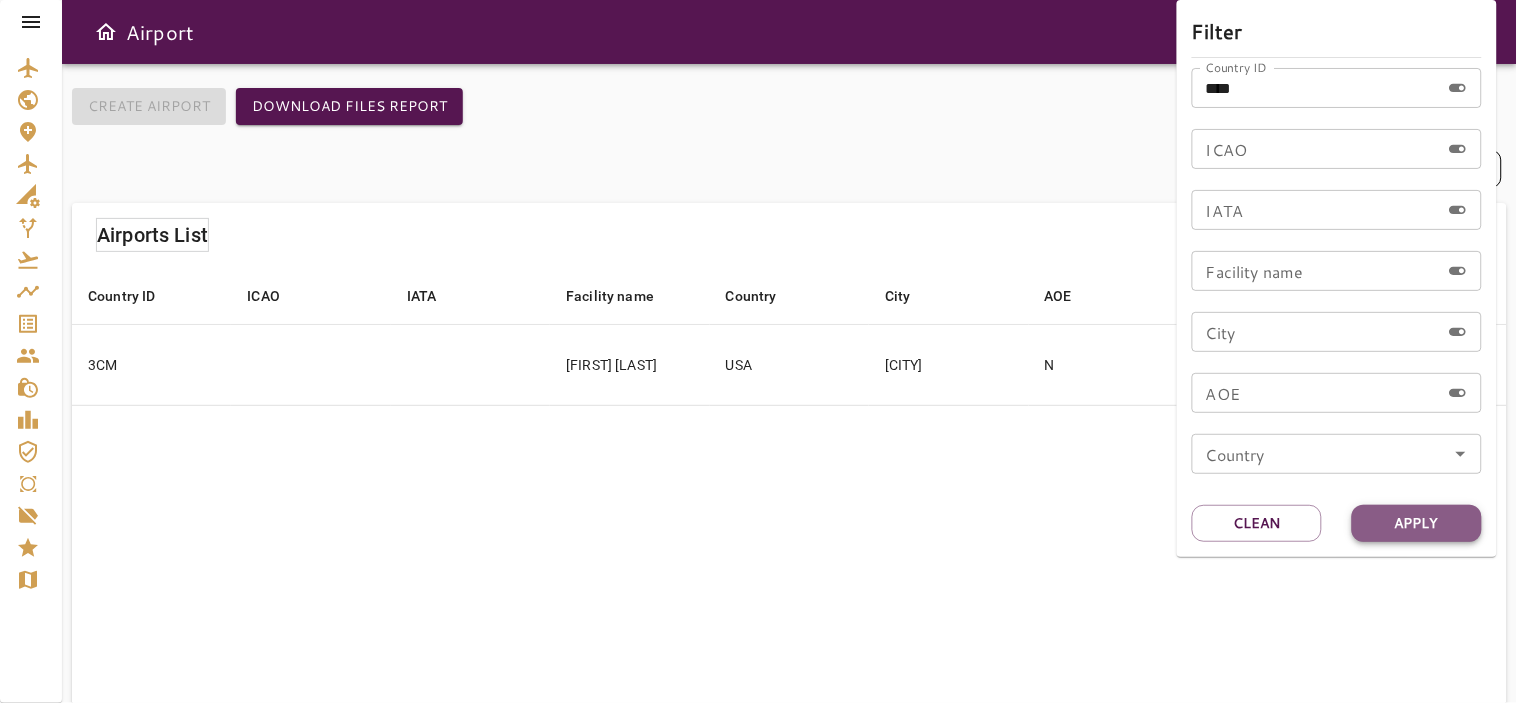 click on "Apply" at bounding box center [1417, 523] 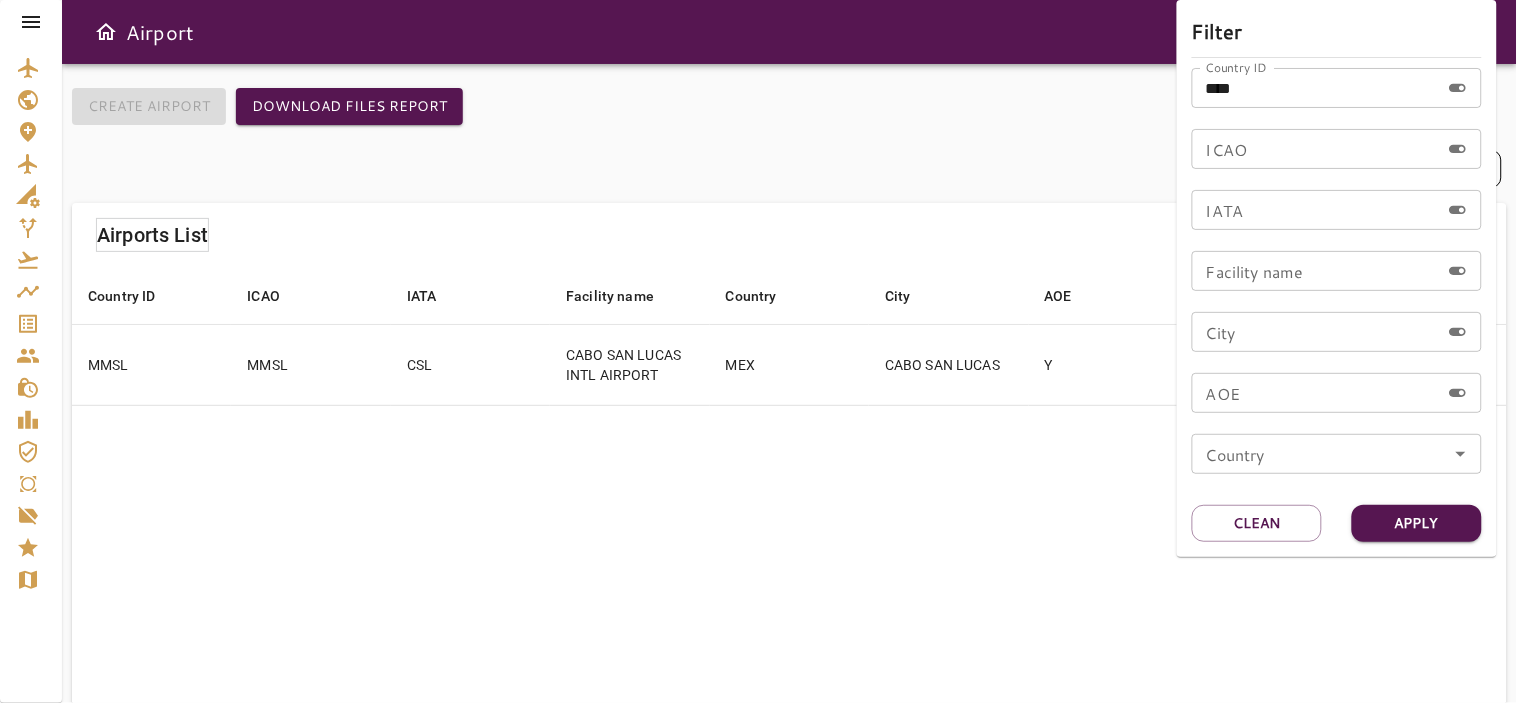 click at bounding box center [758, 351] 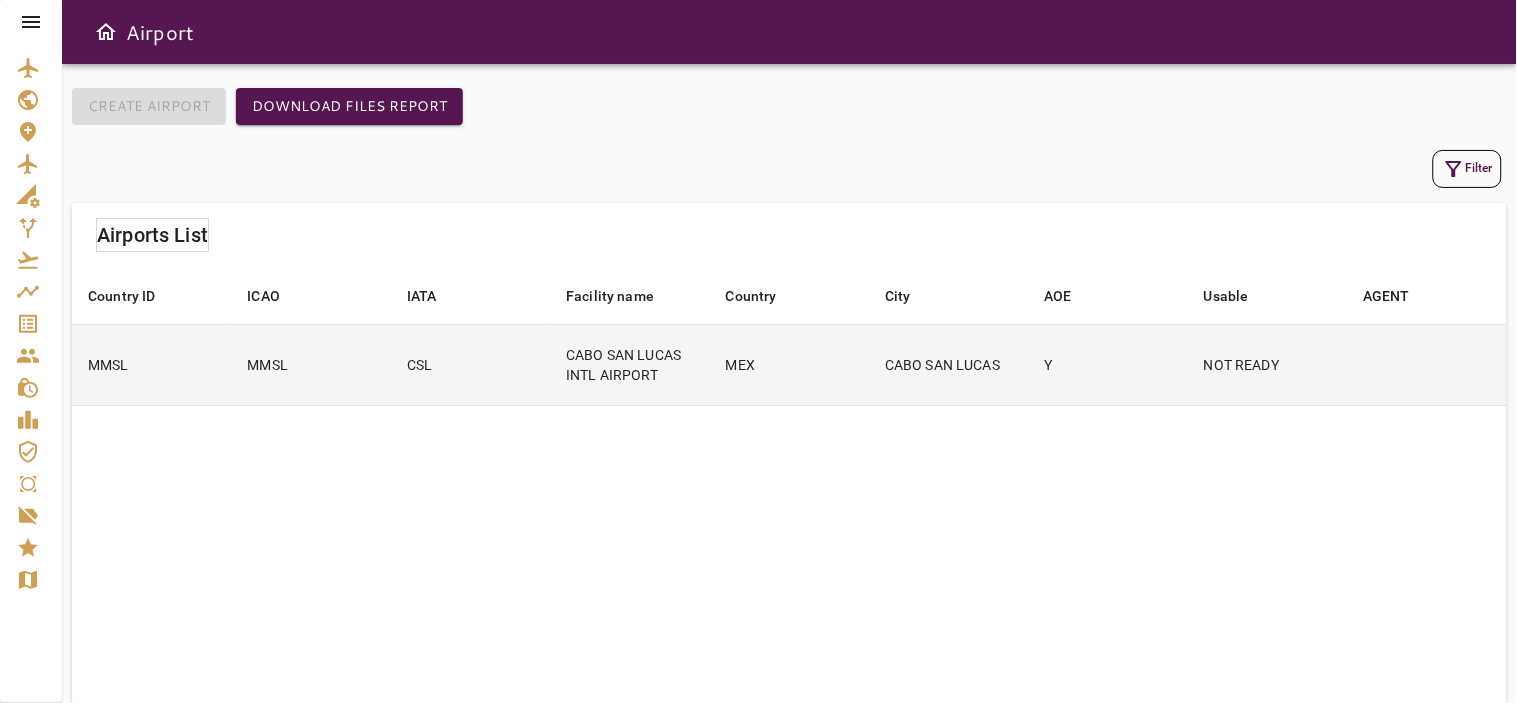 click on "CABO SAN LUCAS INTL AIRPORT" at bounding box center [629, 364] 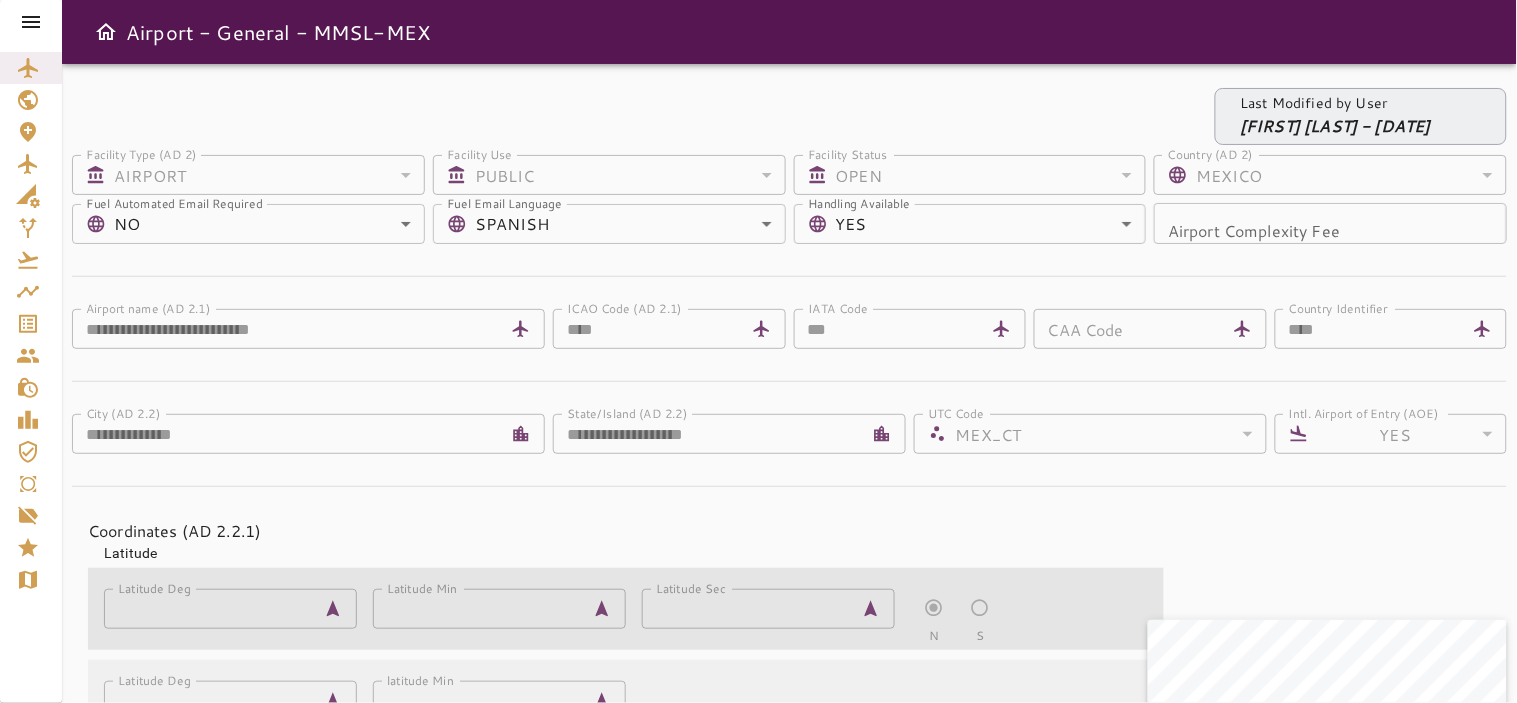 click 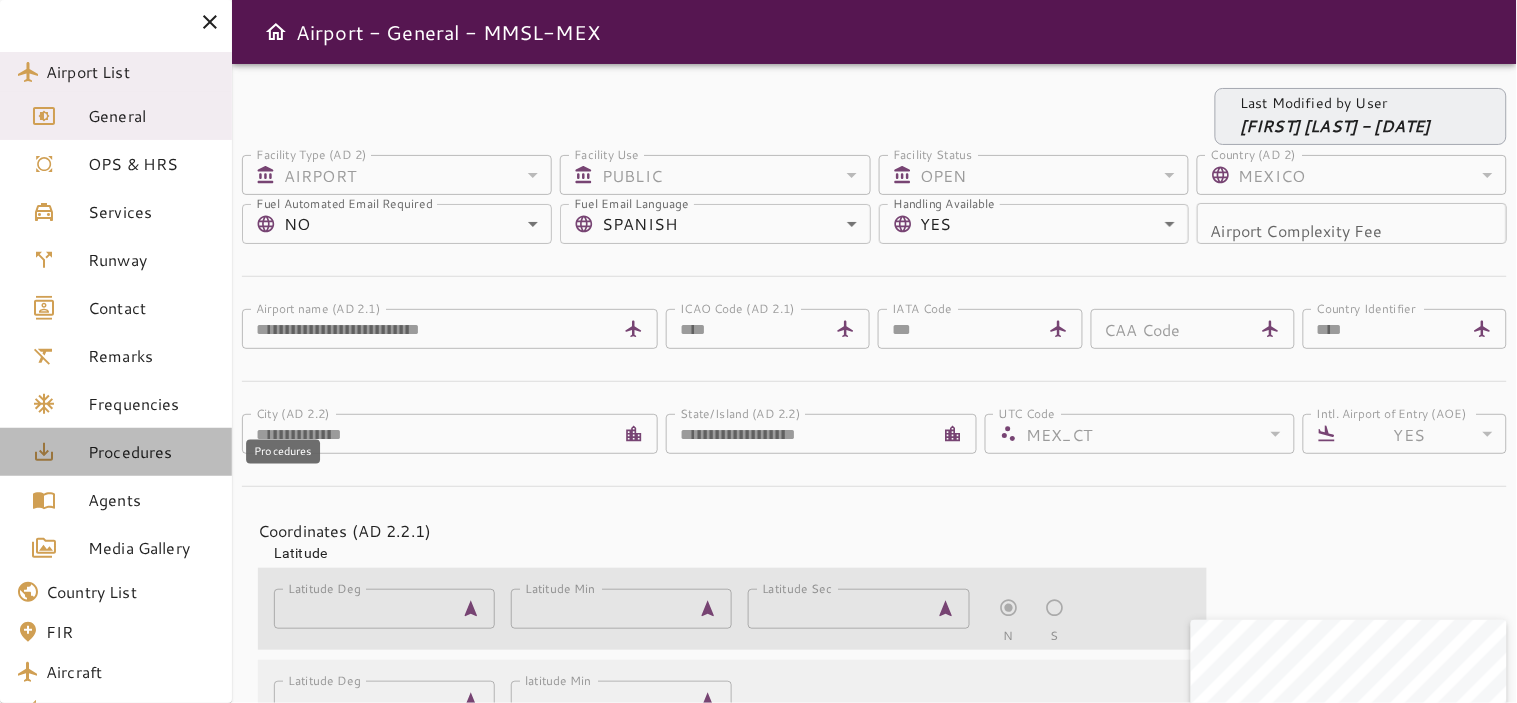 click on "Procedures" at bounding box center (152, 452) 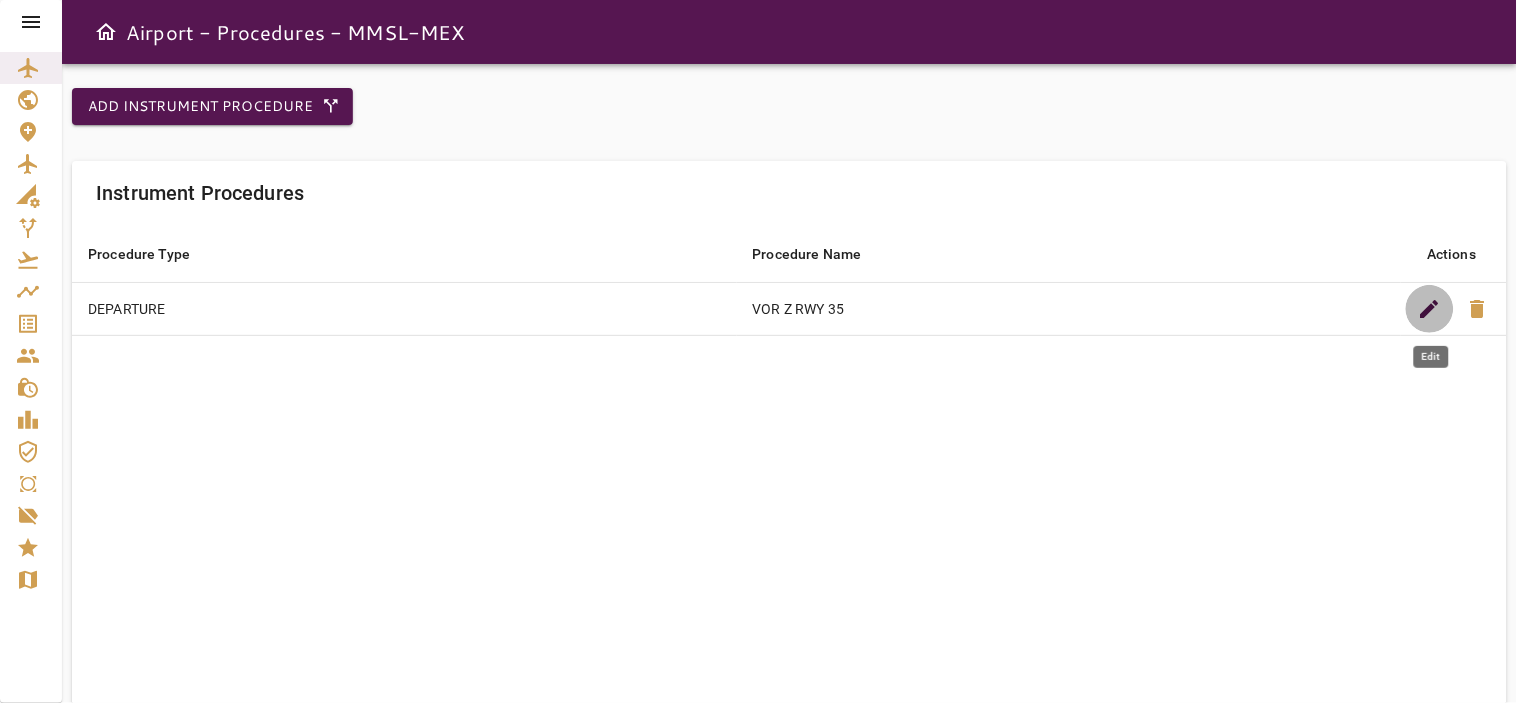 click on "edit" at bounding box center [1430, 309] 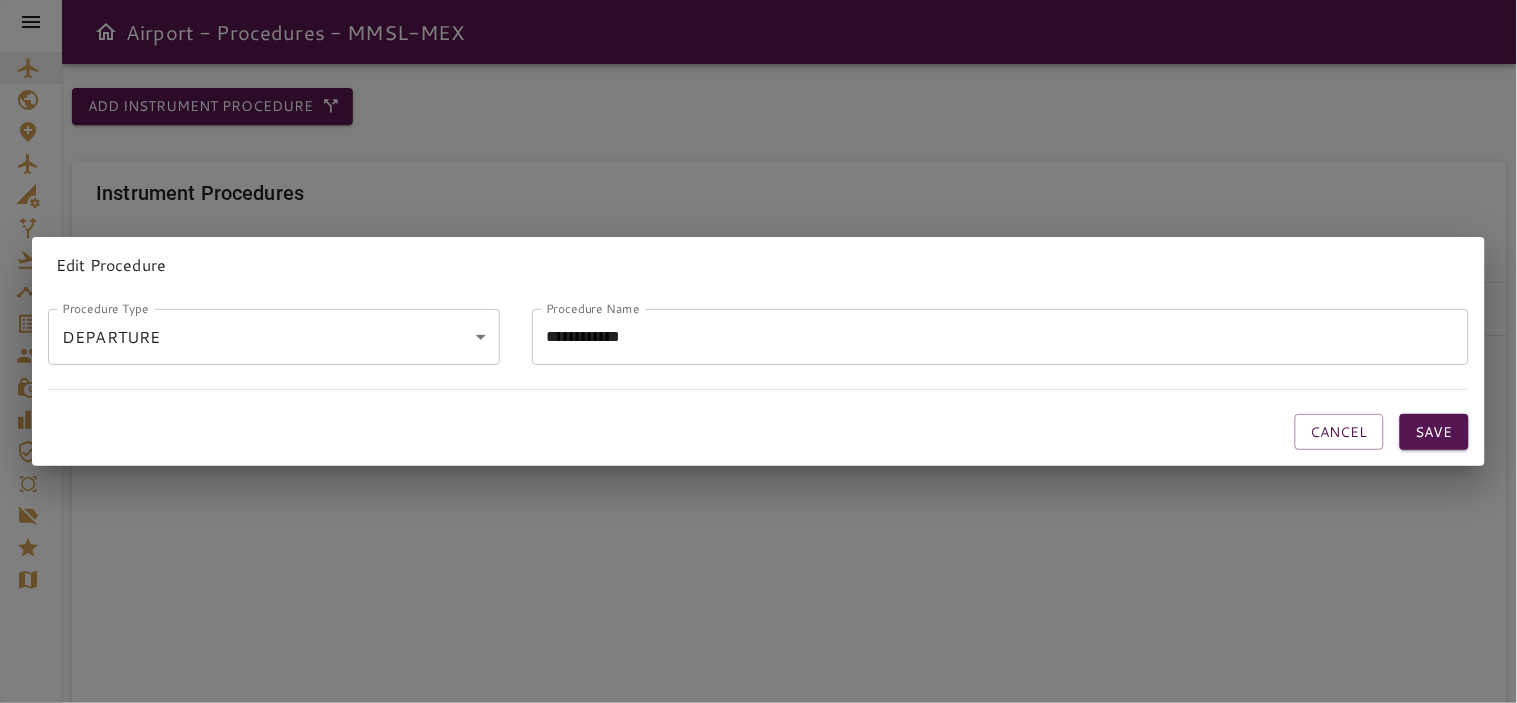 click on "**********" at bounding box center [1000, 337] 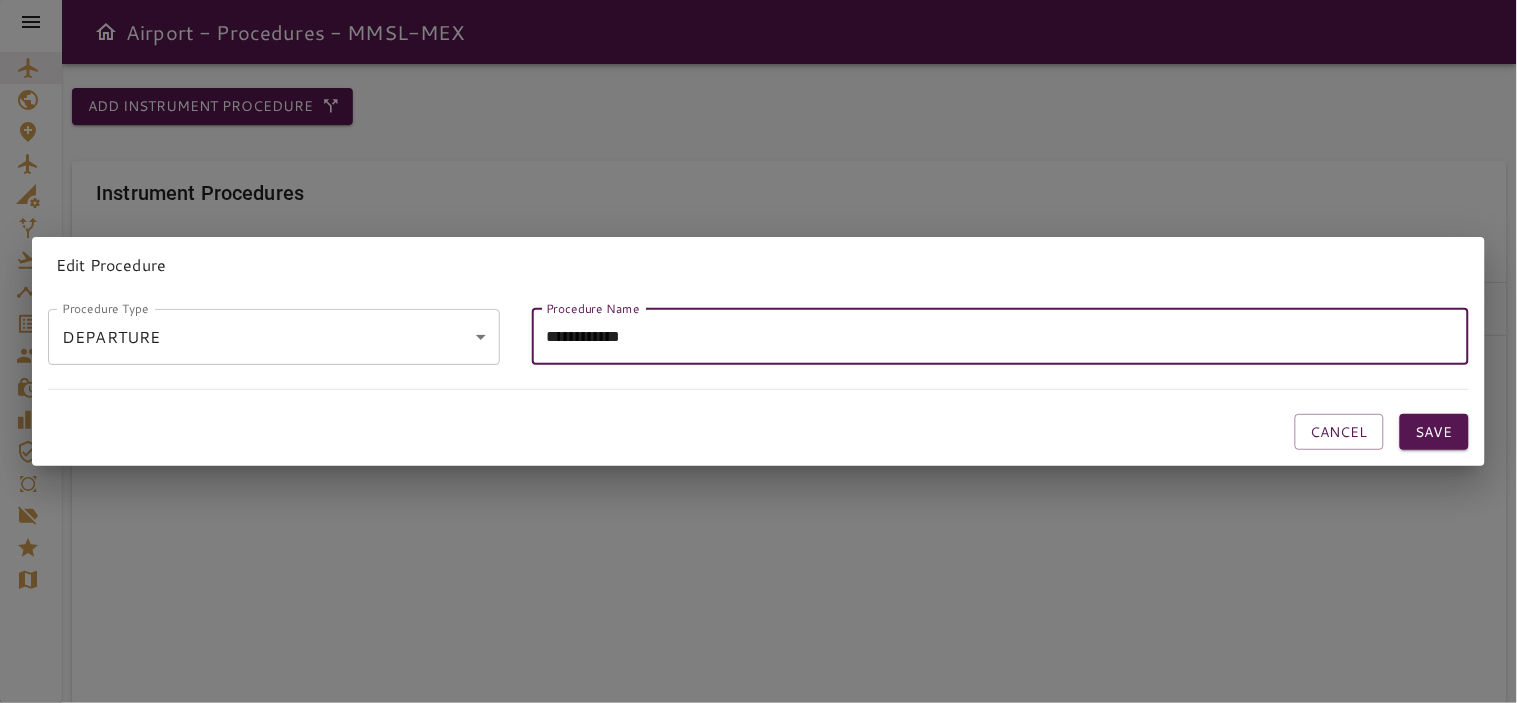 click on "**********" at bounding box center (1000, 337) 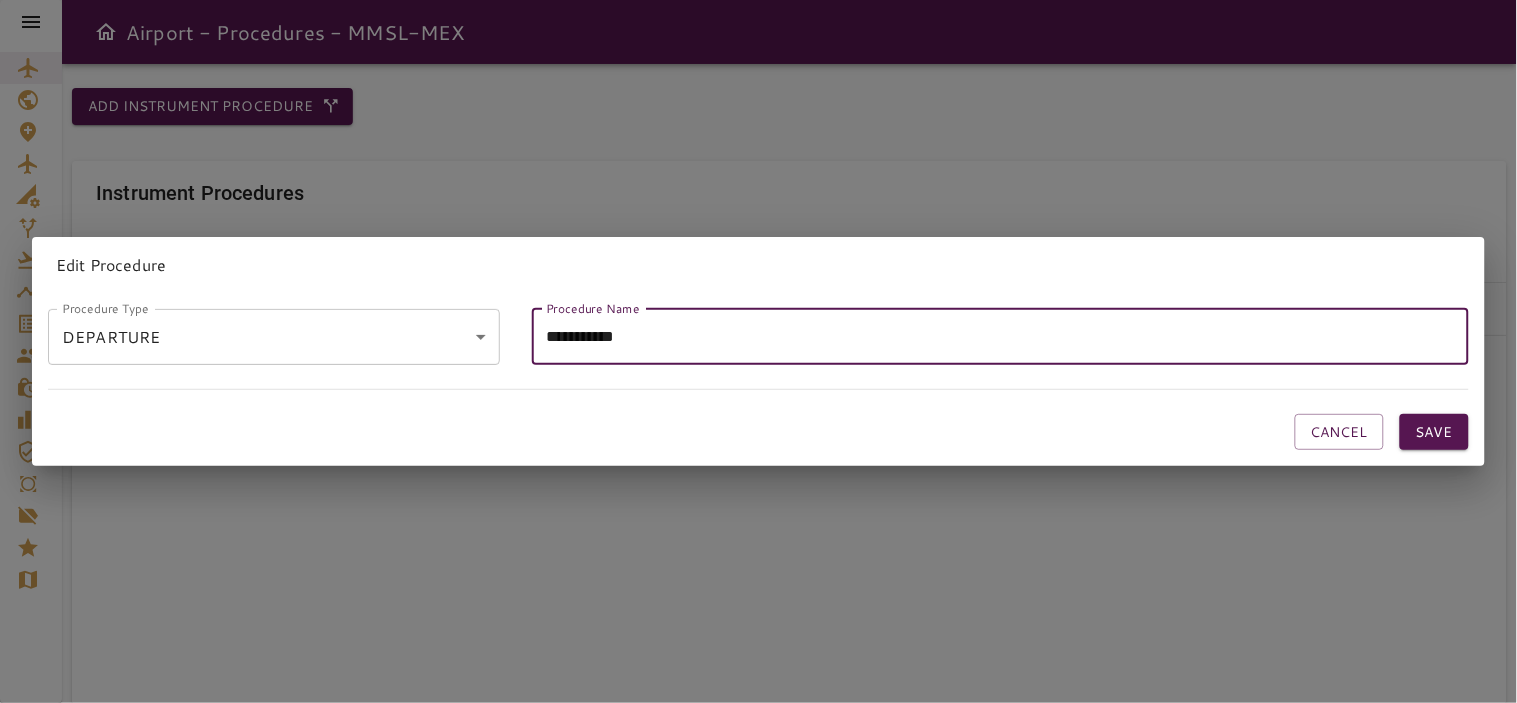paste on "**********" 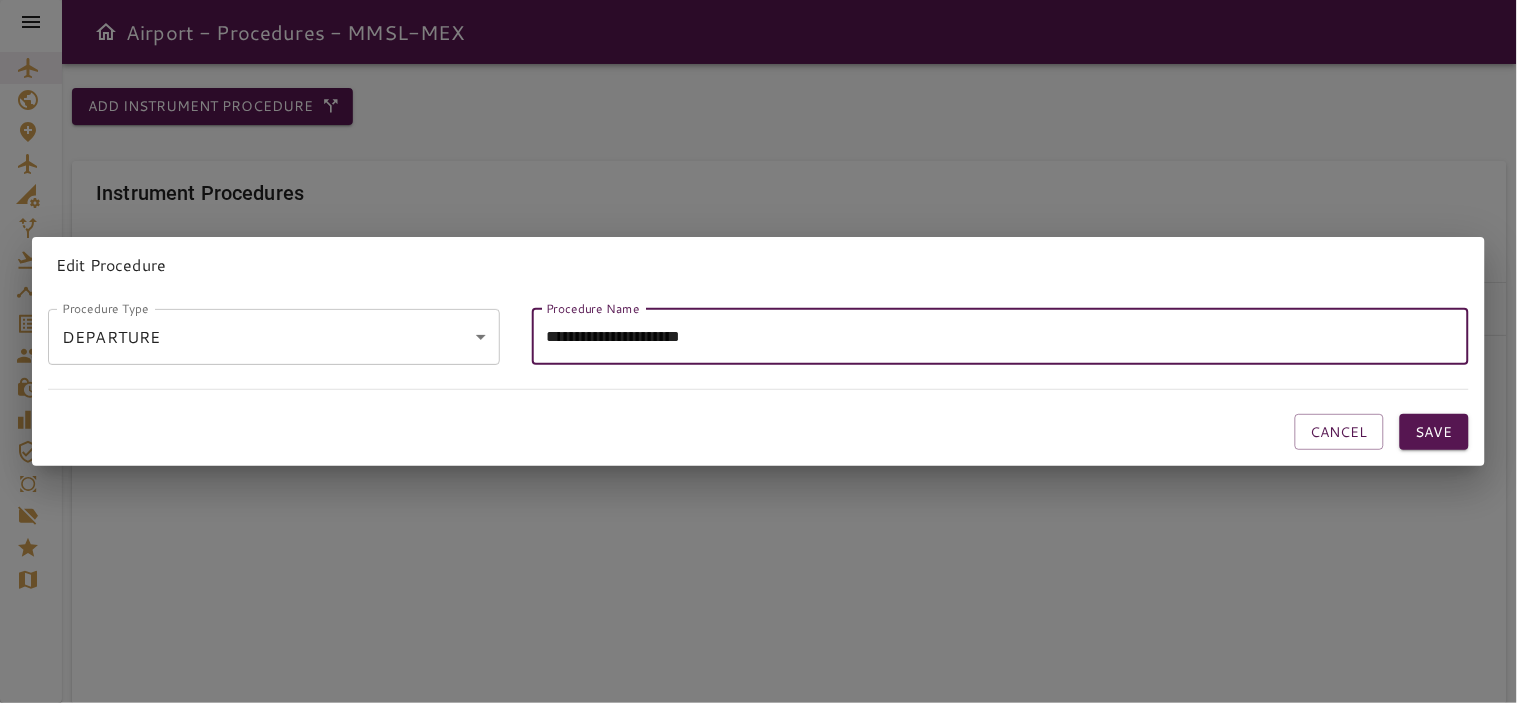 click on "**********" at bounding box center [1000, 337] 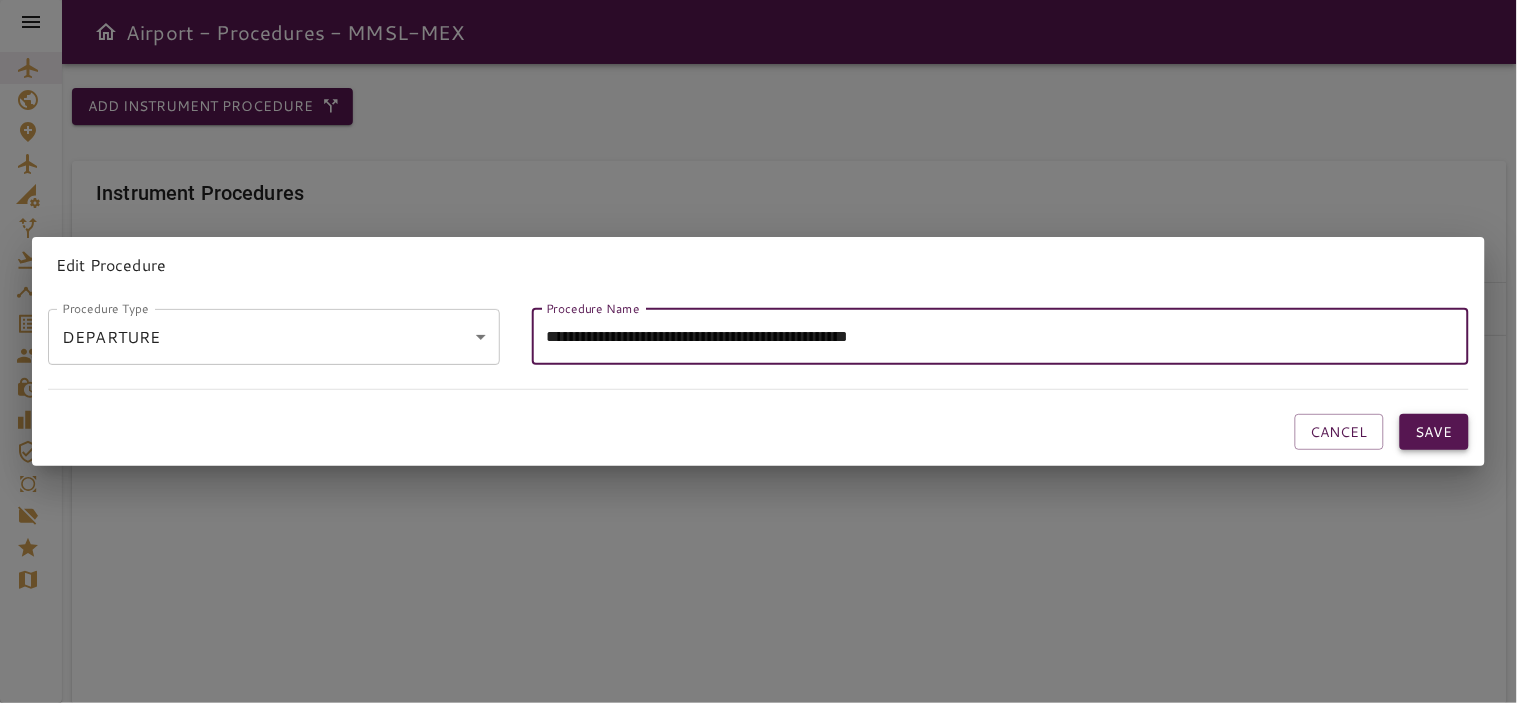 type on "**********" 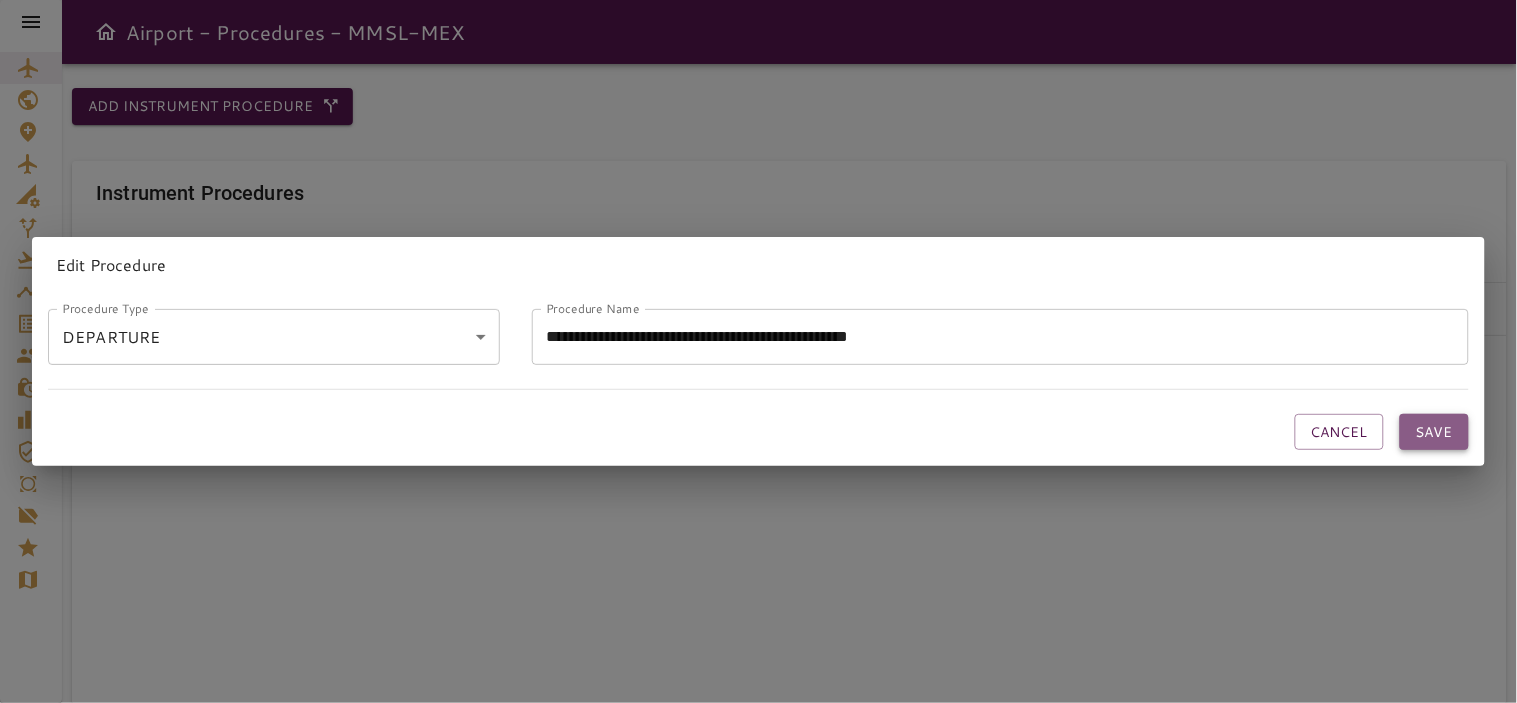 click on "Save" at bounding box center (1434, 432) 